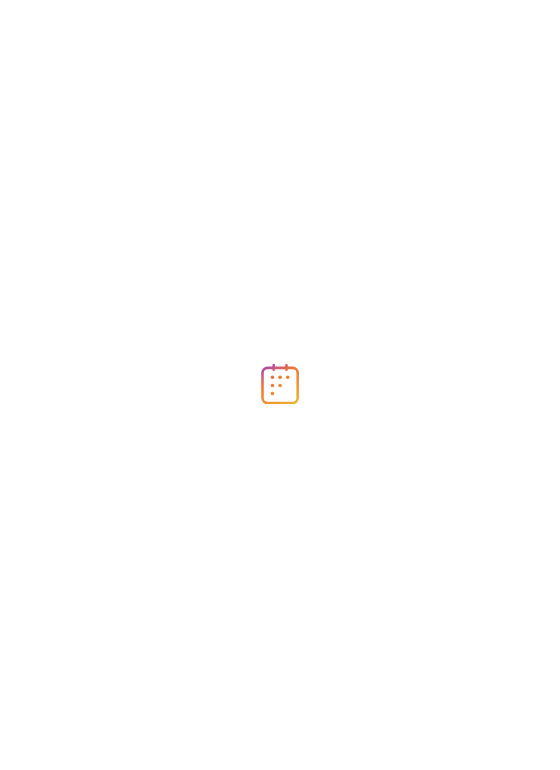 scroll, scrollTop: 0, scrollLeft: 0, axis: both 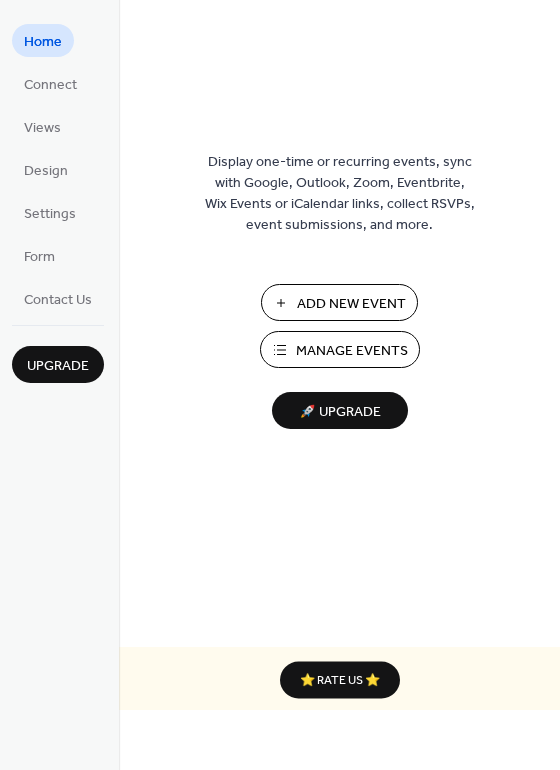 click on "Add New Event" at bounding box center (351, 304) 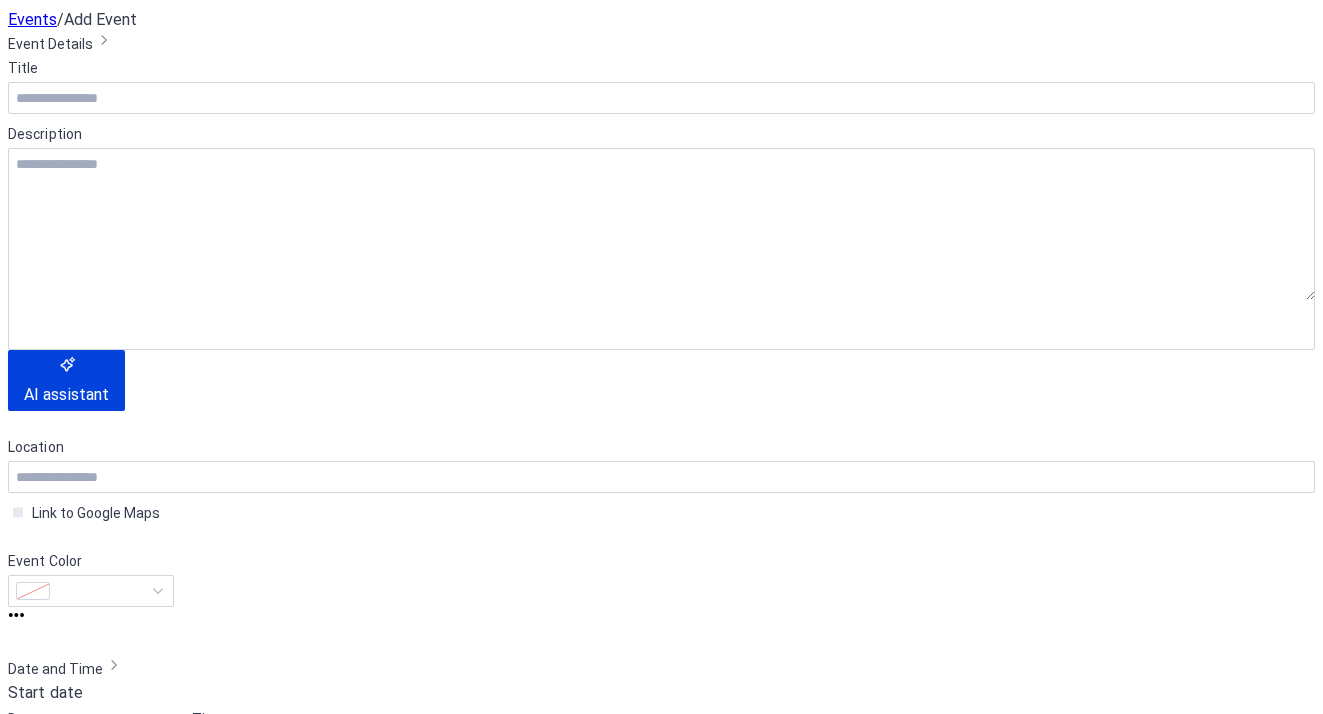 scroll, scrollTop: 0, scrollLeft: 0, axis: both 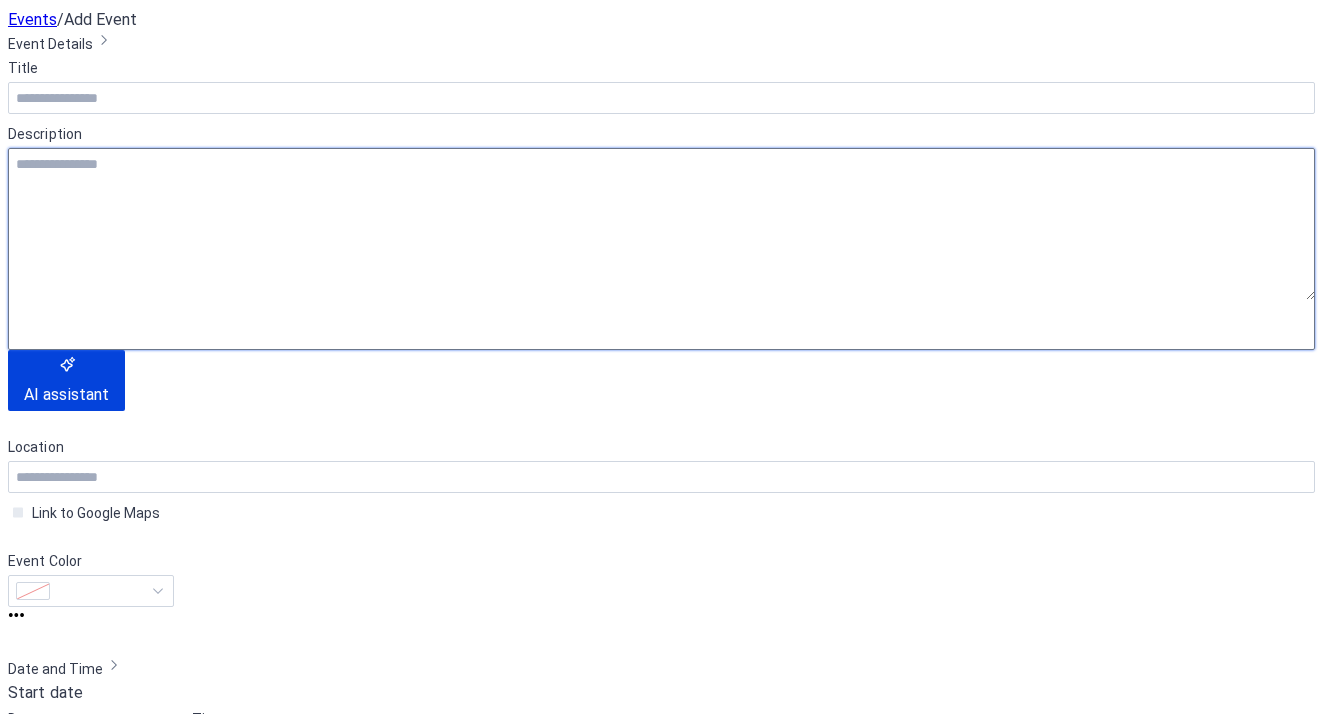click at bounding box center [661, 224] 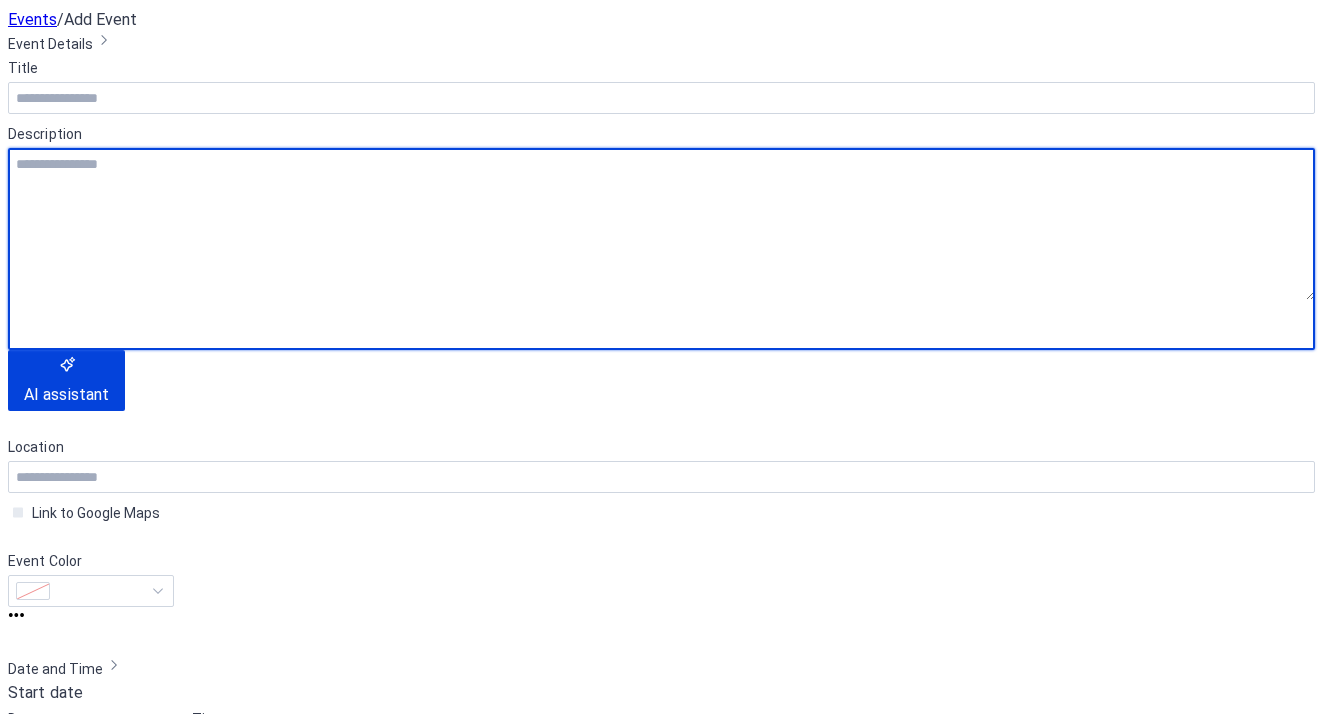 paste on "**********" 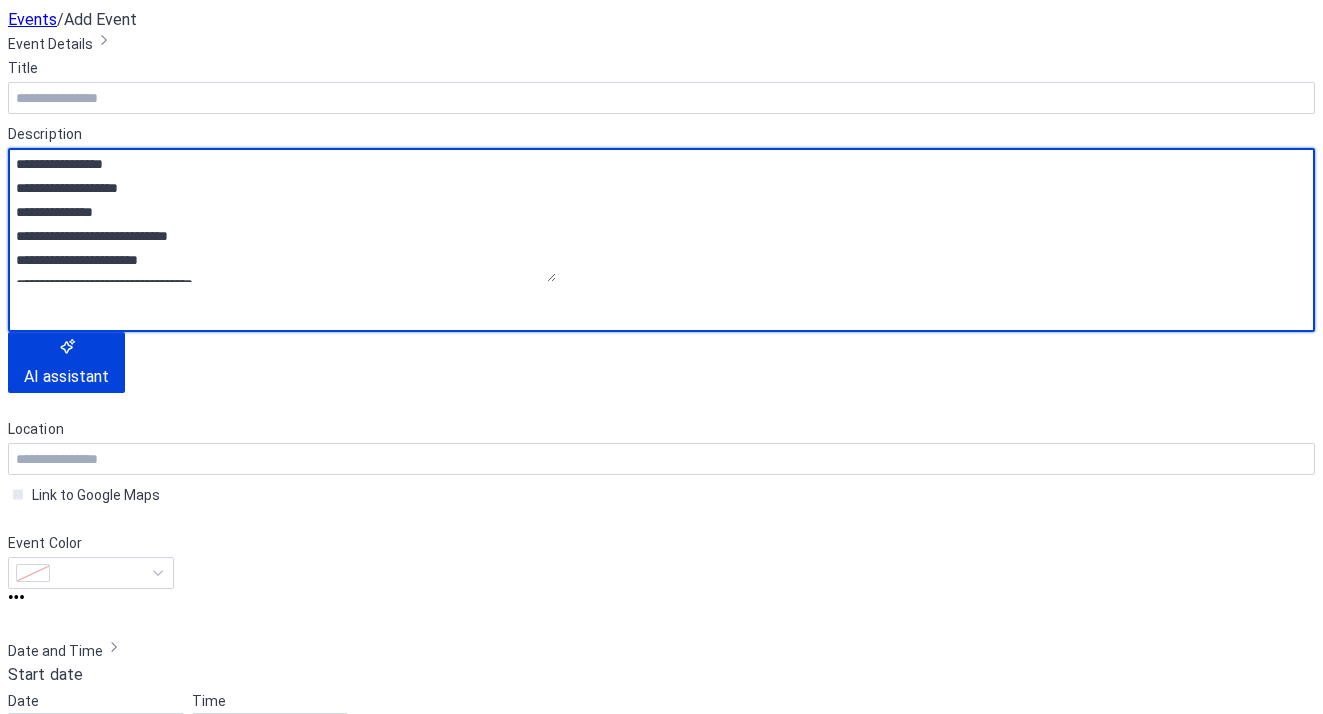 click on "**********" at bounding box center [282, 215] 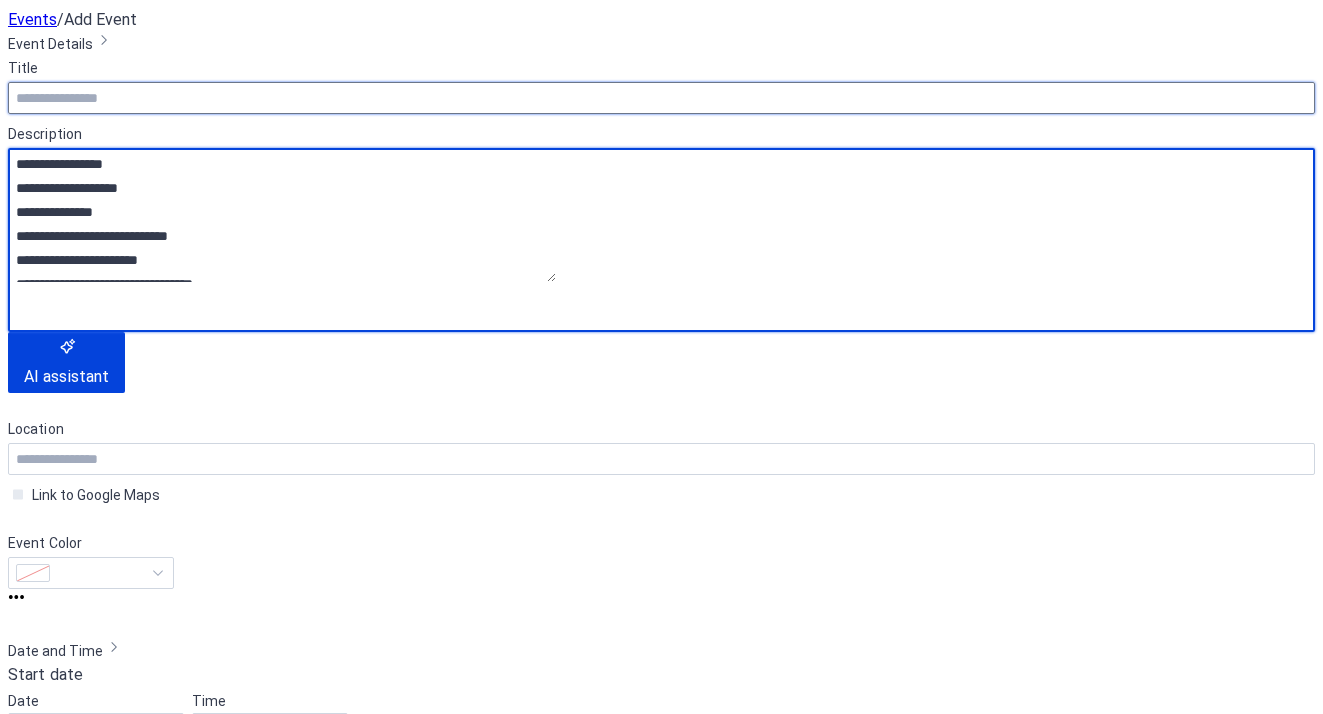 click at bounding box center (661, 98) 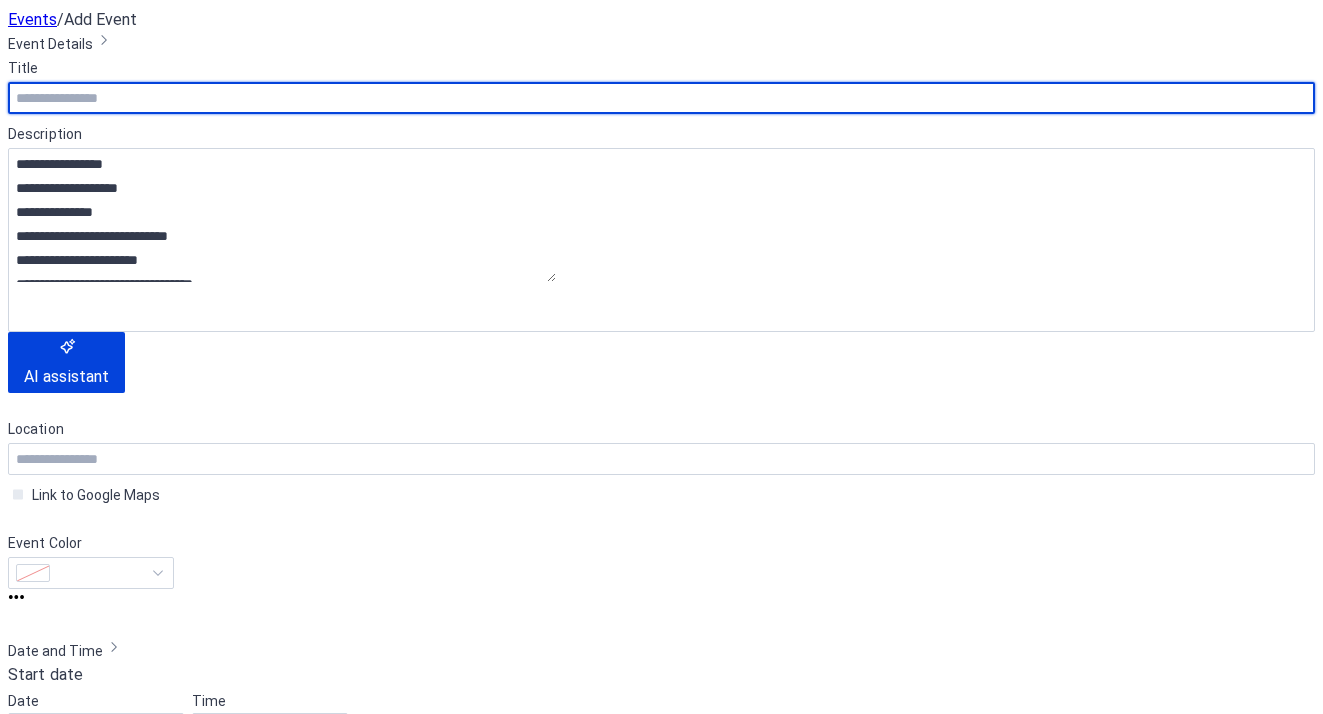 paste on "**********" 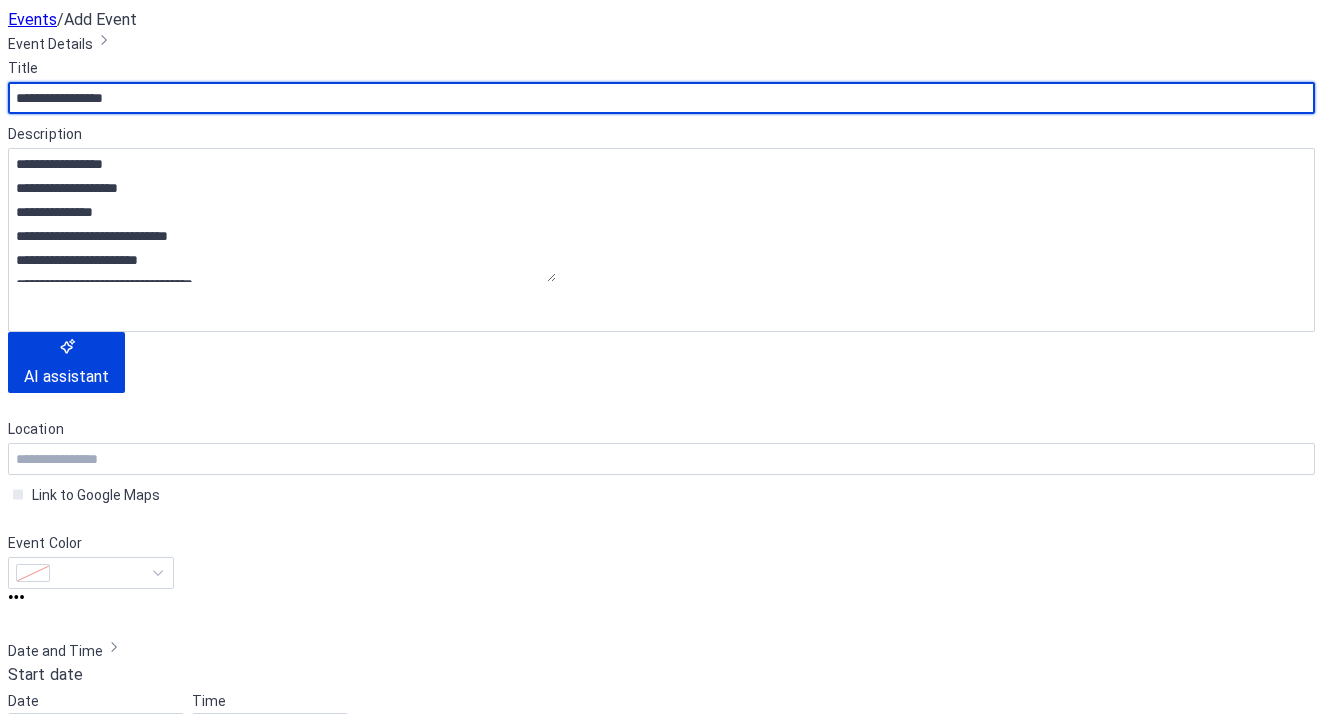 paste on "**********" 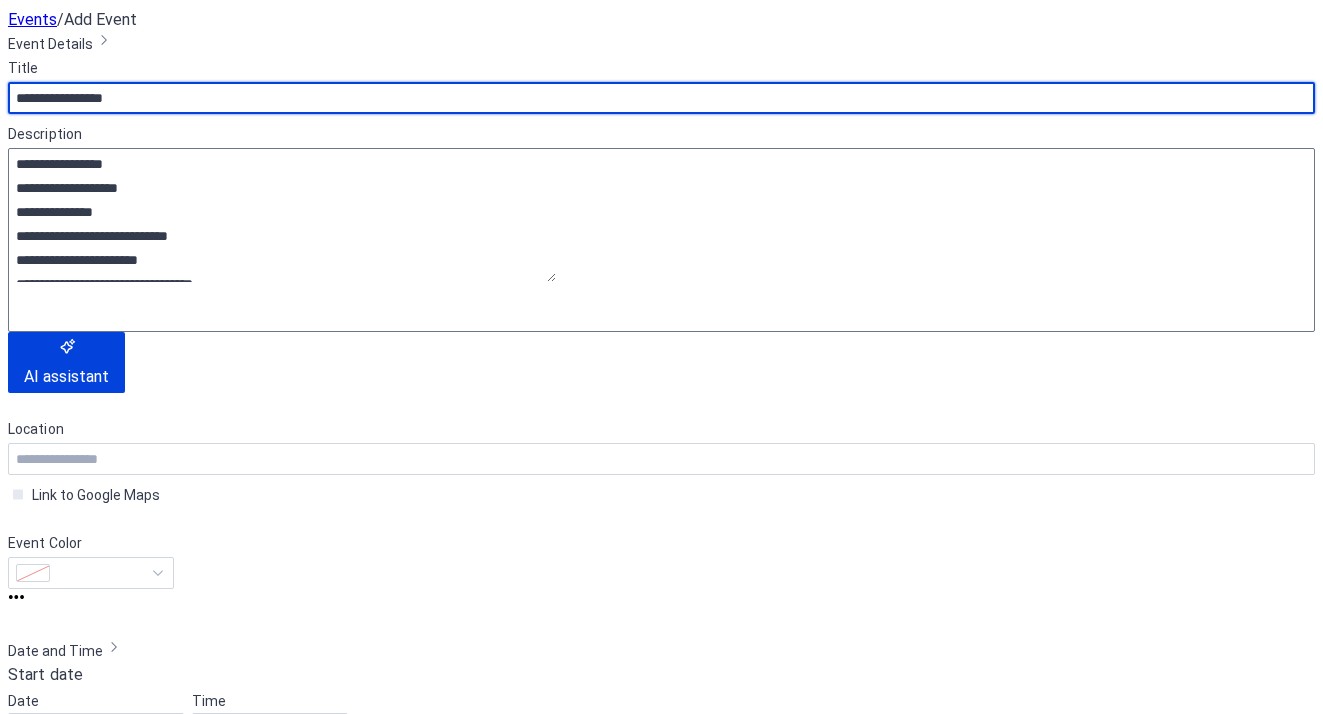 type on "**********" 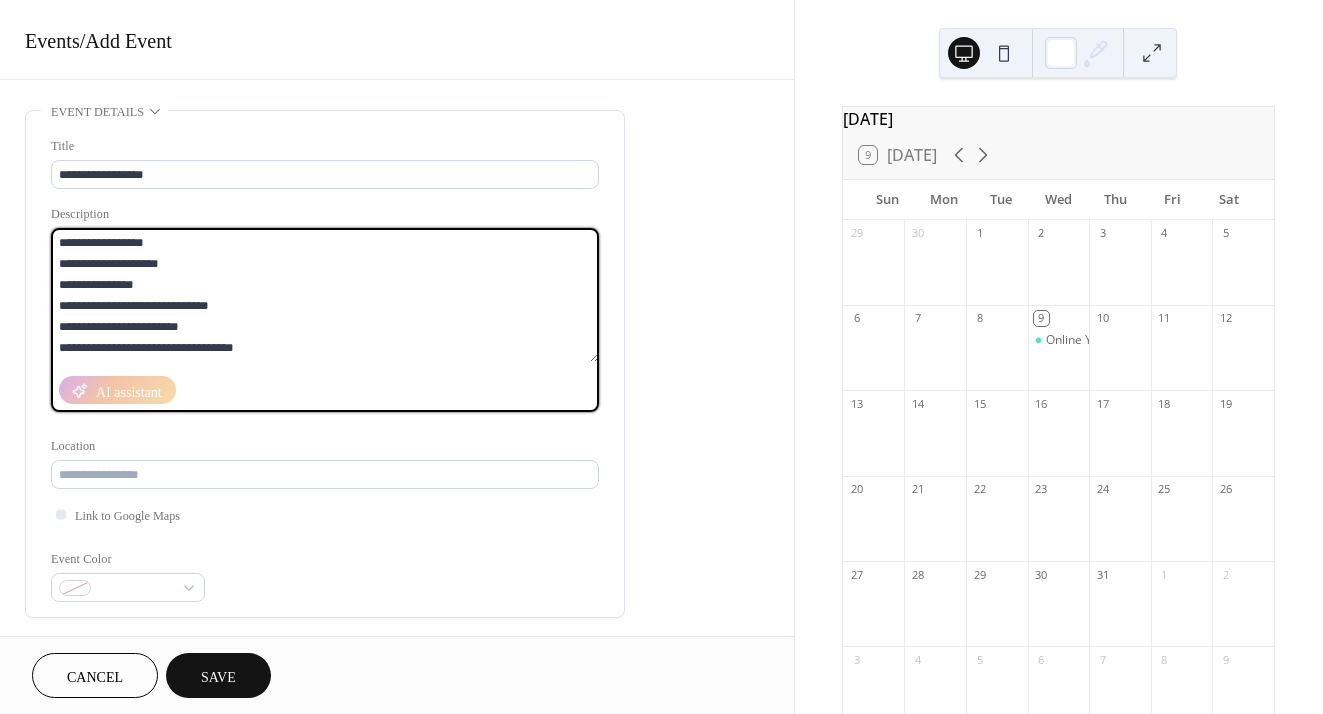 drag, startPoint x: 158, startPoint y: 243, endPoint x: 52, endPoint y: 244, distance: 106.004715 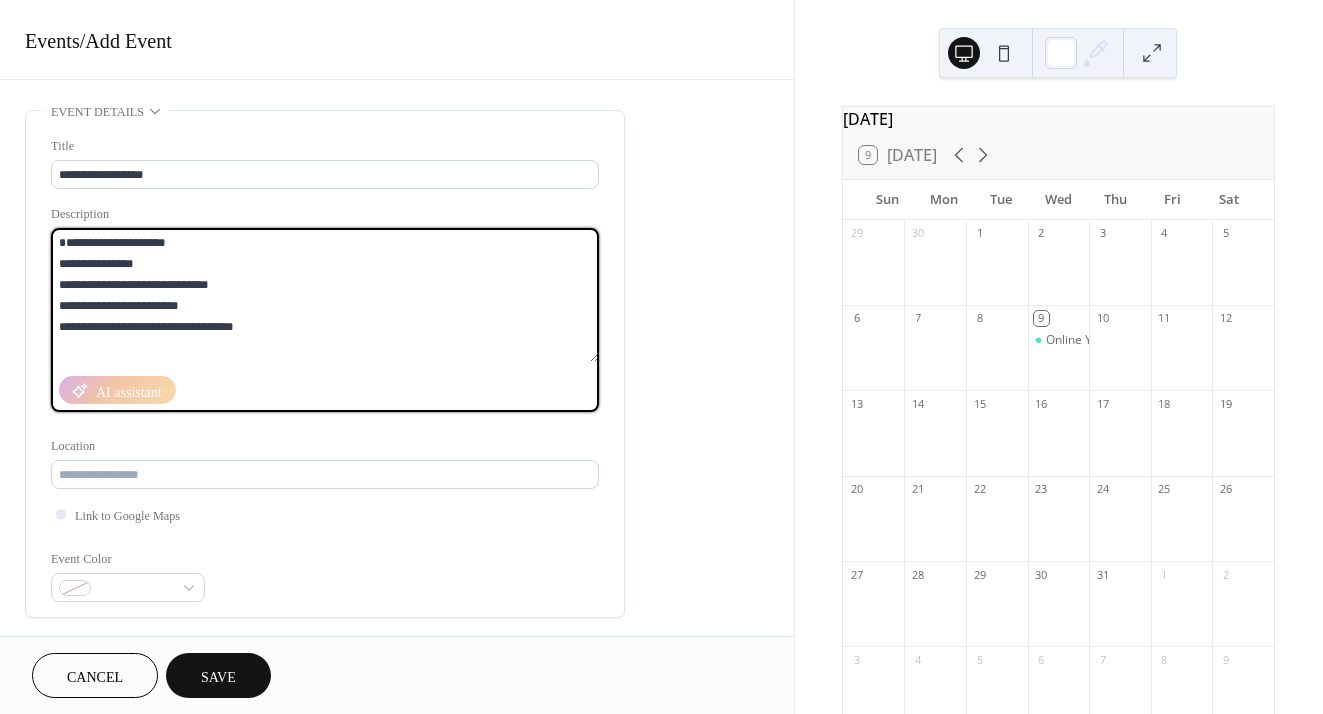 click on "**********" at bounding box center [325, 295] 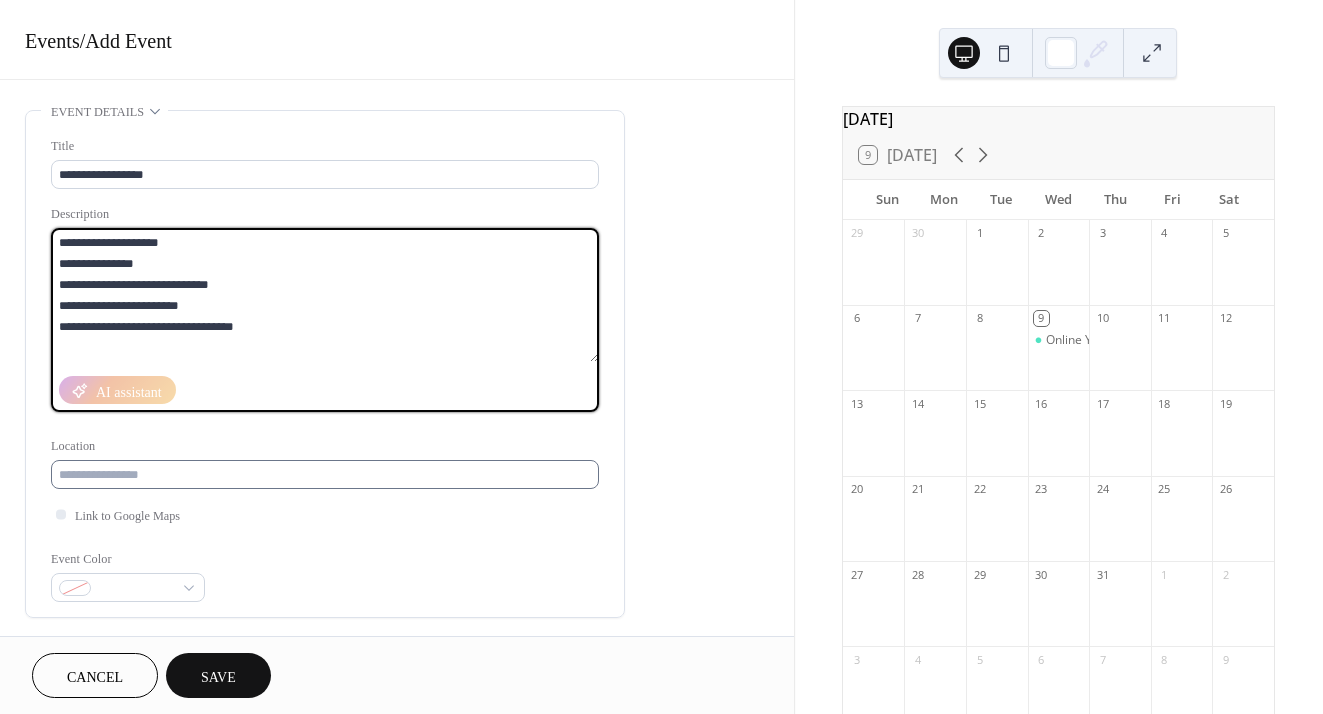 type on "**********" 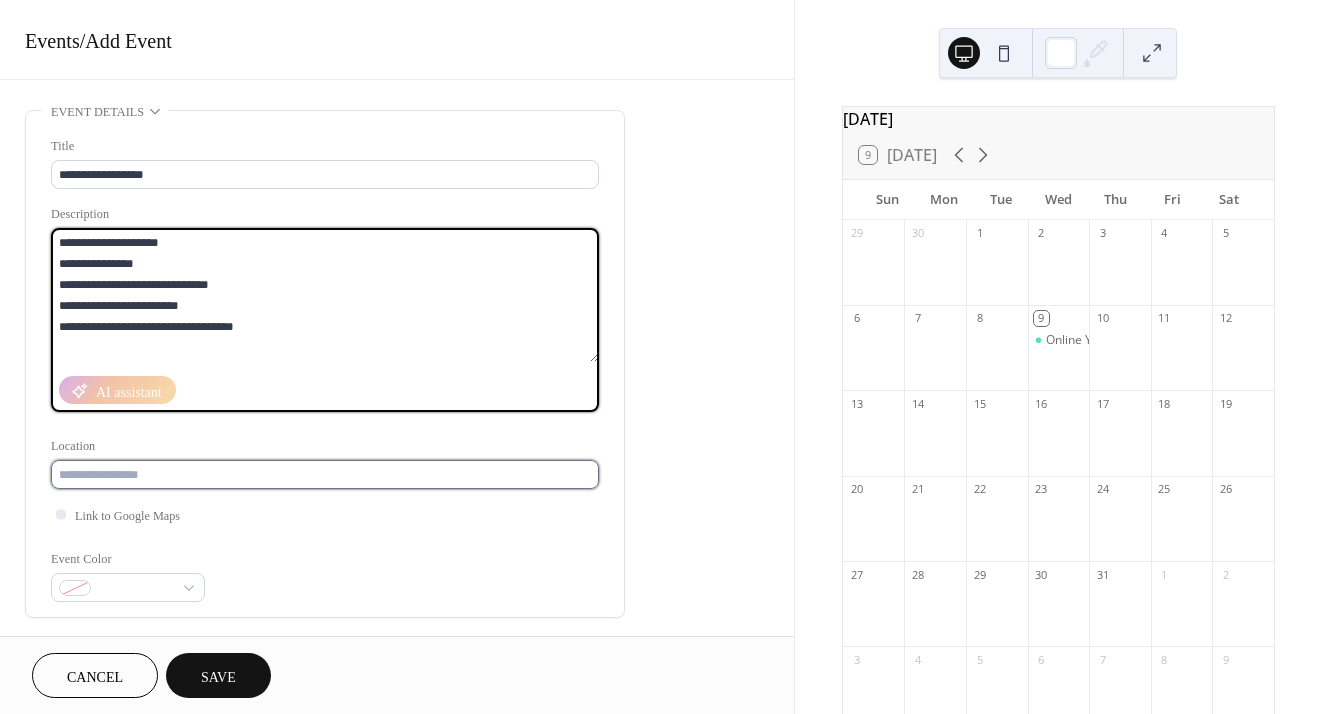 click at bounding box center (325, 474) 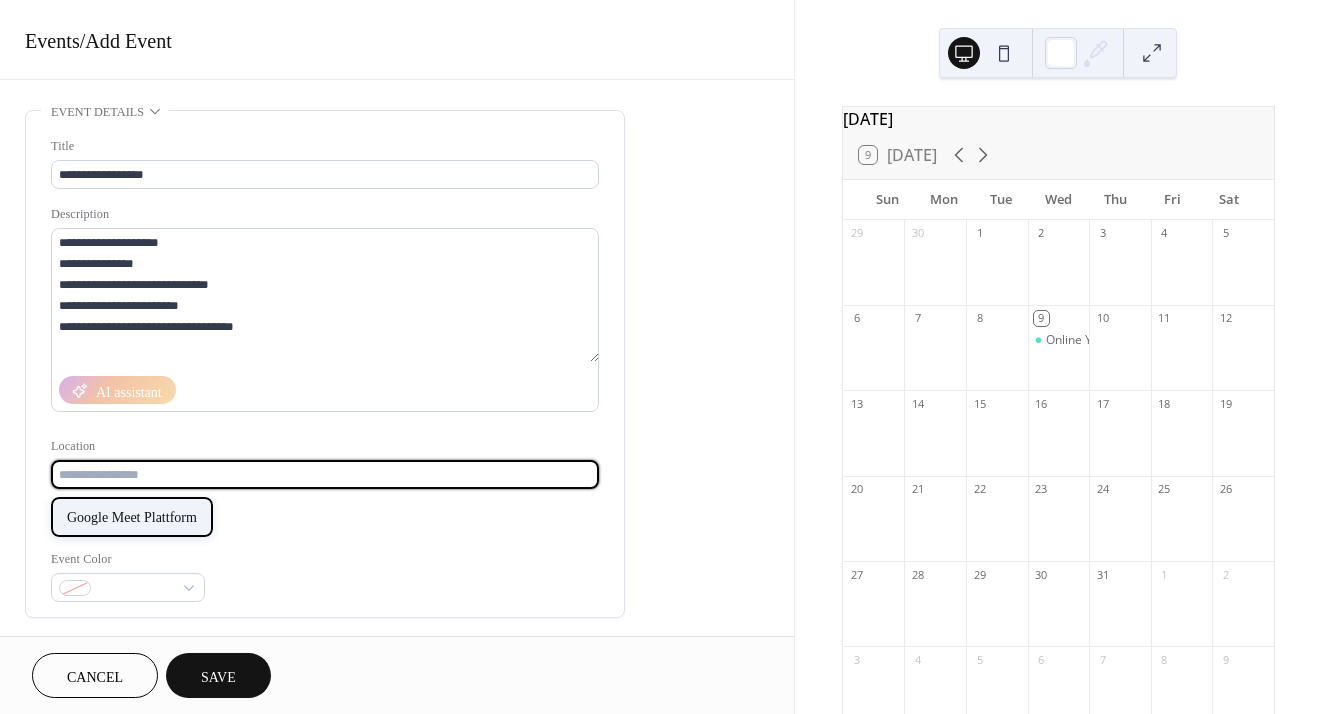click on "Google Meet Plattform" at bounding box center [132, 517] 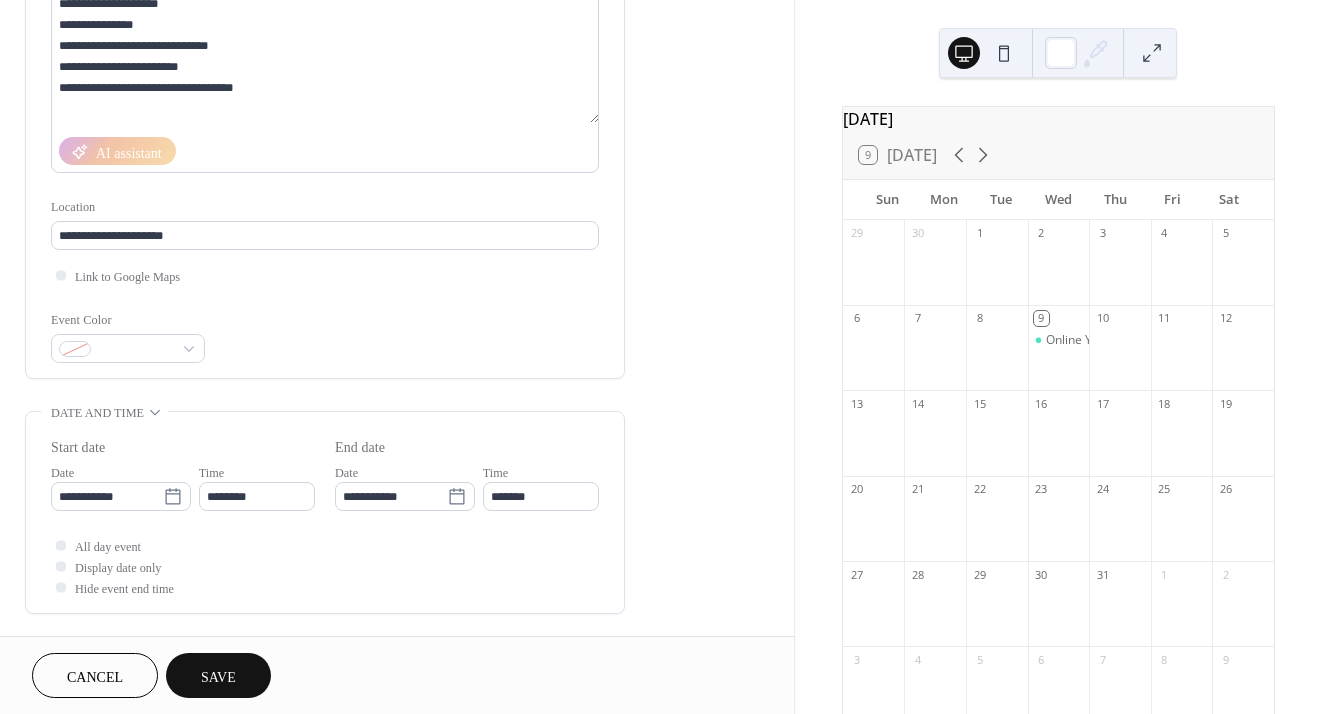 scroll, scrollTop: 243, scrollLeft: 0, axis: vertical 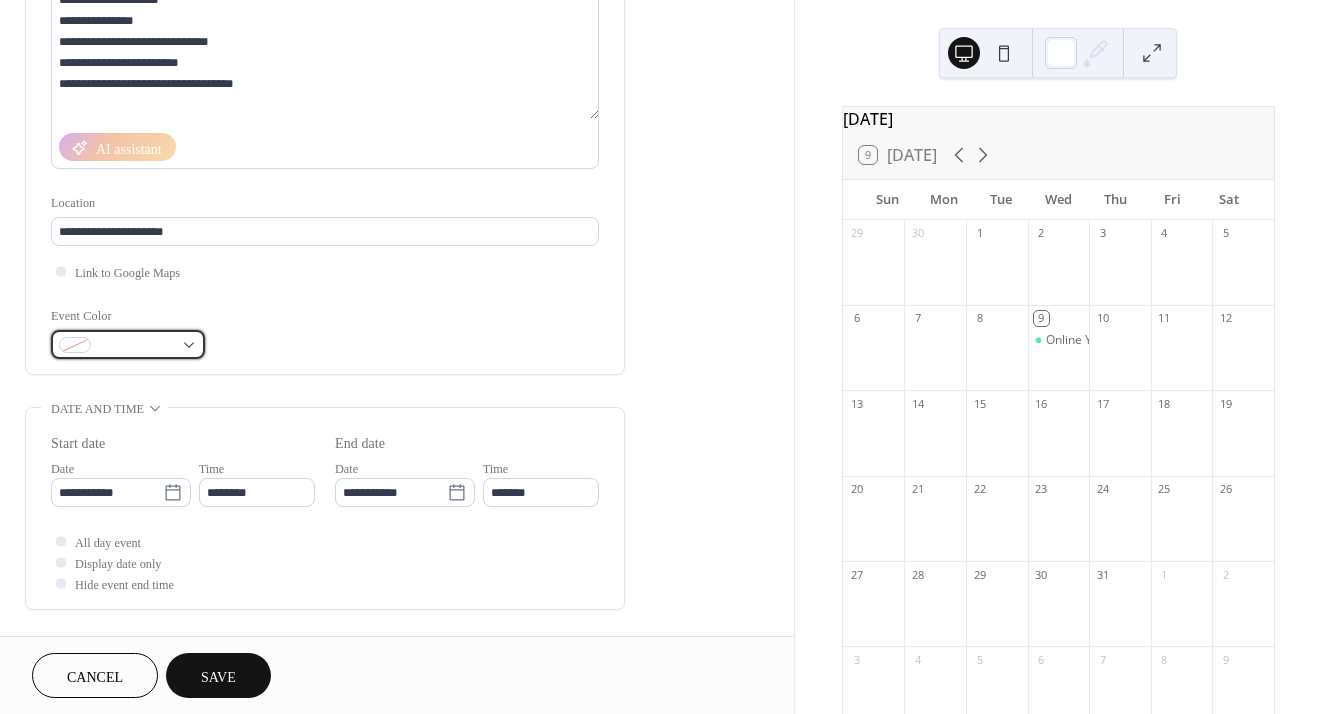 click at bounding box center [128, 344] 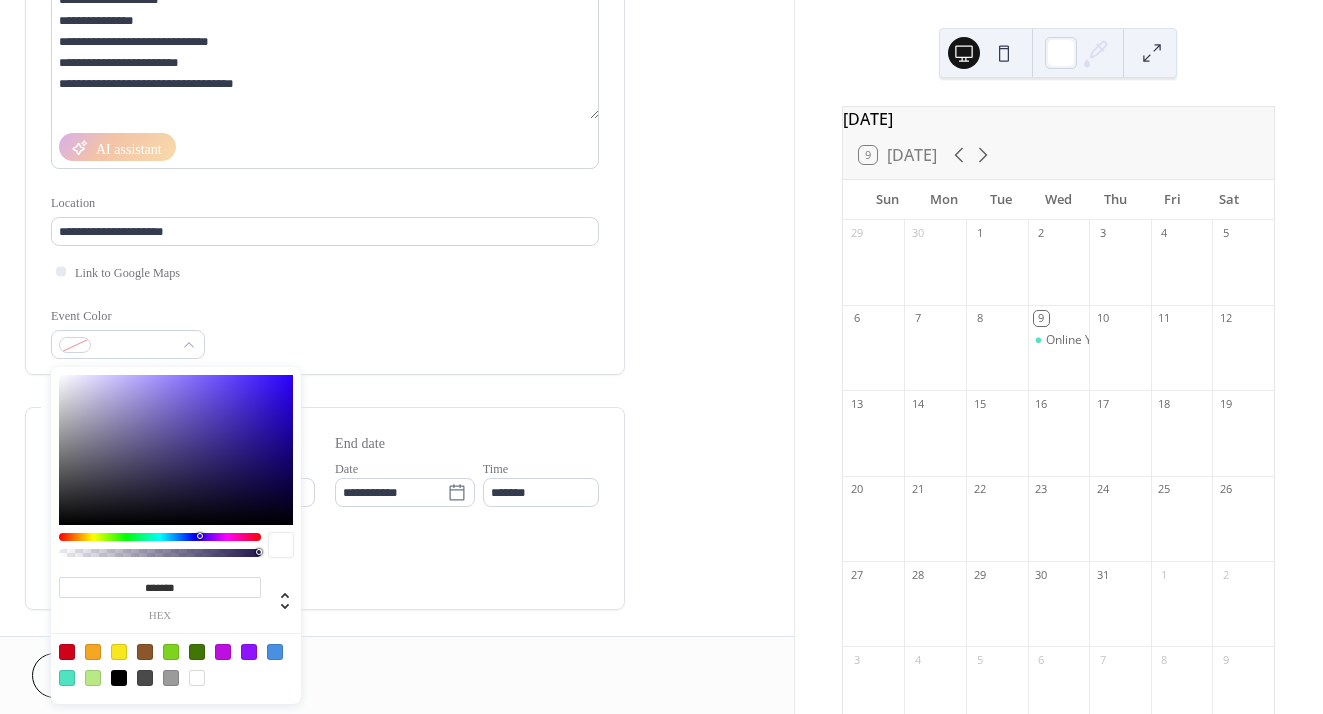 click at bounding box center [67, 678] 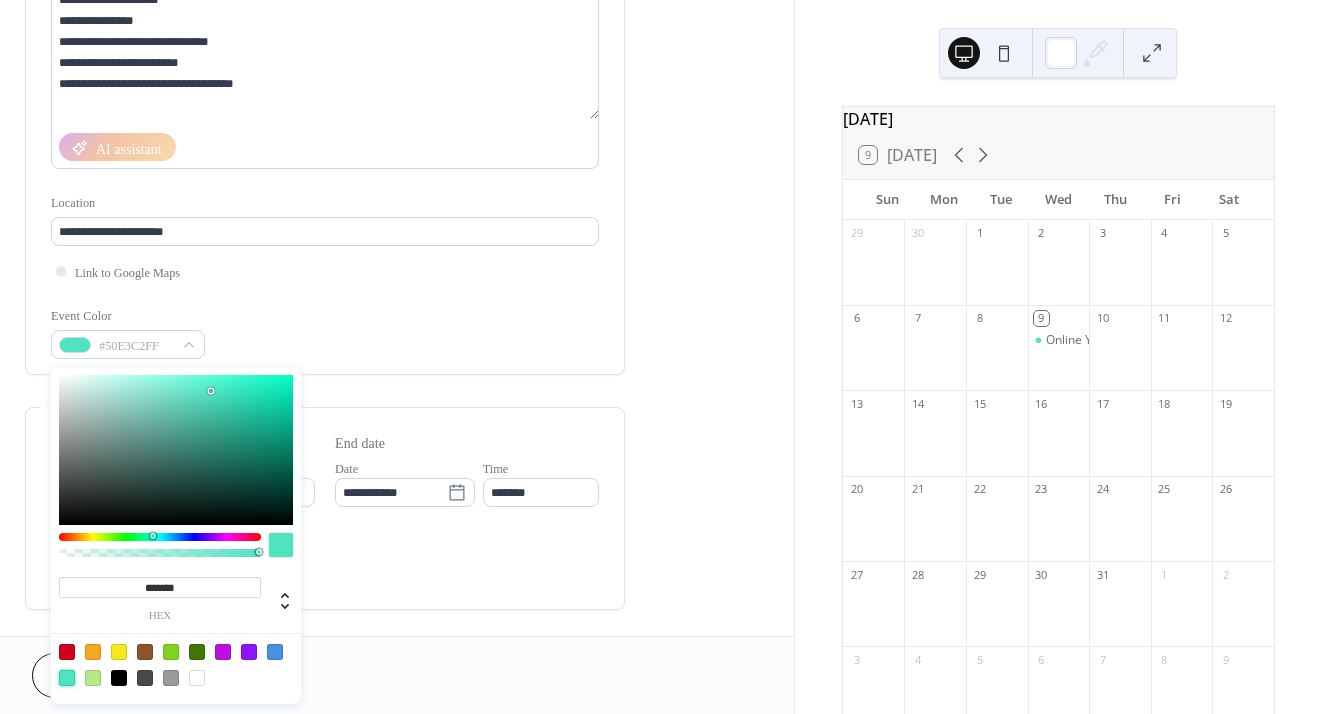 click on "Link to Google Maps" at bounding box center [325, 271] 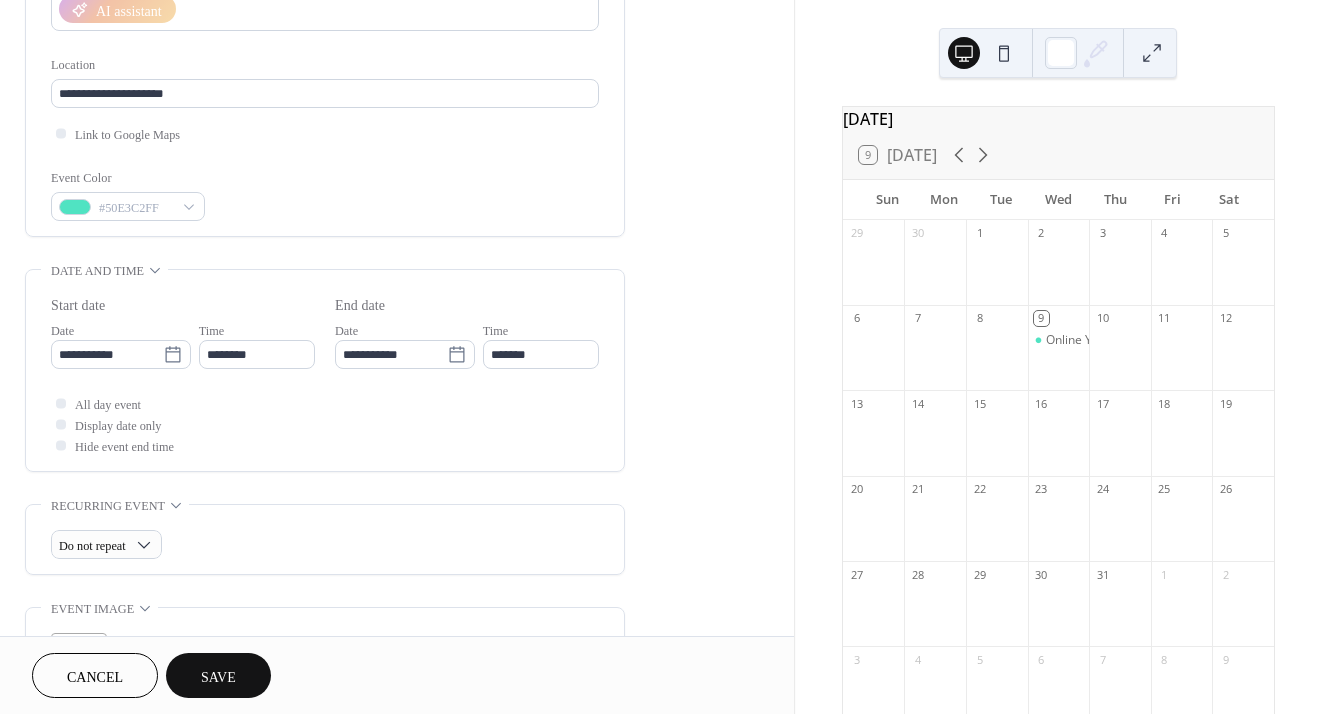 scroll, scrollTop: 384, scrollLeft: 0, axis: vertical 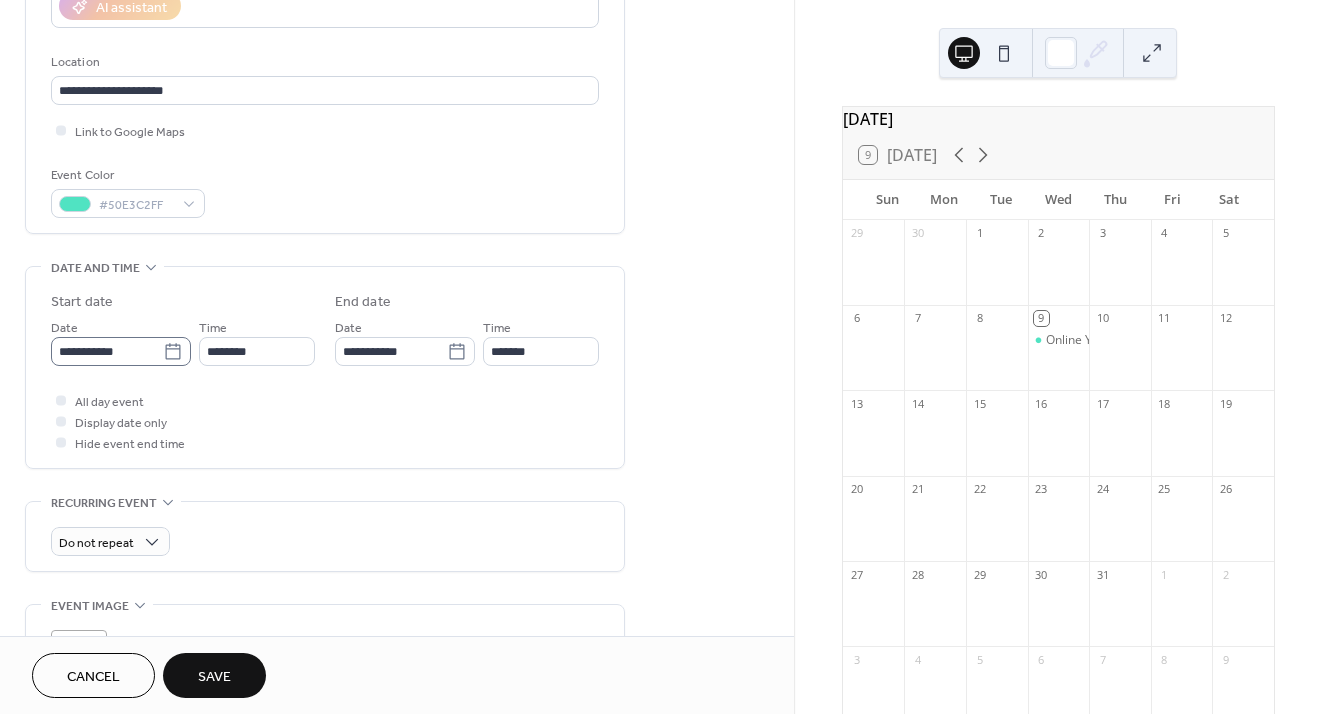 click 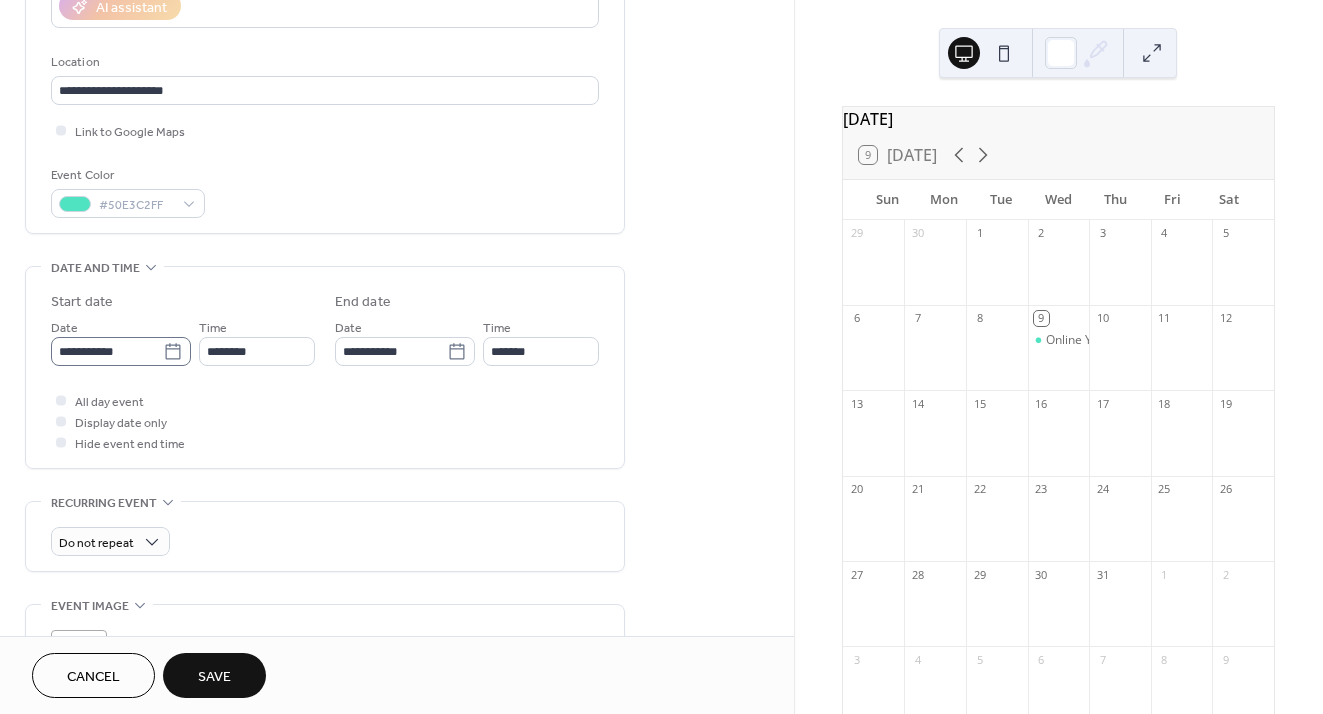 click on "**********" at bounding box center [107, 351] 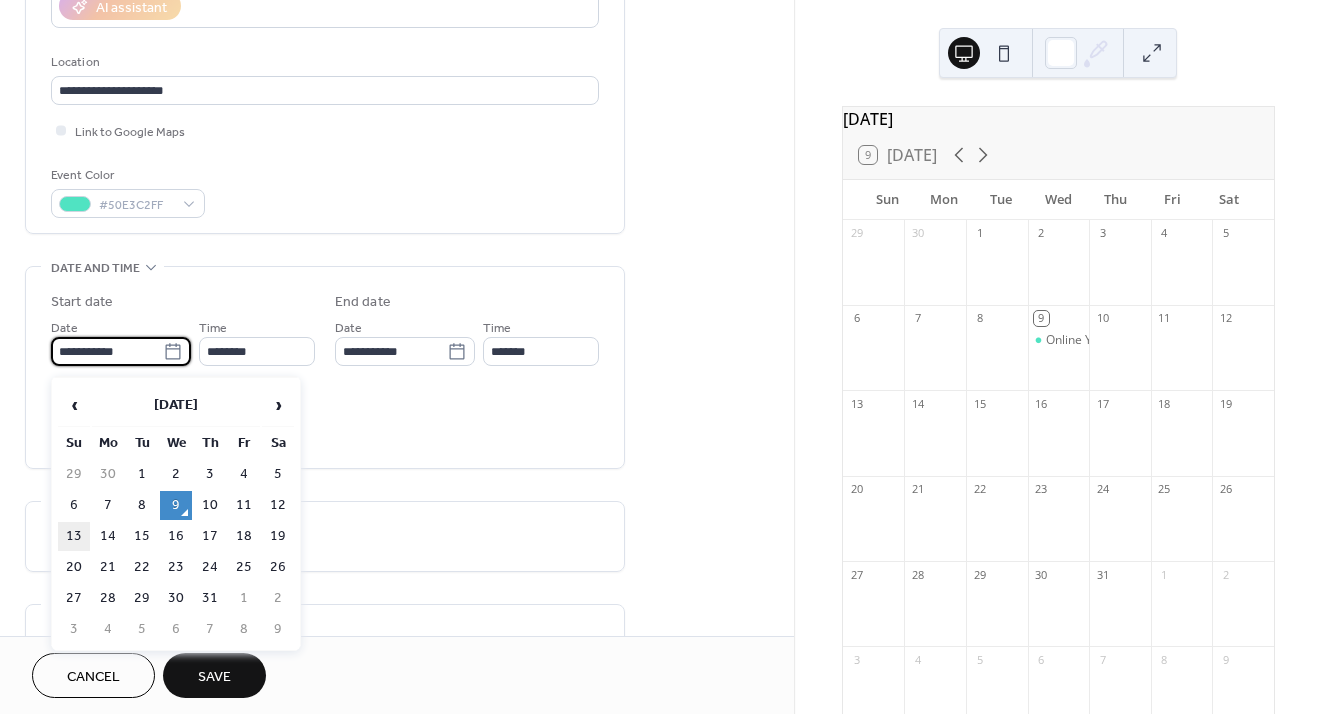 click on "13" at bounding box center [74, 536] 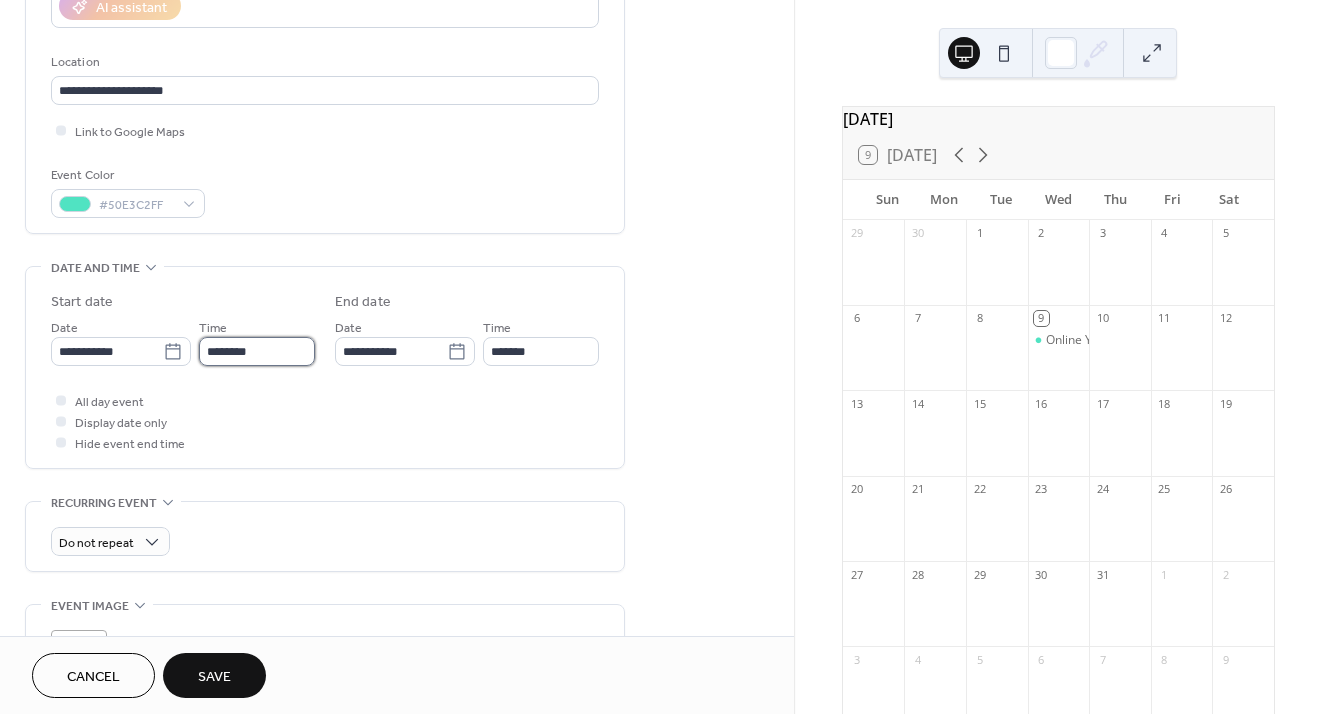 click on "********" at bounding box center (257, 351) 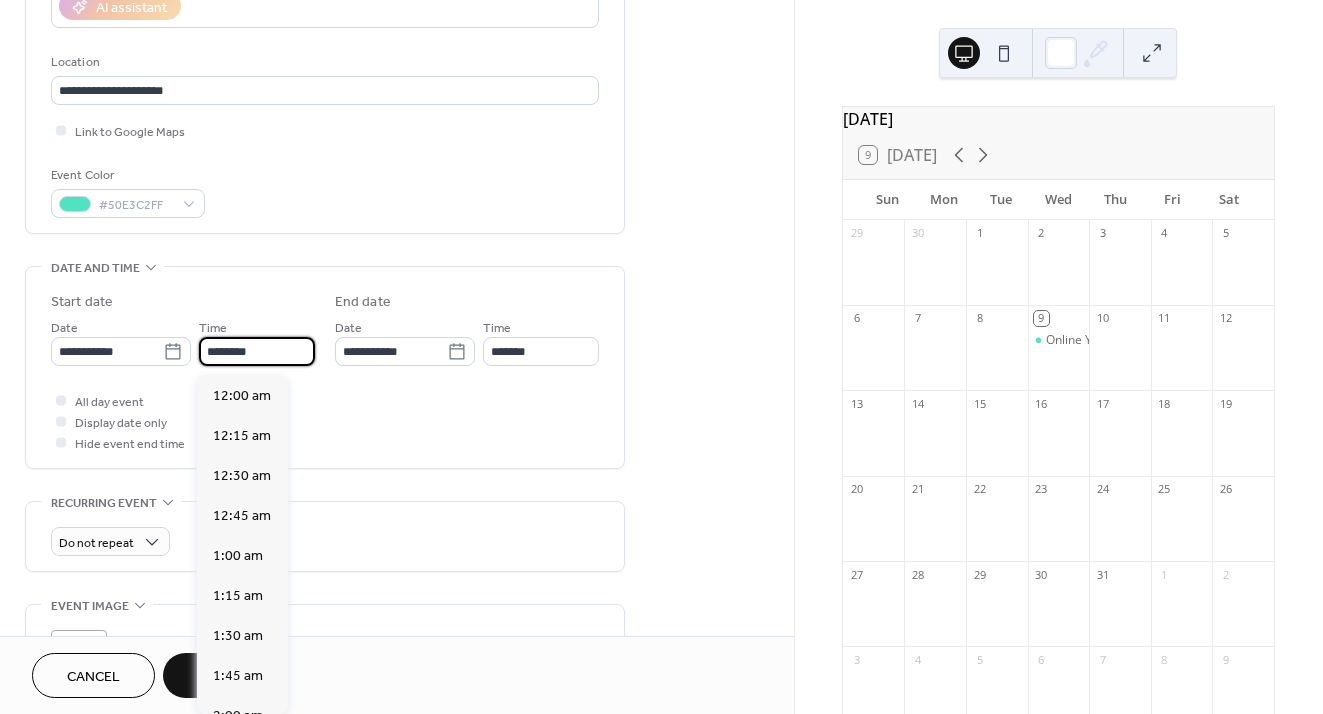 scroll, scrollTop: 1920, scrollLeft: 0, axis: vertical 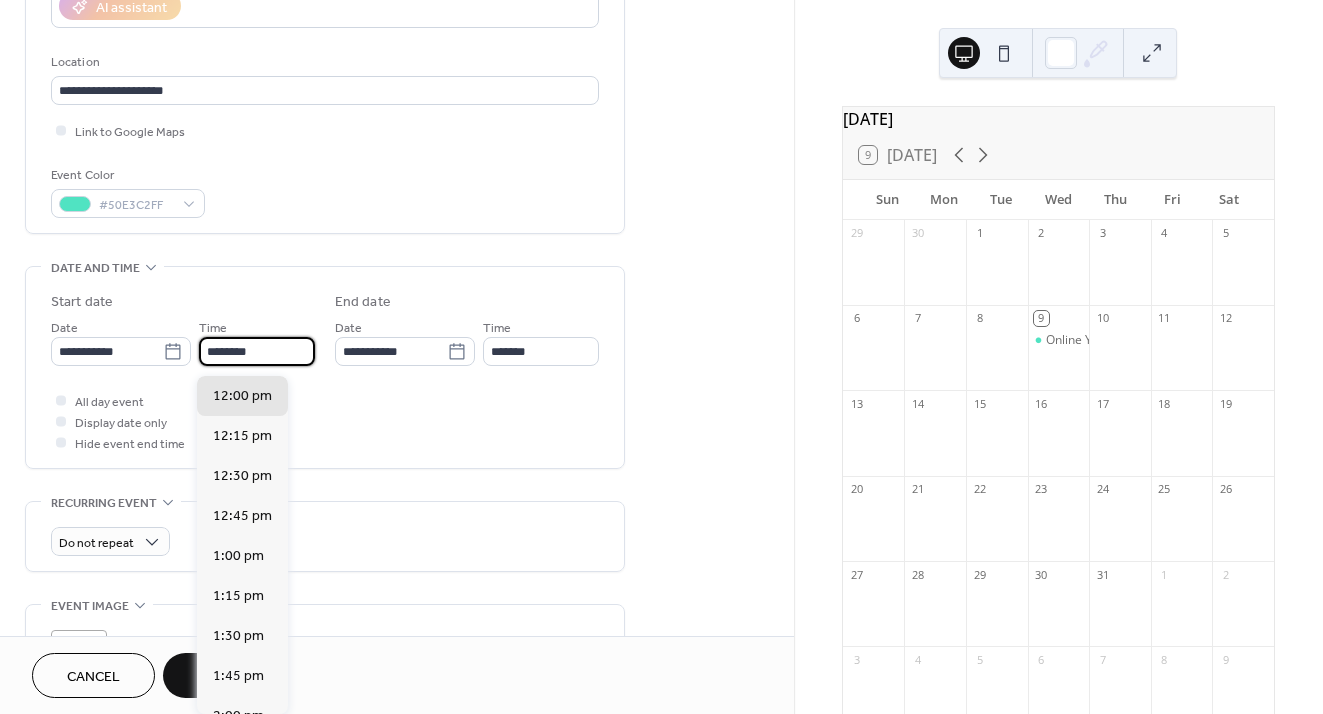 click on "********" at bounding box center [257, 351] 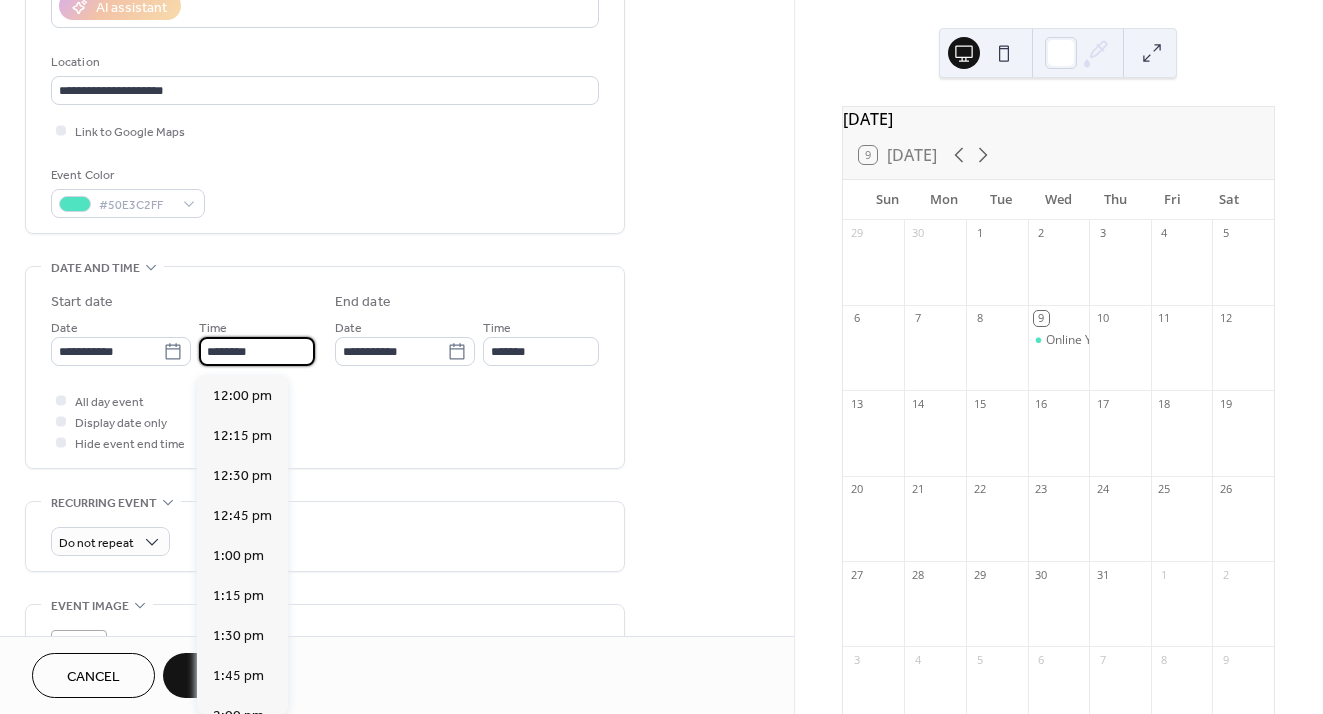 scroll, scrollTop: 3200, scrollLeft: 0, axis: vertical 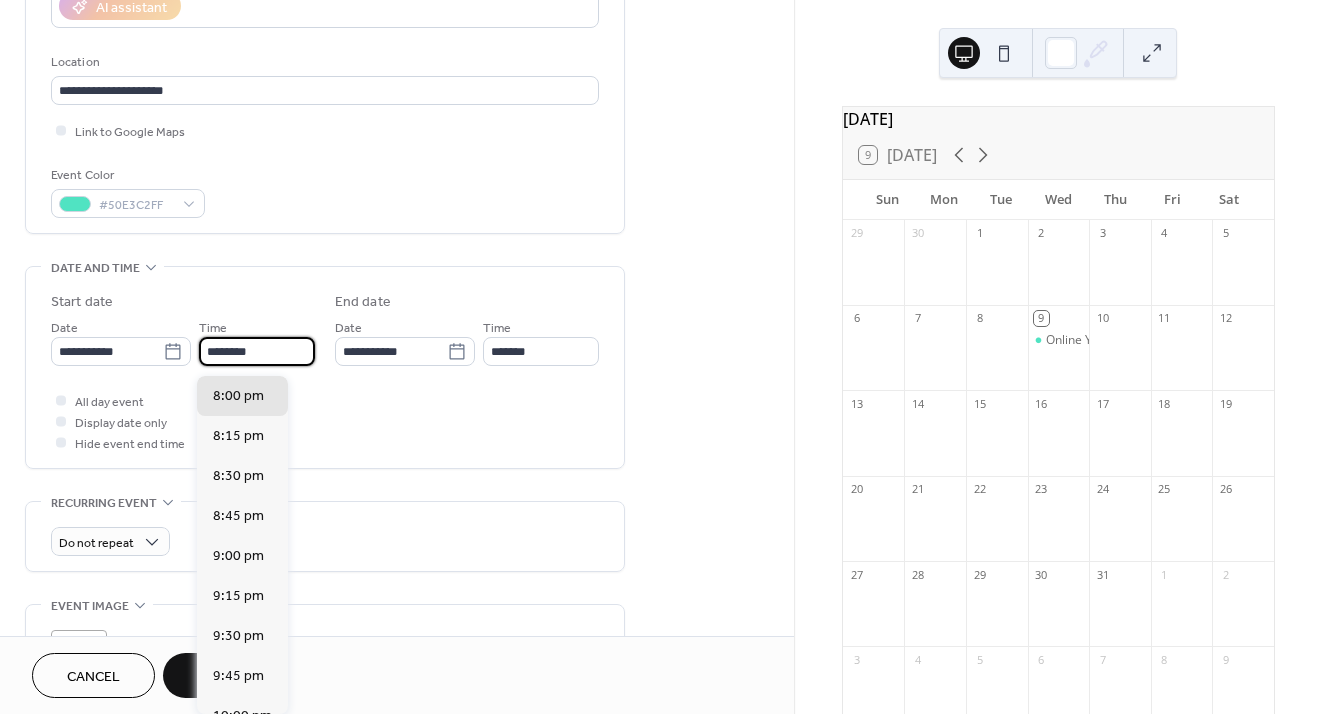 click on "********" at bounding box center [257, 351] 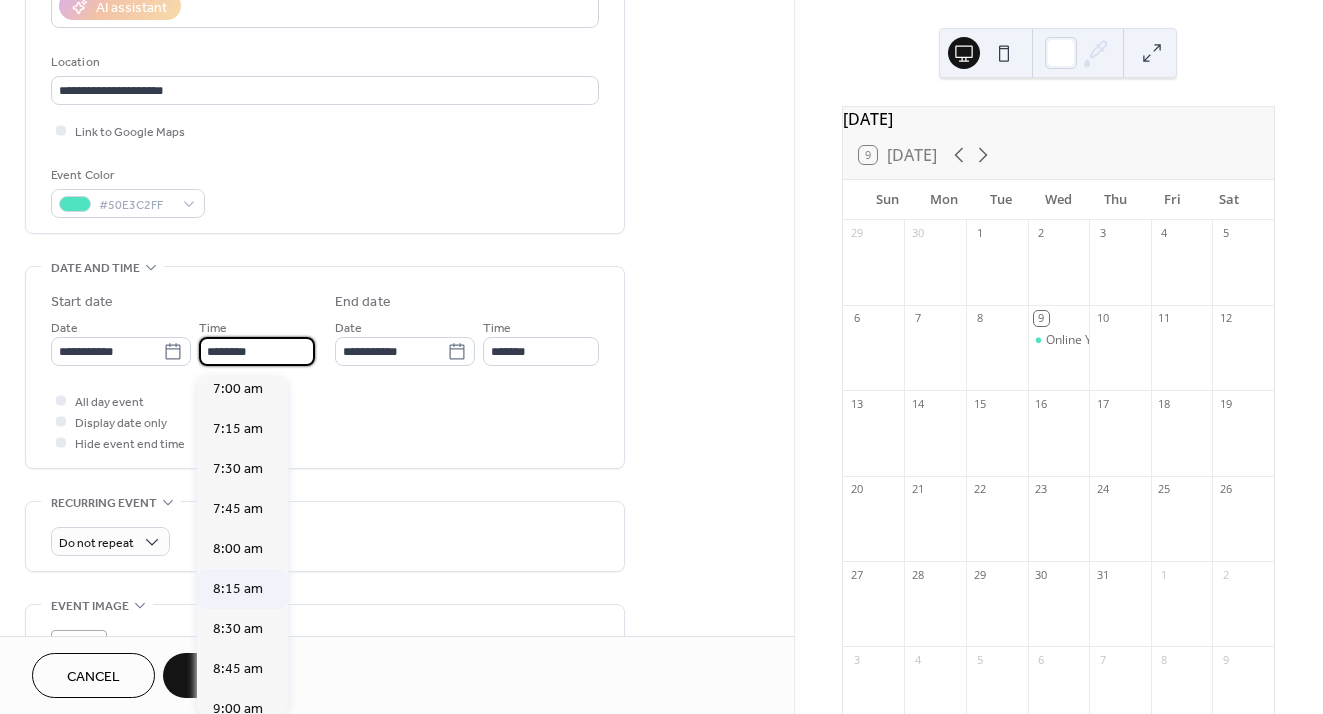 scroll, scrollTop: 1198, scrollLeft: 0, axis: vertical 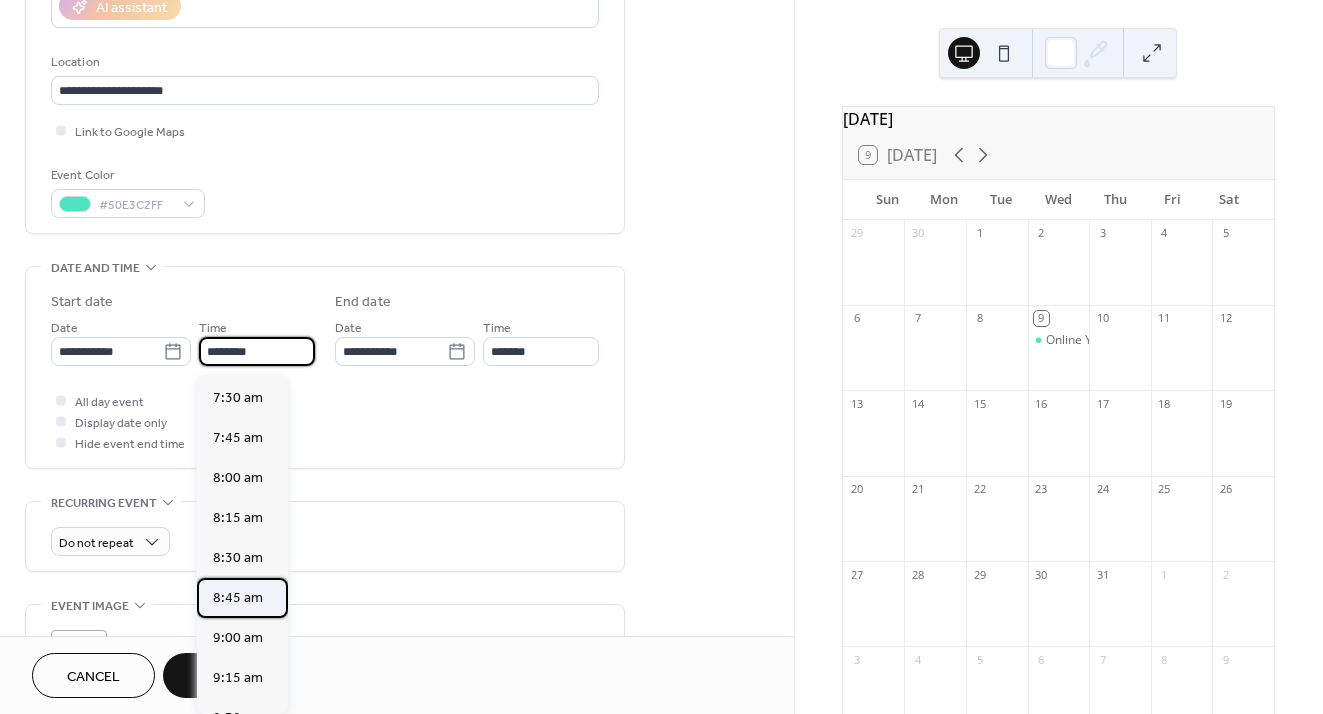 click on "8:45 am" at bounding box center [238, 598] 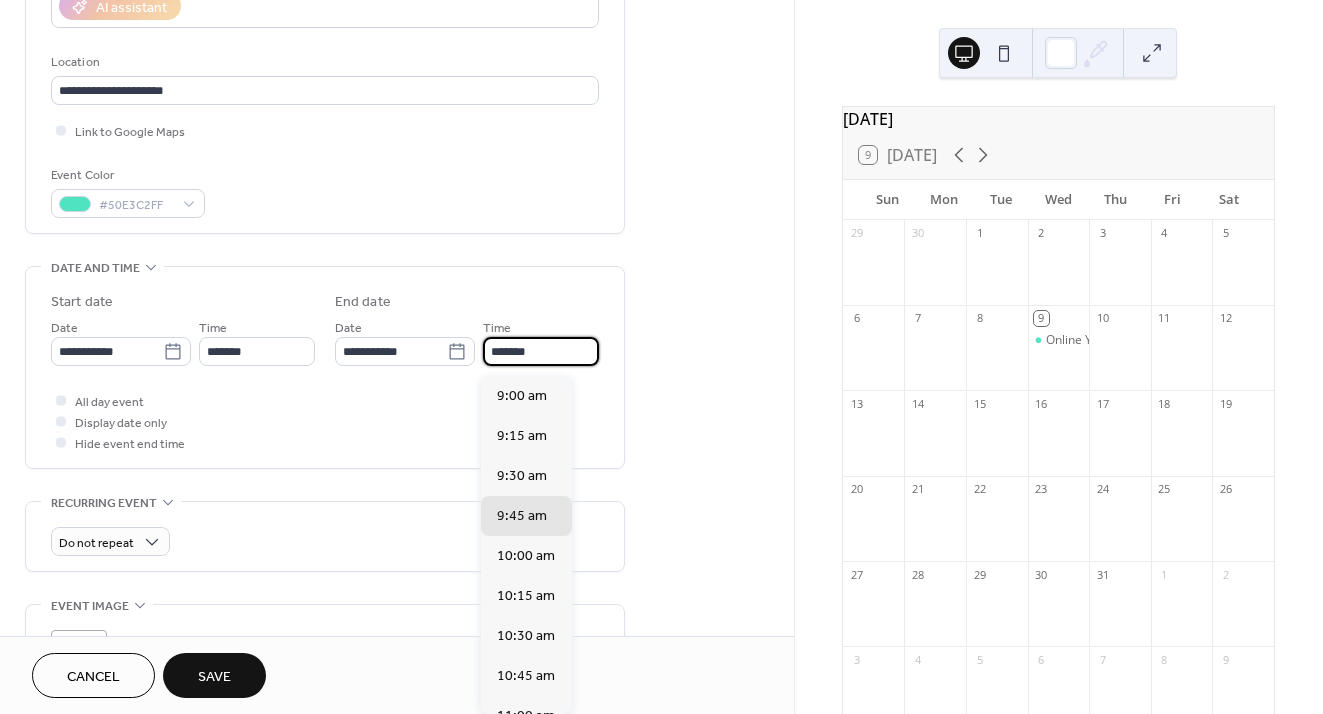 click on "*******" at bounding box center [541, 351] 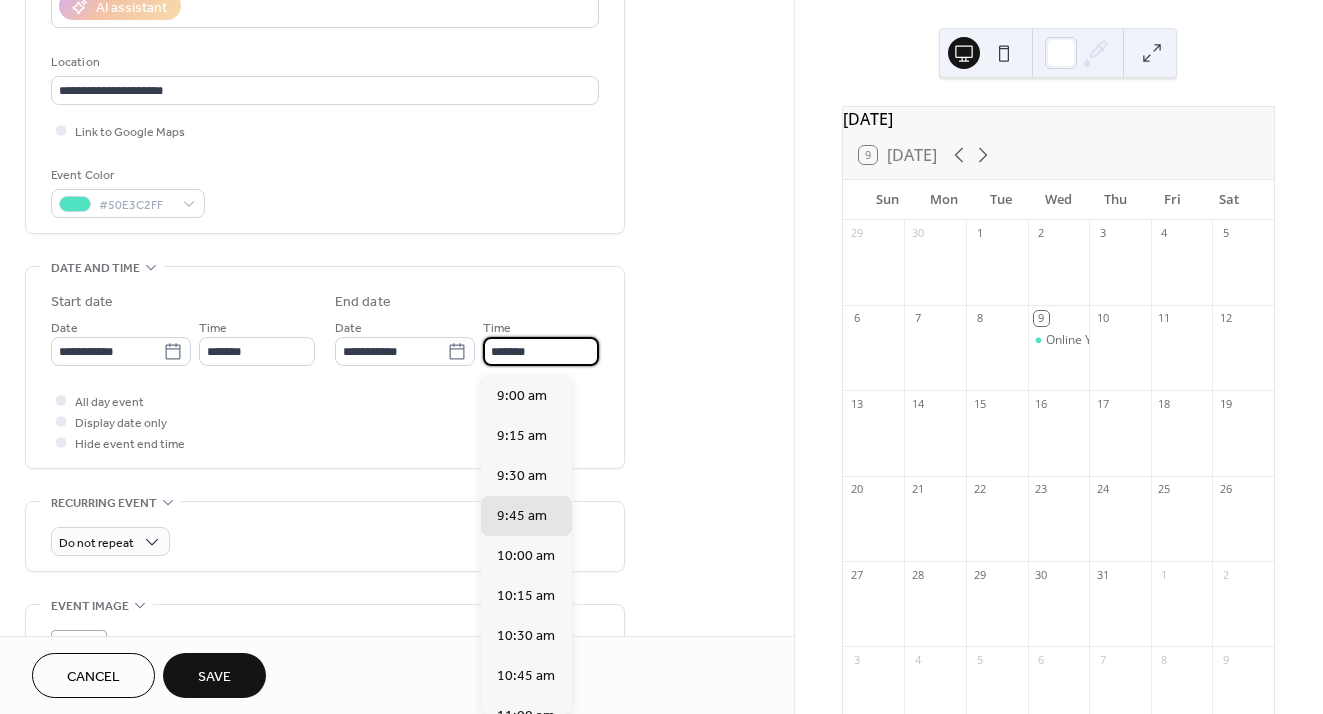 click on "*******" at bounding box center (541, 351) 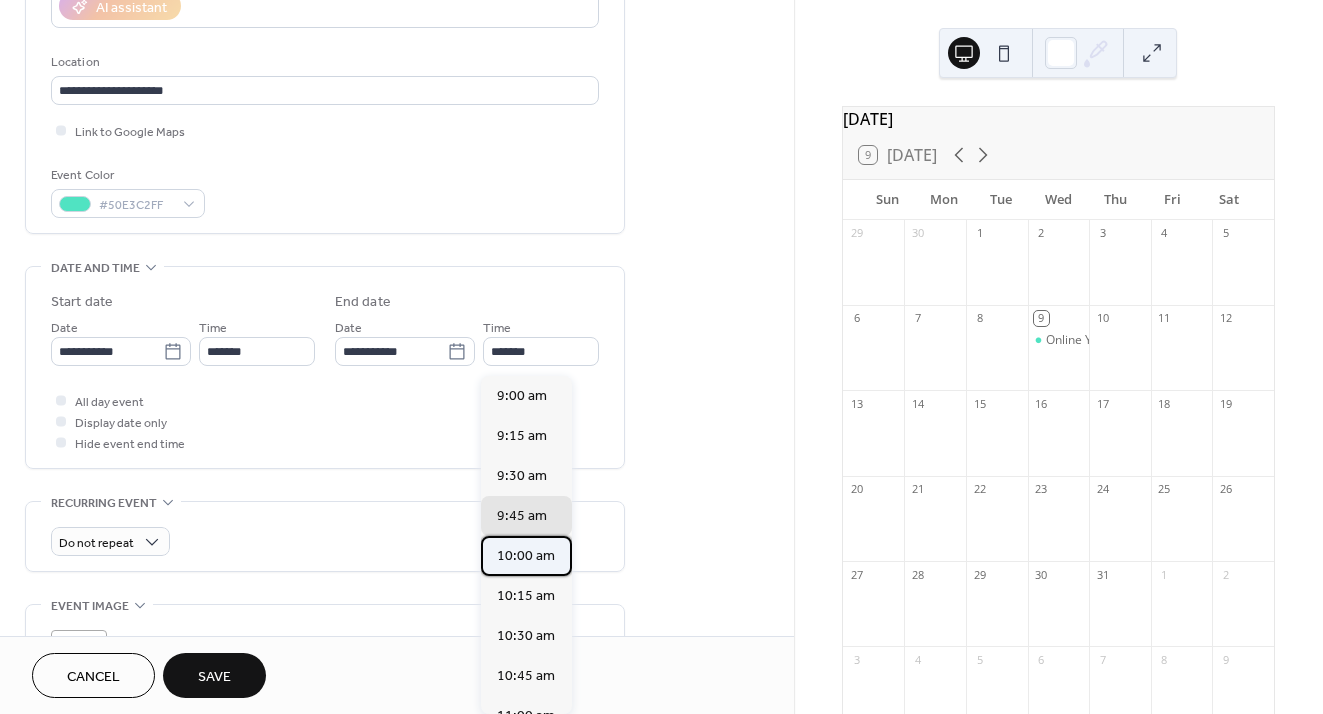 click on "10:00 am" at bounding box center [526, 556] 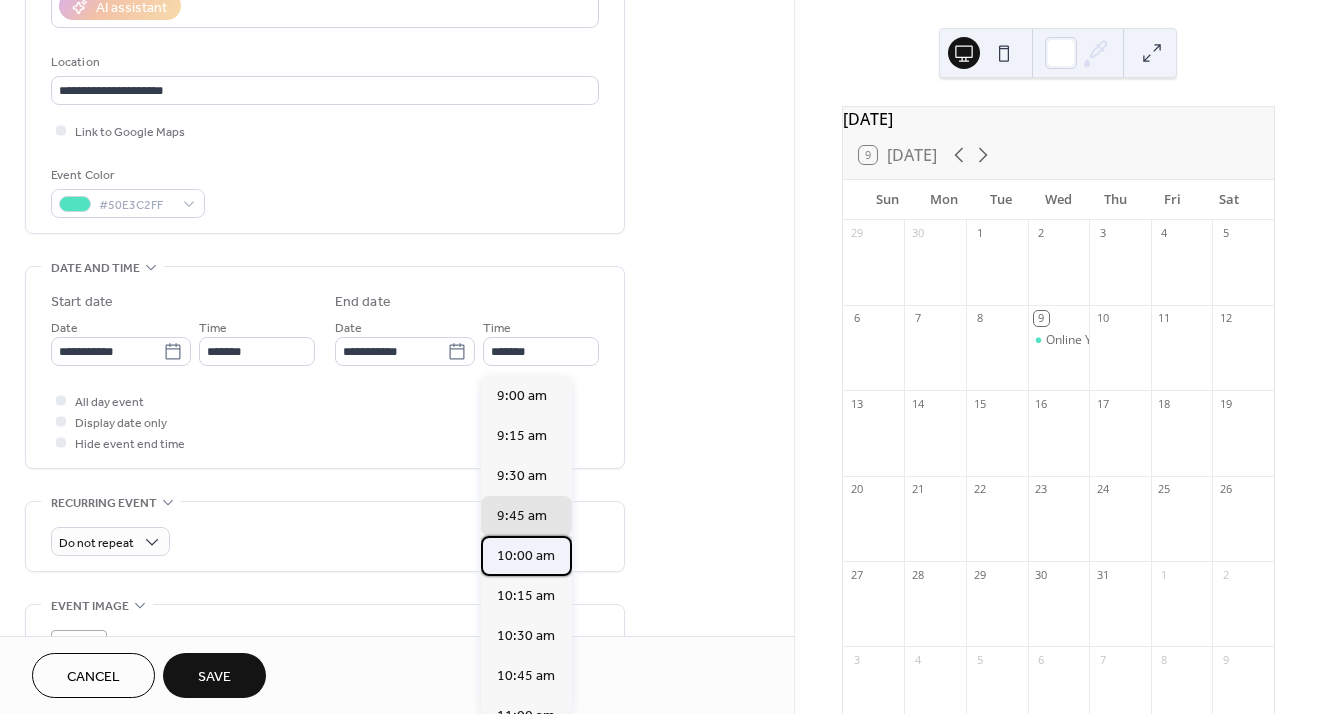 type on "********" 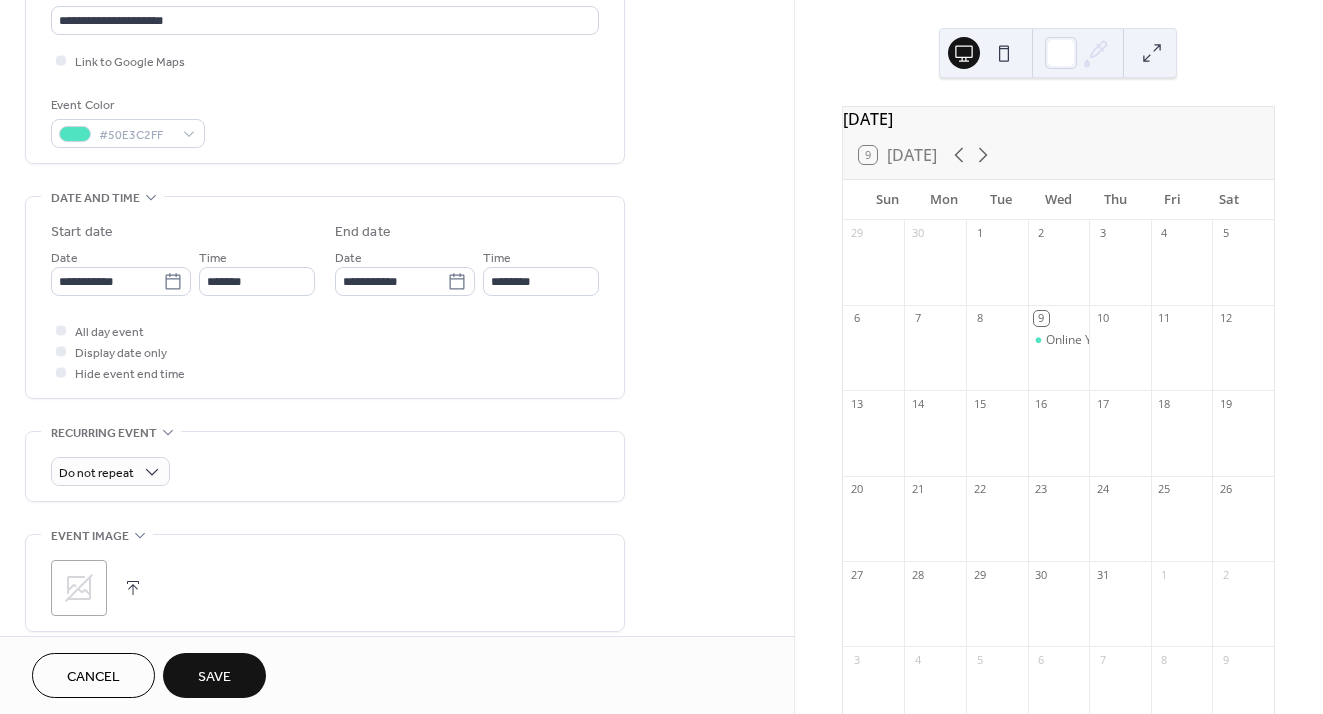 scroll, scrollTop: 456, scrollLeft: 0, axis: vertical 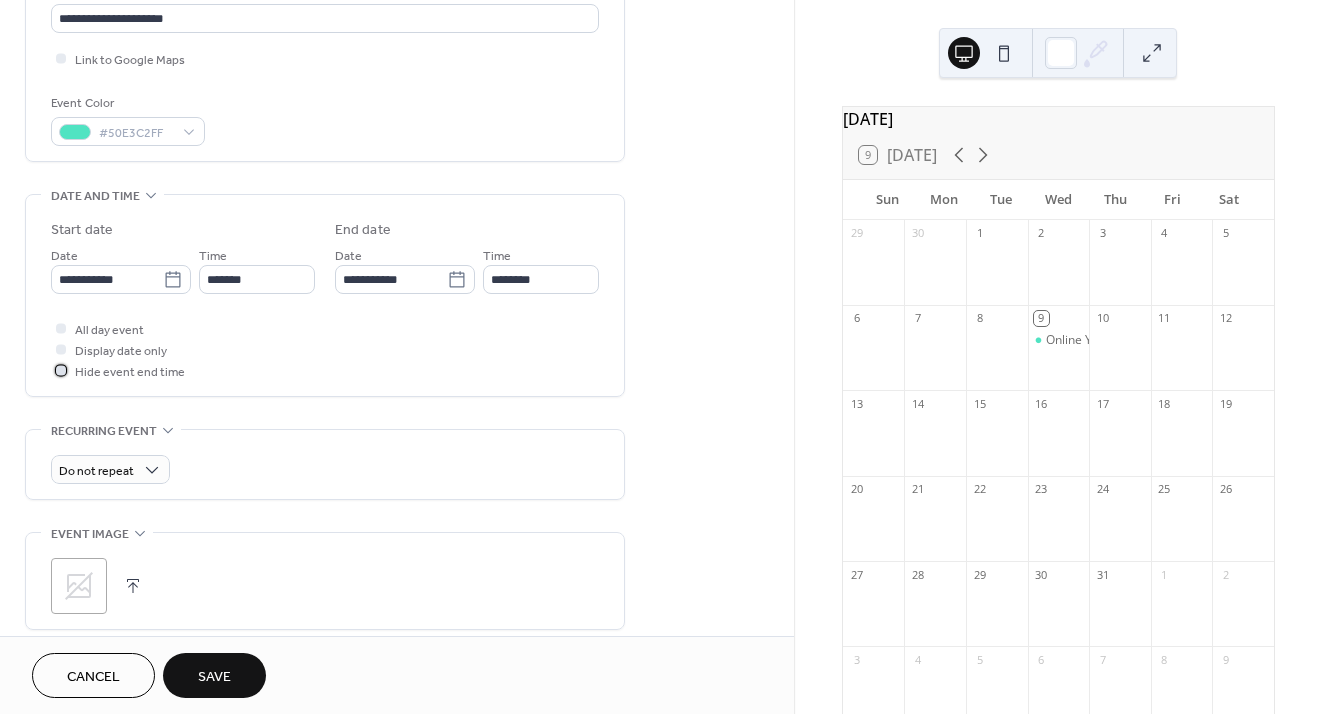 click at bounding box center [61, 370] 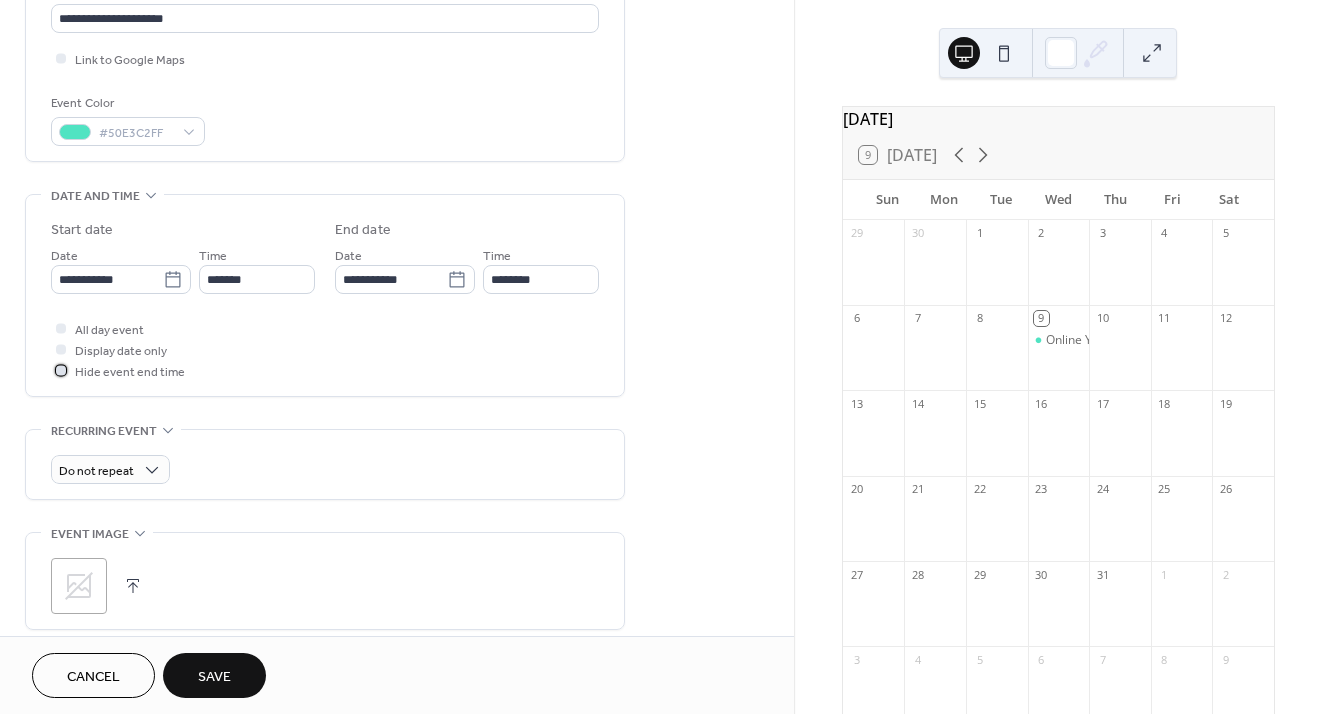 click 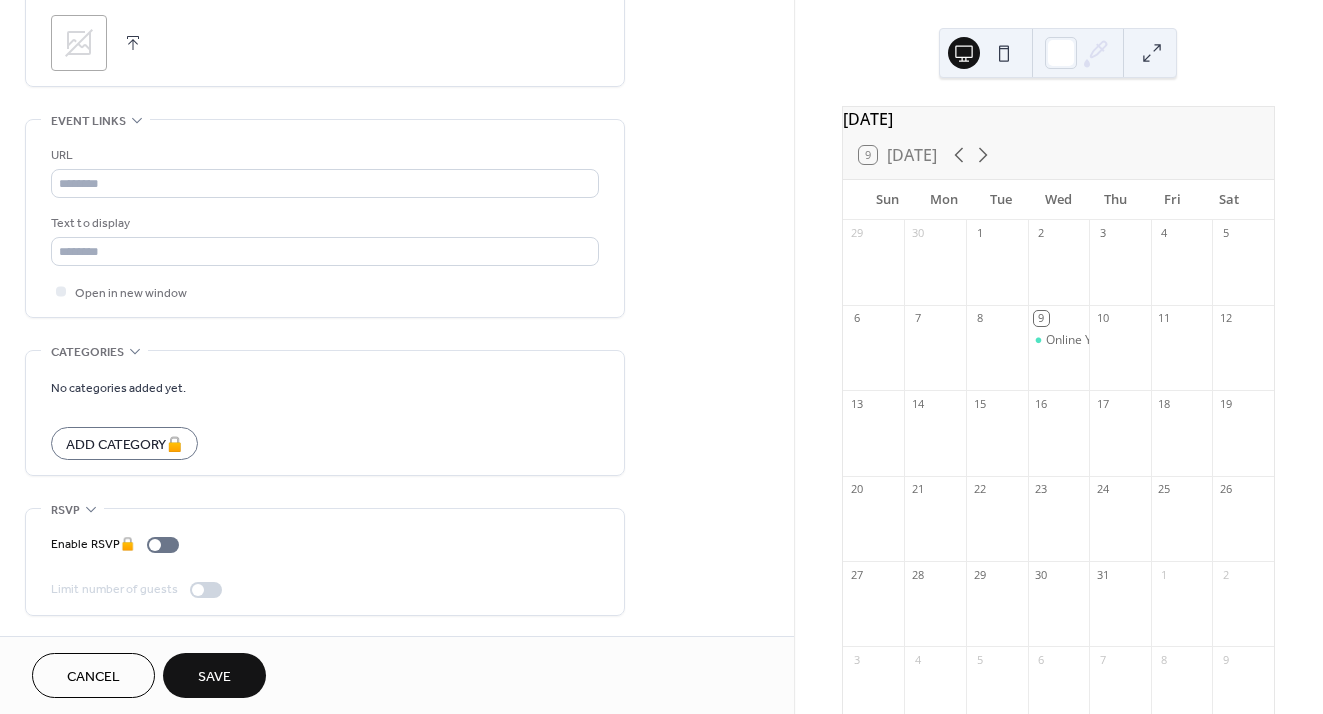 scroll, scrollTop: 1009, scrollLeft: 0, axis: vertical 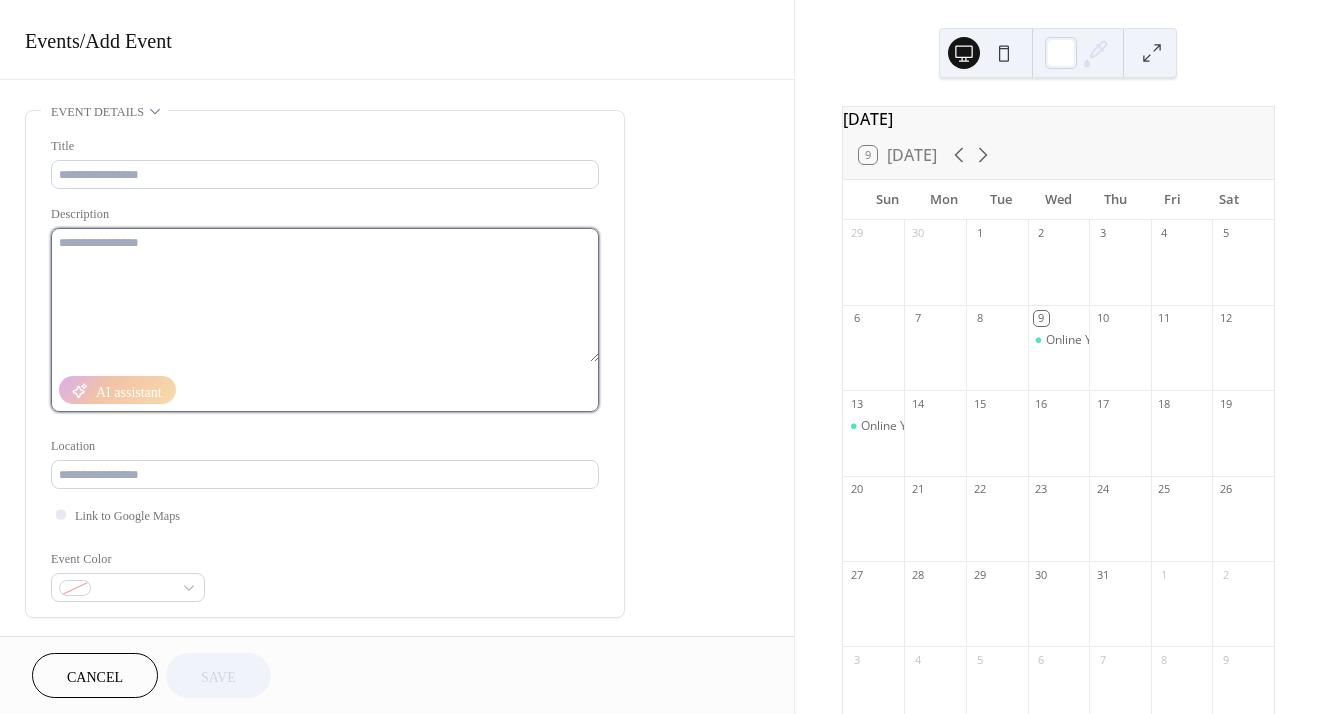 click at bounding box center [325, 295] 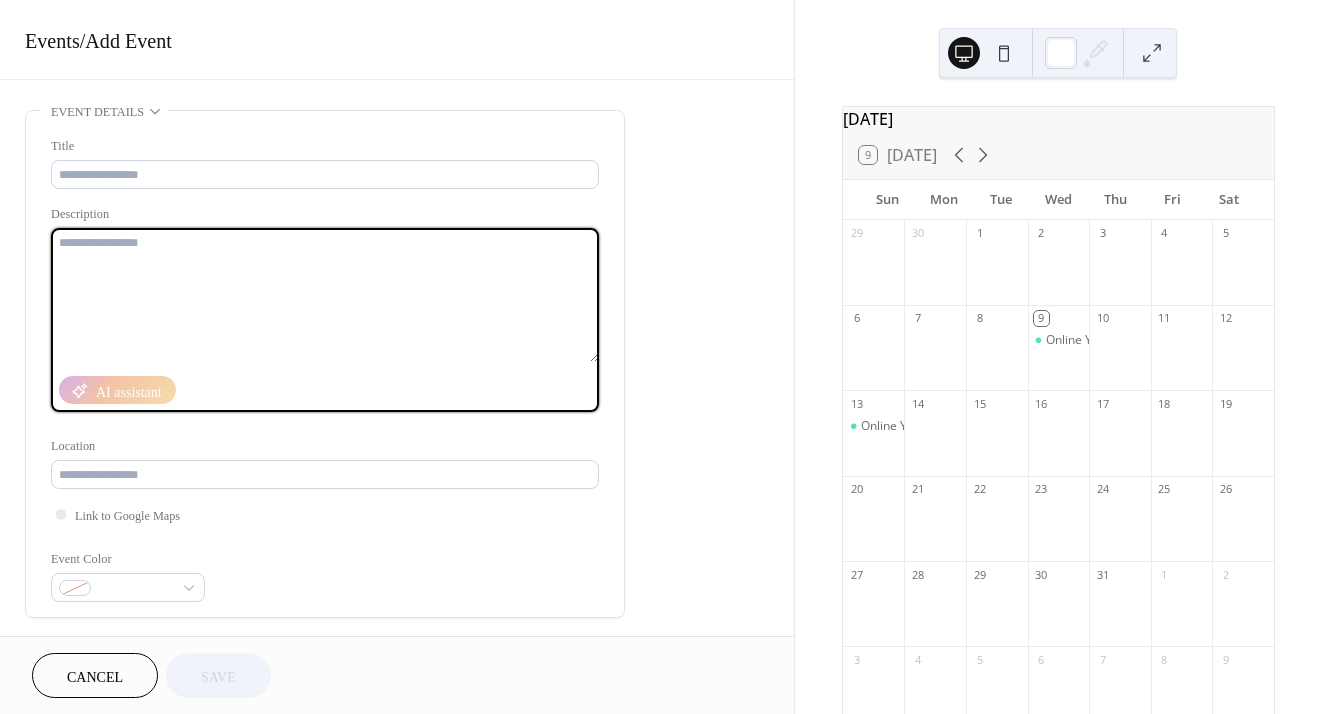 paste on "**********" 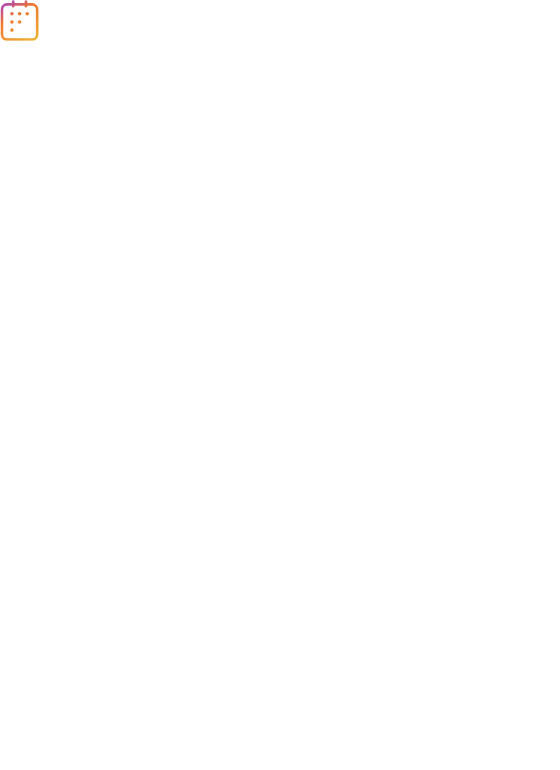 scroll, scrollTop: 0, scrollLeft: 0, axis: both 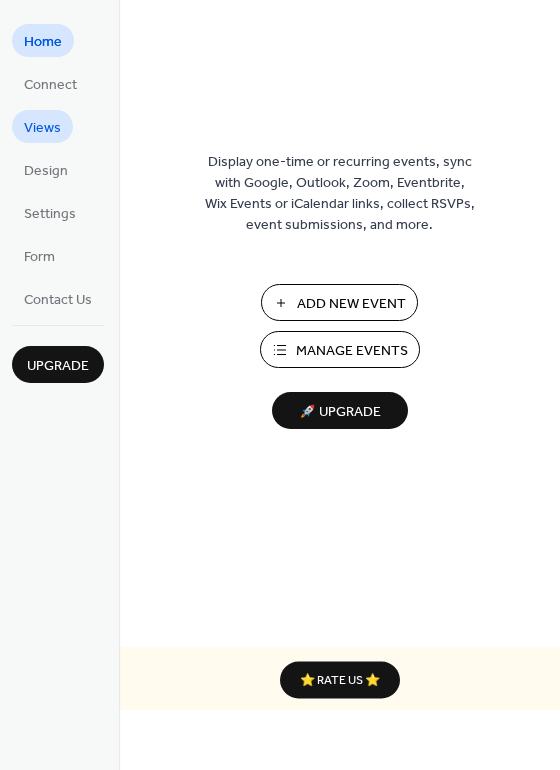 click on "Views" at bounding box center [42, 128] 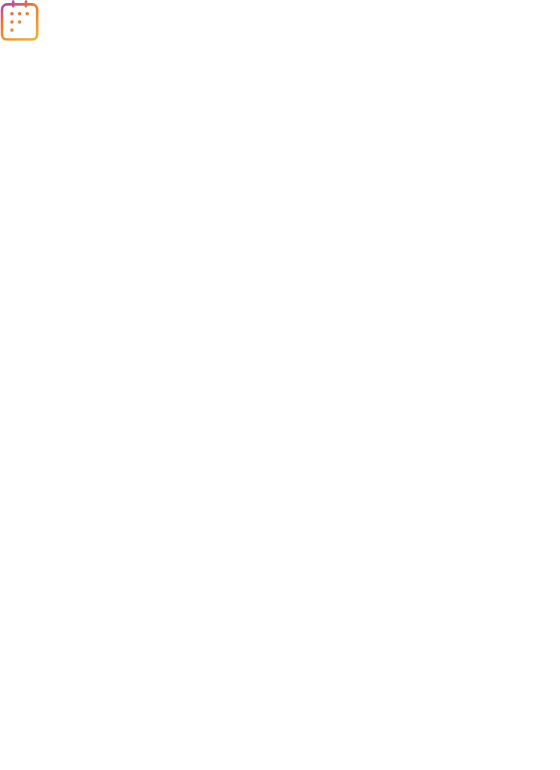 scroll, scrollTop: 0, scrollLeft: 0, axis: both 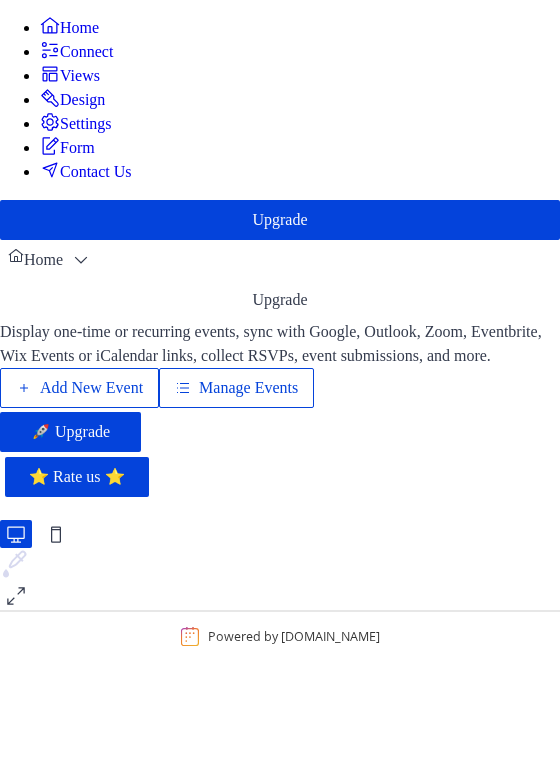 click on "Add New Event" at bounding box center [91, 388] 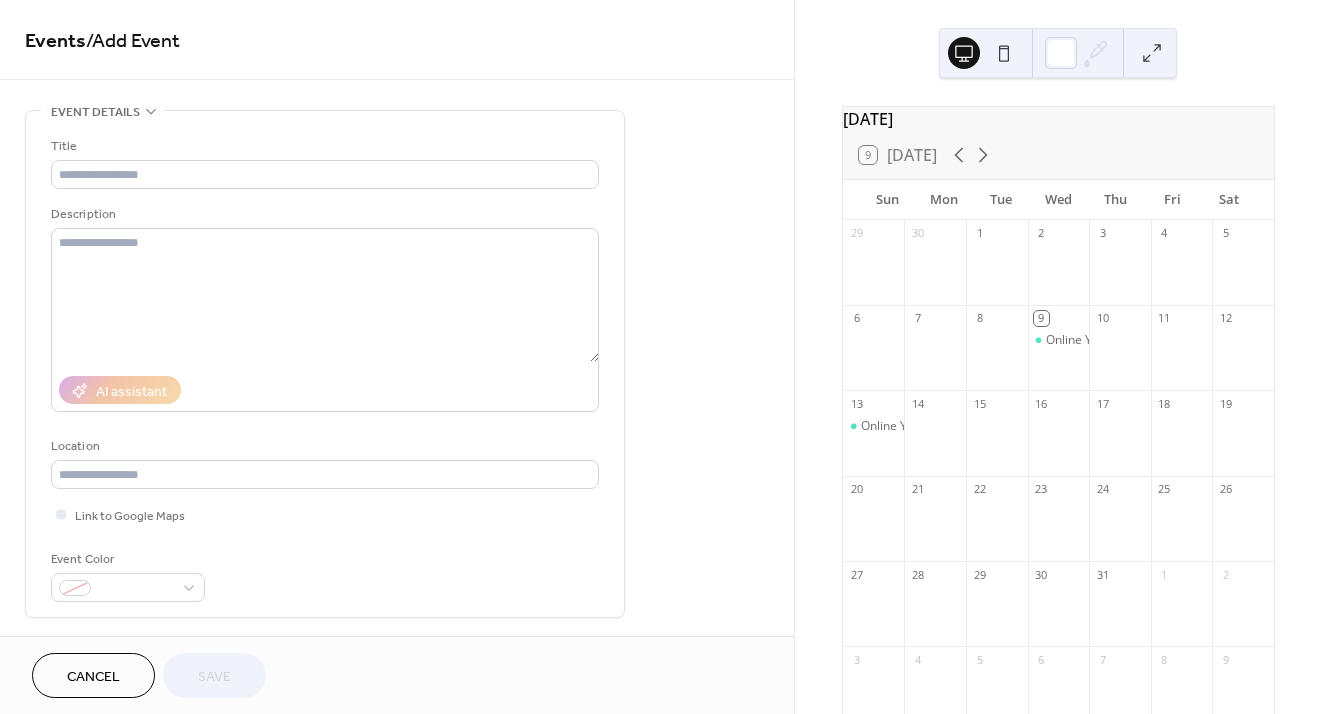 scroll, scrollTop: 0, scrollLeft: 0, axis: both 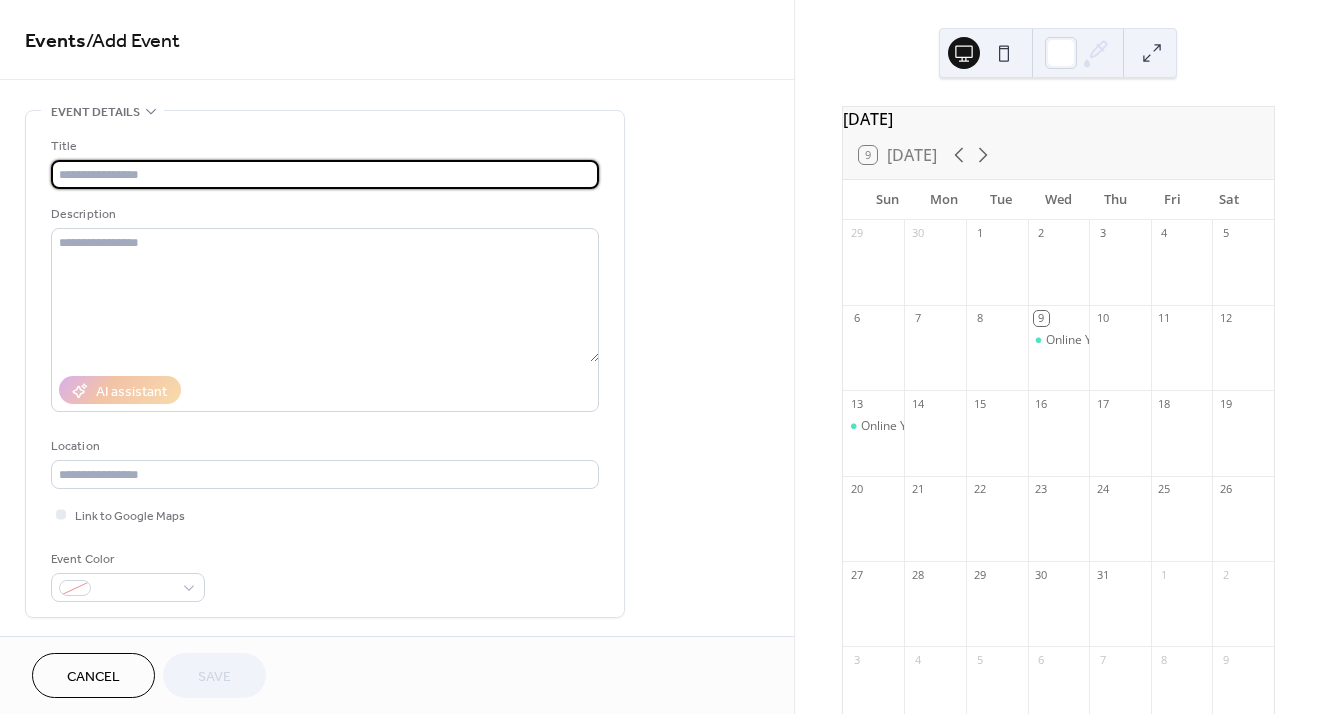 click at bounding box center [325, 174] 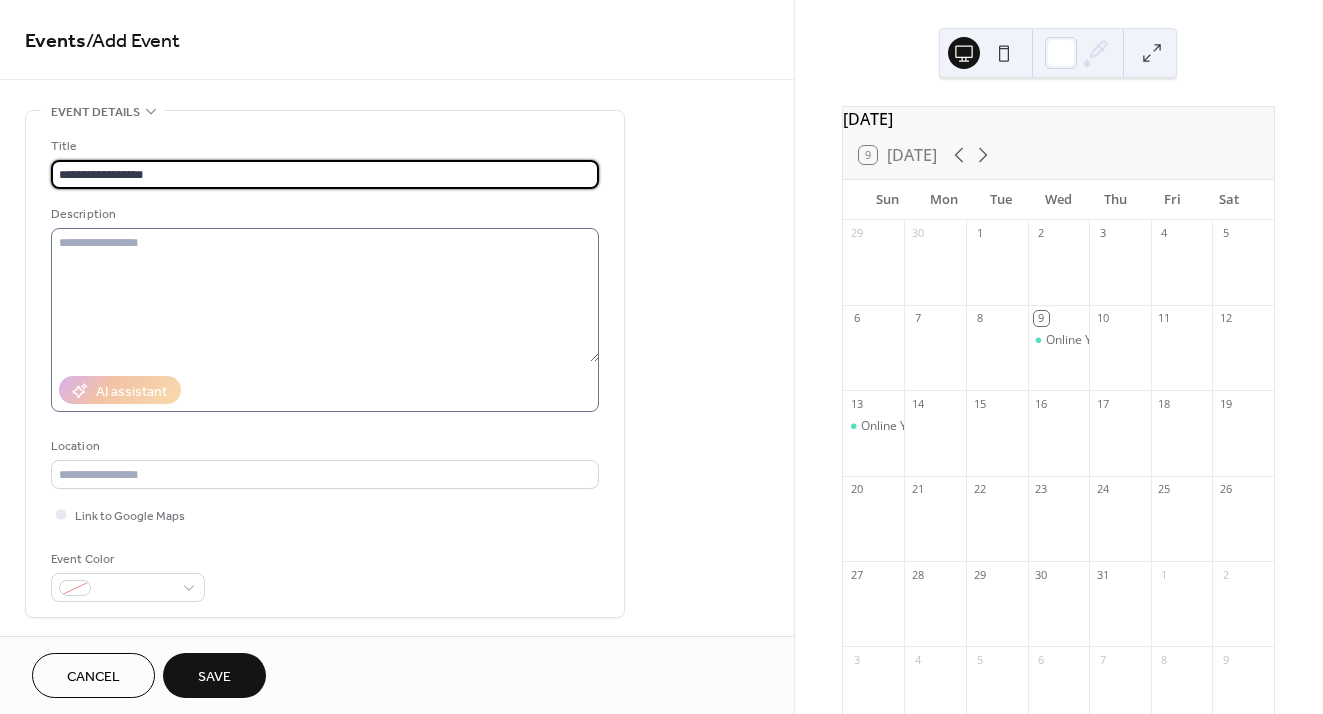 type on "**********" 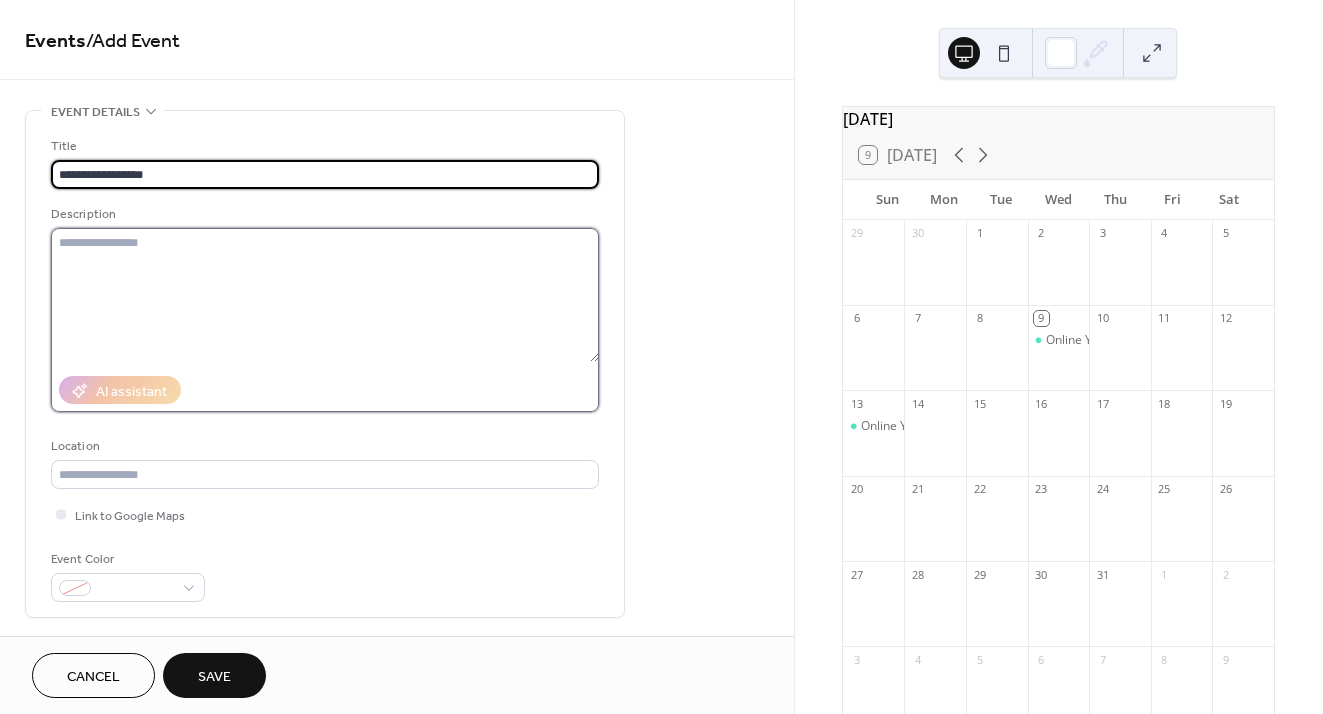 click at bounding box center (325, 295) 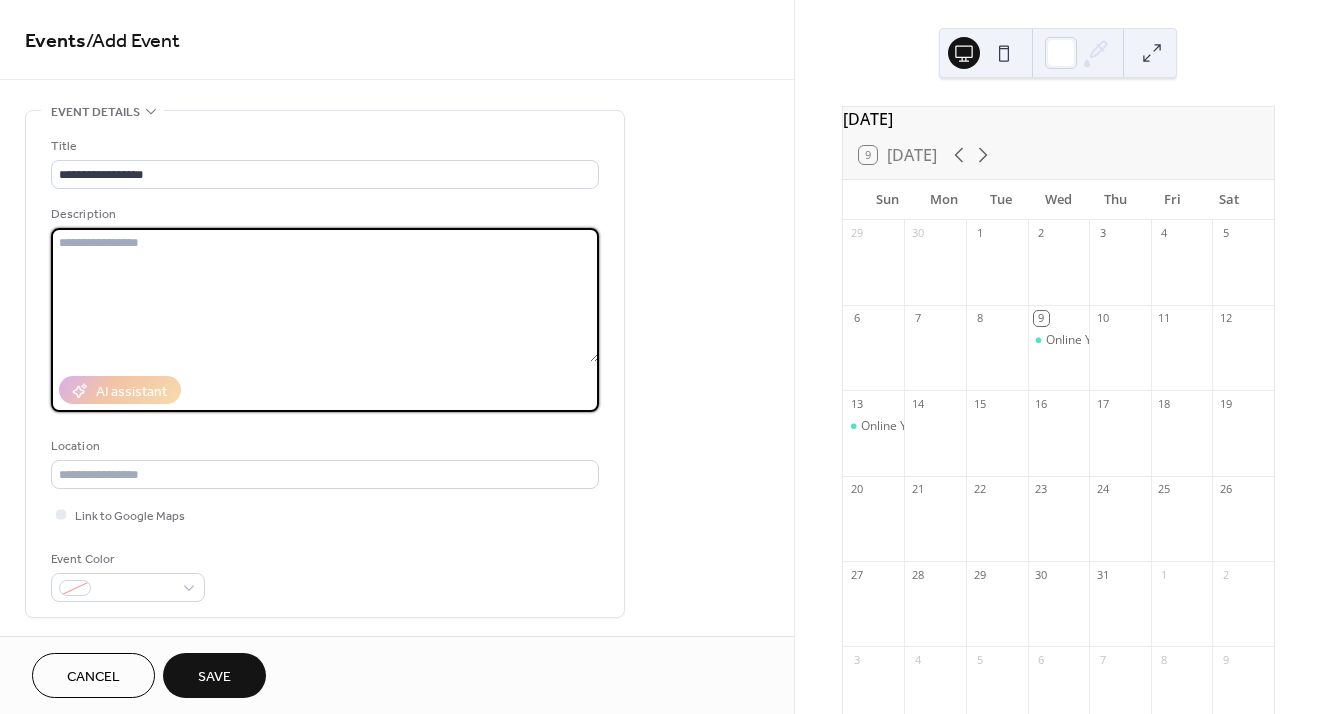 paste on "**********" 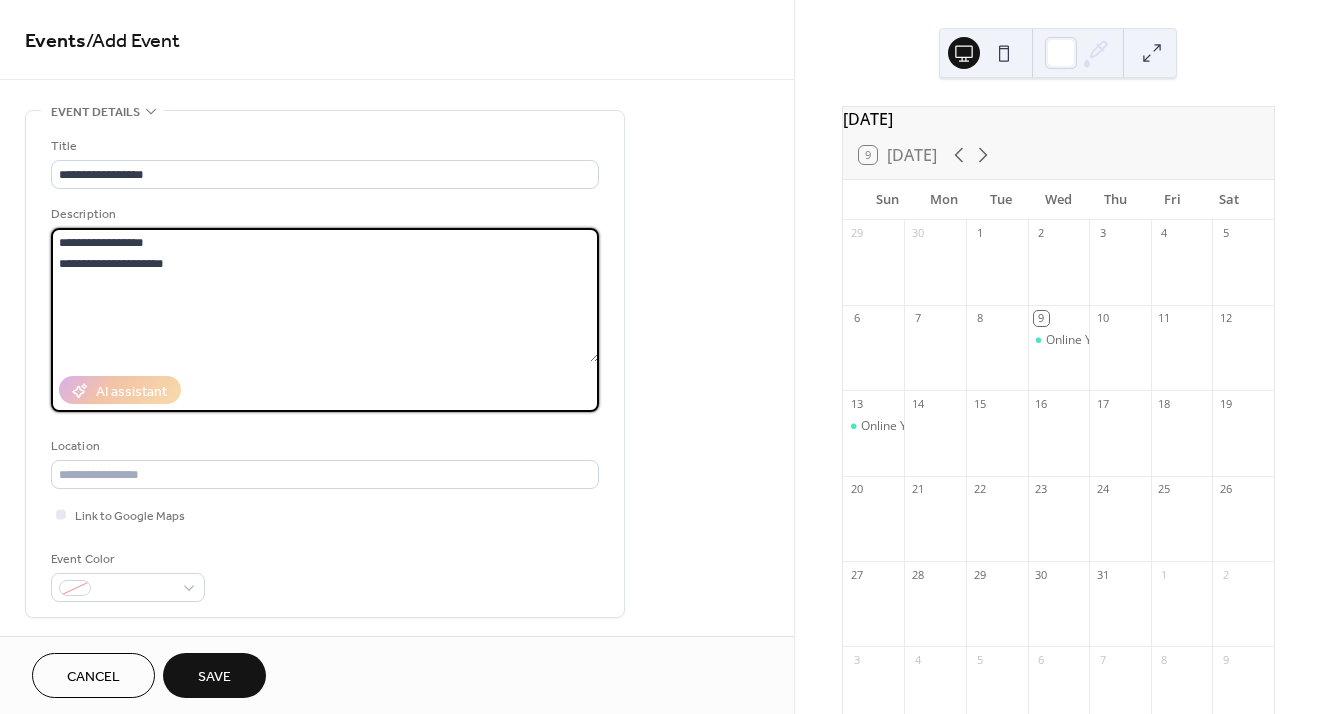 drag, startPoint x: 185, startPoint y: 268, endPoint x: 58, endPoint y: 245, distance: 129.06587 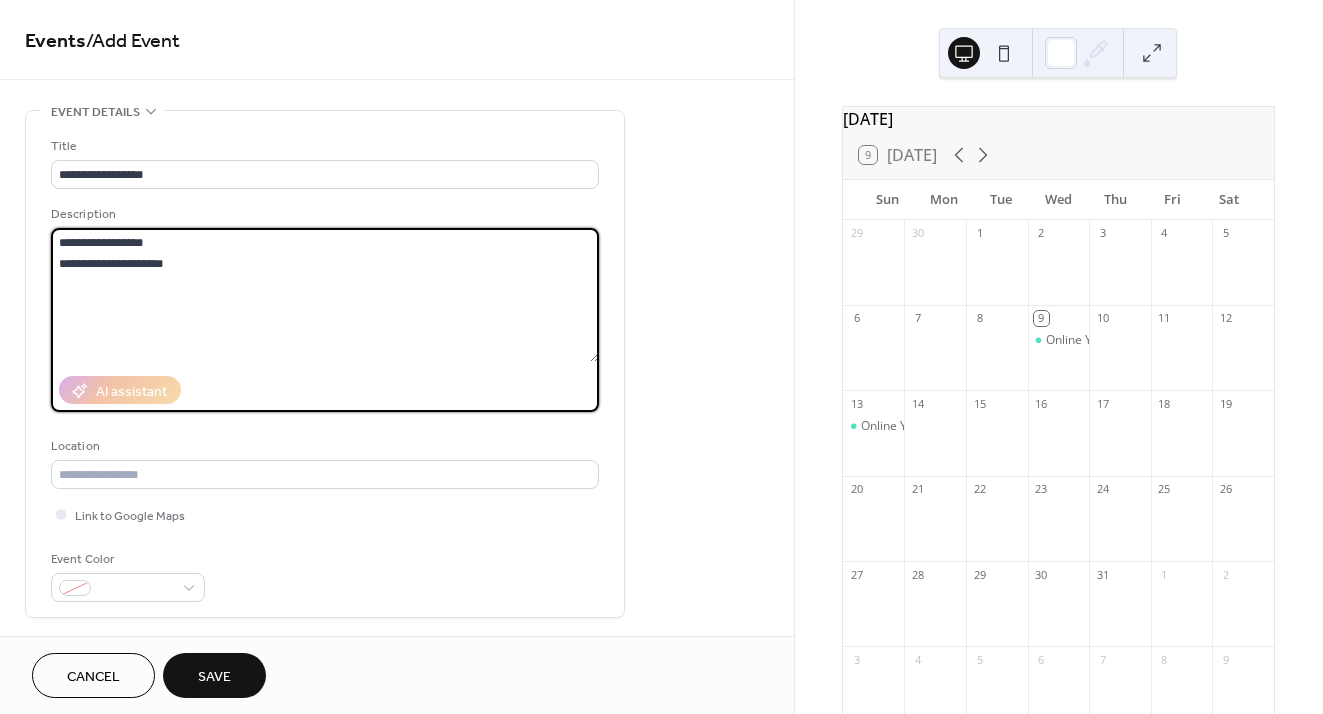 click on "**********" at bounding box center (325, 295) 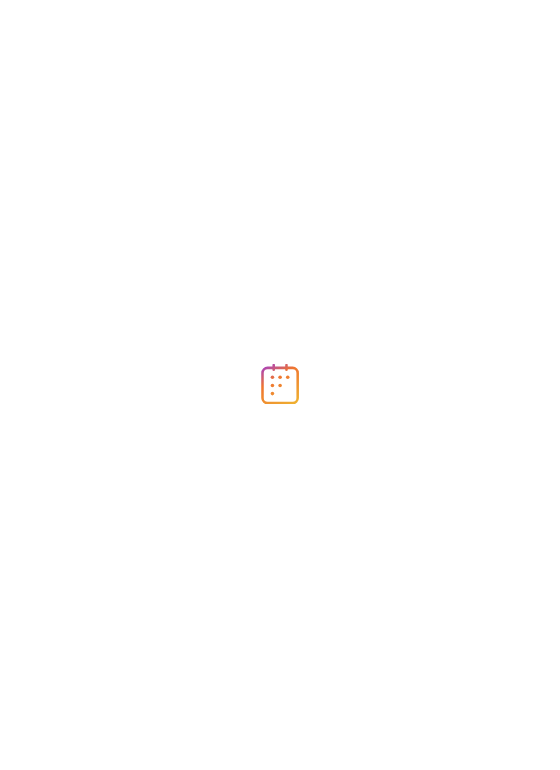 scroll, scrollTop: 0, scrollLeft: 0, axis: both 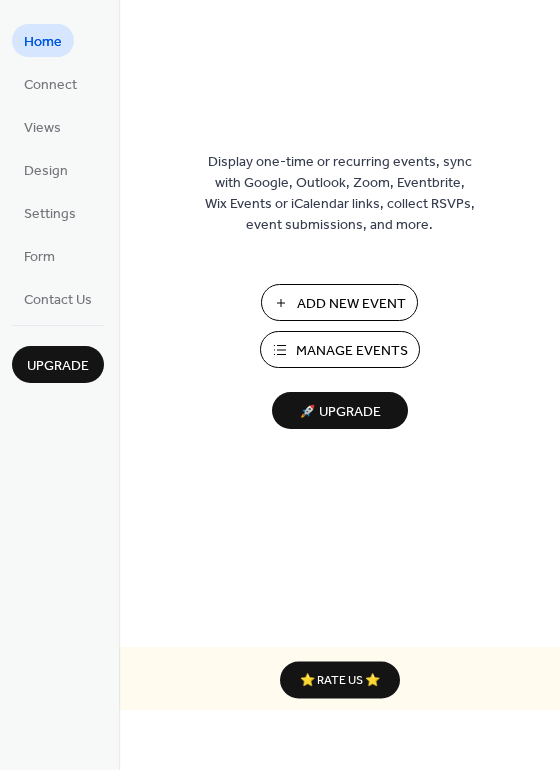 click on "Add New Event" at bounding box center (351, 304) 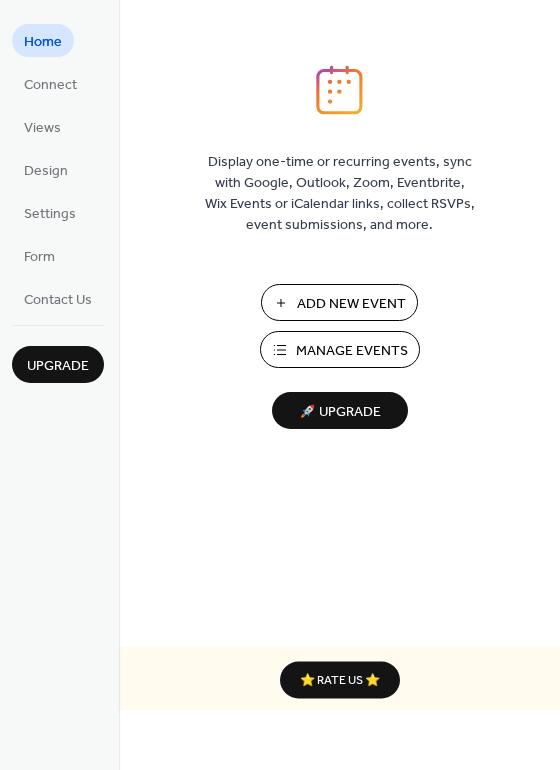 click on "Add New Event" at bounding box center [351, 304] 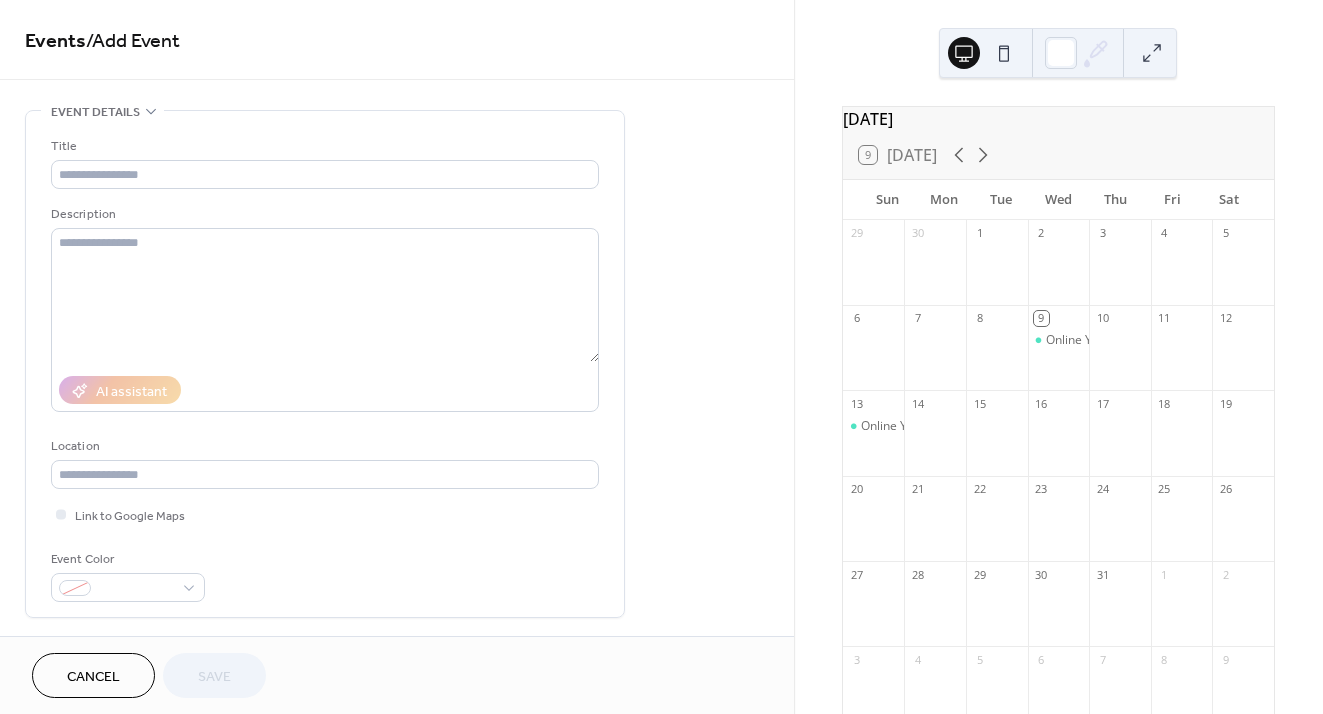 scroll, scrollTop: 0, scrollLeft: 0, axis: both 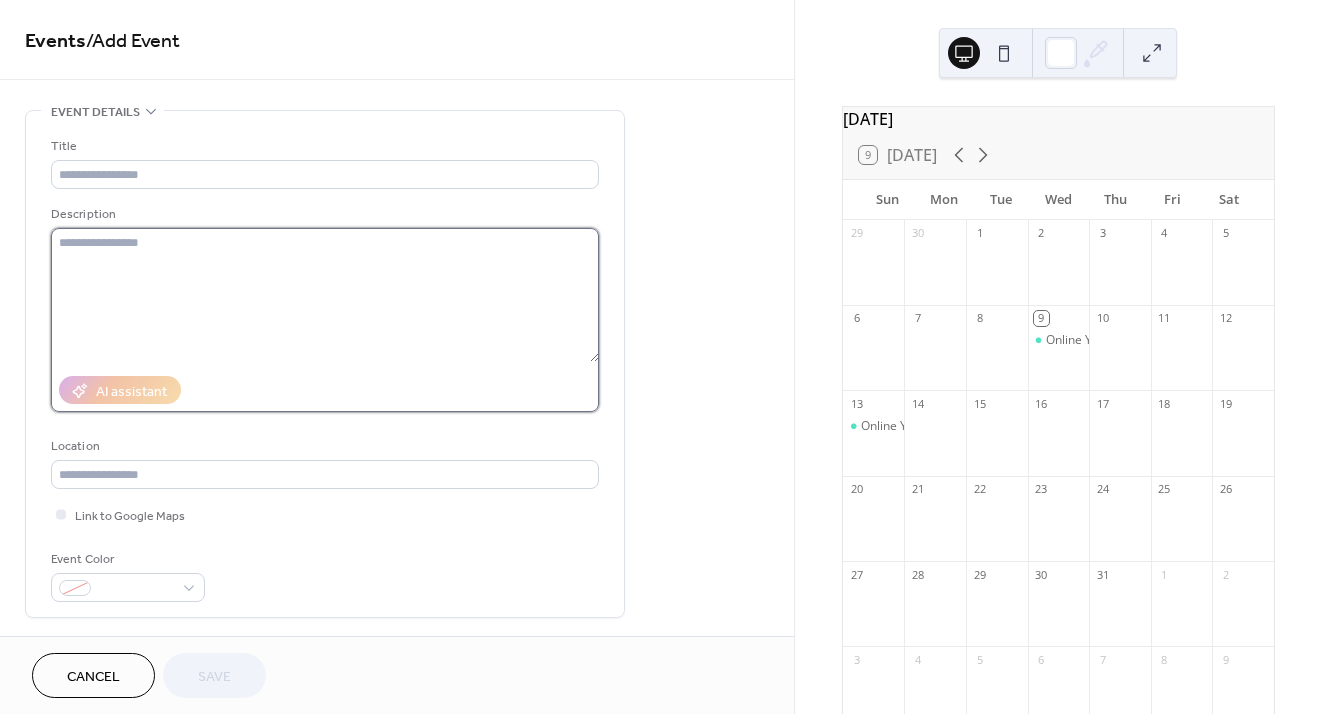 click at bounding box center (325, 295) 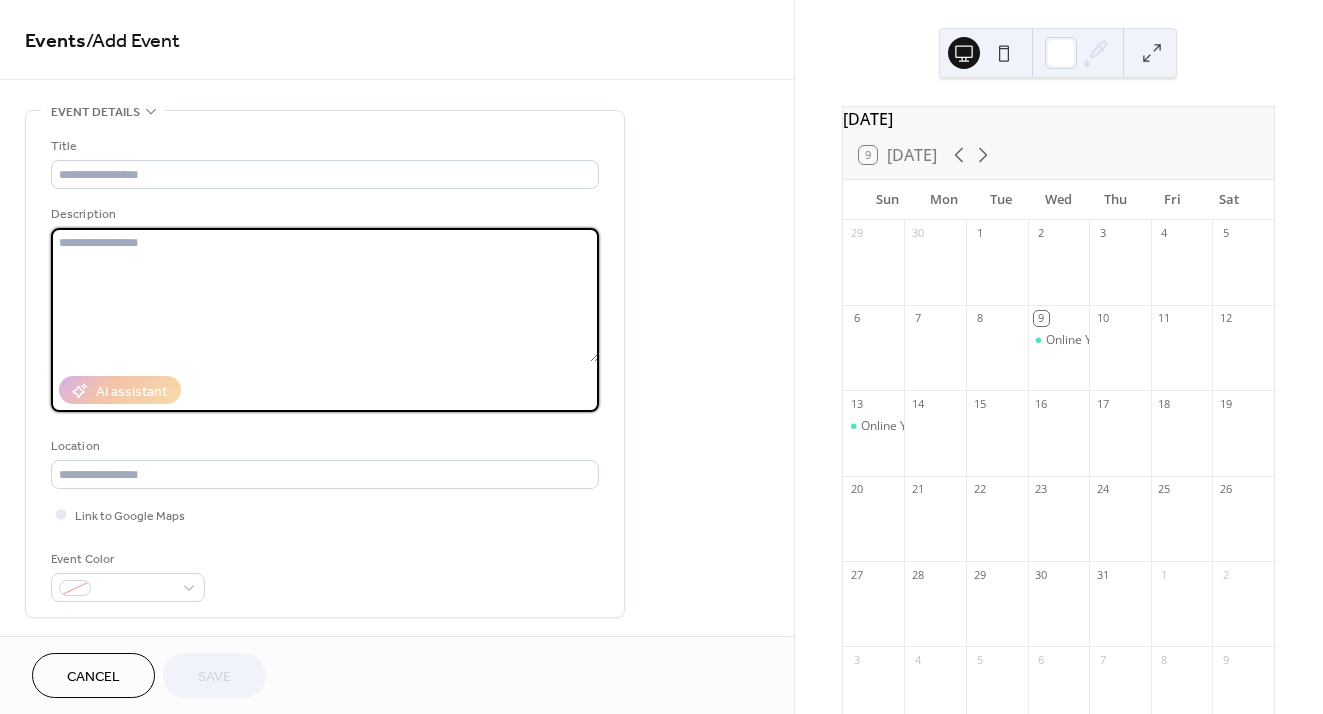 paste on "**********" 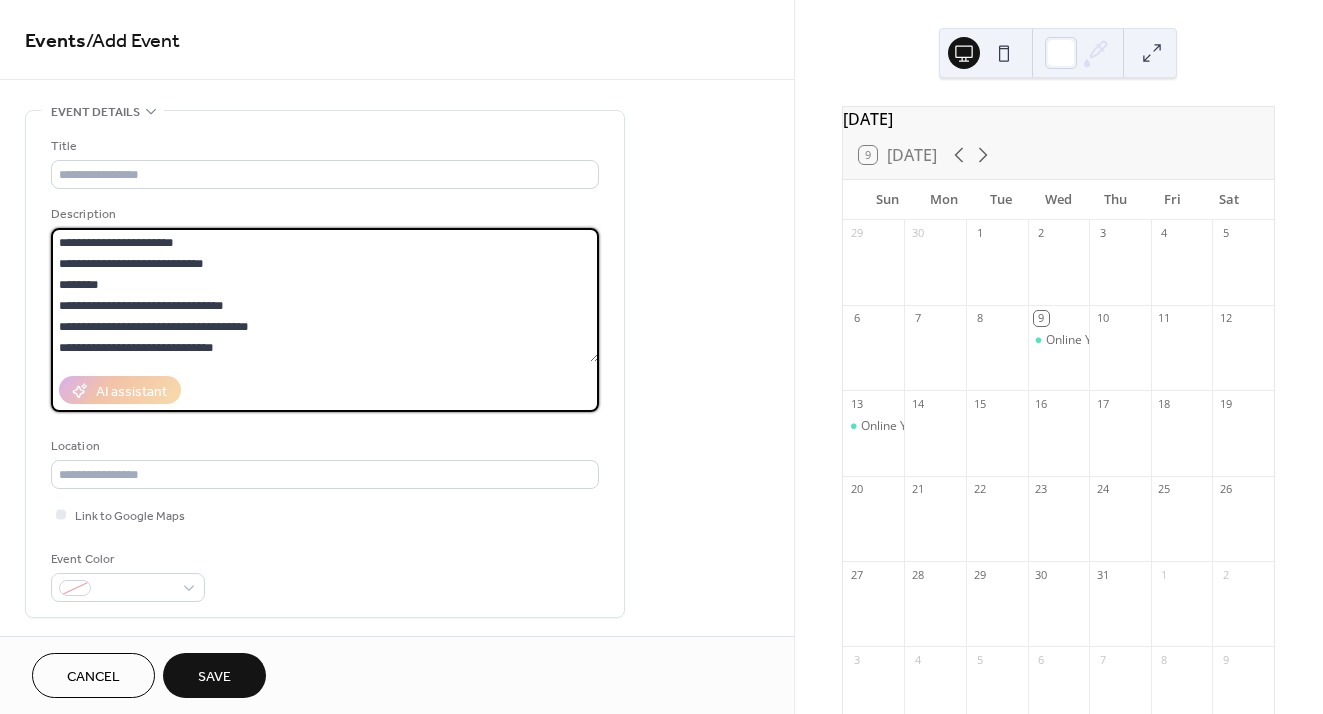 click on "**********" at bounding box center [325, 295] 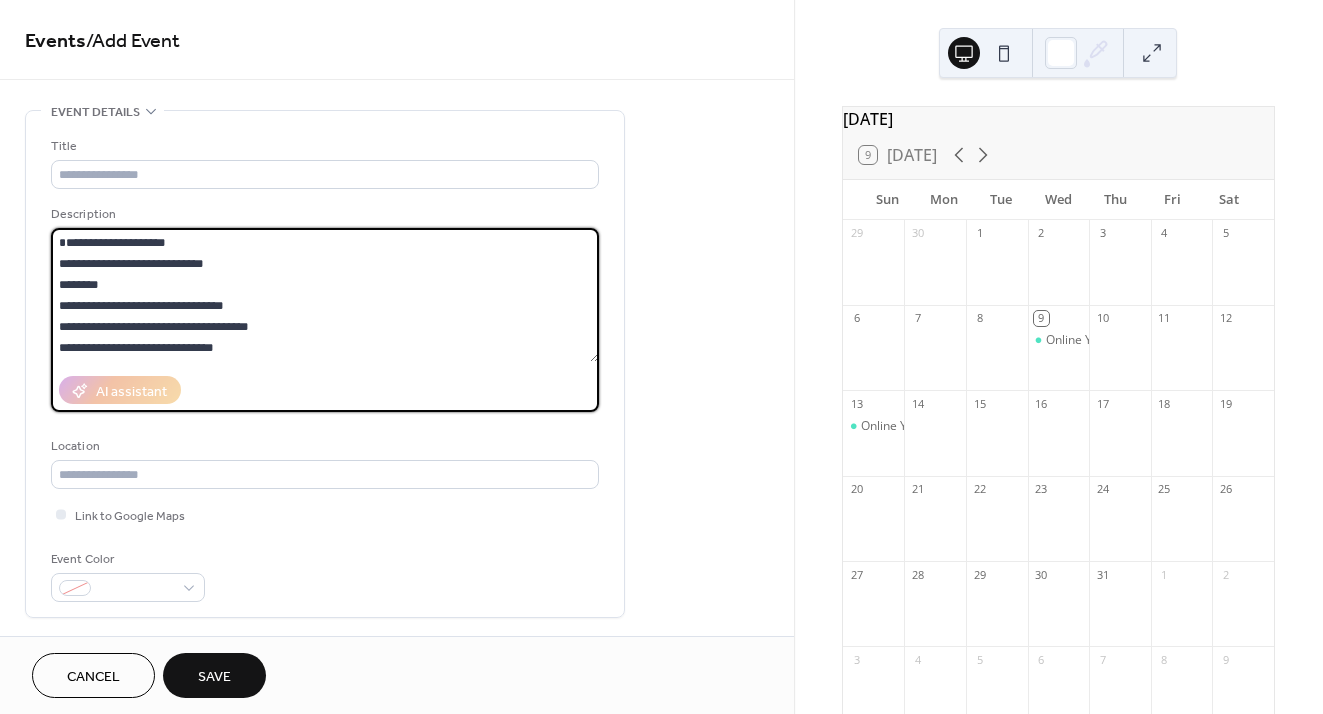 click on "**********" at bounding box center (325, 295) 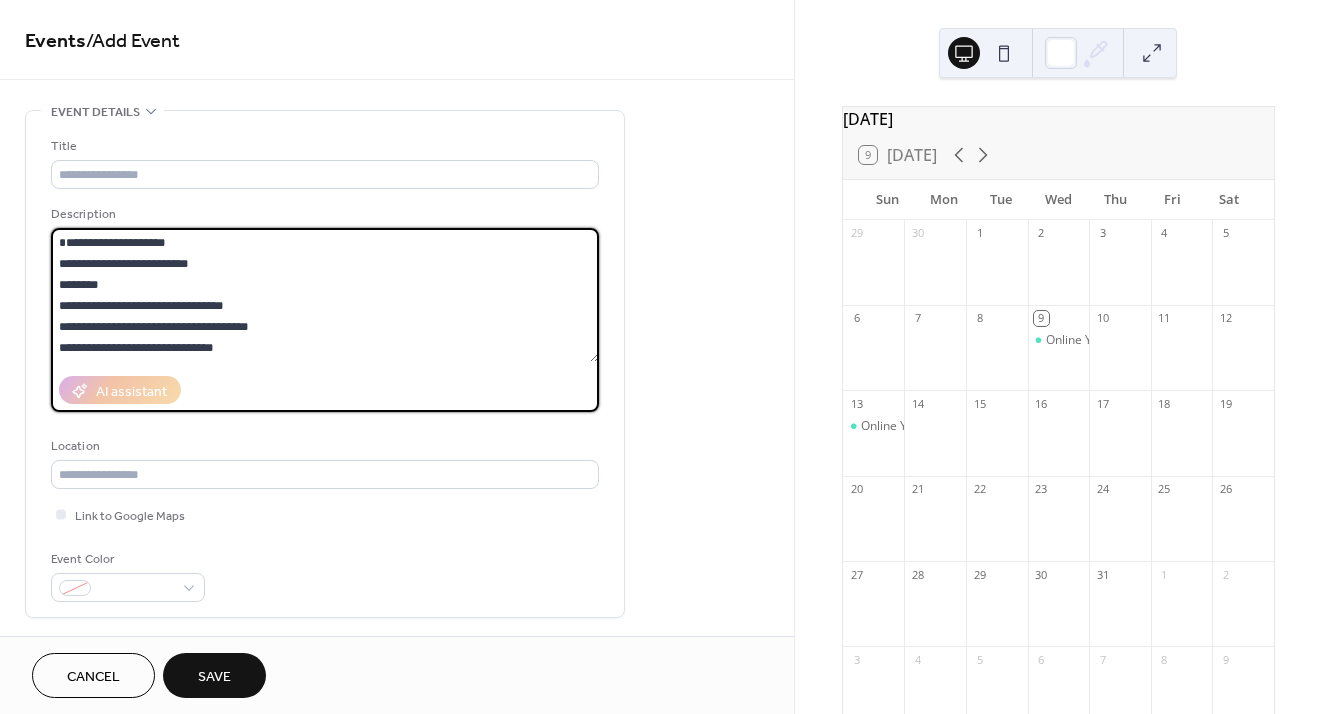 click on "**********" at bounding box center [325, 295] 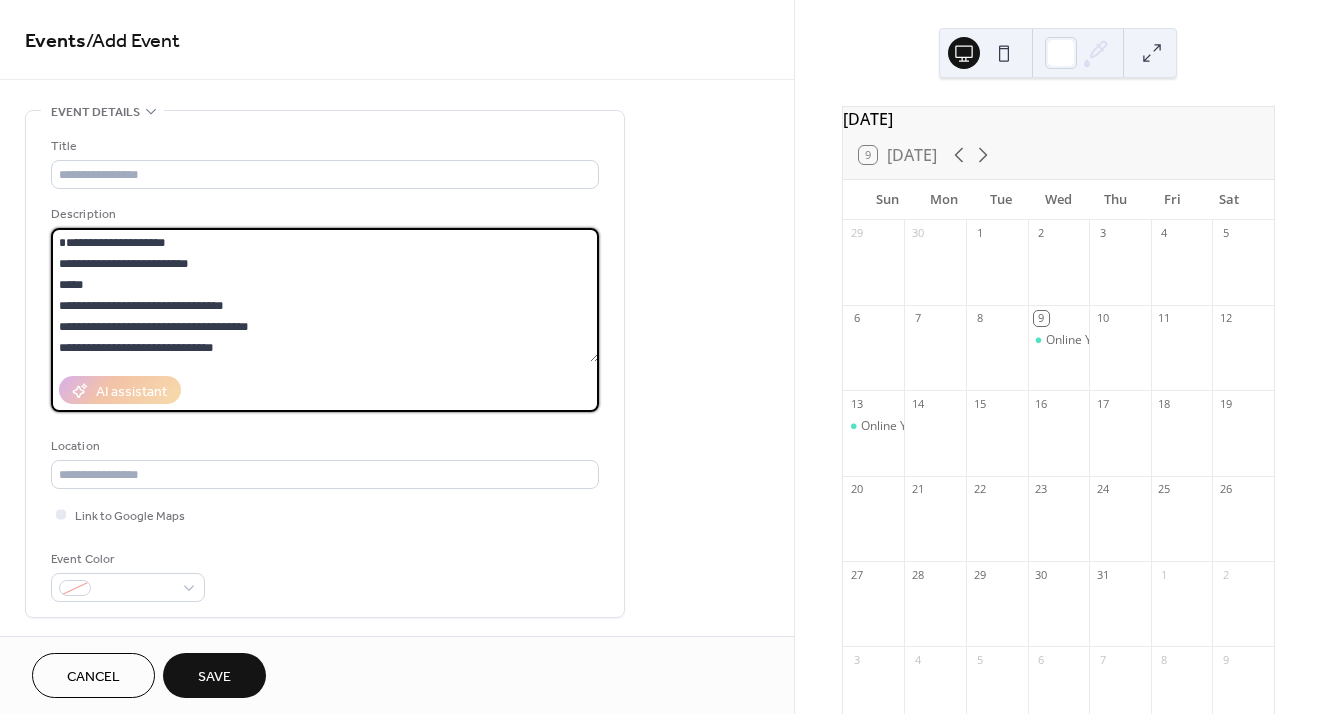 click on "**********" at bounding box center [325, 295] 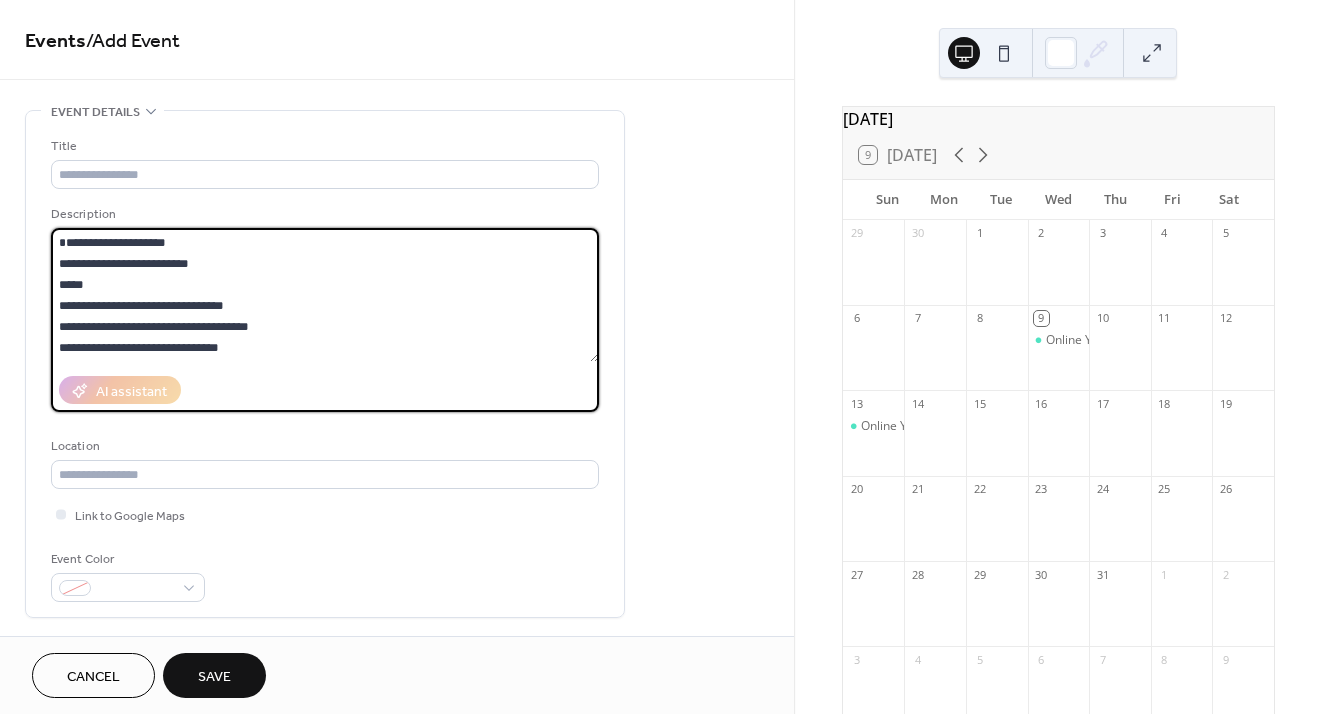 drag, startPoint x: 185, startPoint y: 351, endPoint x: 151, endPoint y: 351, distance: 34 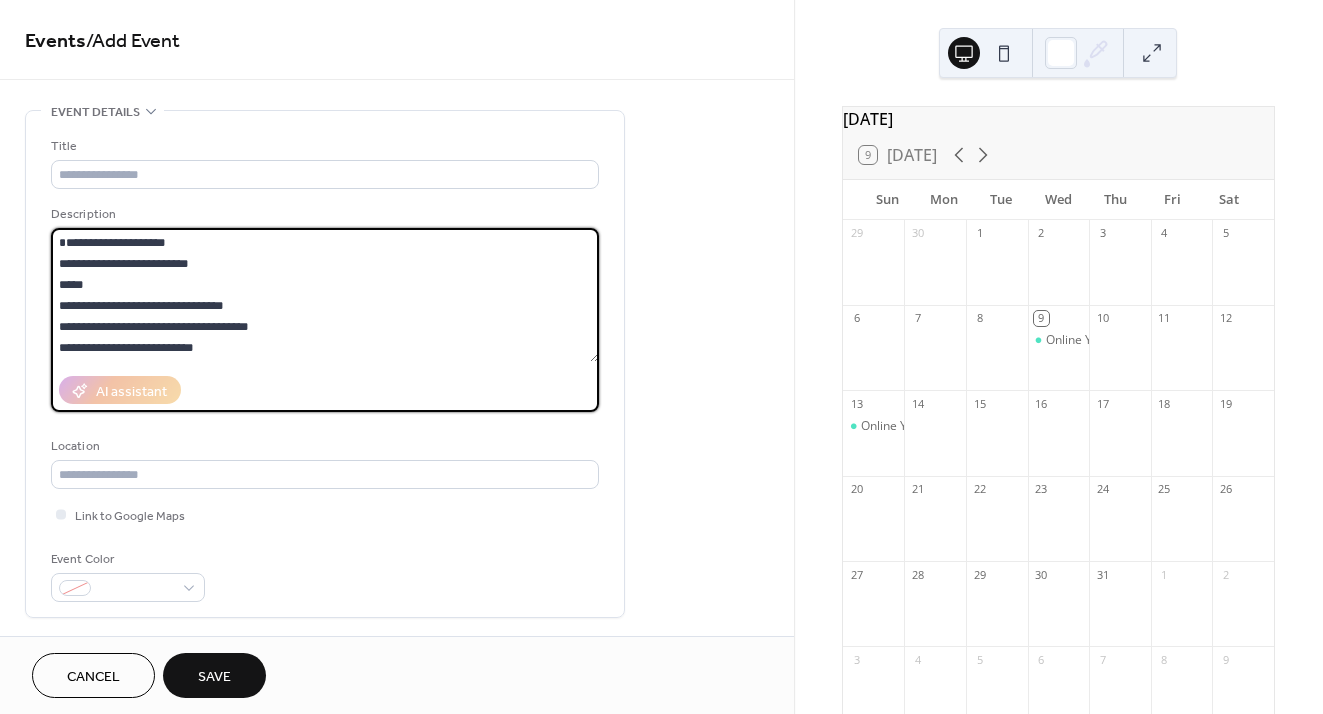 type on "**********" 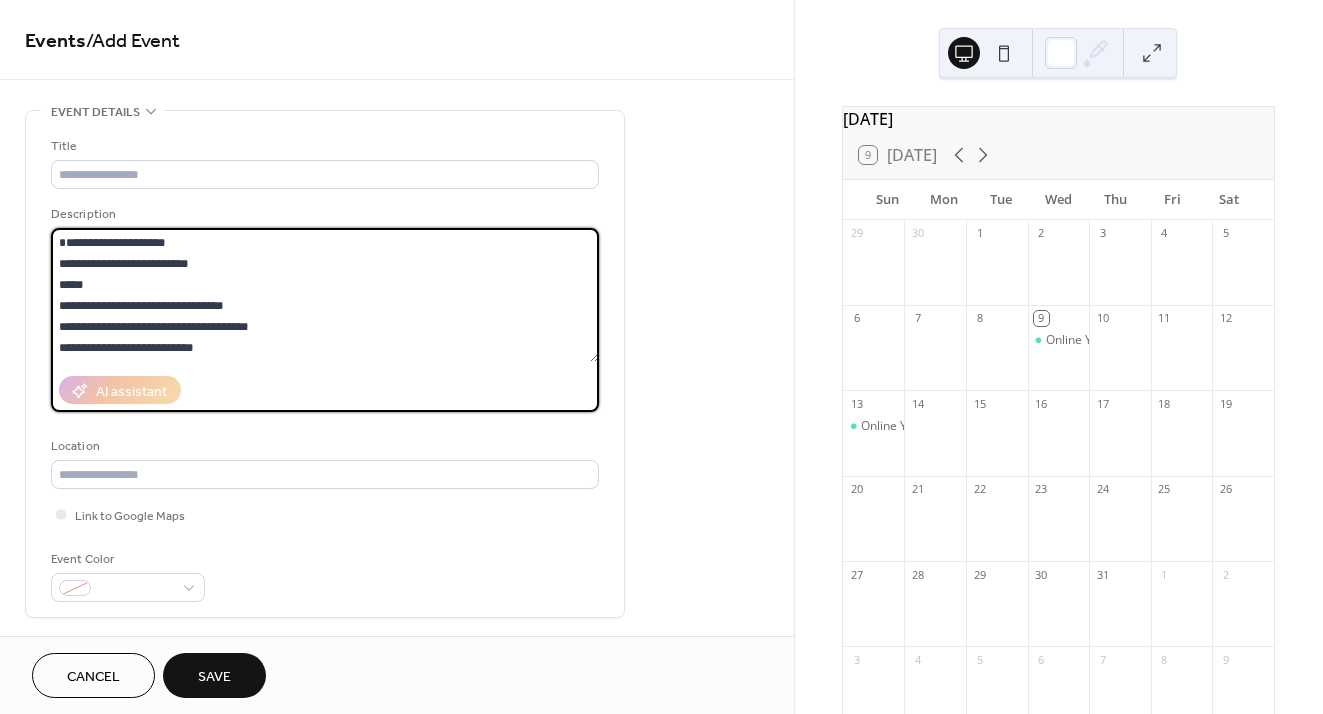 click on "AI assistant" at bounding box center [325, 390] 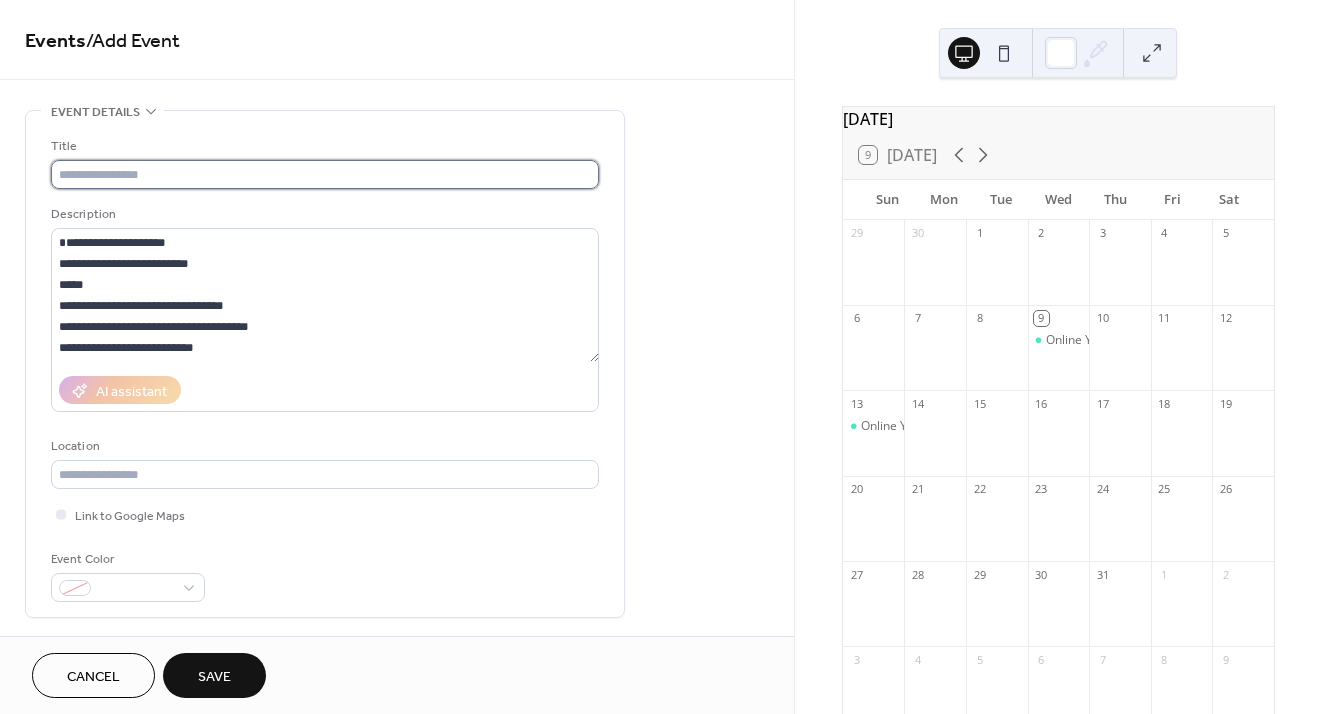 click at bounding box center (325, 174) 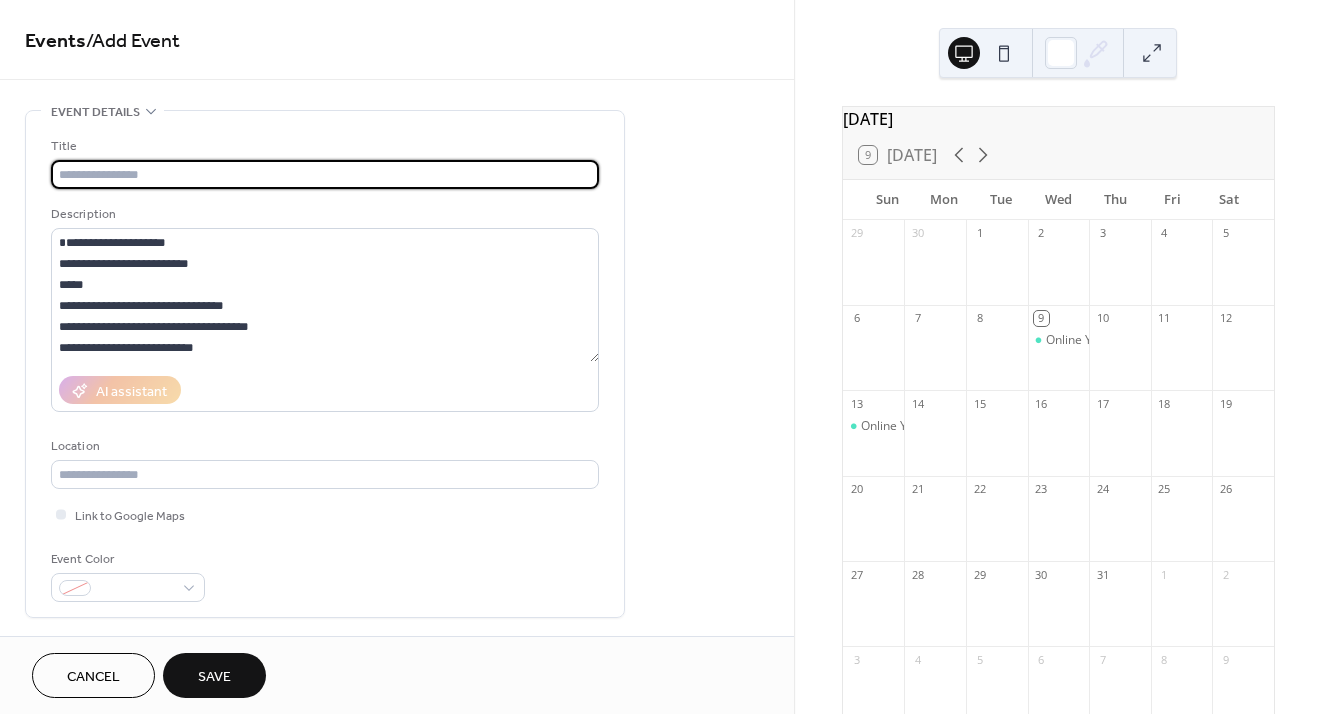 type on "*" 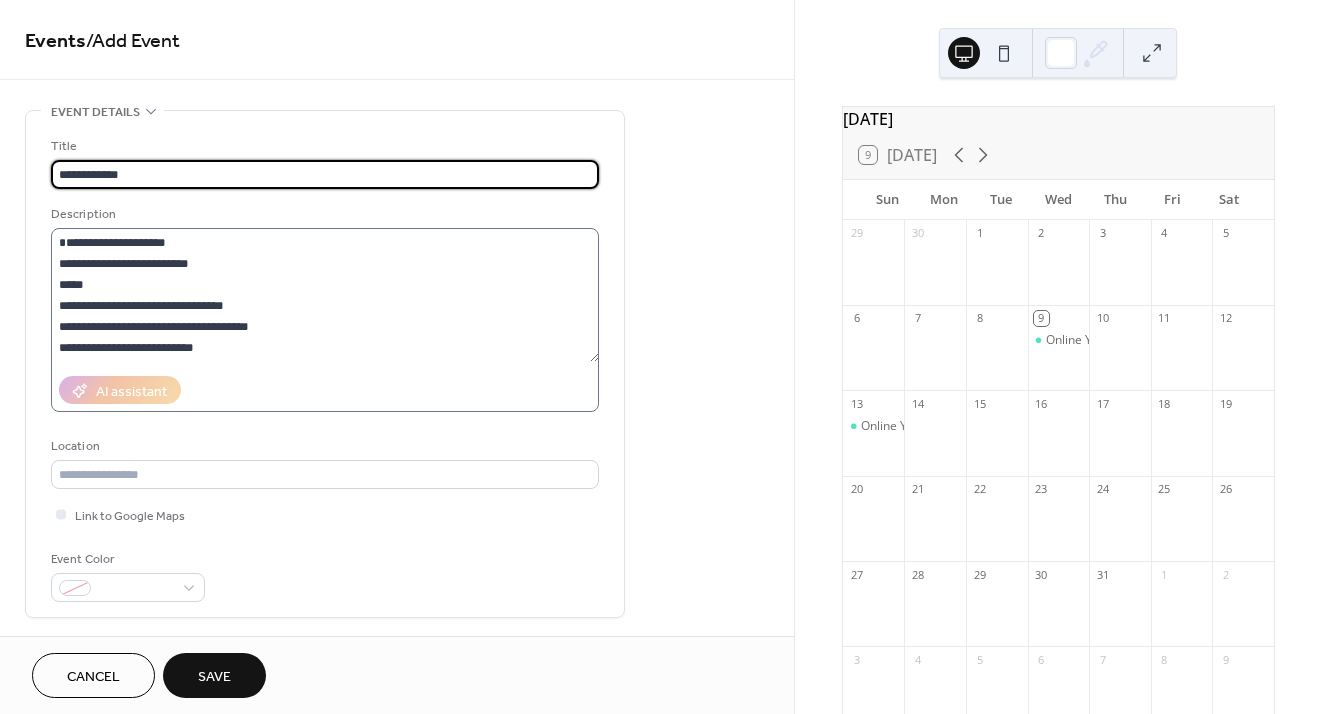 type on "**********" 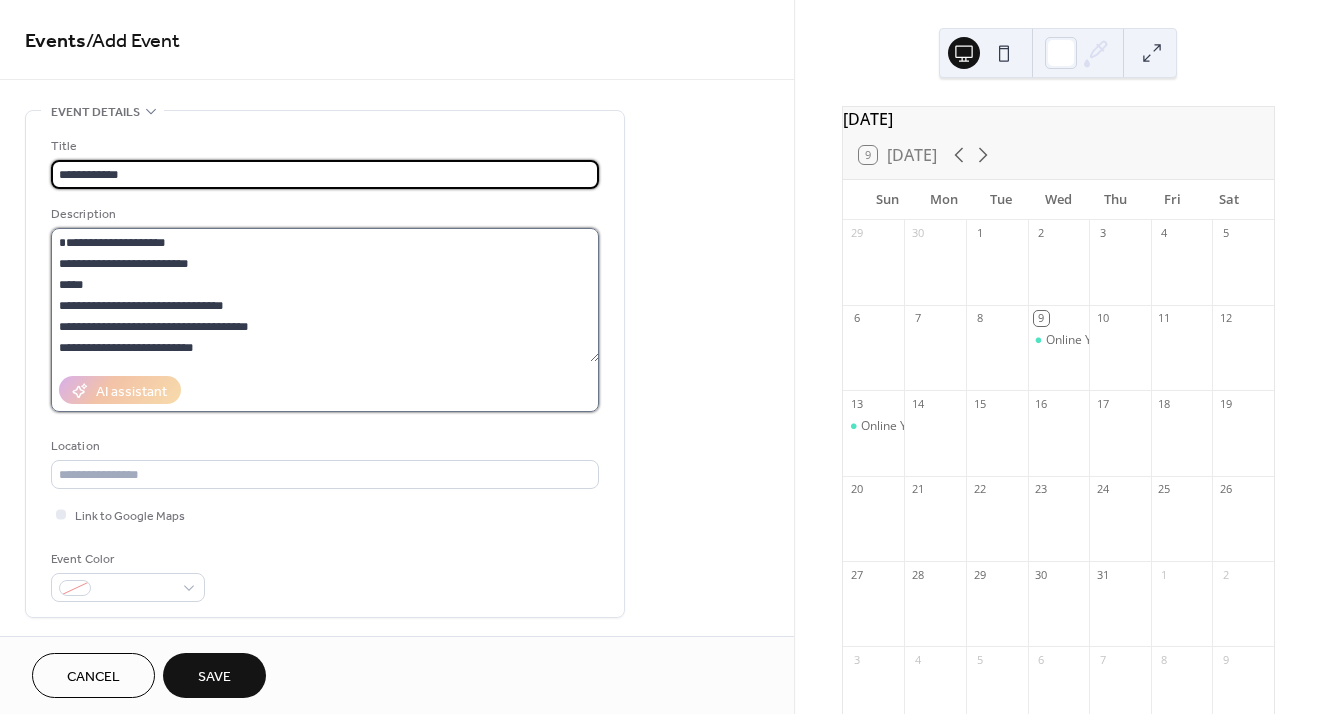 click on "**********" at bounding box center [325, 295] 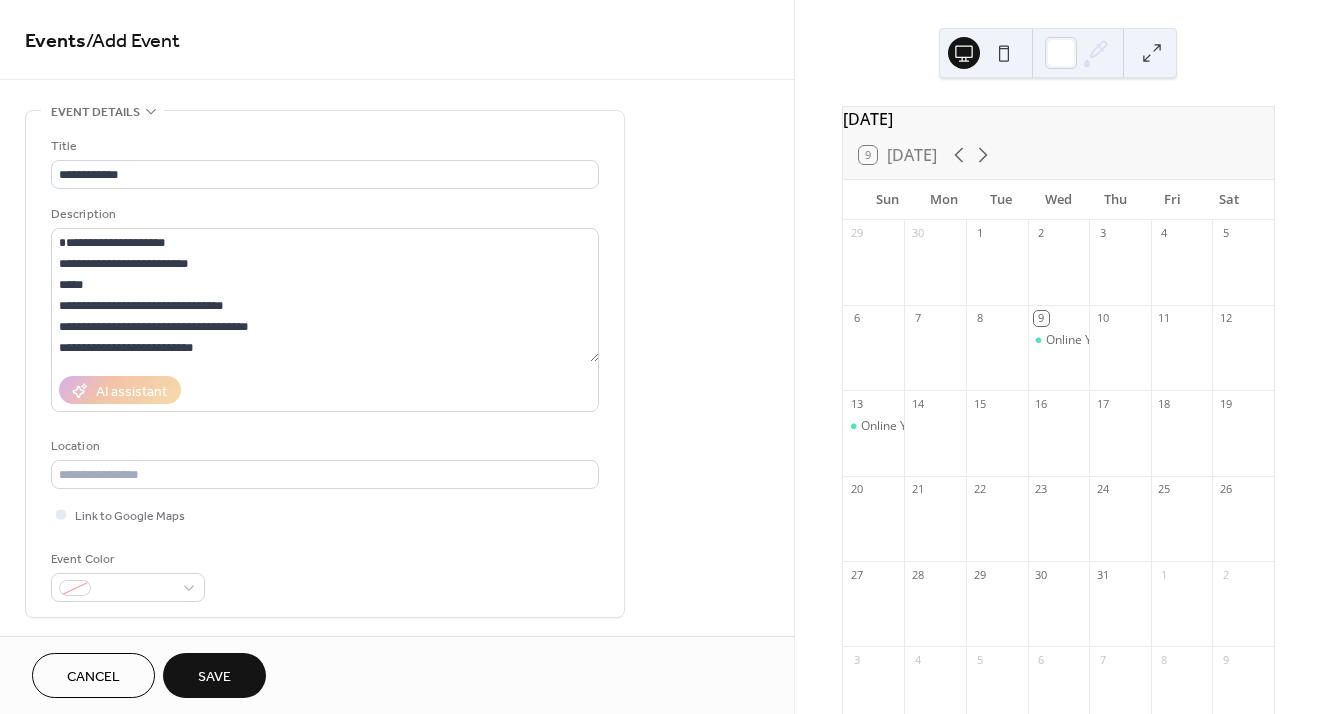 click on "**********" at bounding box center [325, 369] 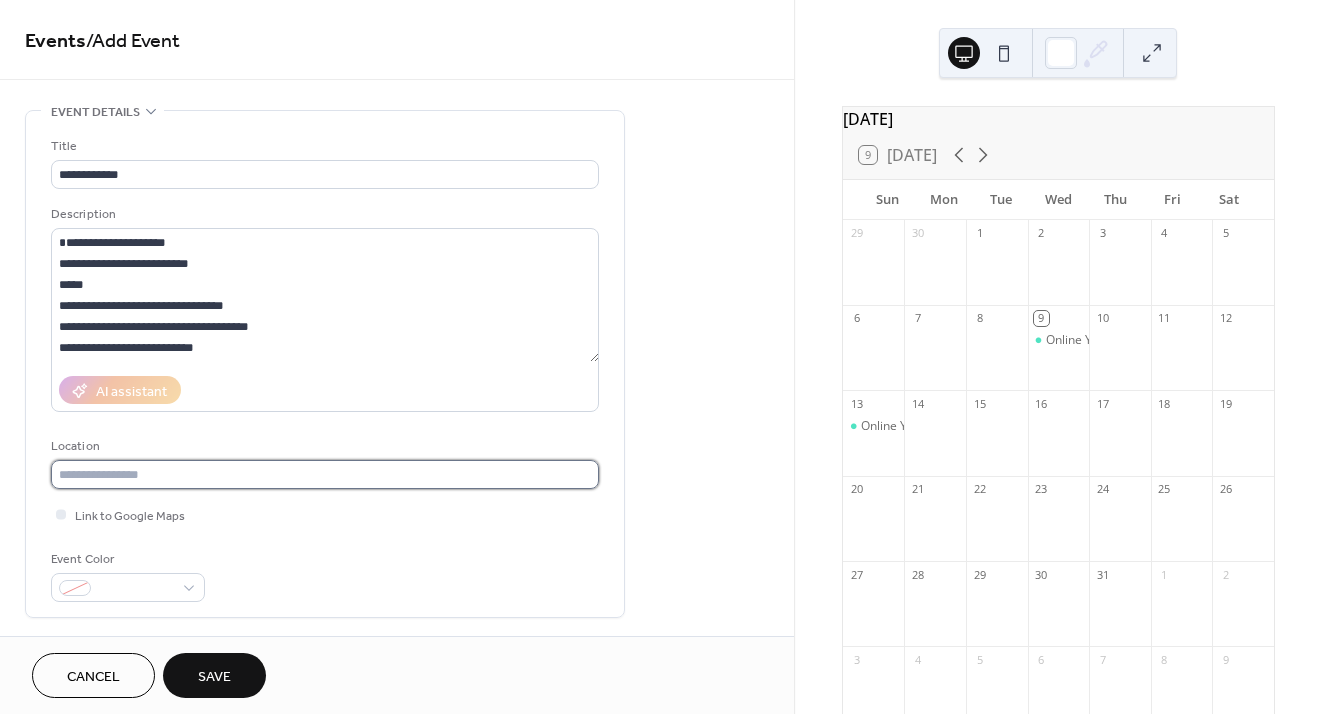 click at bounding box center [325, 474] 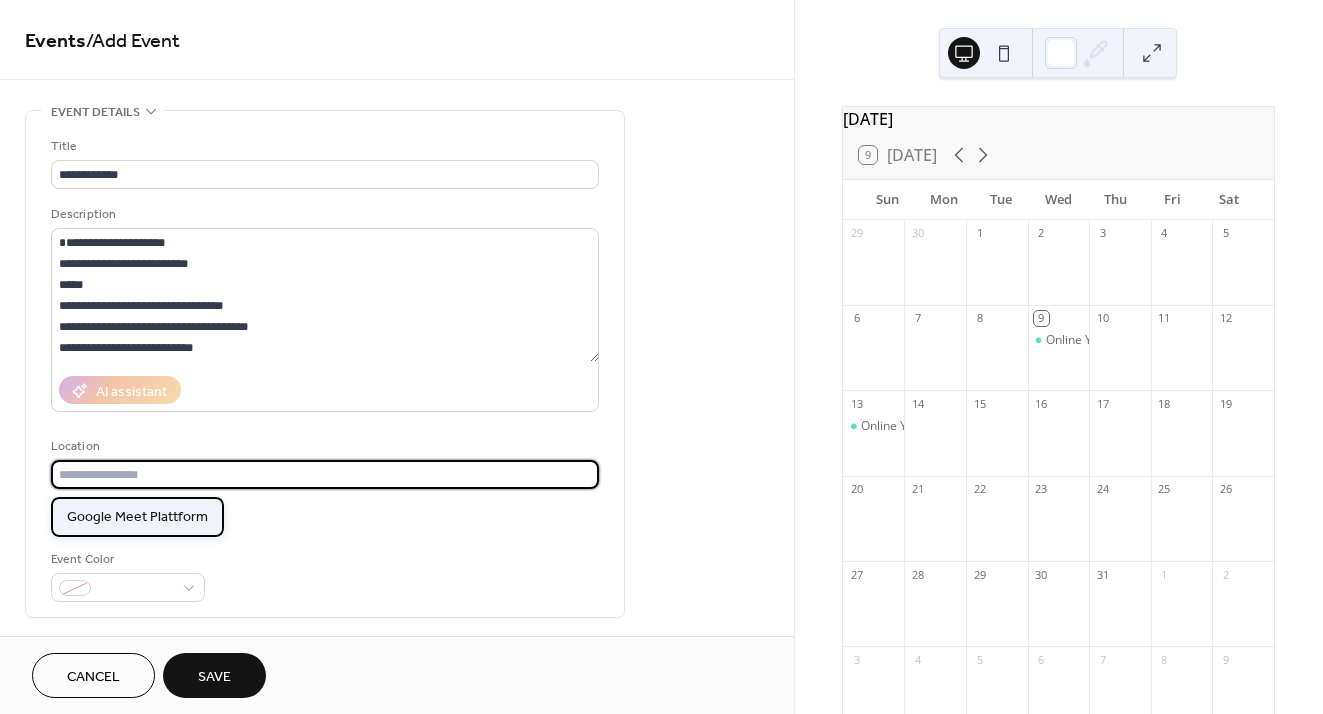 click on "Google Meet Plattform" at bounding box center (137, 517) 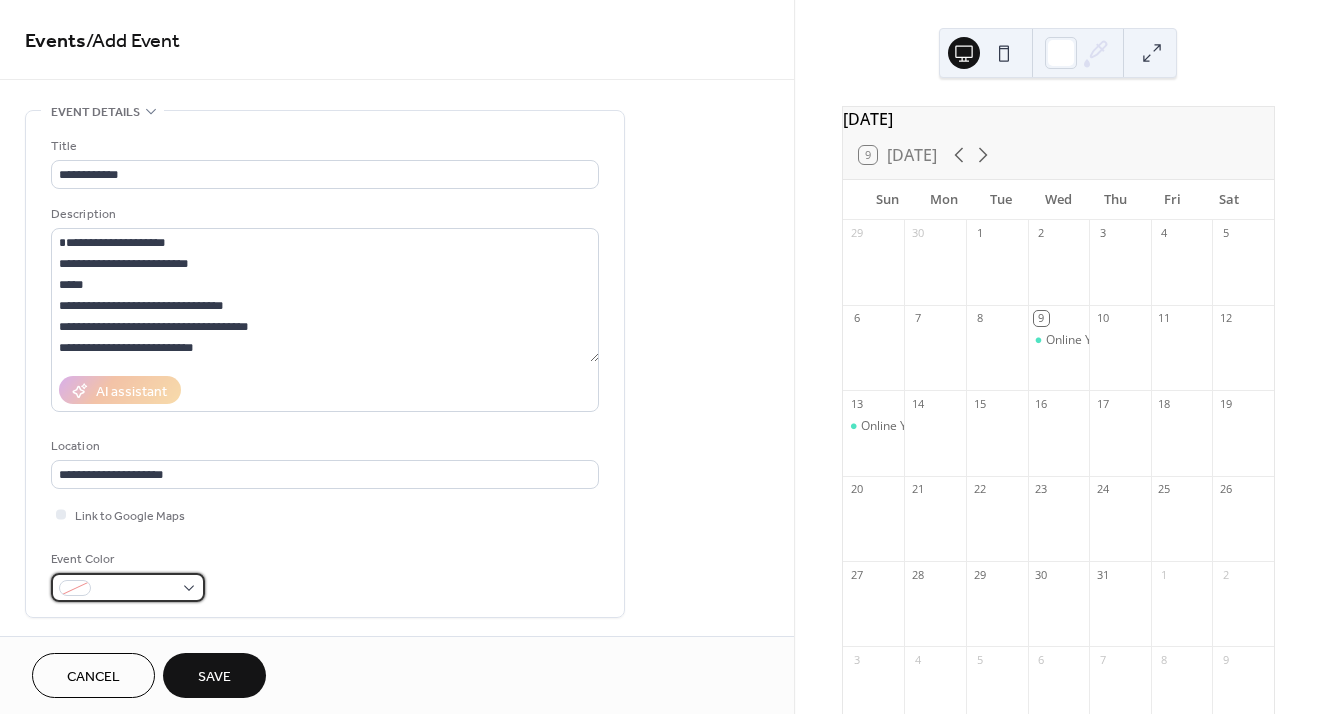 click at bounding box center (128, 587) 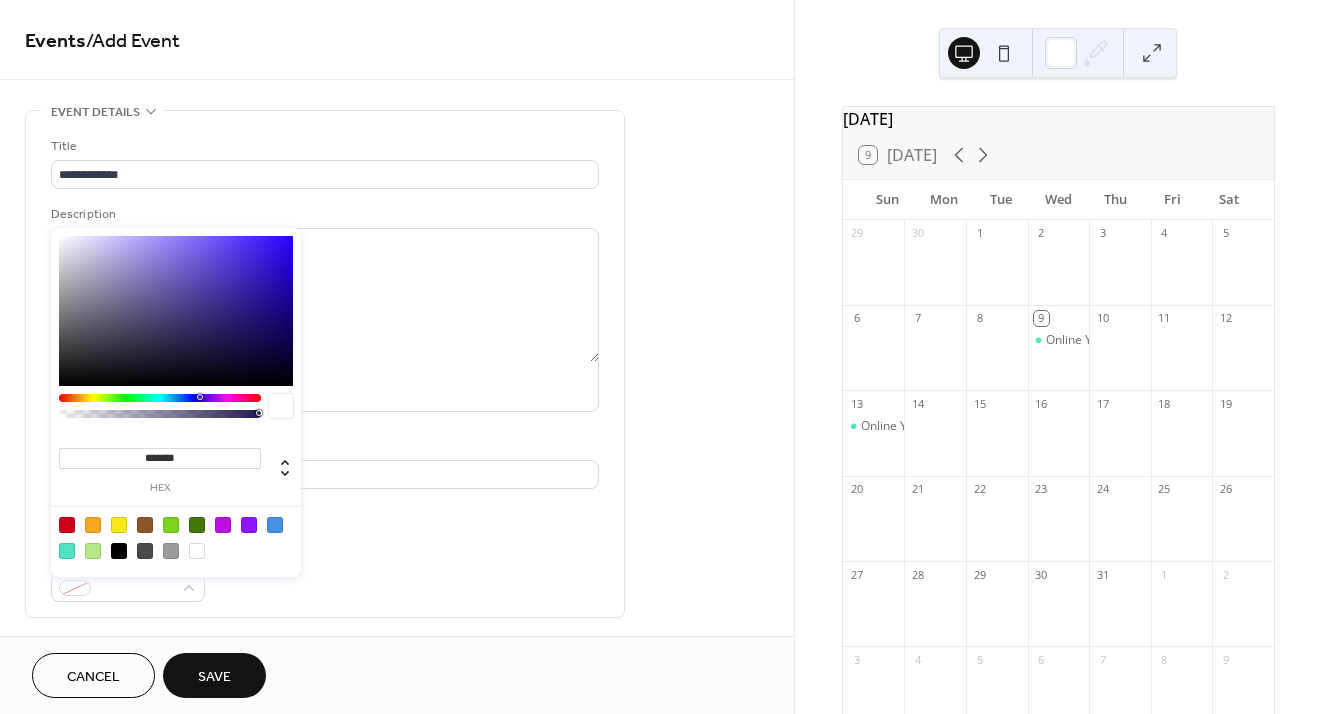 click at bounding box center [67, 551] 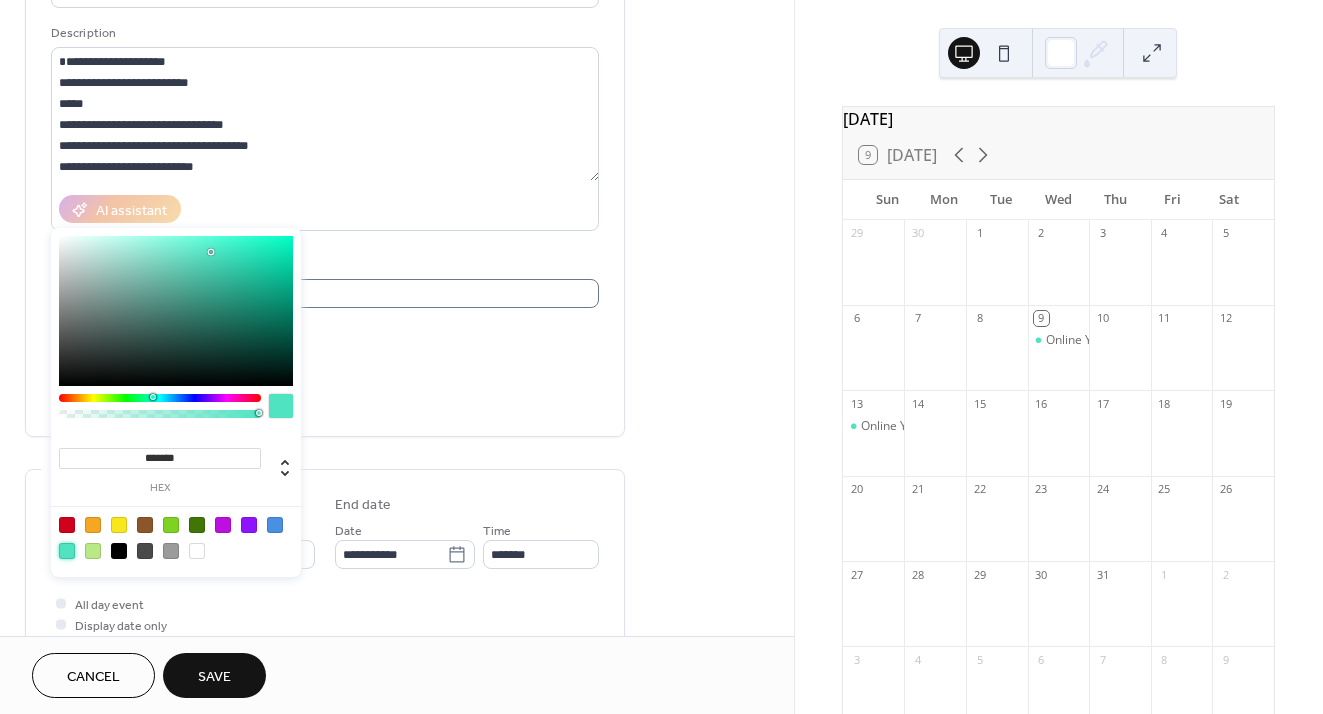 scroll, scrollTop: 425, scrollLeft: 0, axis: vertical 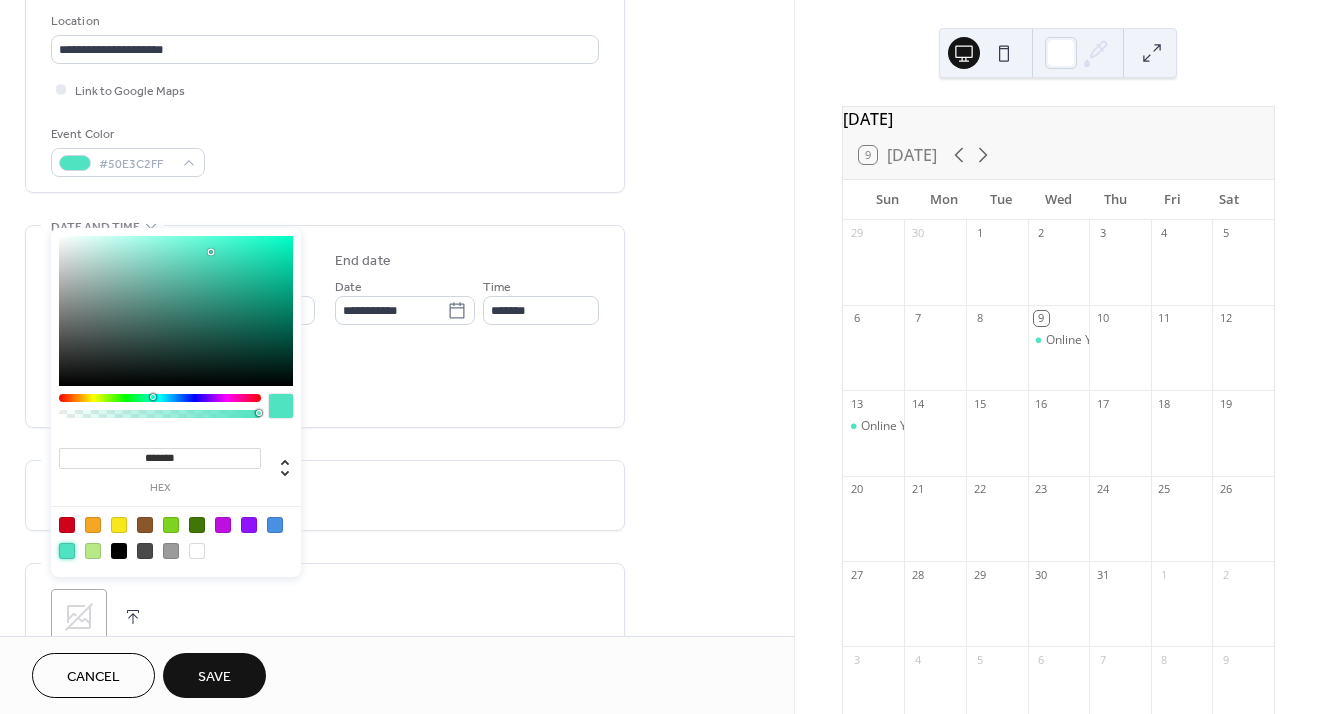 click on "Event Color #50E3C2FF" at bounding box center [325, 150] 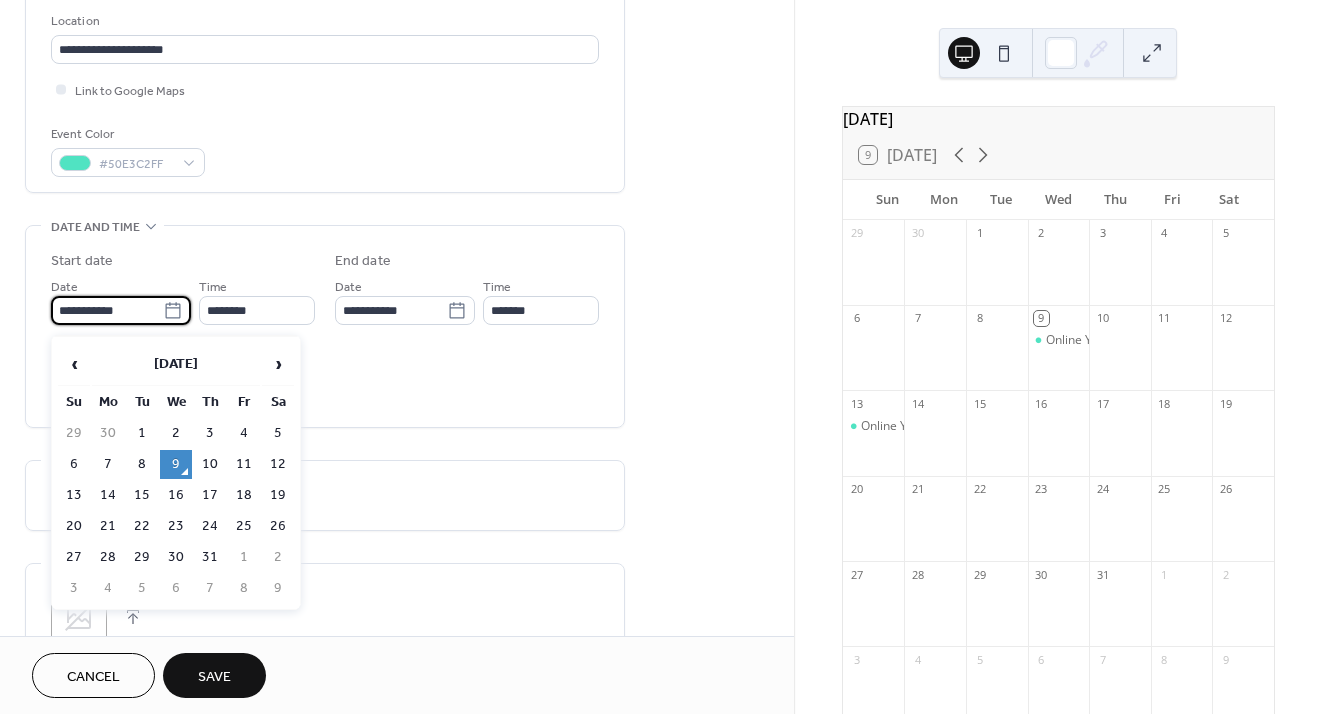 click on "**********" at bounding box center [107, 310] 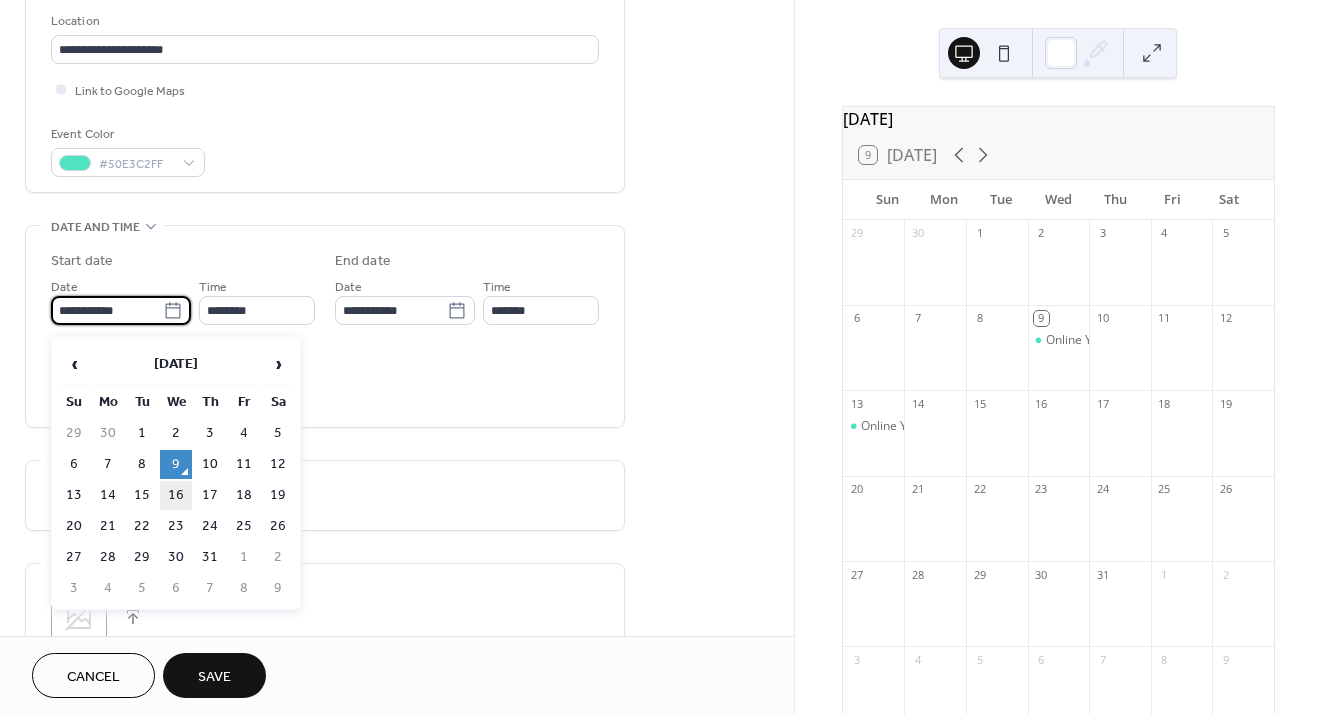 click on "16" at bounding box center [176, 495] 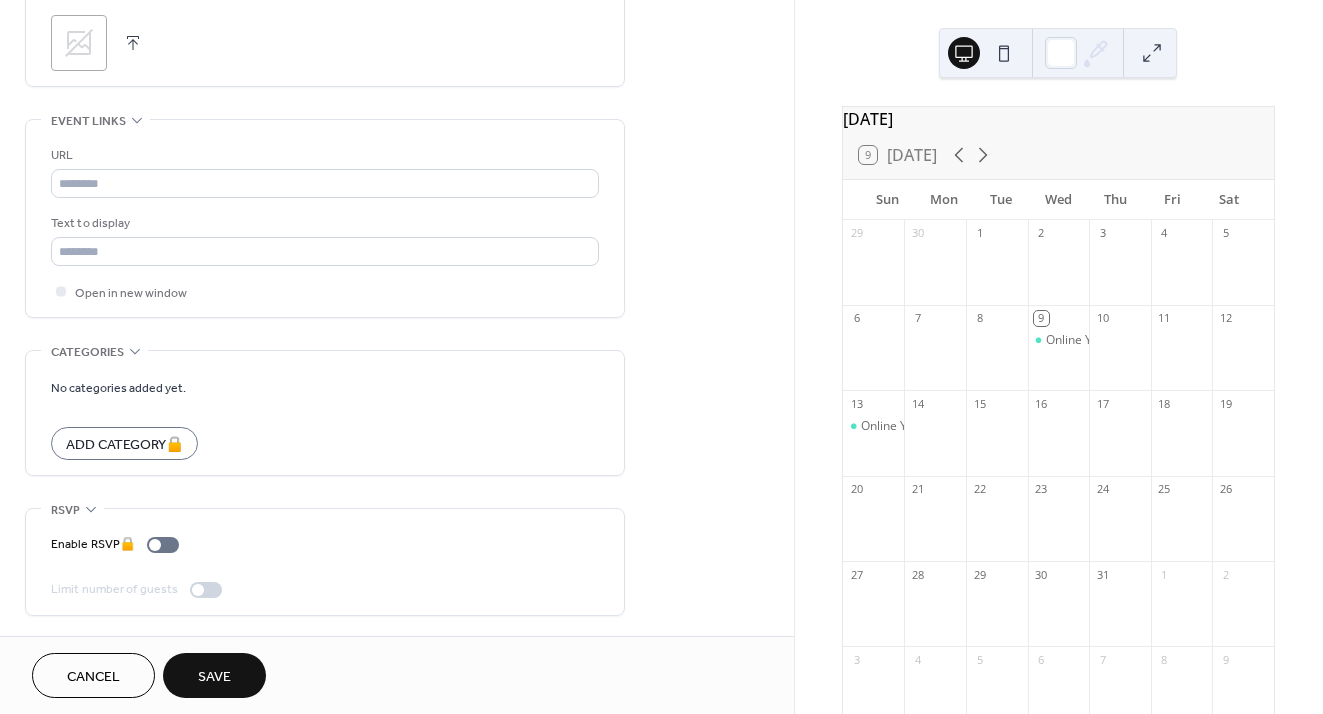 scroll, scrollTop: 1009, scrollLeft: 0, axis: vertical 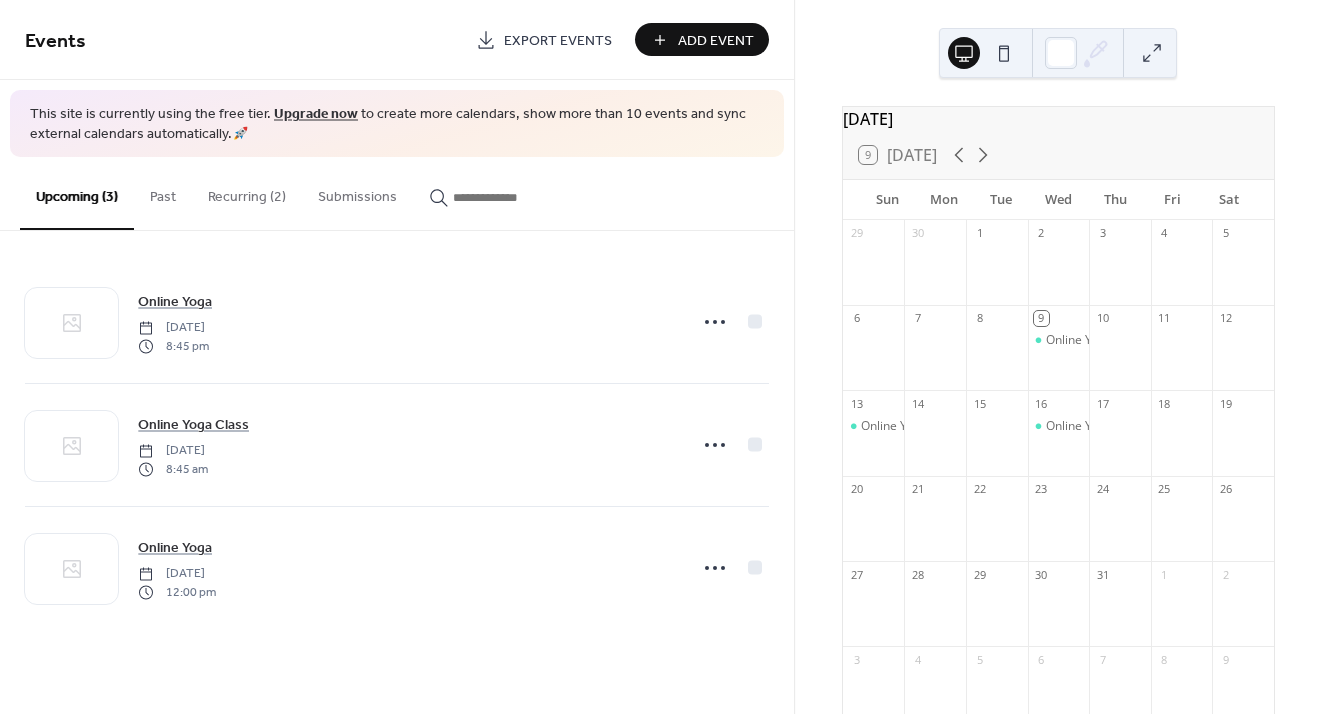 click at bounding box center [874, 528] 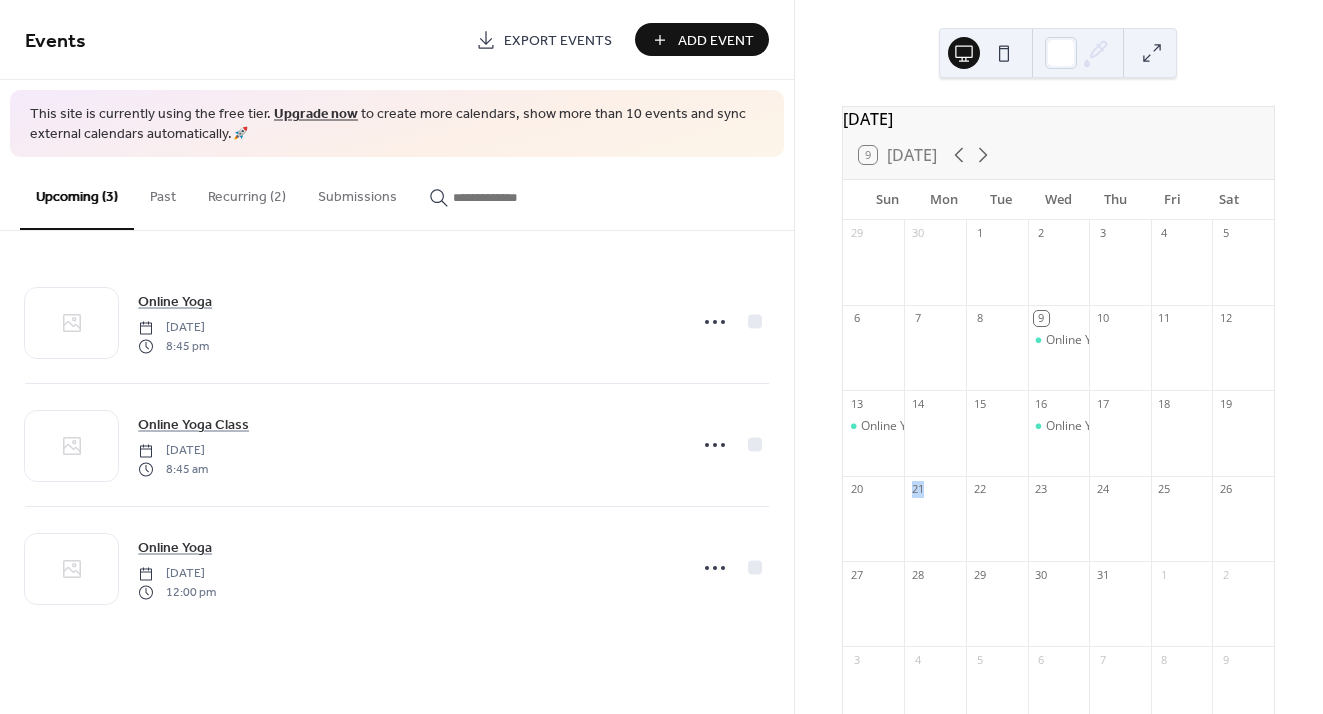 click at bounding box center (874, 528) 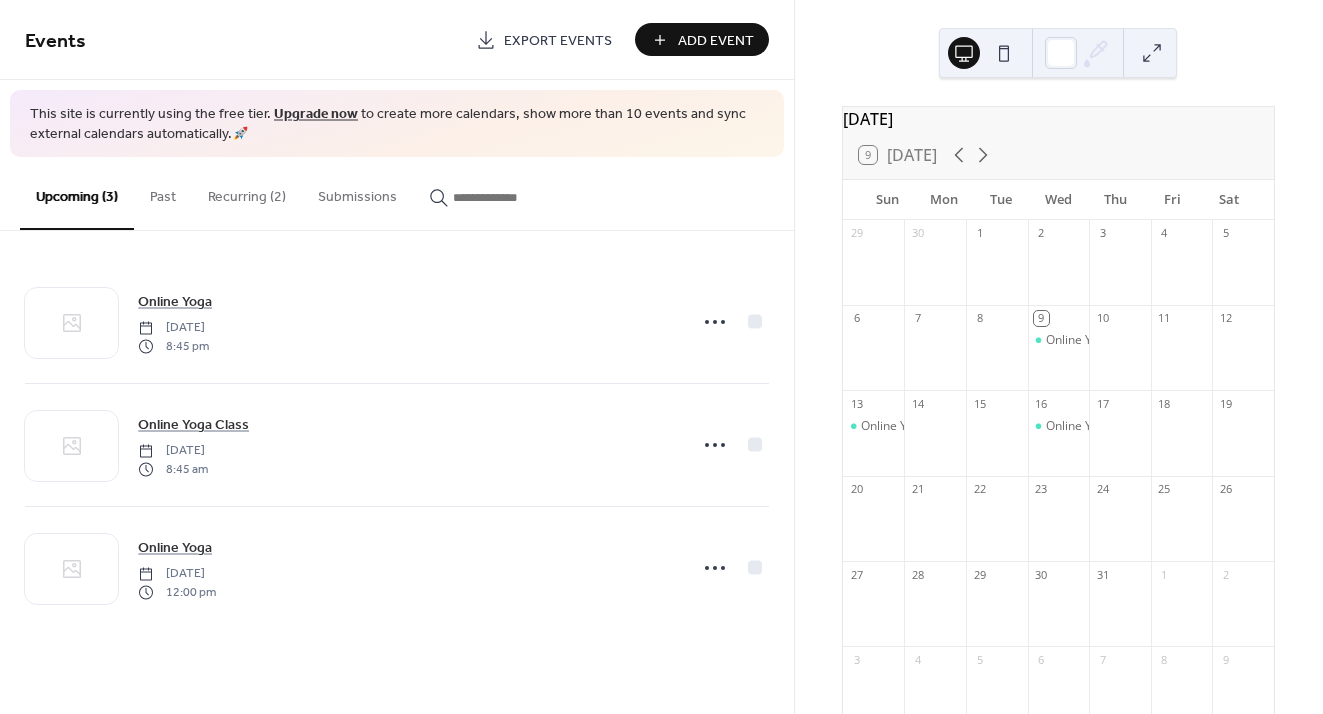 click on "20" at bounding box center [856, 489] 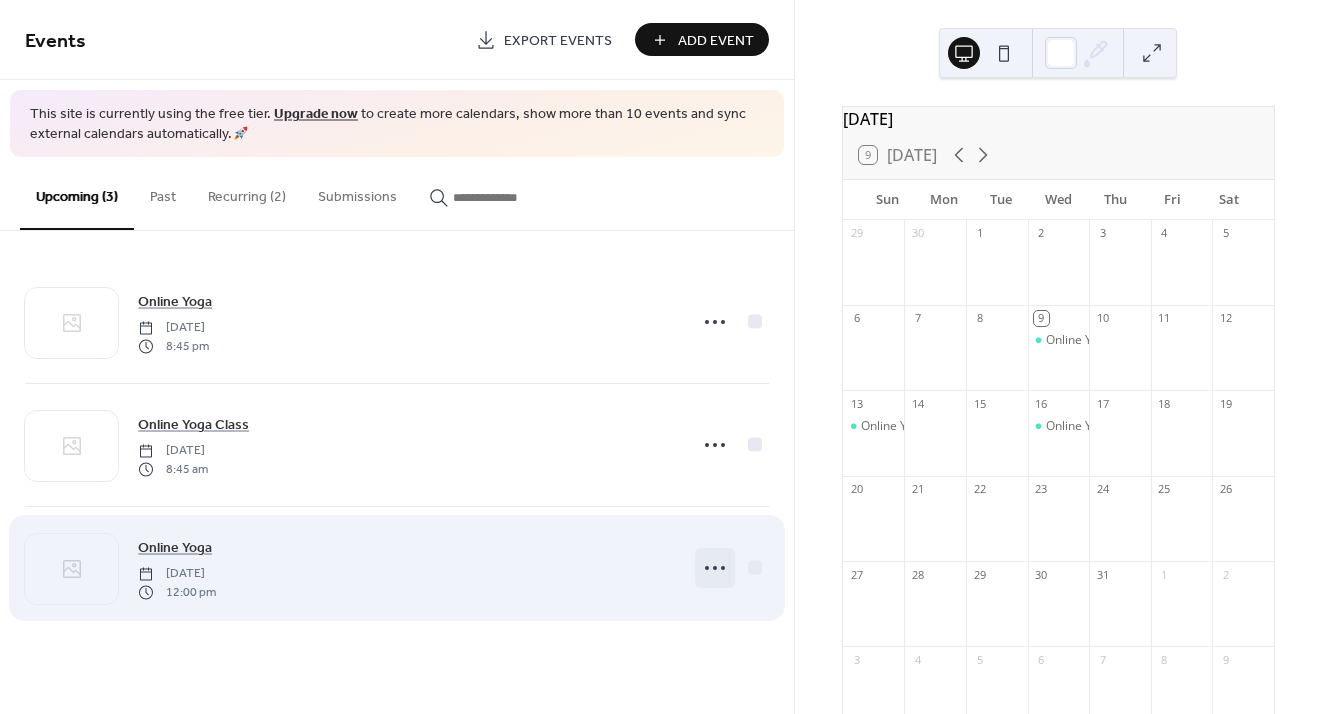 click 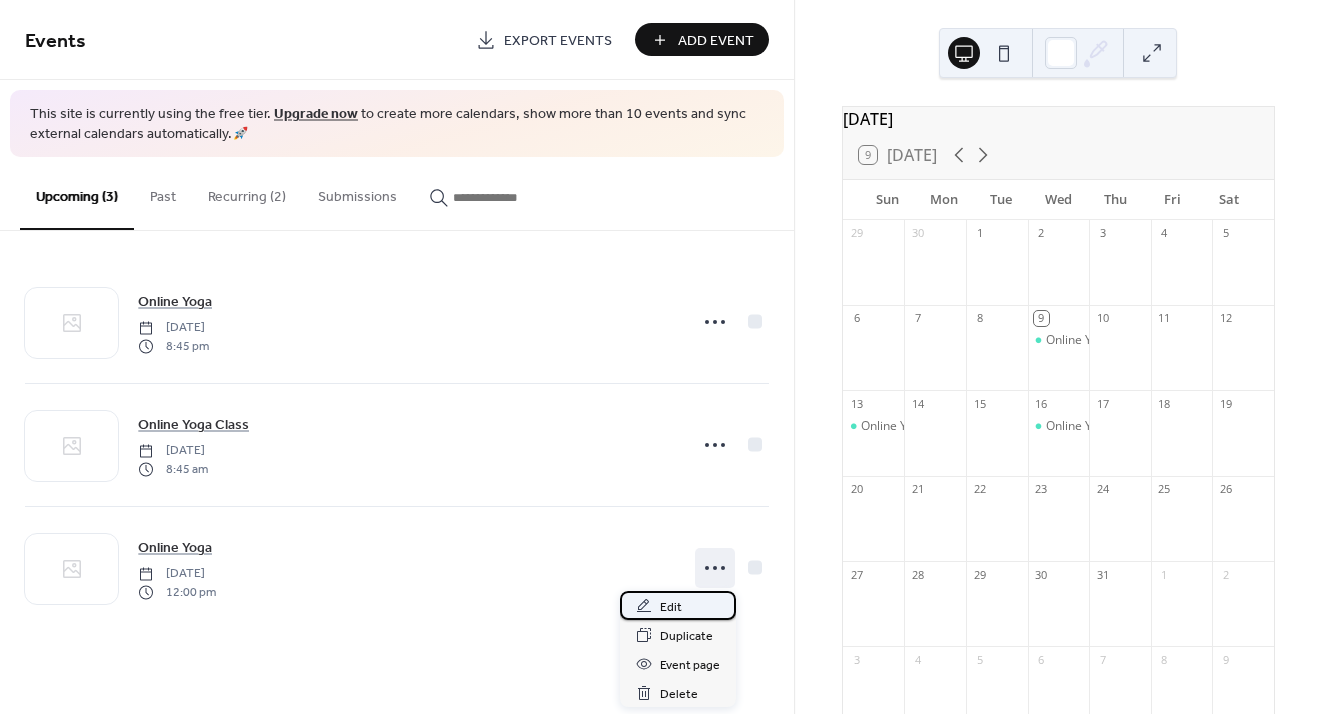 click on "Edit" at bounding box center [671, 607] 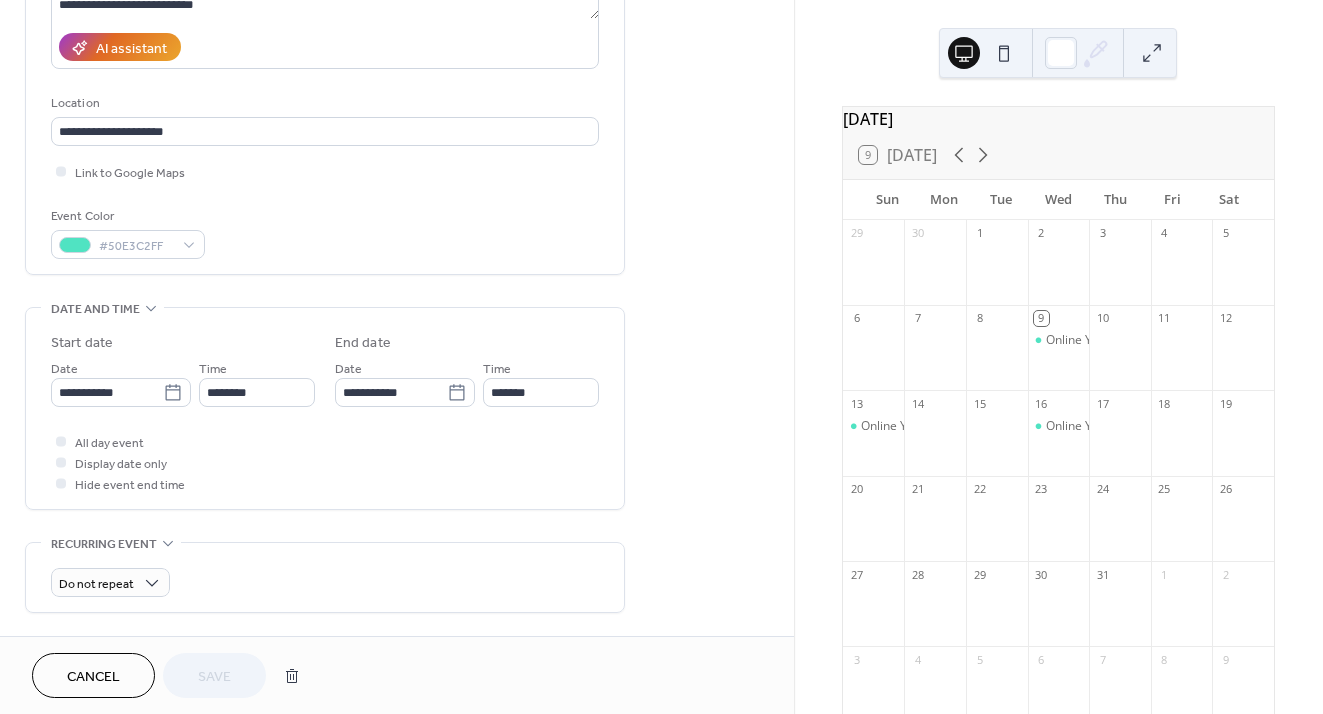scroll, scrollTop: 360, scrollLeft: 0, axis: vertical 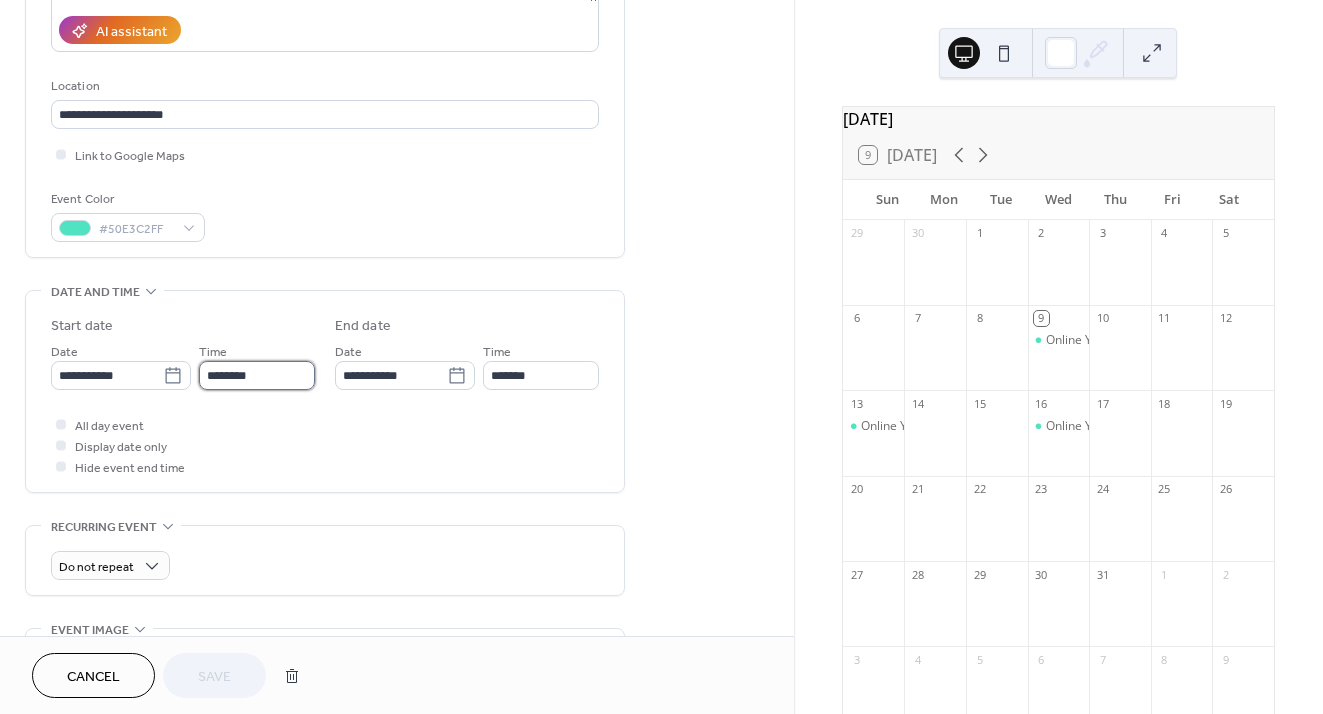 click on "********" at bounding box center [257, 375] 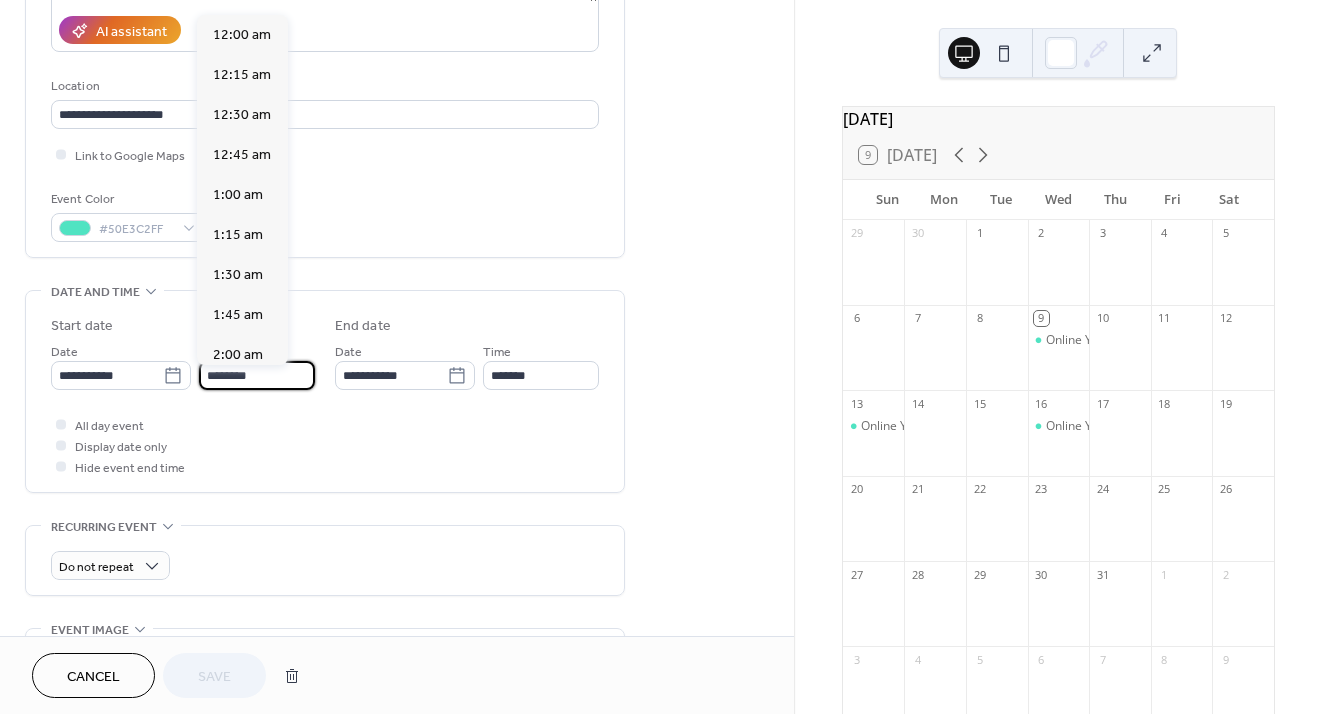 click on "********" at bounding box center [257, 375] 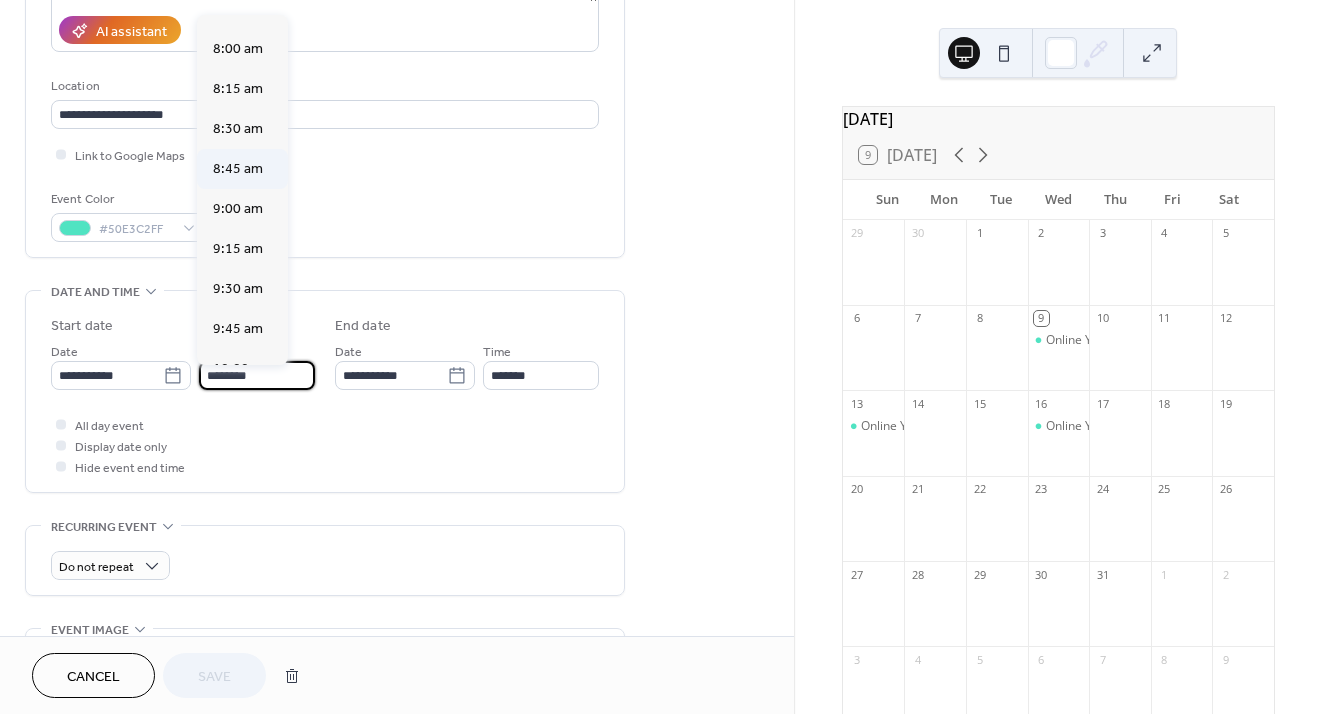 scroll, scrollTop: 1268, scrollLeft: 0, axis: vertical 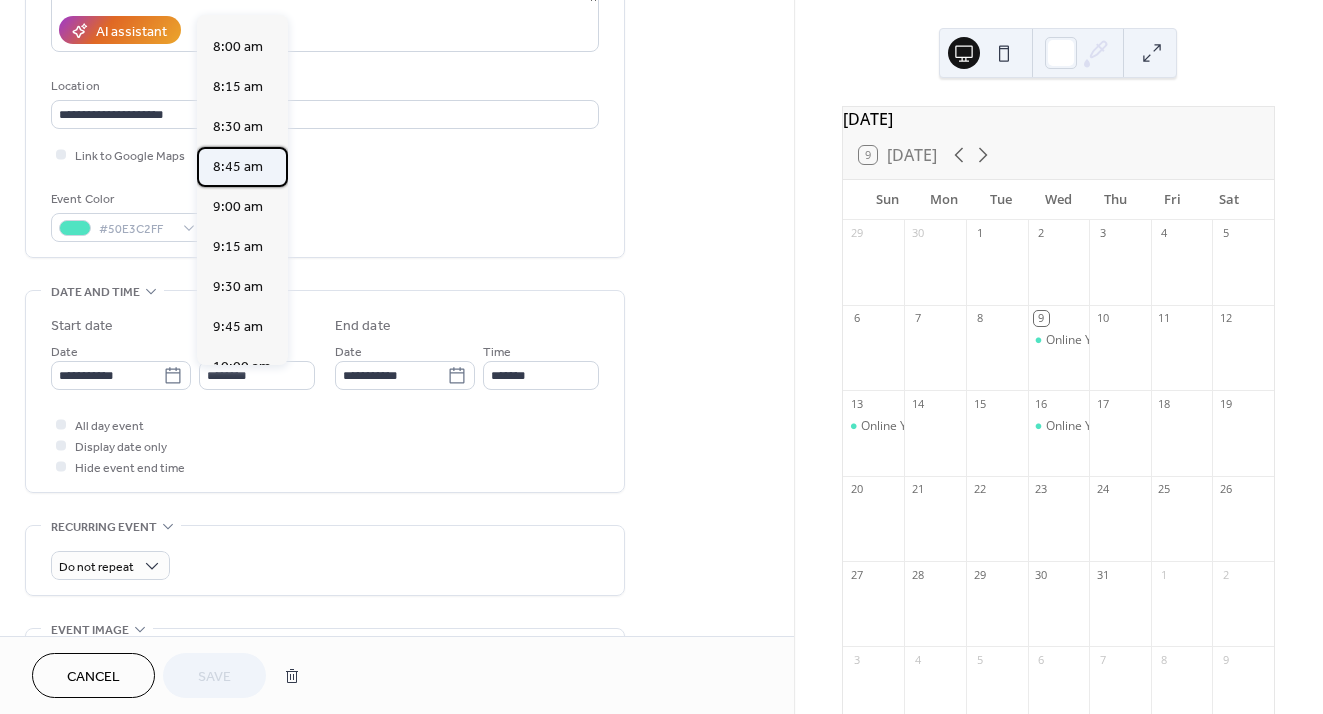 click on "8:45 am" at bounding box center [238, 167] 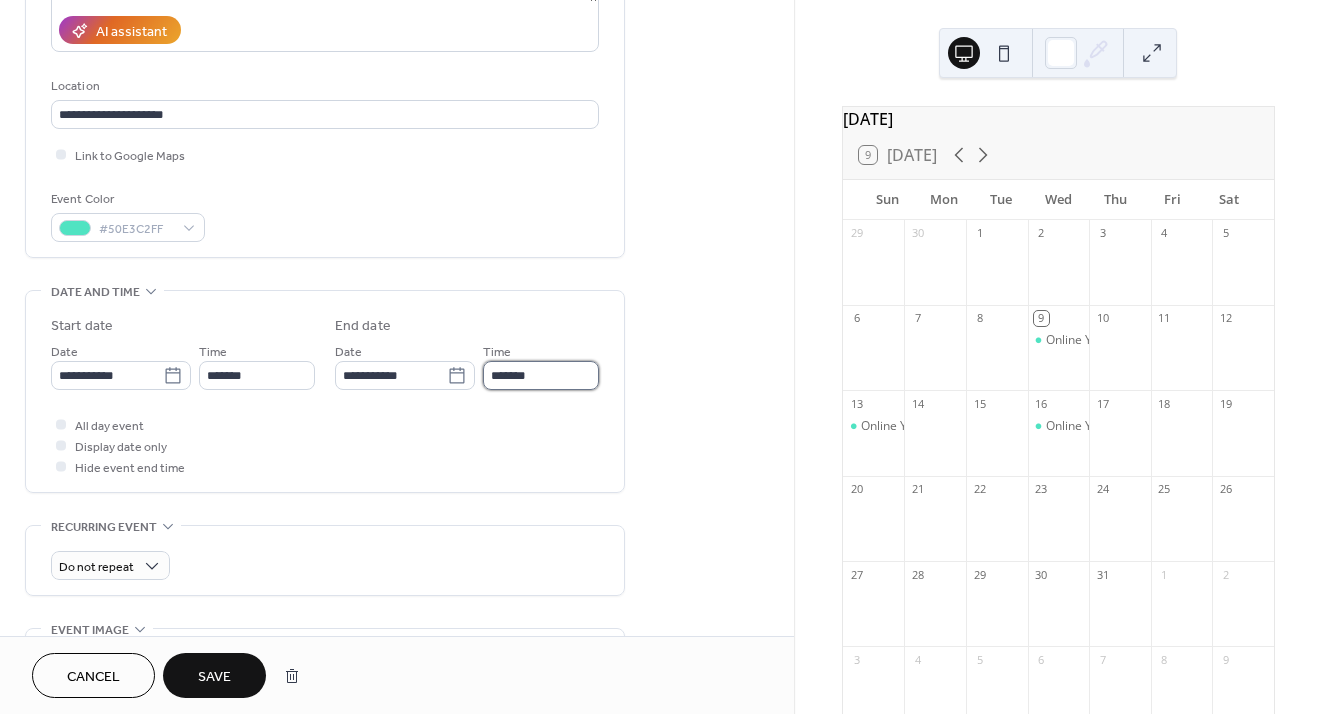 click on "*******" at bounding box center [541, 375] 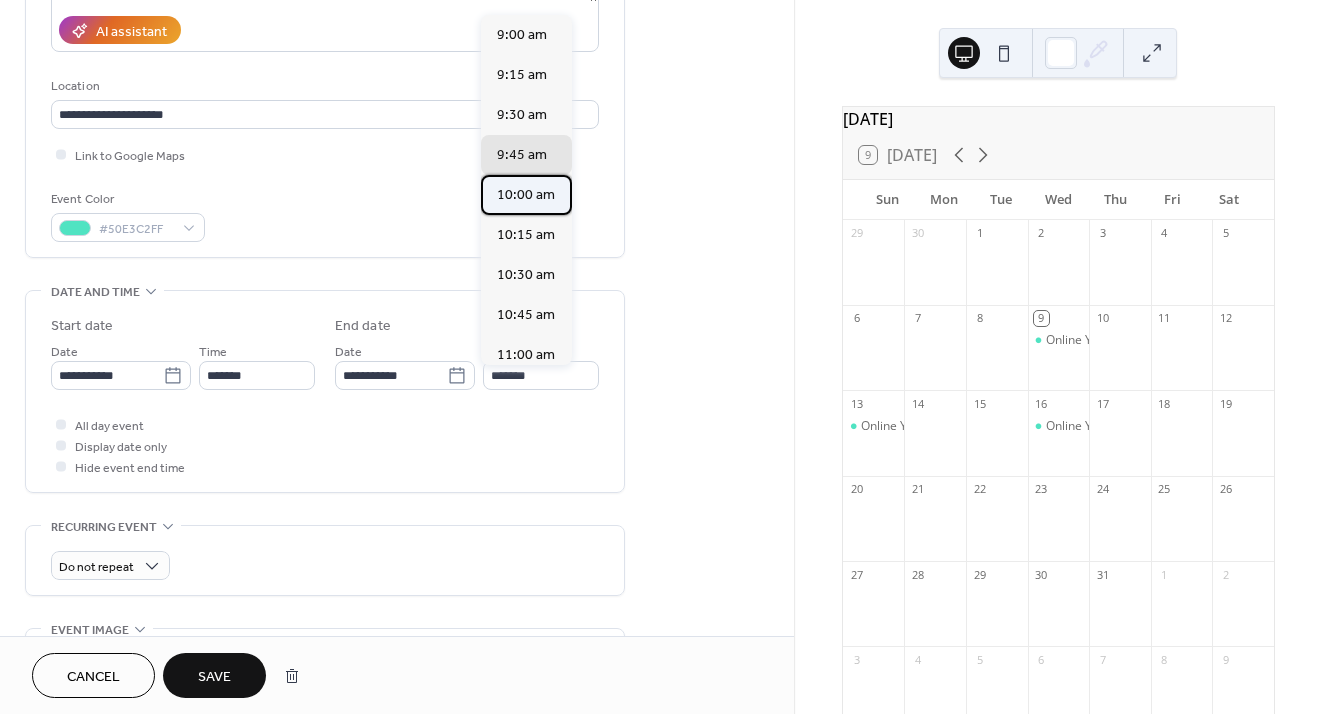 click on "10:00 am" at bounding box center (526, 195) 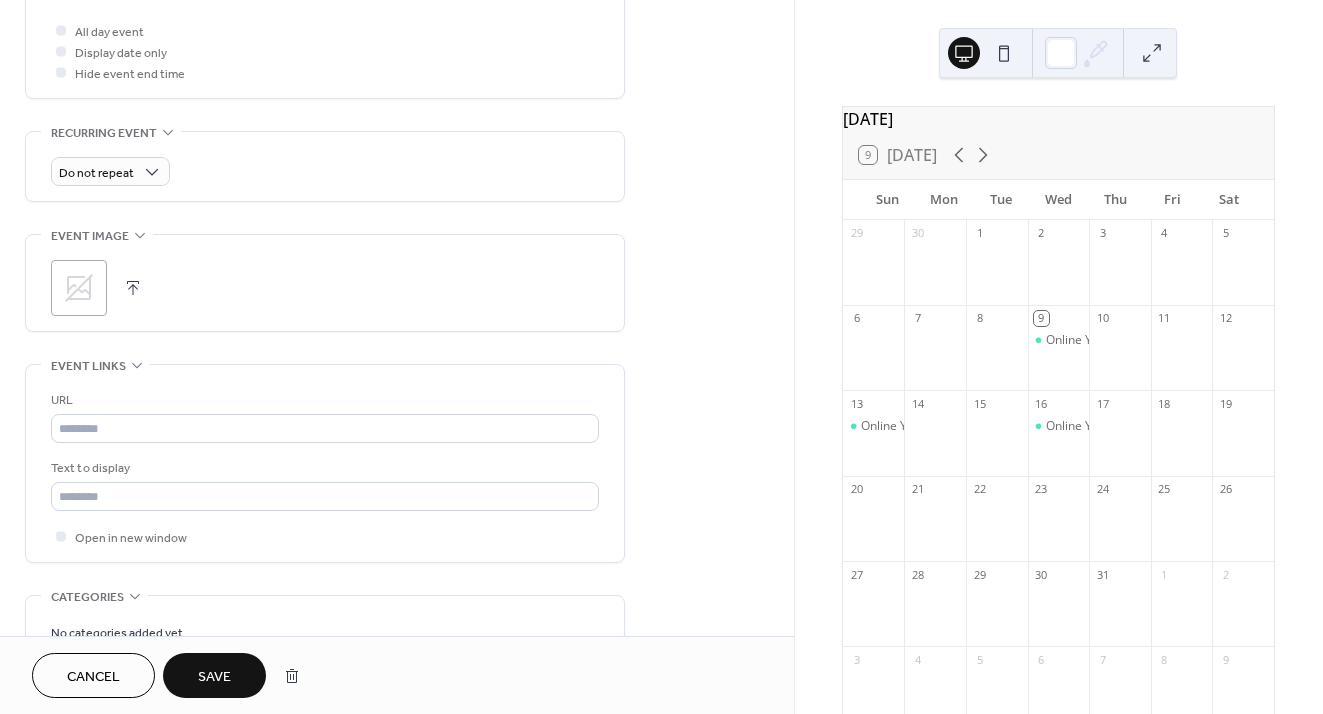 scroll, scrollTop: 769, scrollLeft: 0, axis: vertical 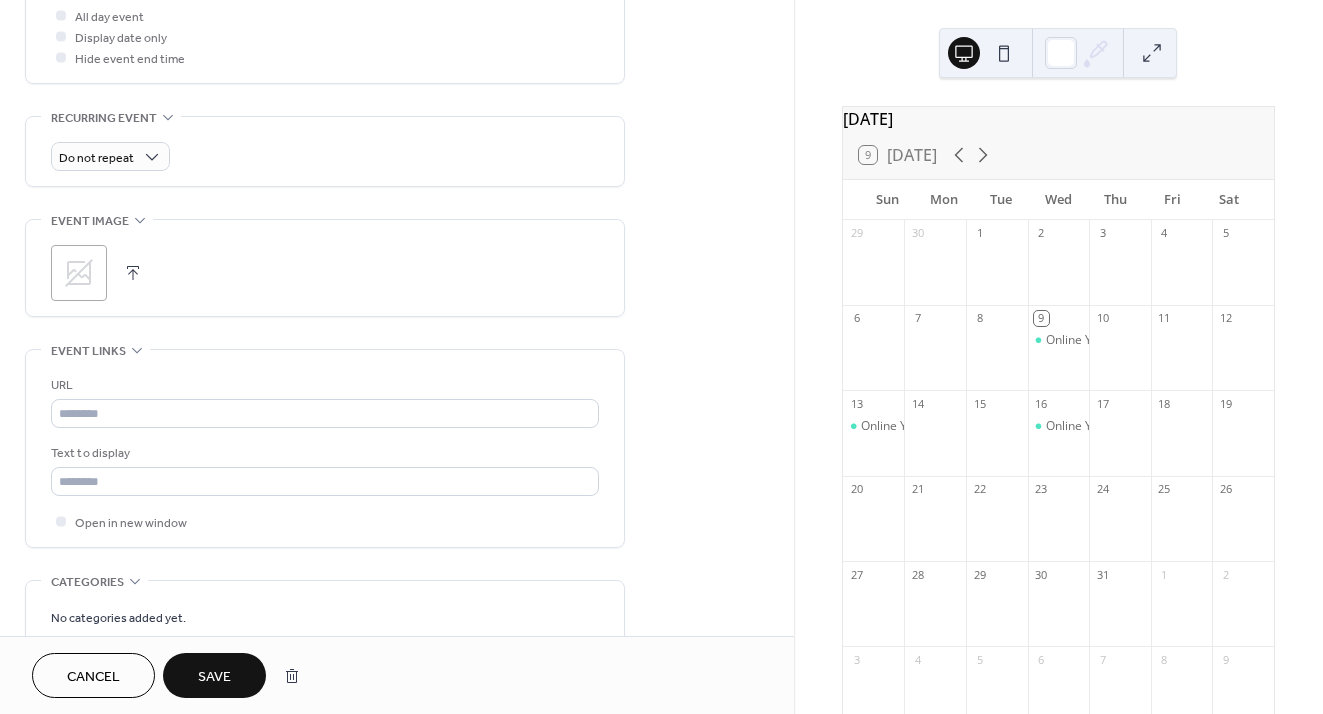 click on "Save" at bounding box center [214, 677] 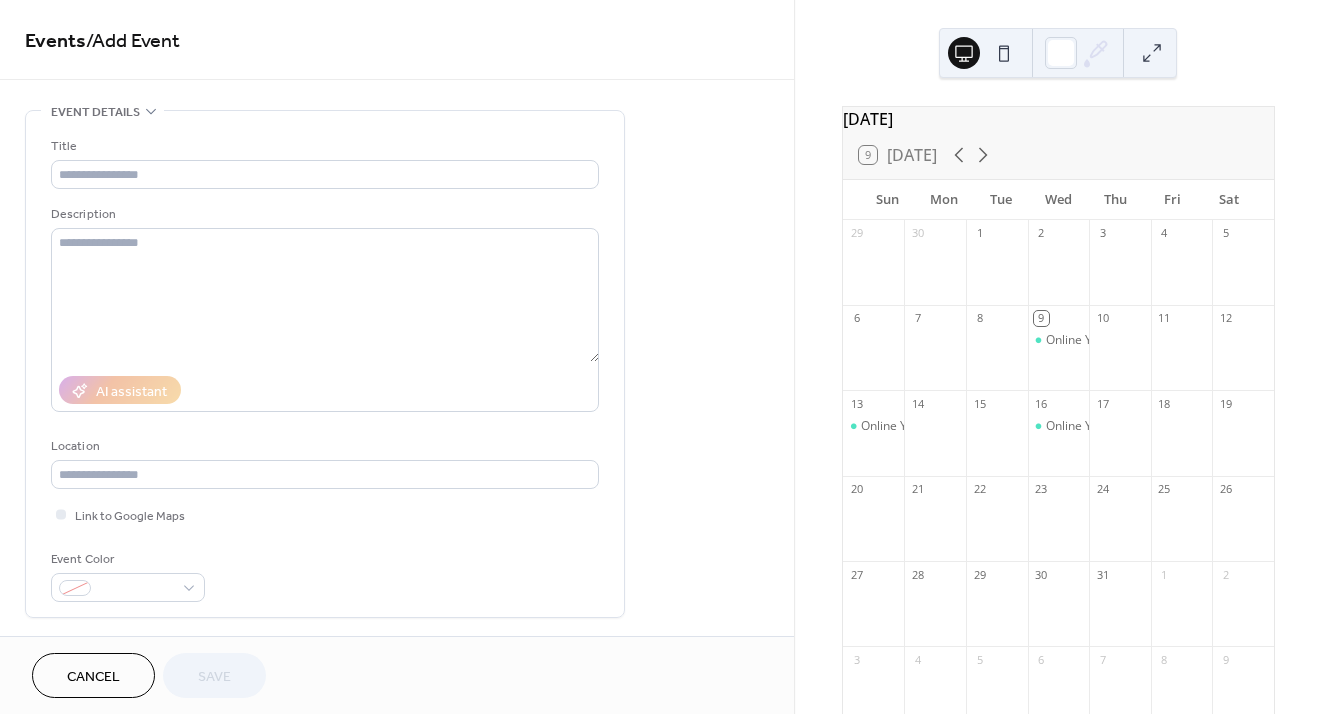 scroll, scrollTop: 0, scrollLeft: 0, axis: both 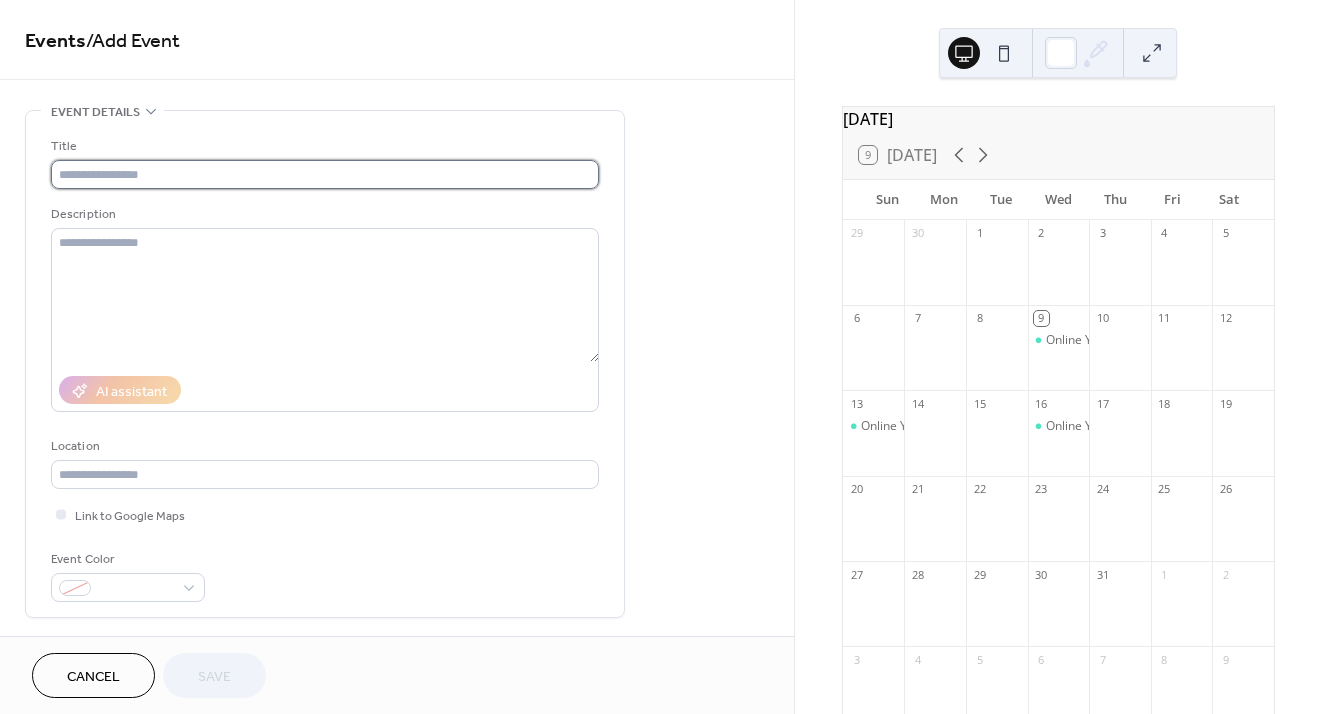 click at bounding box center [325, 174] 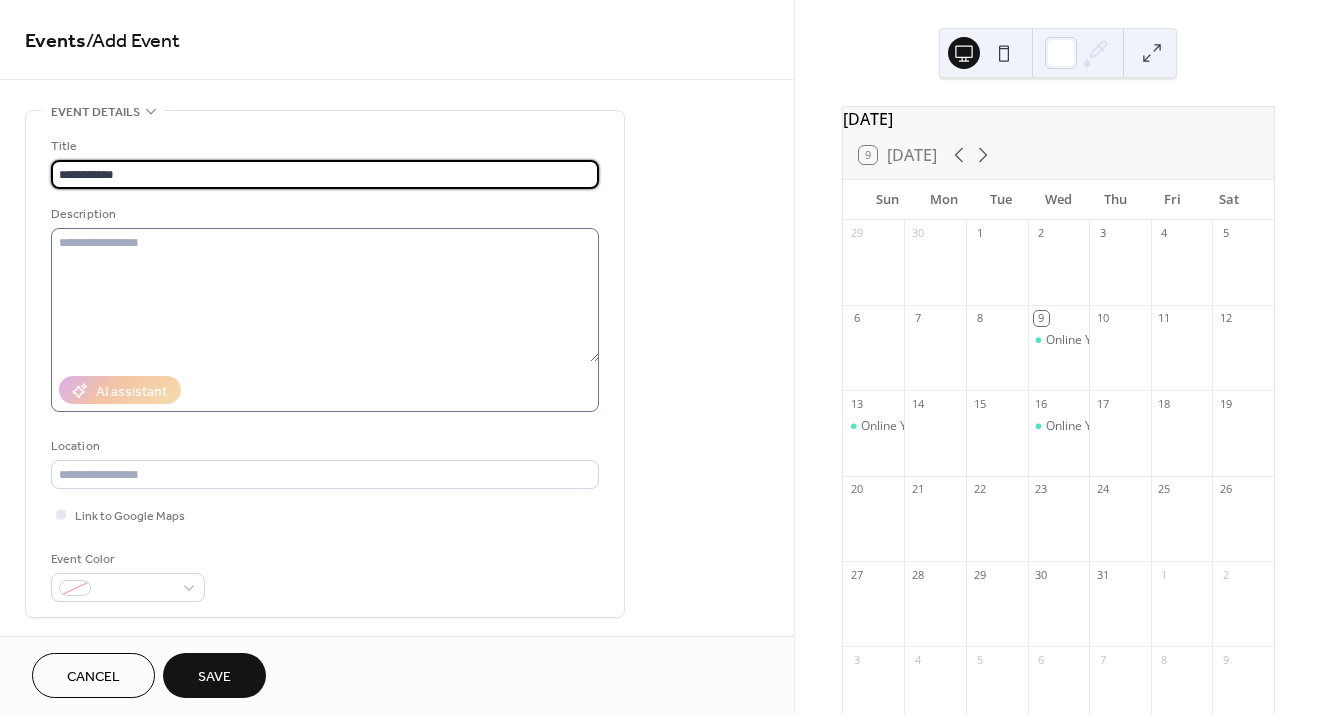 type on "**********" 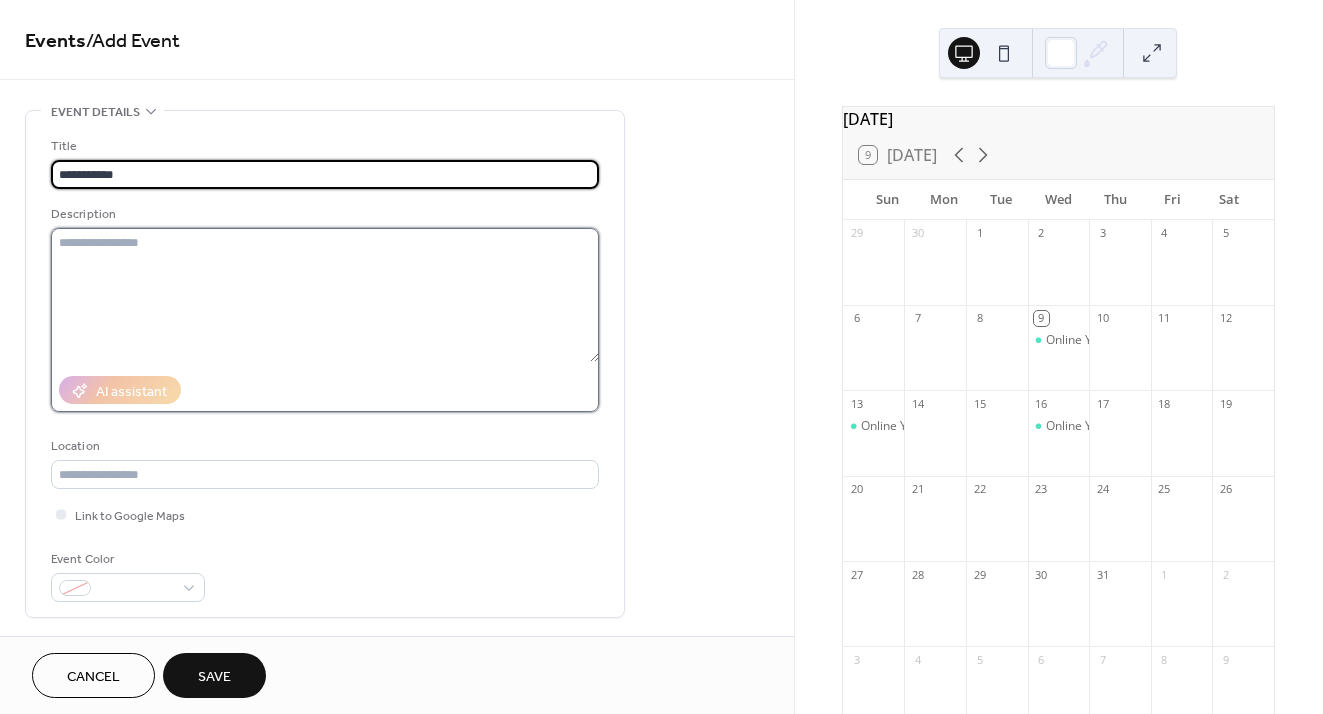 click at bounding box center [325, 295] 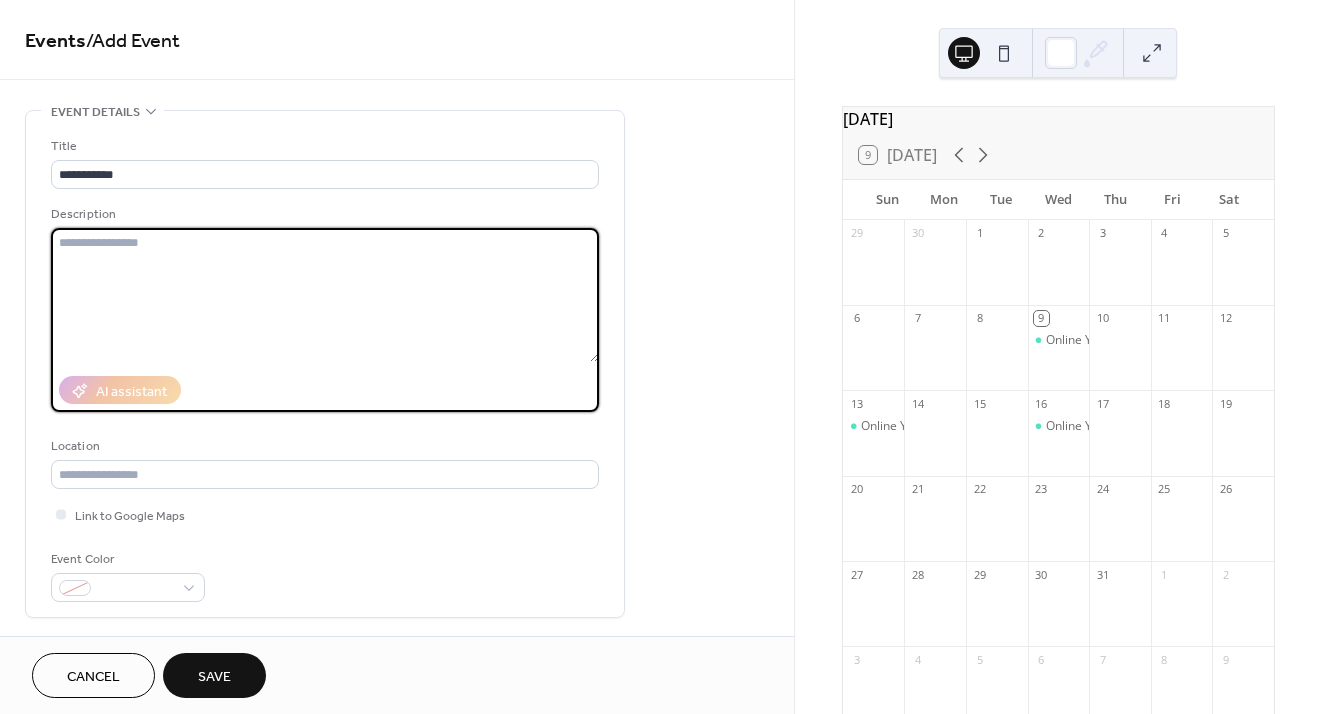 paste on "**********" 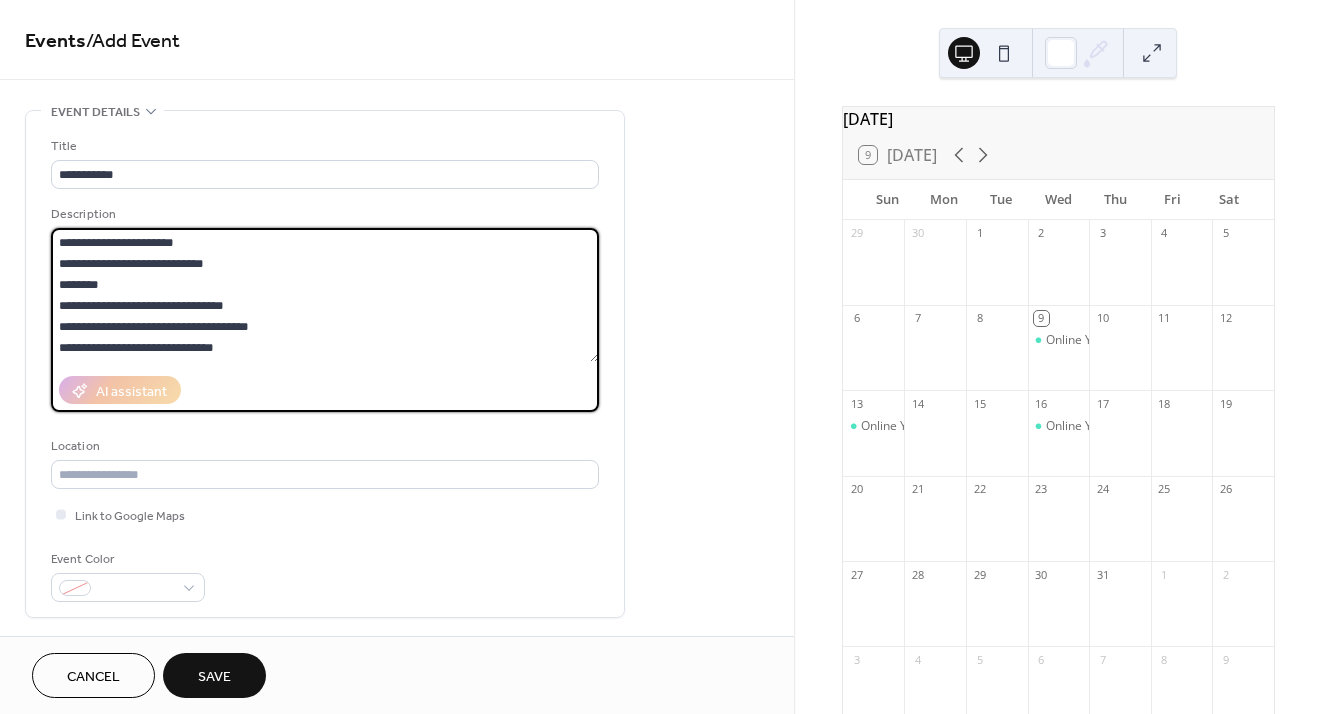 click on "**********" at bounding box center (325, 295) 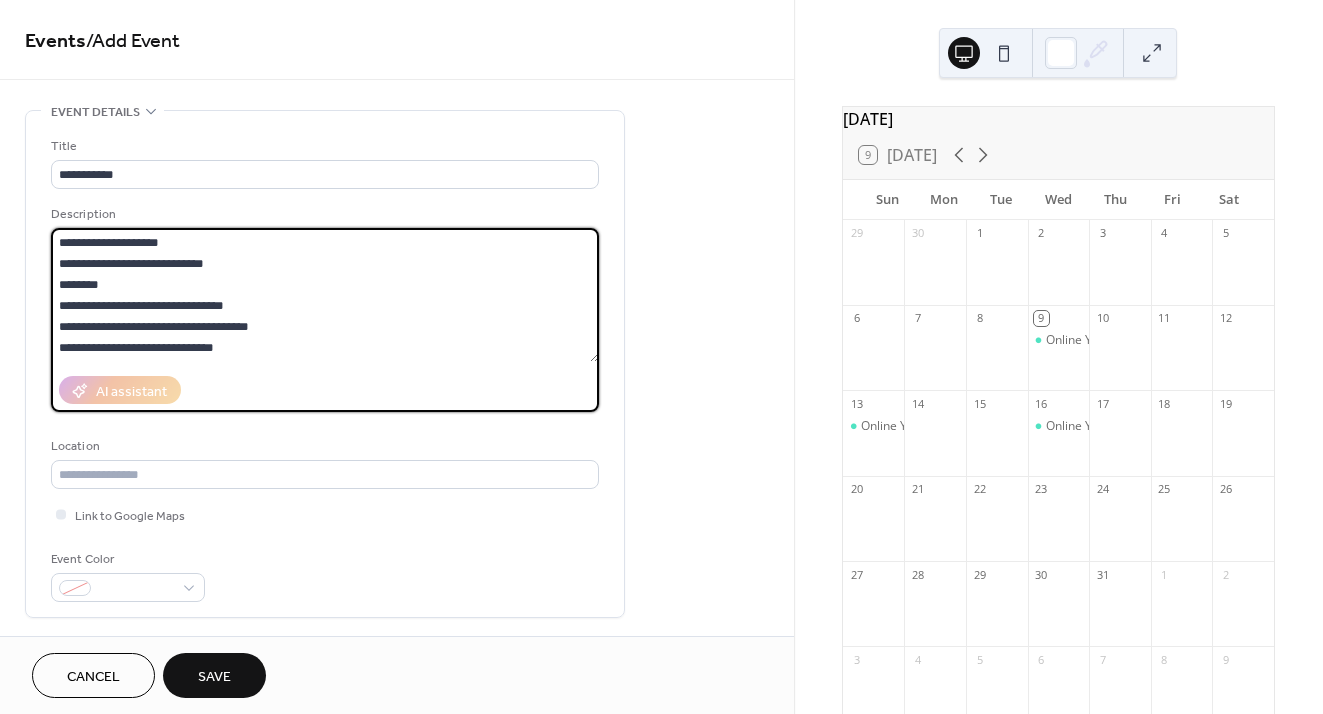 click on "**********" at bounding box center [325, 295] 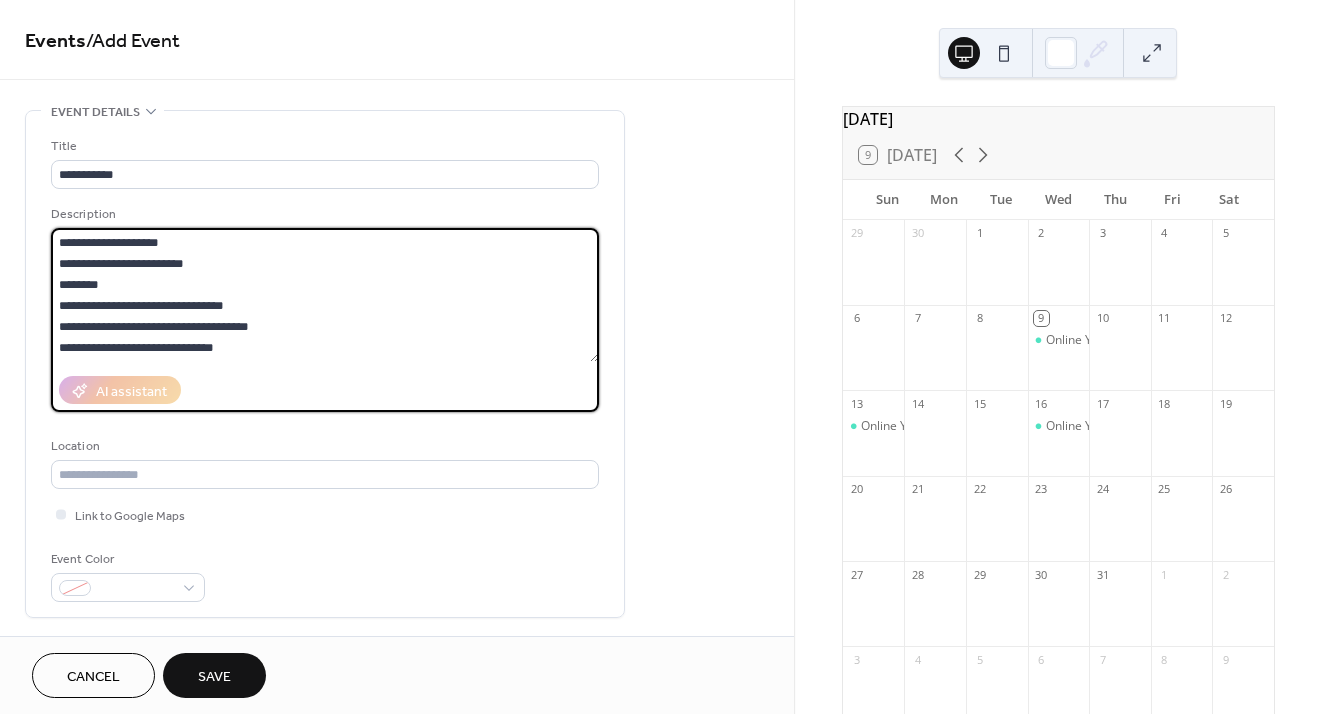 click on "**********" at bounding box center (325, 295) 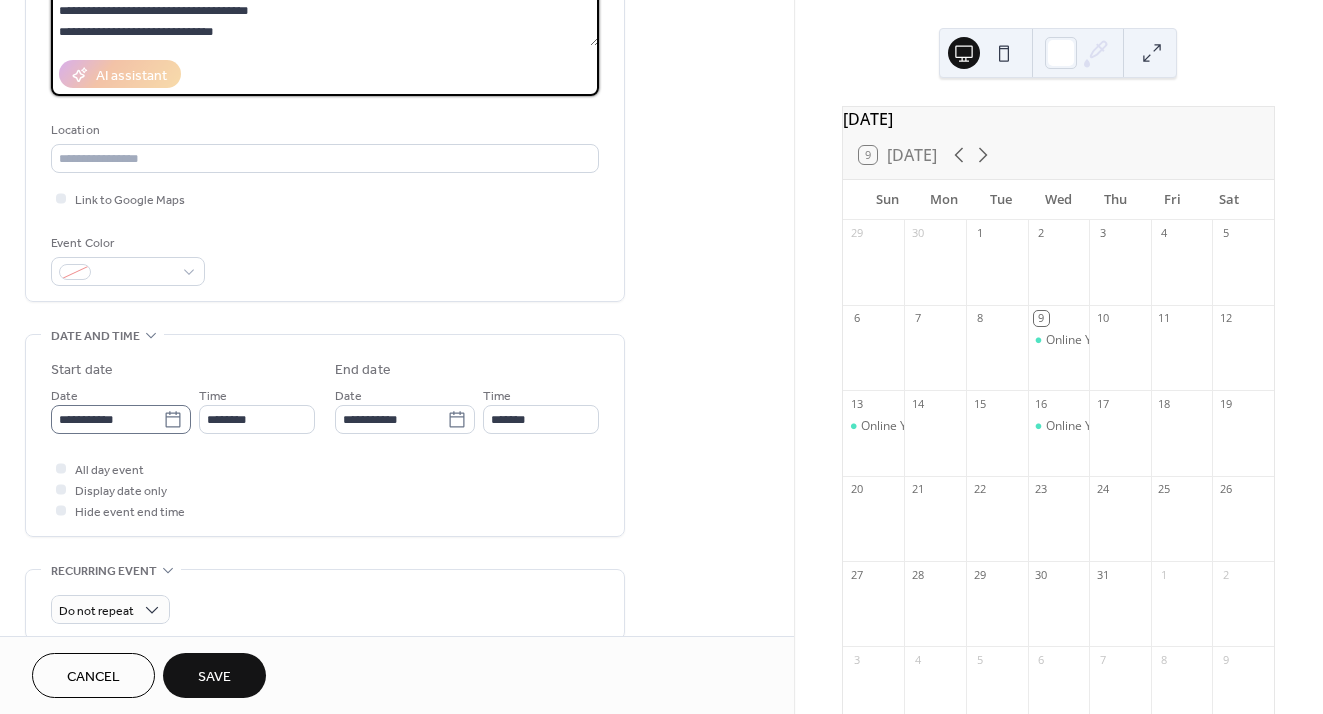 scroll, scrollTop: 299, scrollLeft: 0, axis: vertical 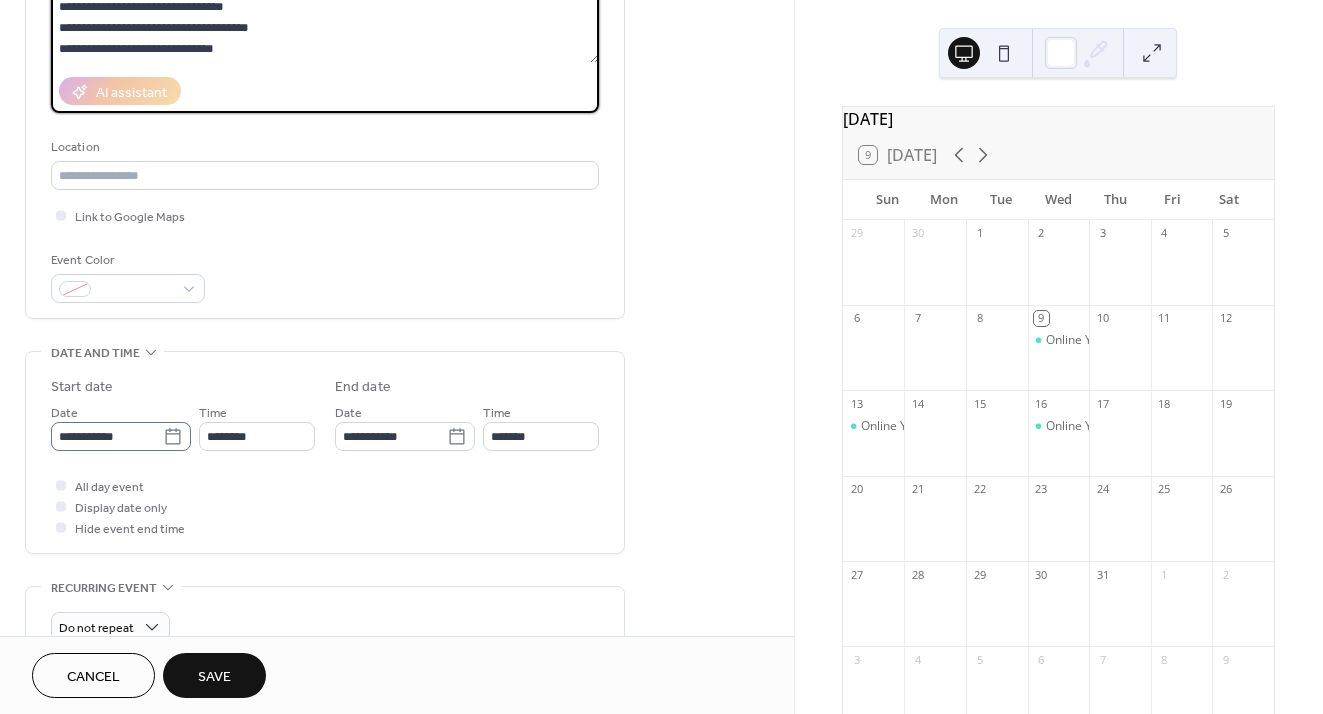 type on "**********" 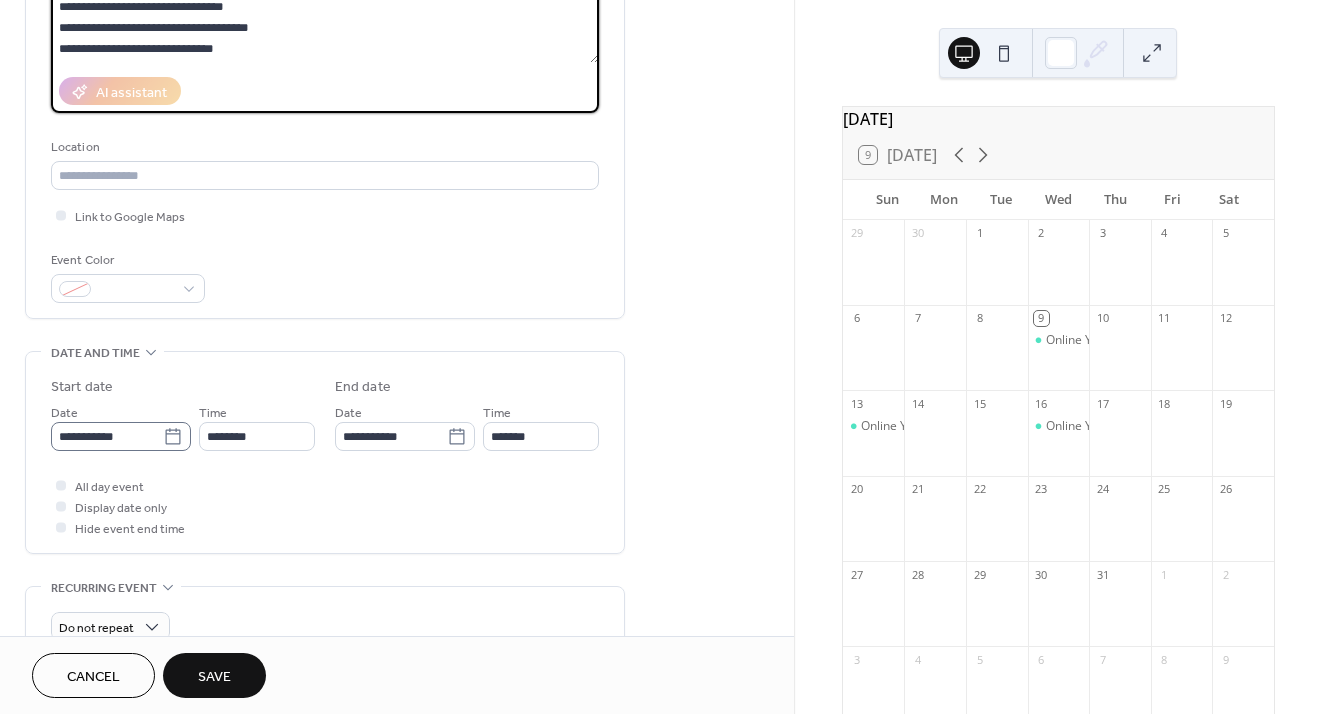 click 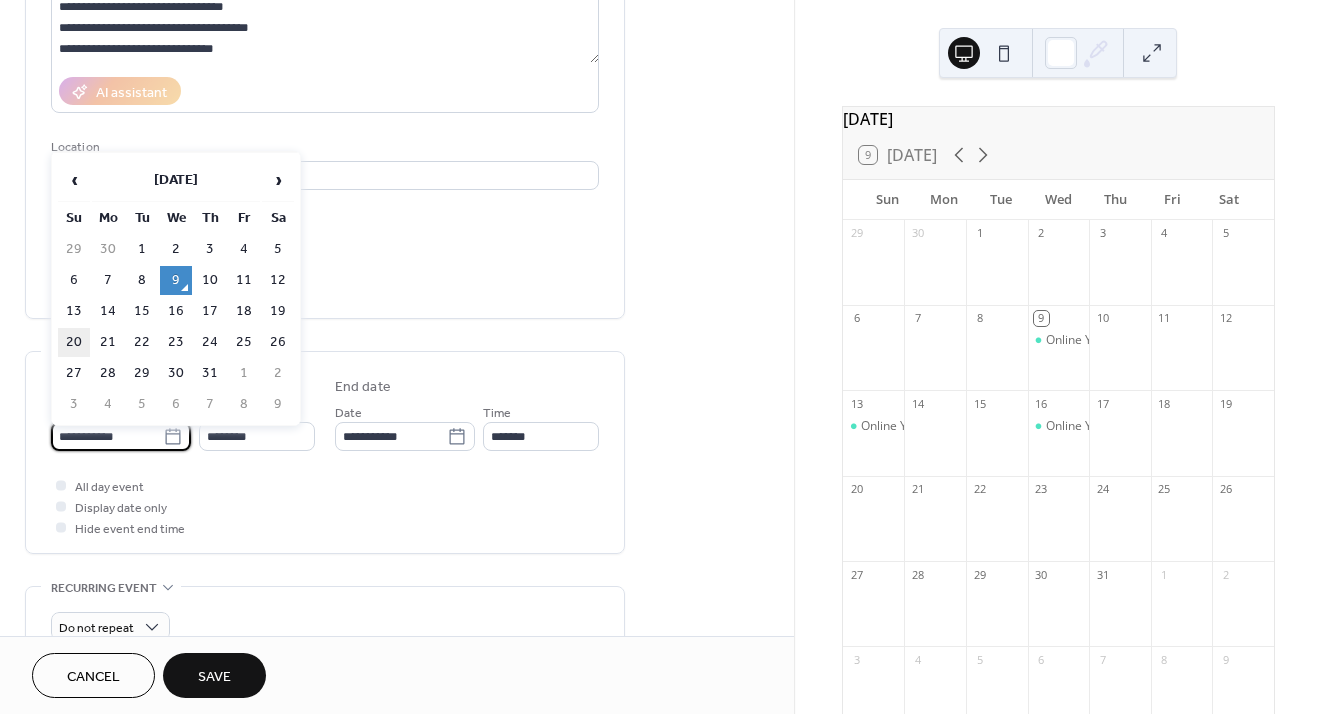 click on "20" at bounding box center [74, 342] 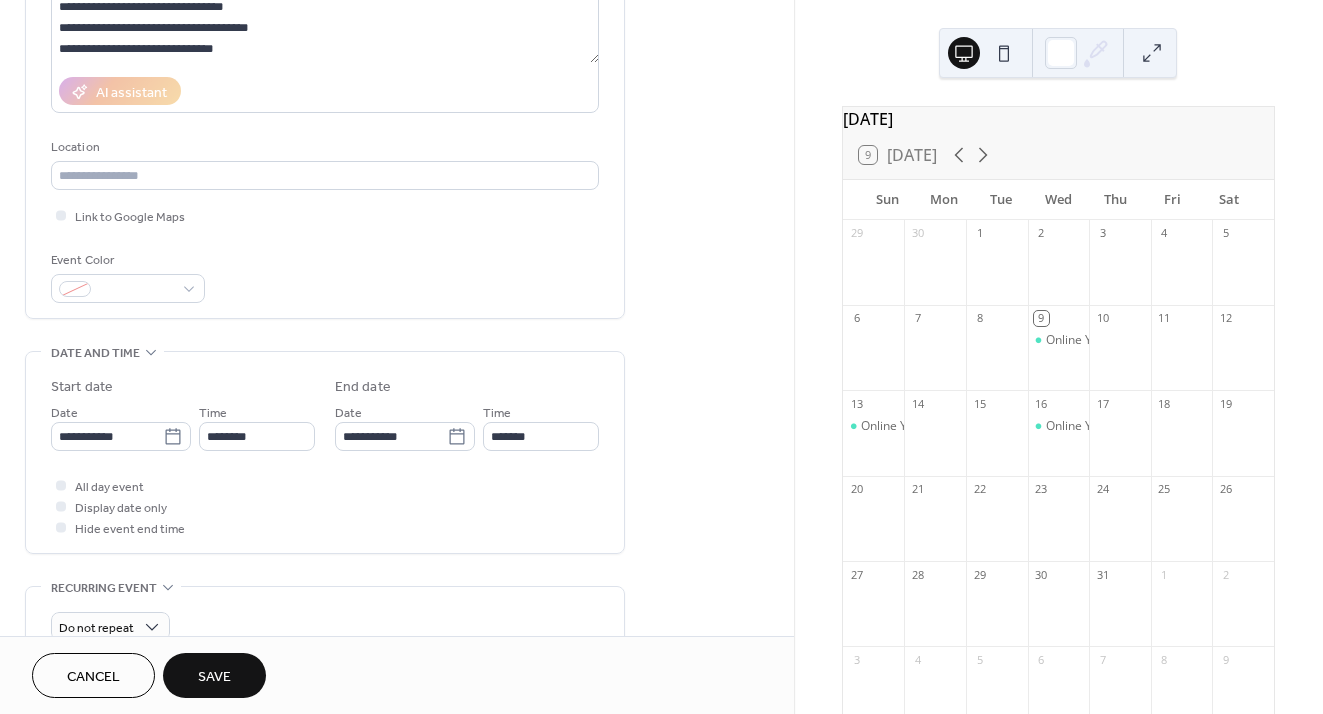 type on "**********" 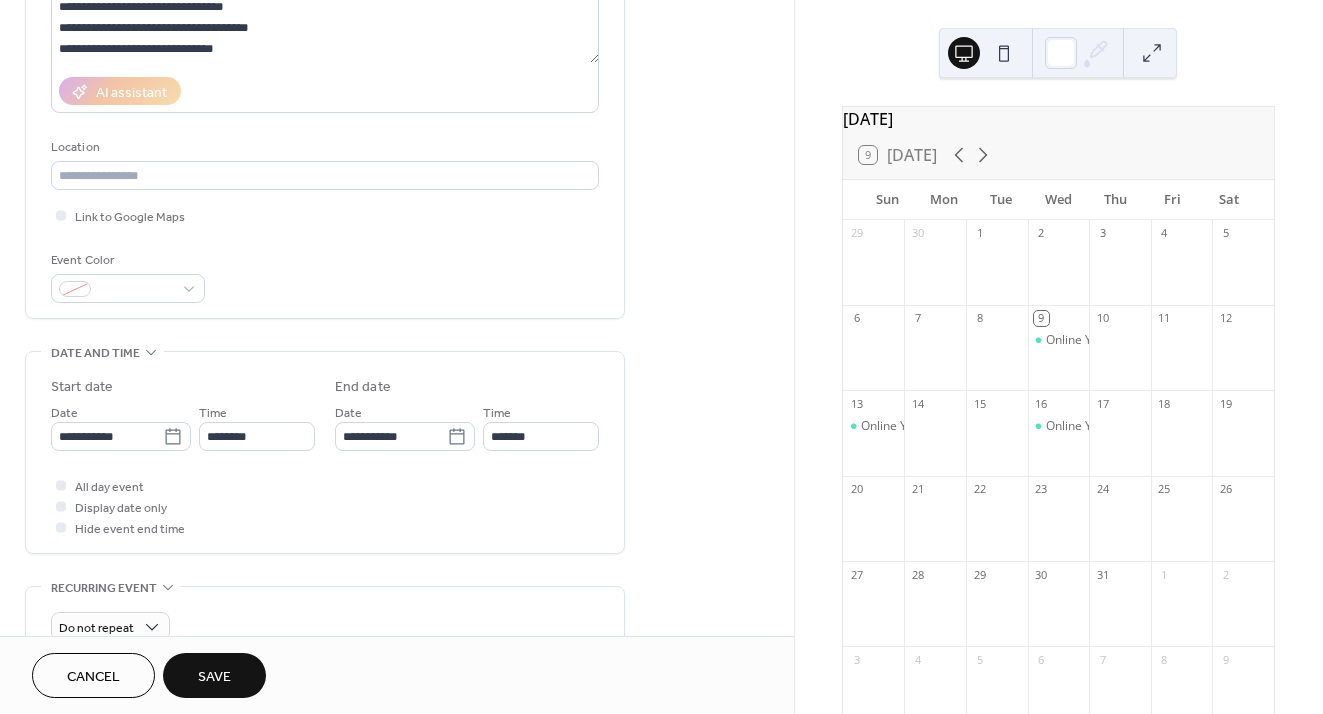 type on "**********" 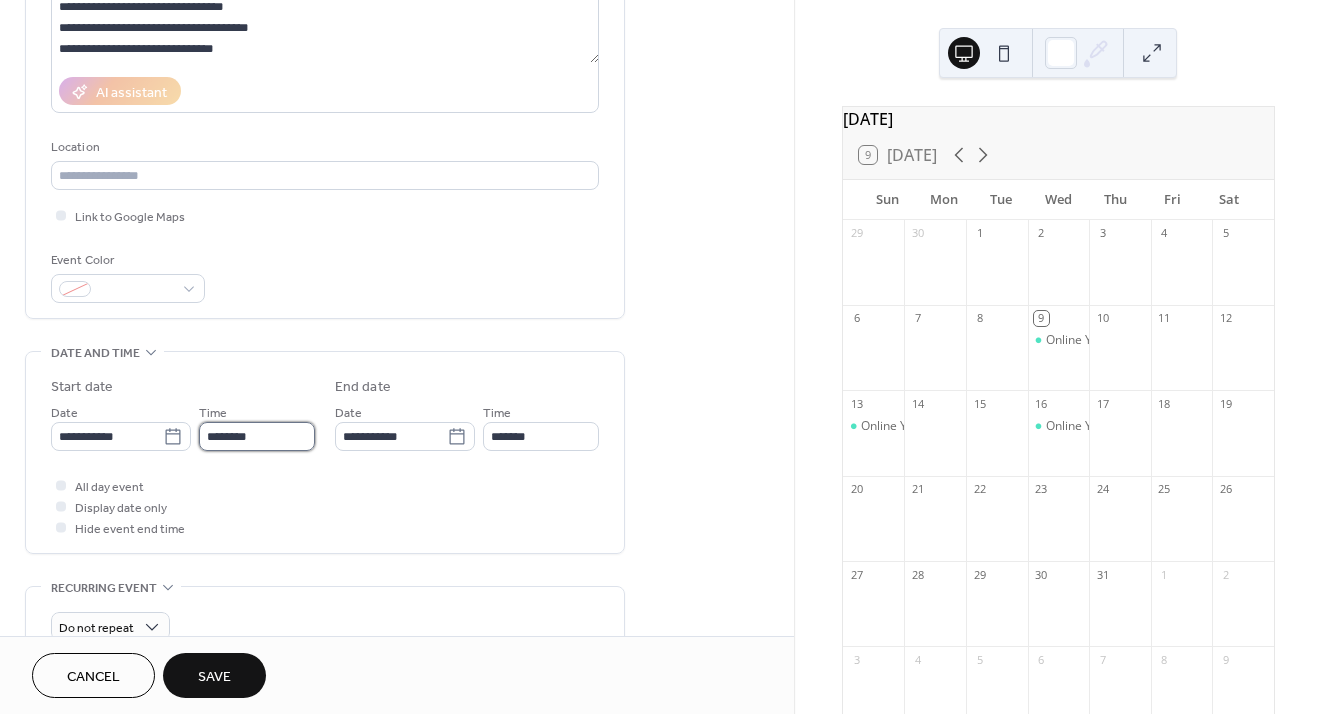 click on "********" at bounding box center [257, 436] 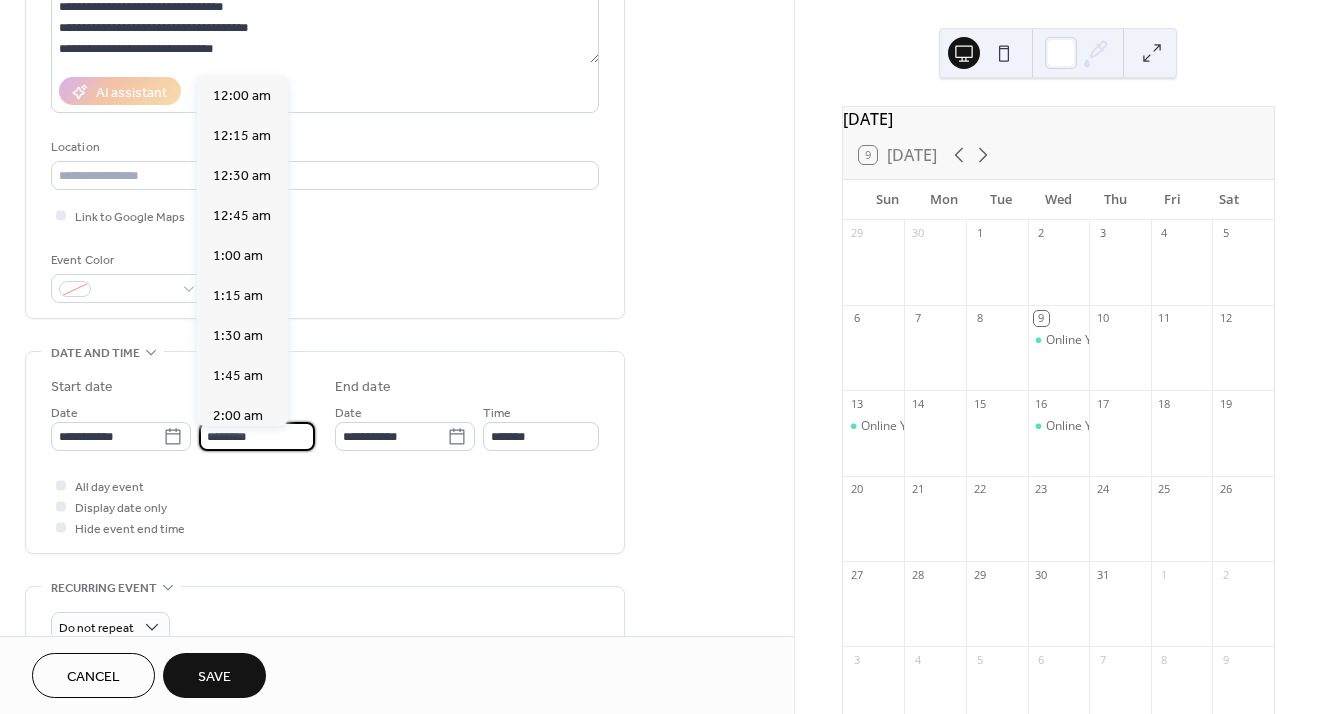 click on "********" at bounding box center [257, 436] 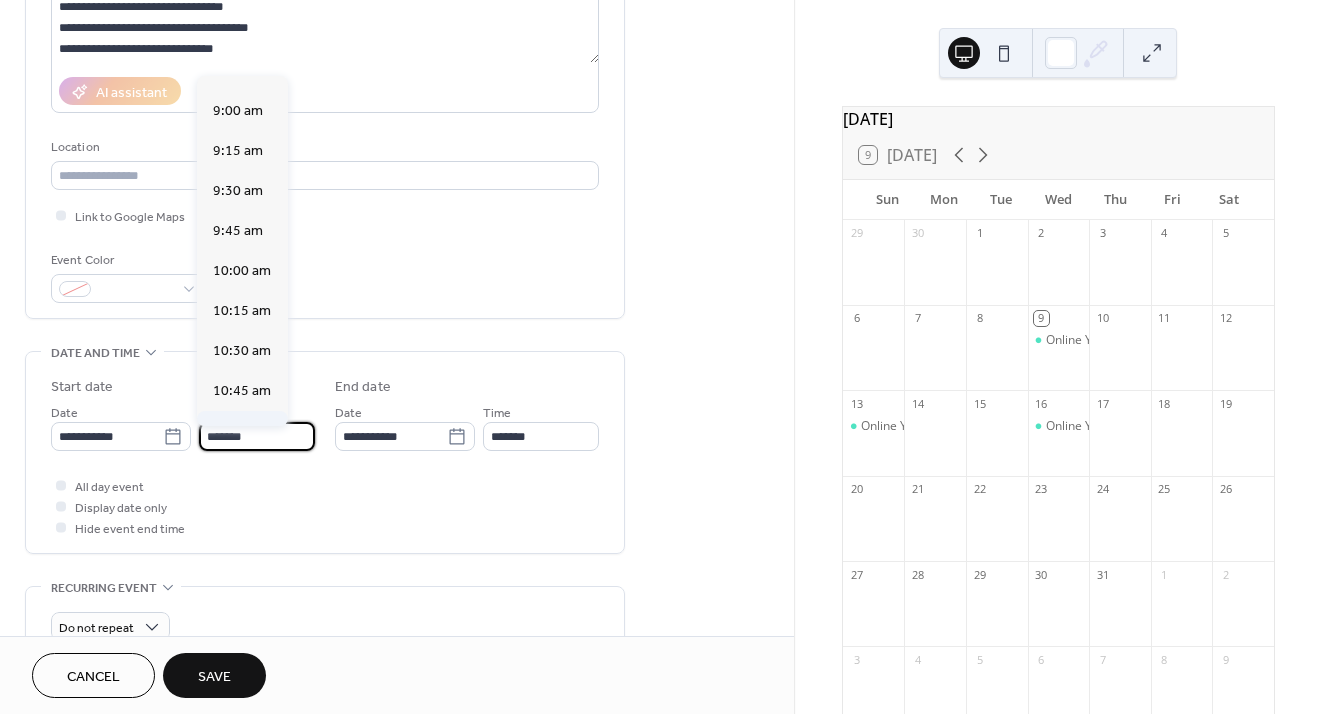 scroll, scrollTop: 1382, scrollLeft: 0, axis: vertical 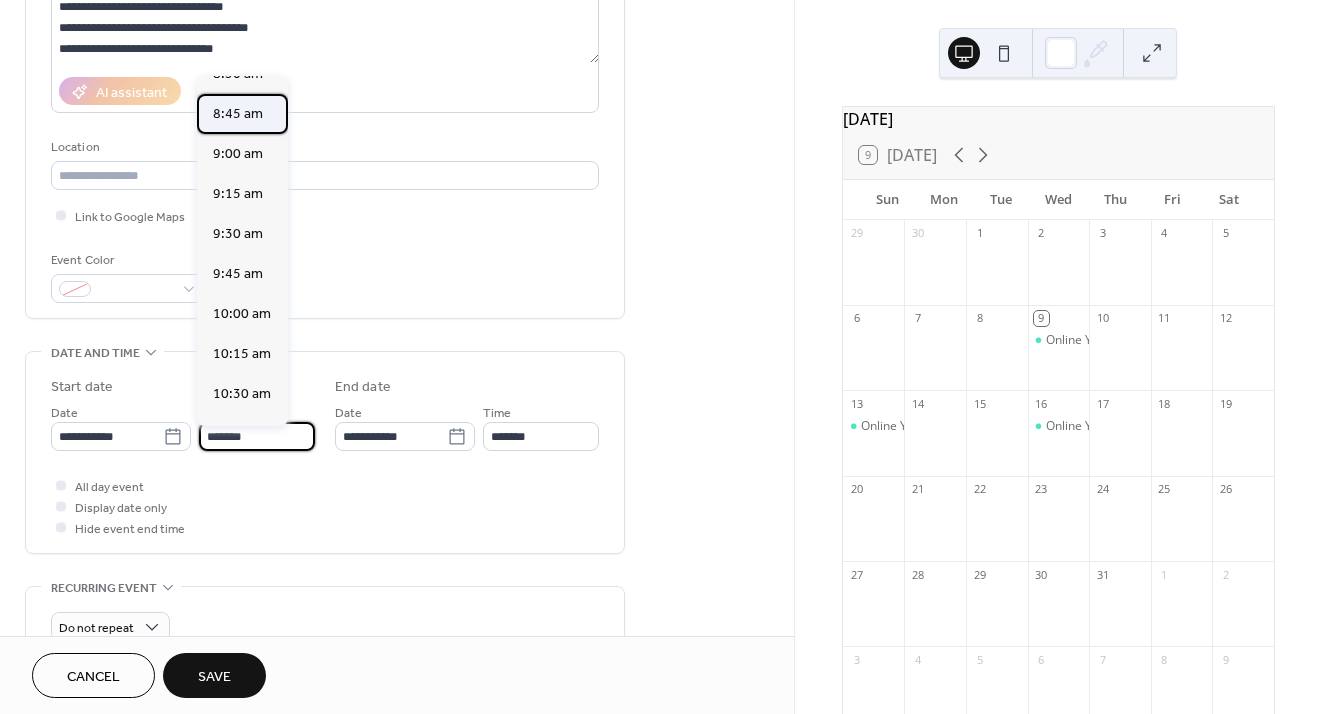 click on "8:45 am" at bounding box center (238, 114) 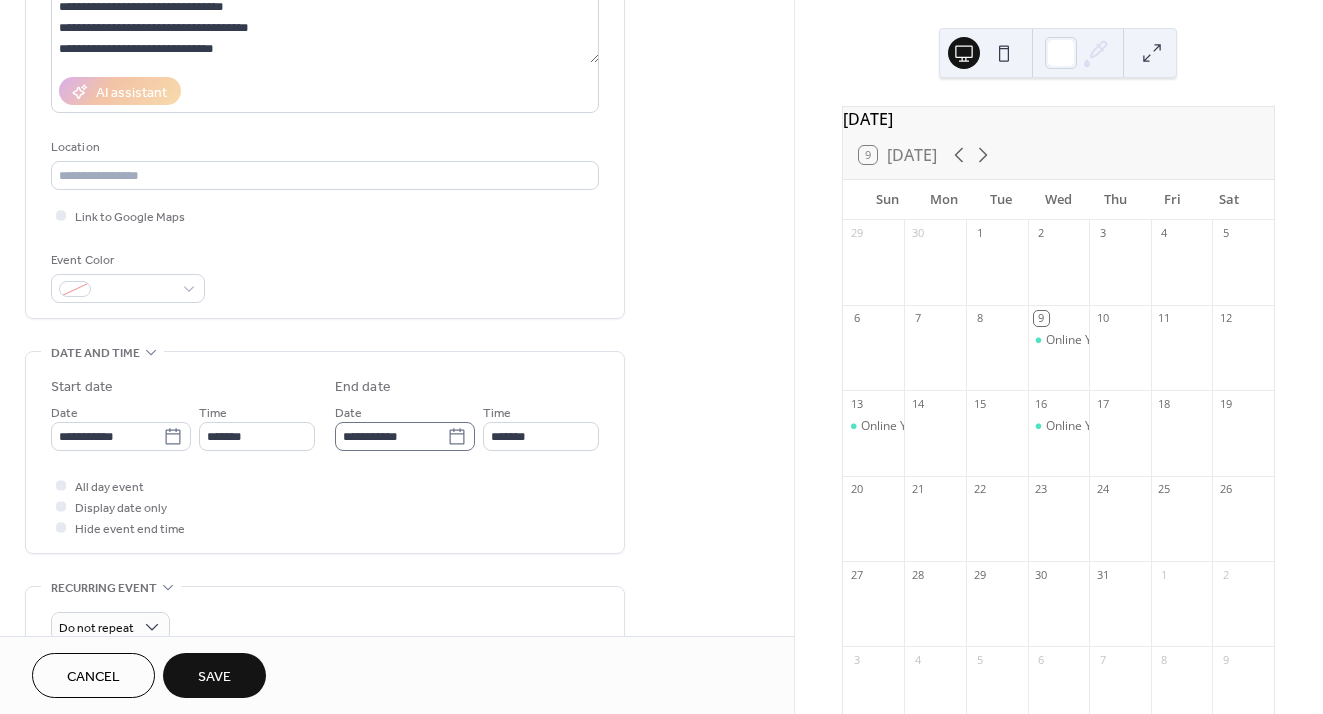 click 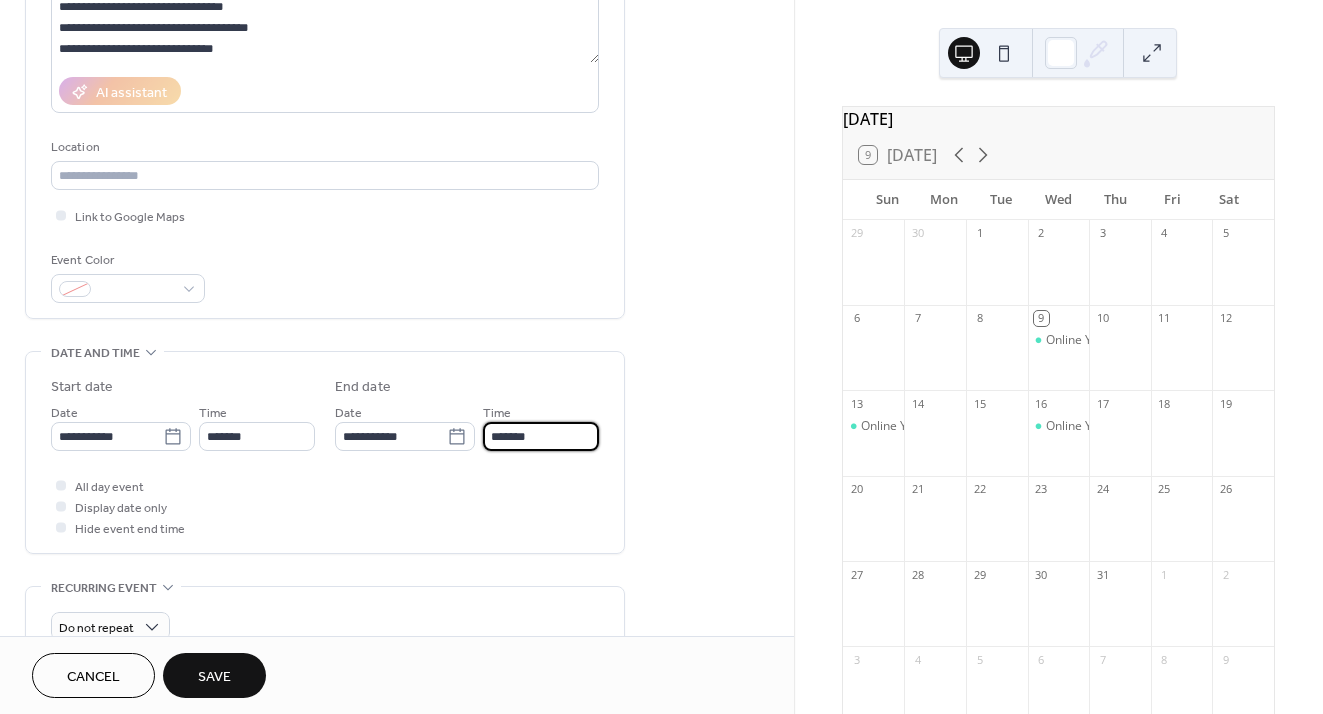 click on "*******" at bounding box center [541, 436] 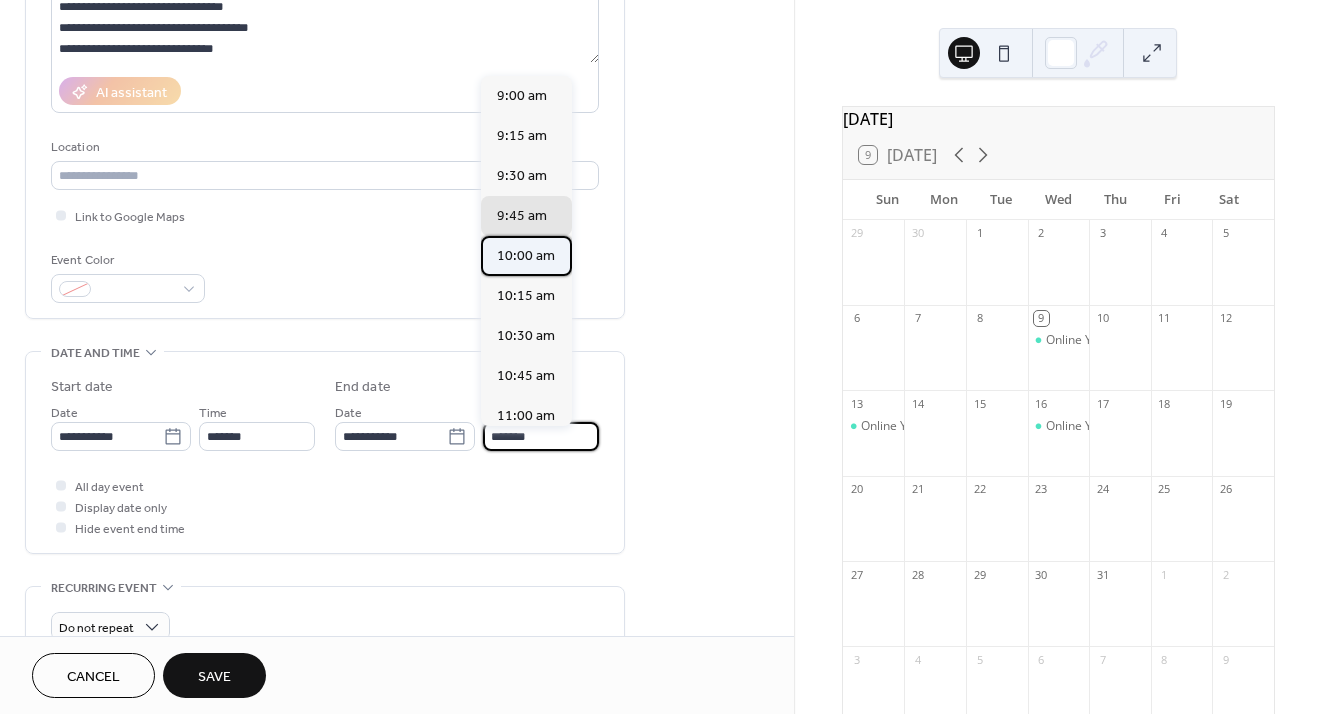 click on "10:00 am" at bounding box center (526, 256) 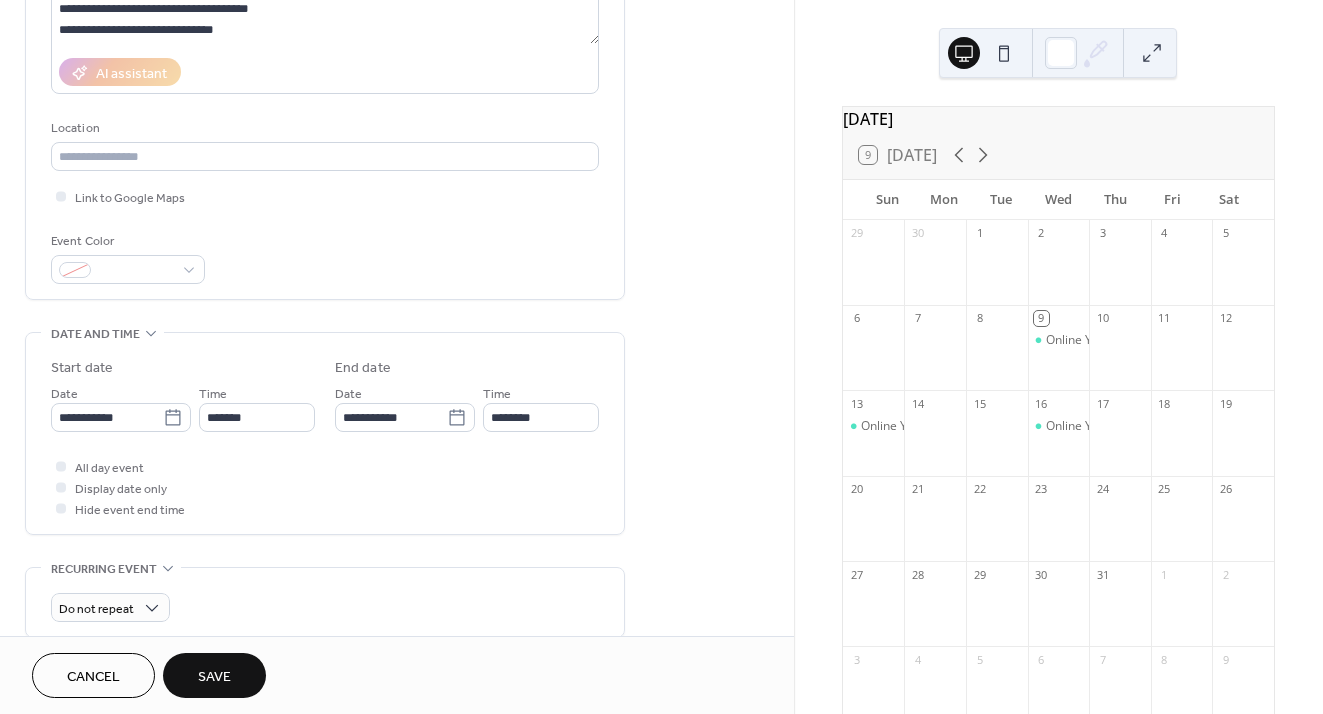 scroll, scrollTop: 35, scrollLeft: 0, axis: vertical 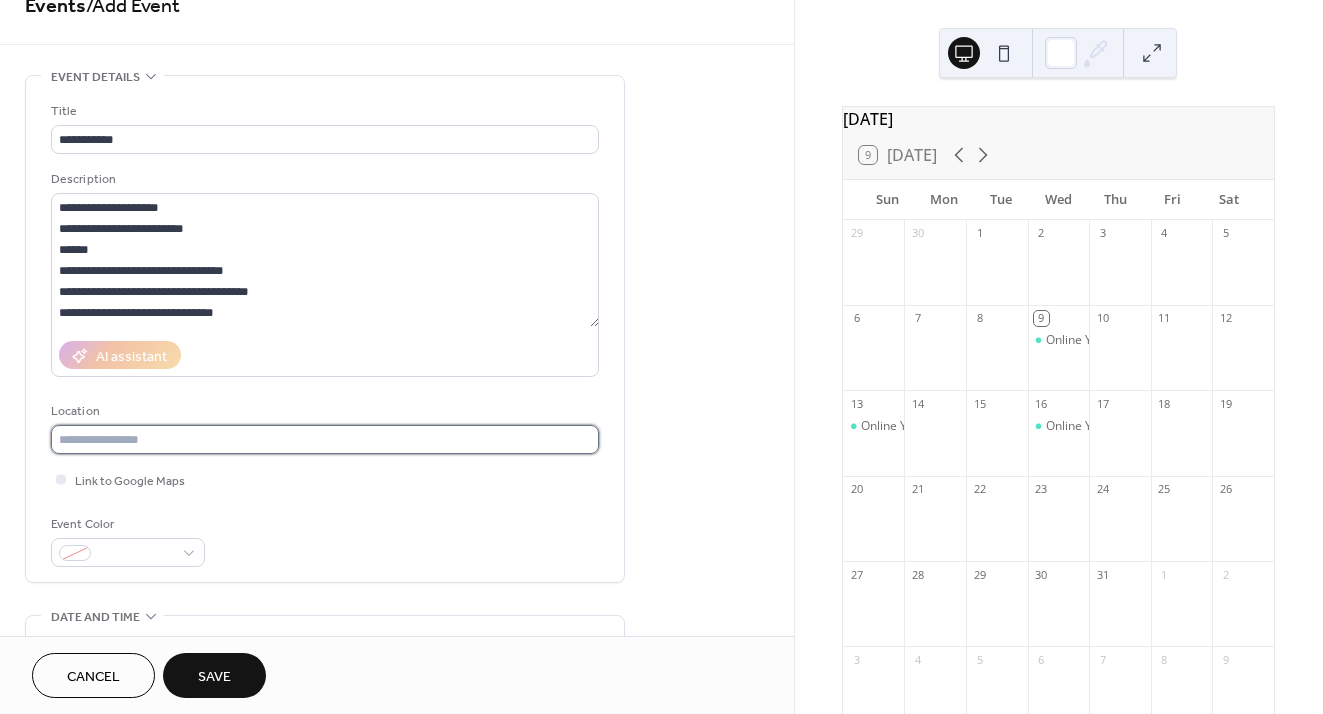 click at bounding box center [325, 439] 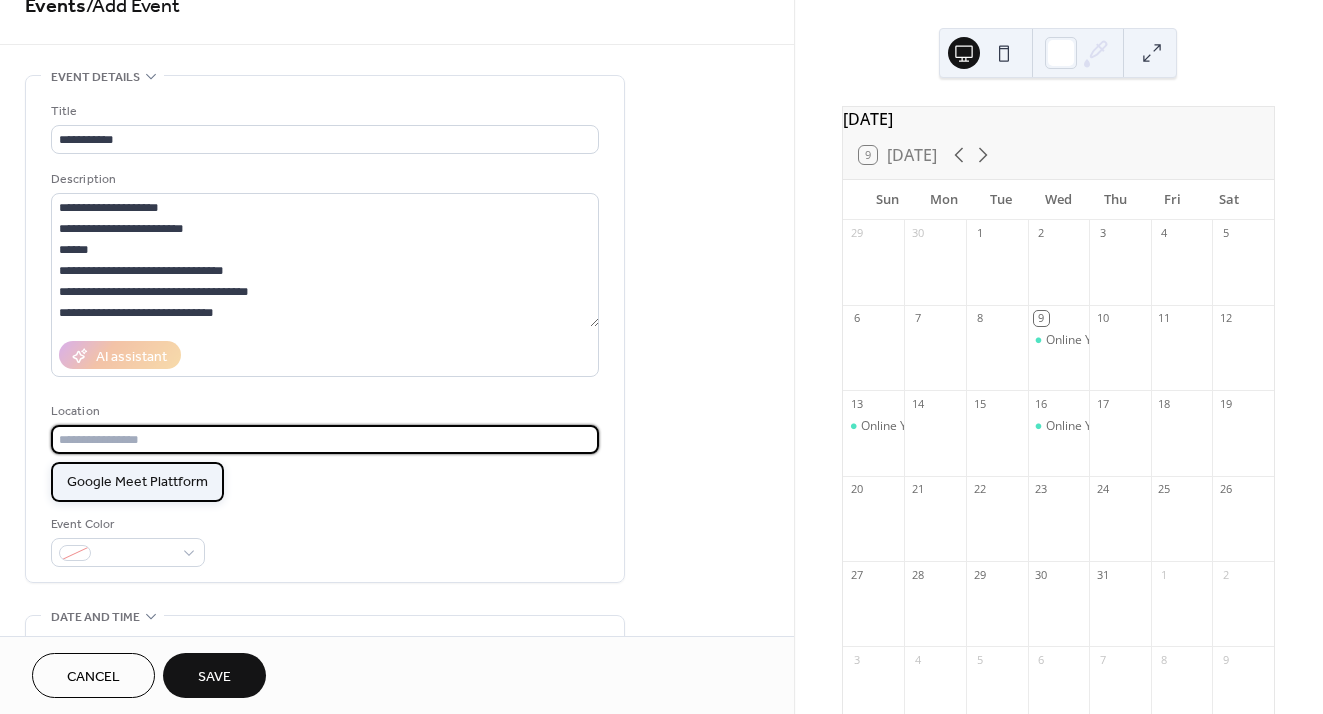 click on "Google Meet Plattform" at bounding box center (137, 482) 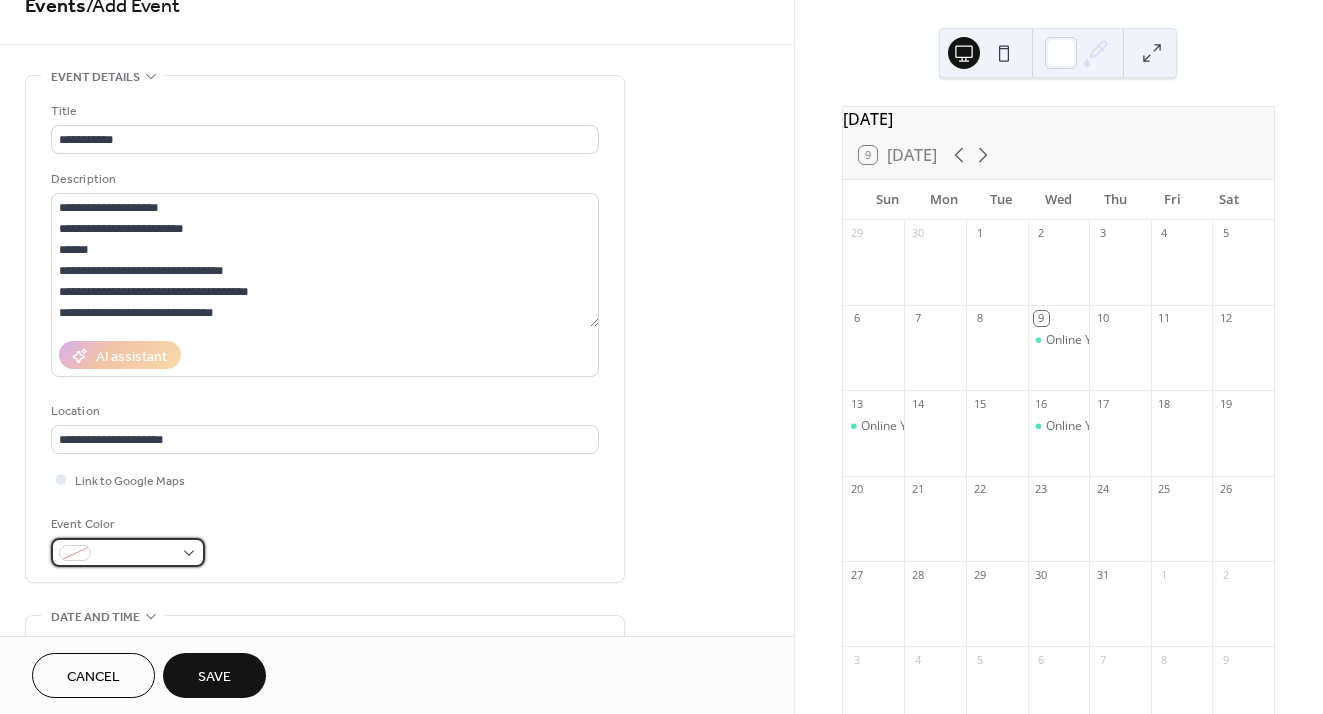 click at bounding box center [128, 552] 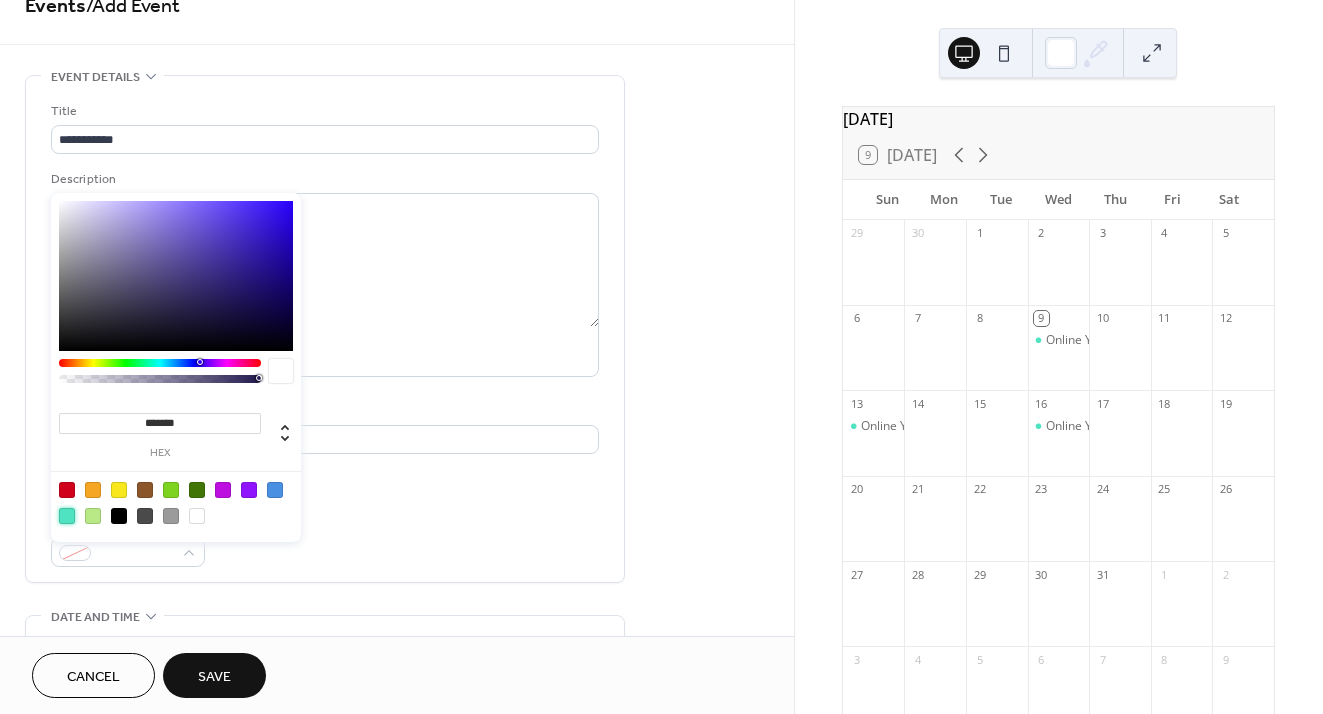 click at bounding box center (67, 516) 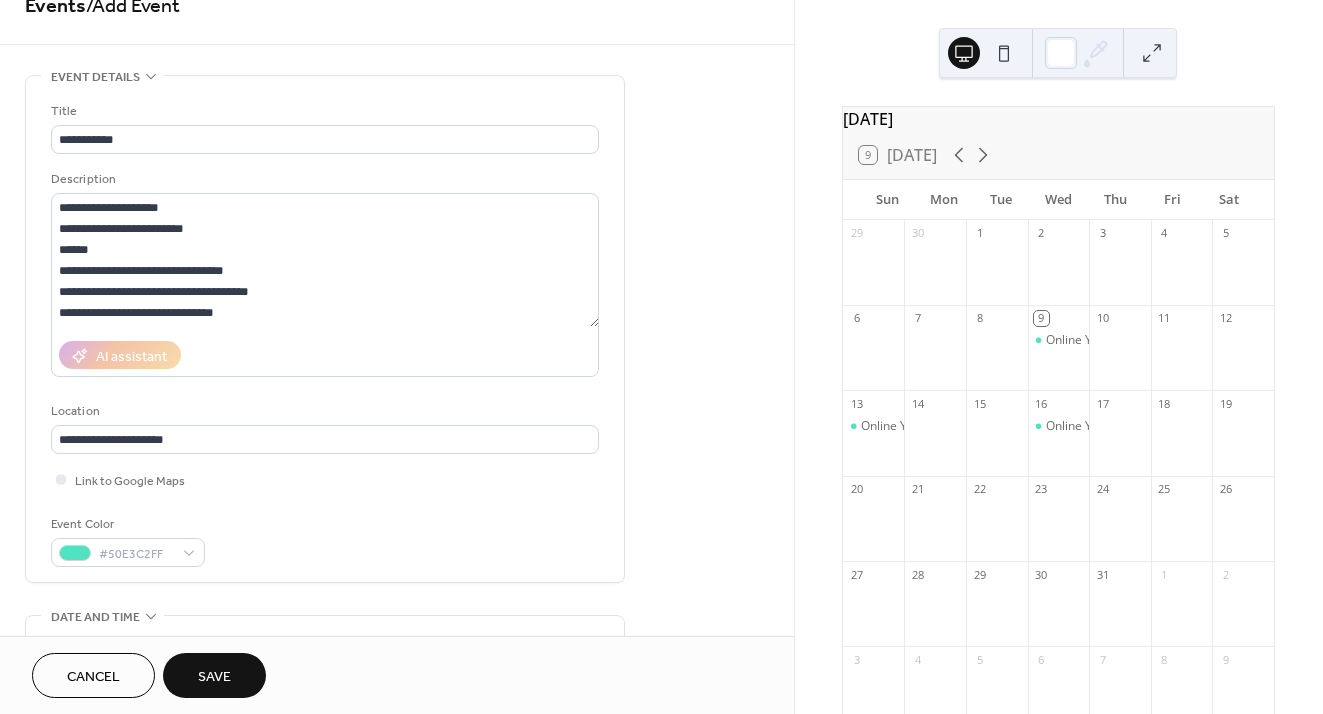 click on "**********" at bounding box center (325, 334) 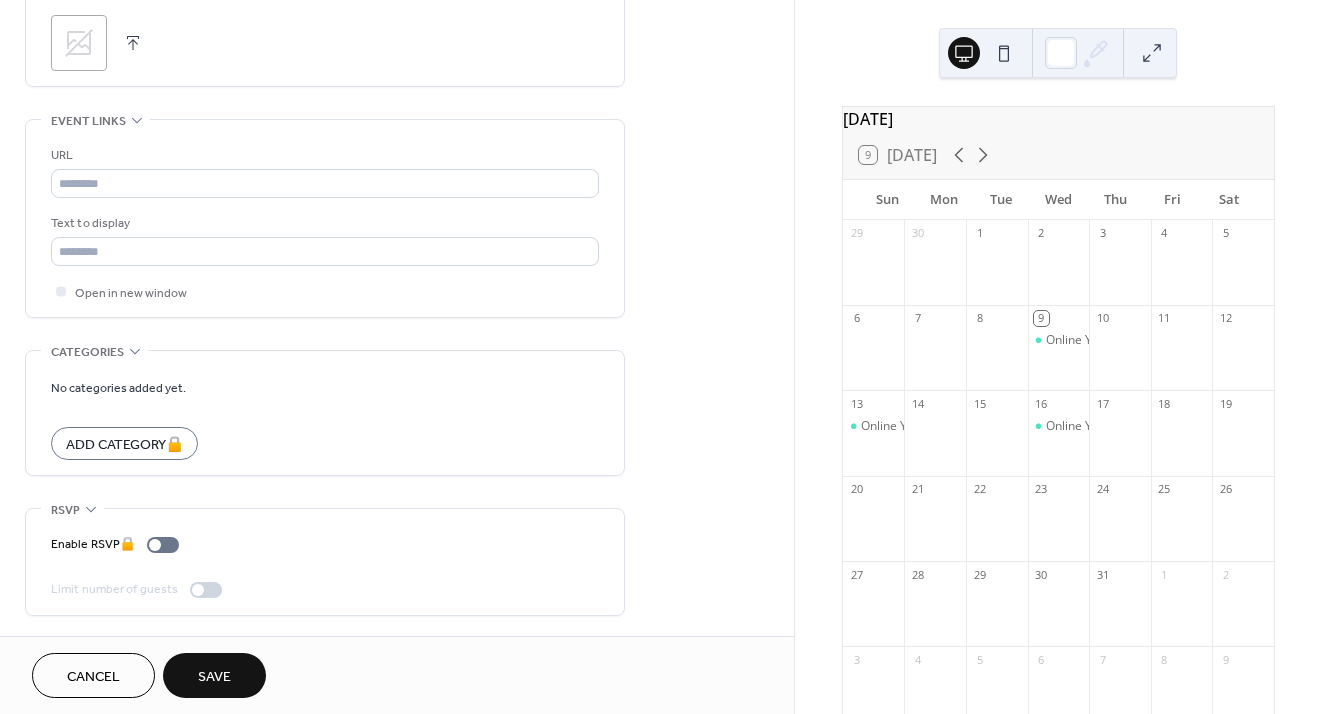 scroll, scrollTop: 1009, scrollLeft: 0, axis: vertical 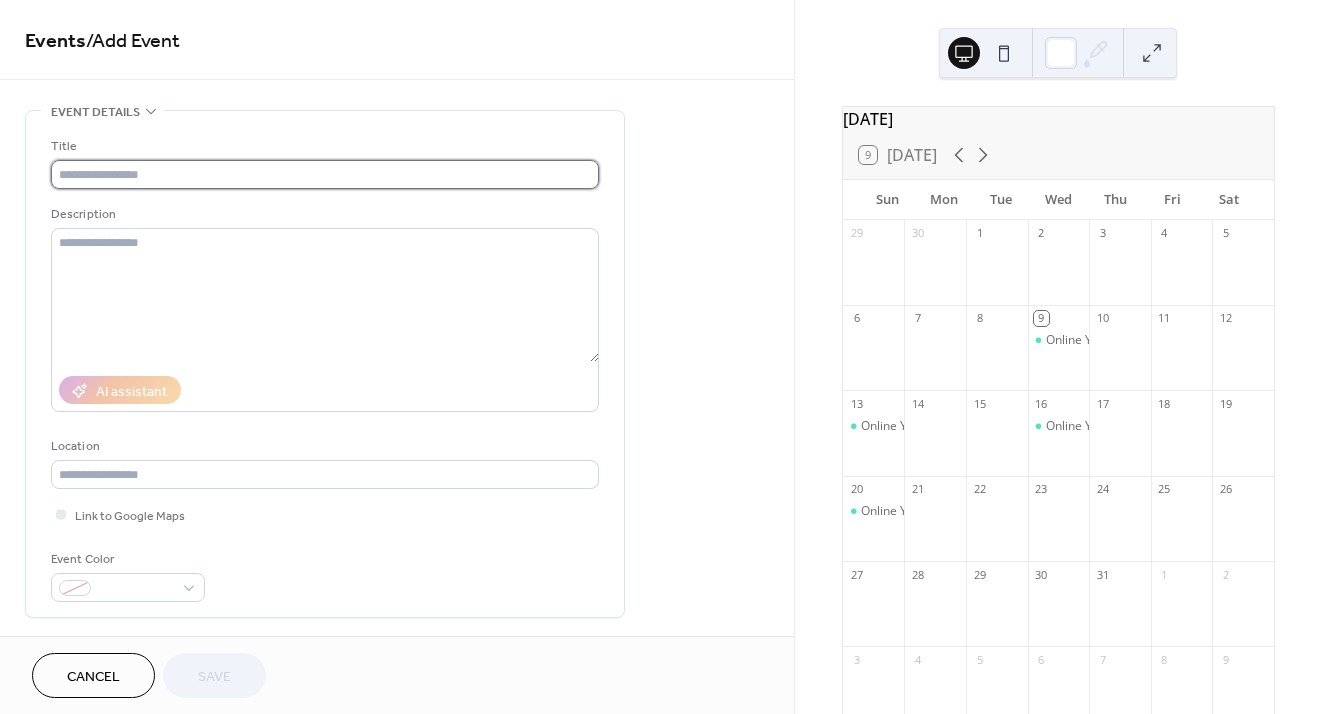 click at bounding box center (325, 174) 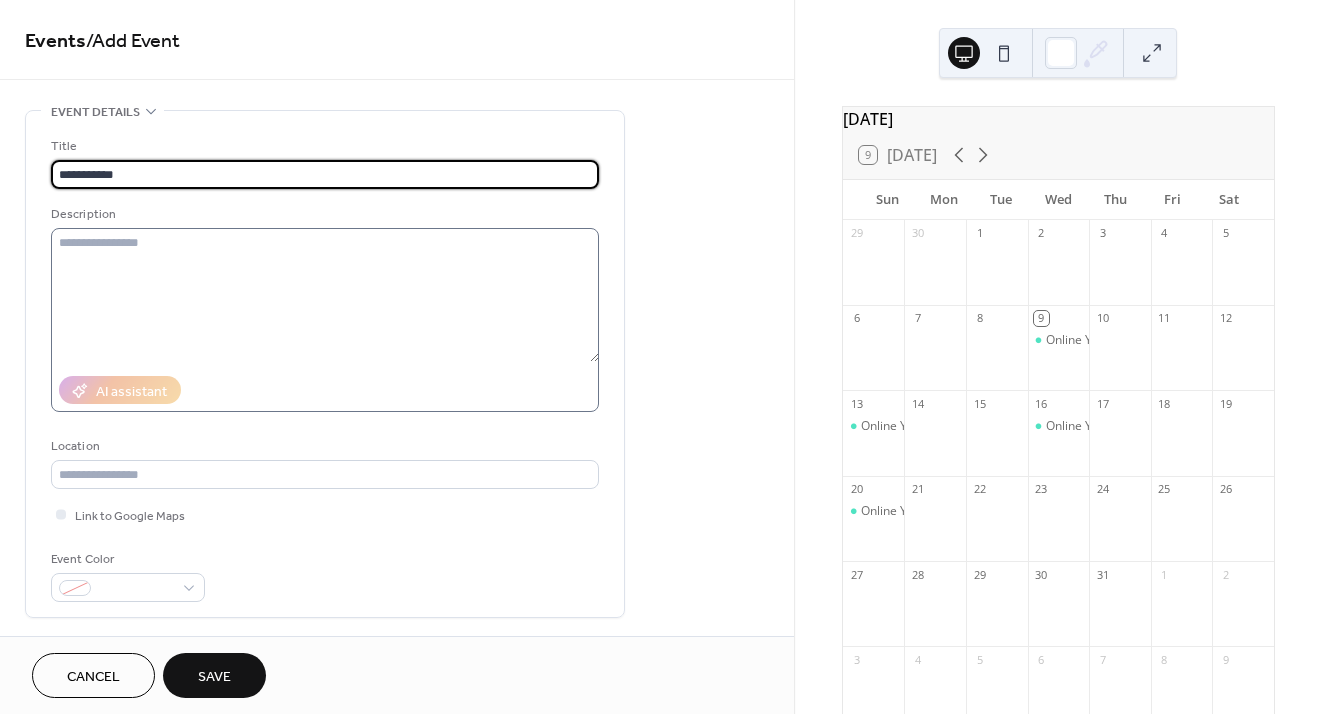 type on "**********" 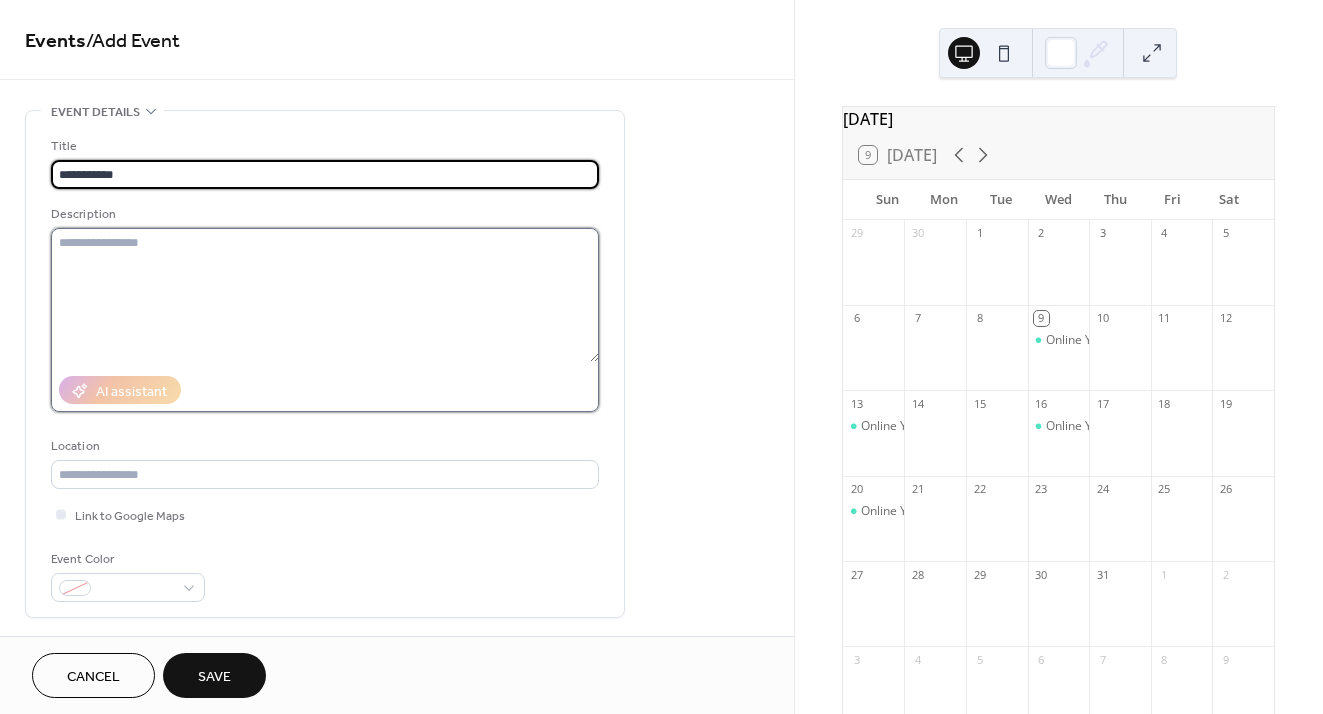 click at bounding box center [325, 295] 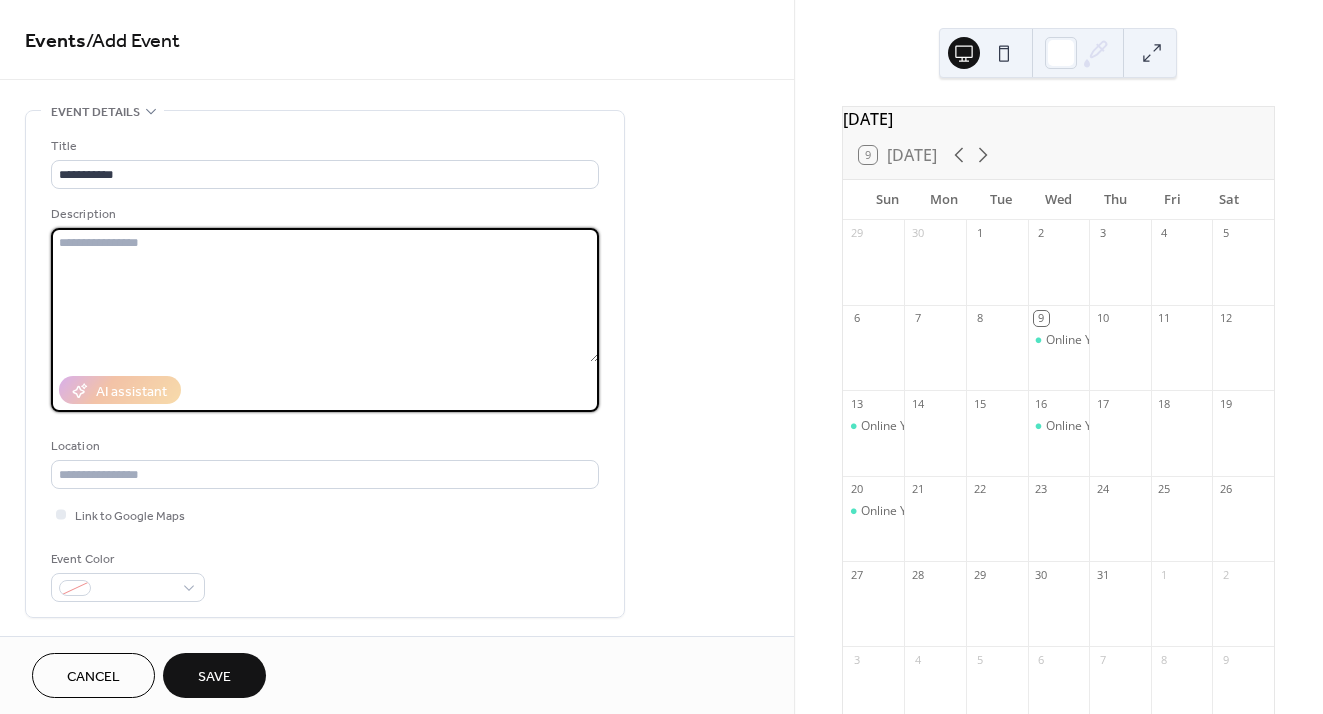 paste on "**********" 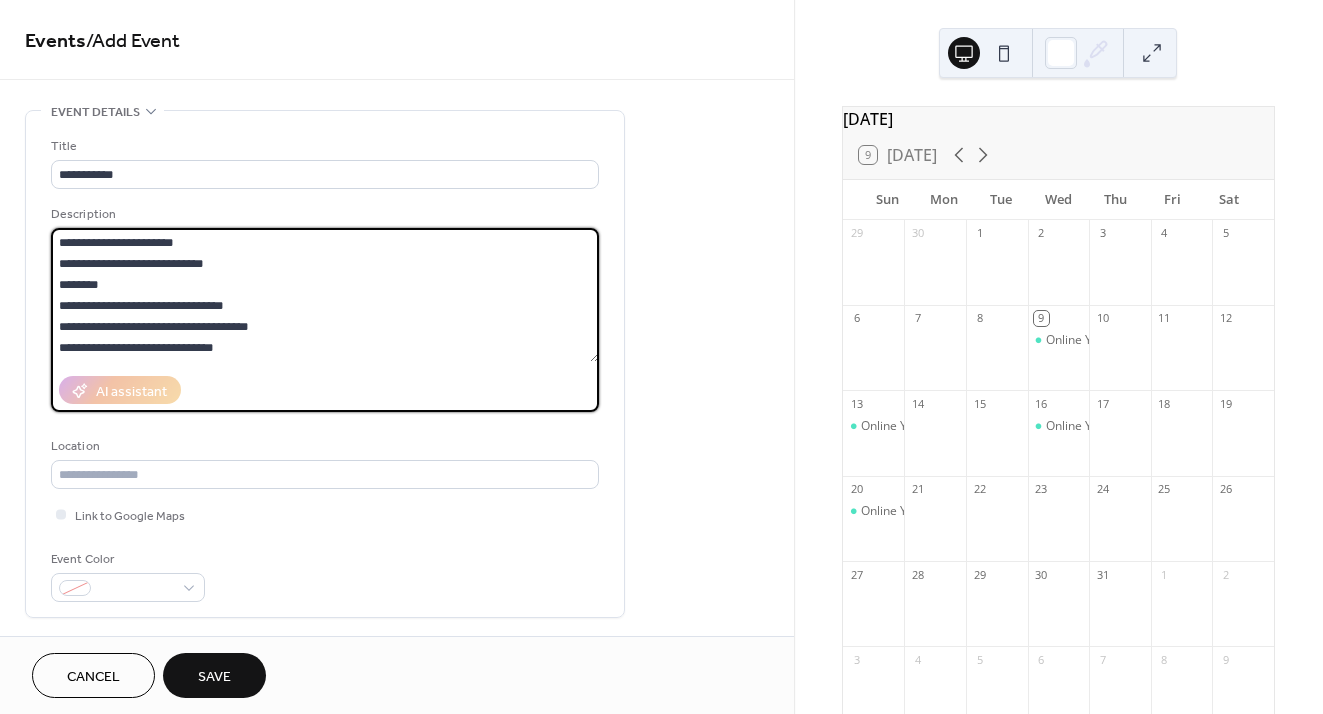 click on "**********" at bounding box center [325, 295] 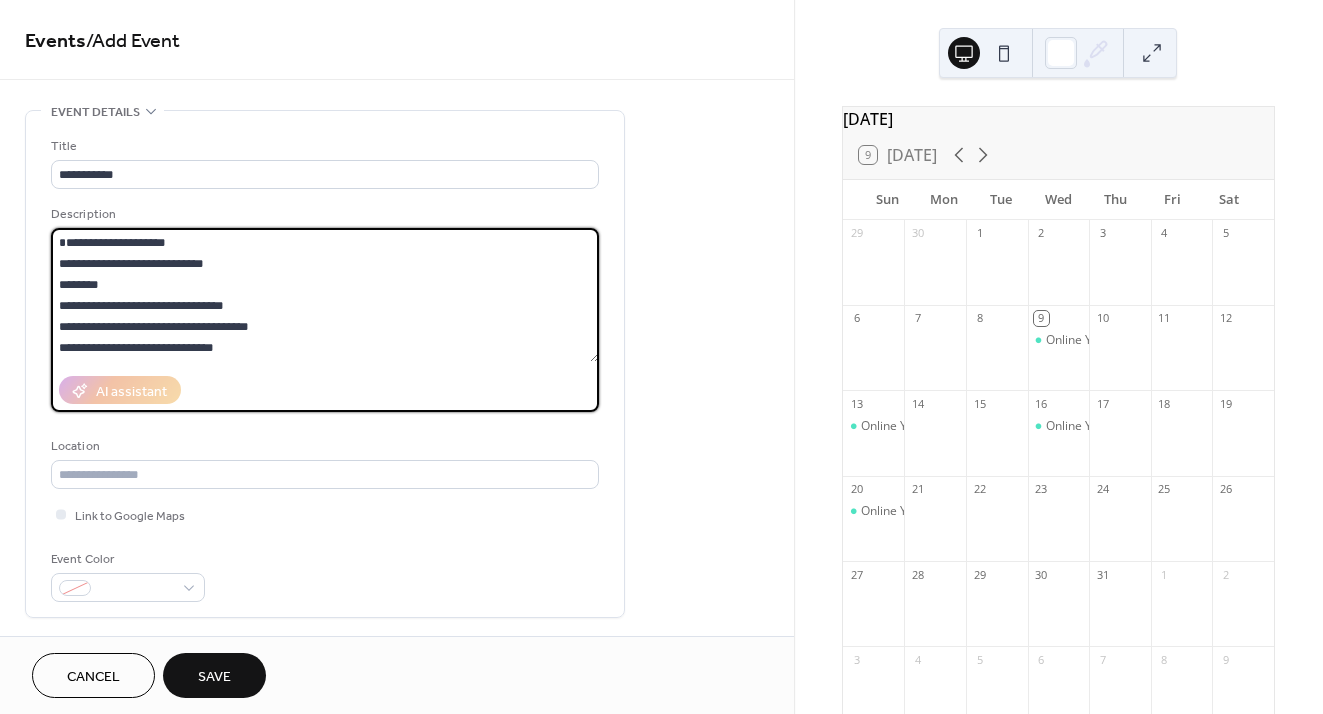 click on "**********" at bounding box center (325, 295) 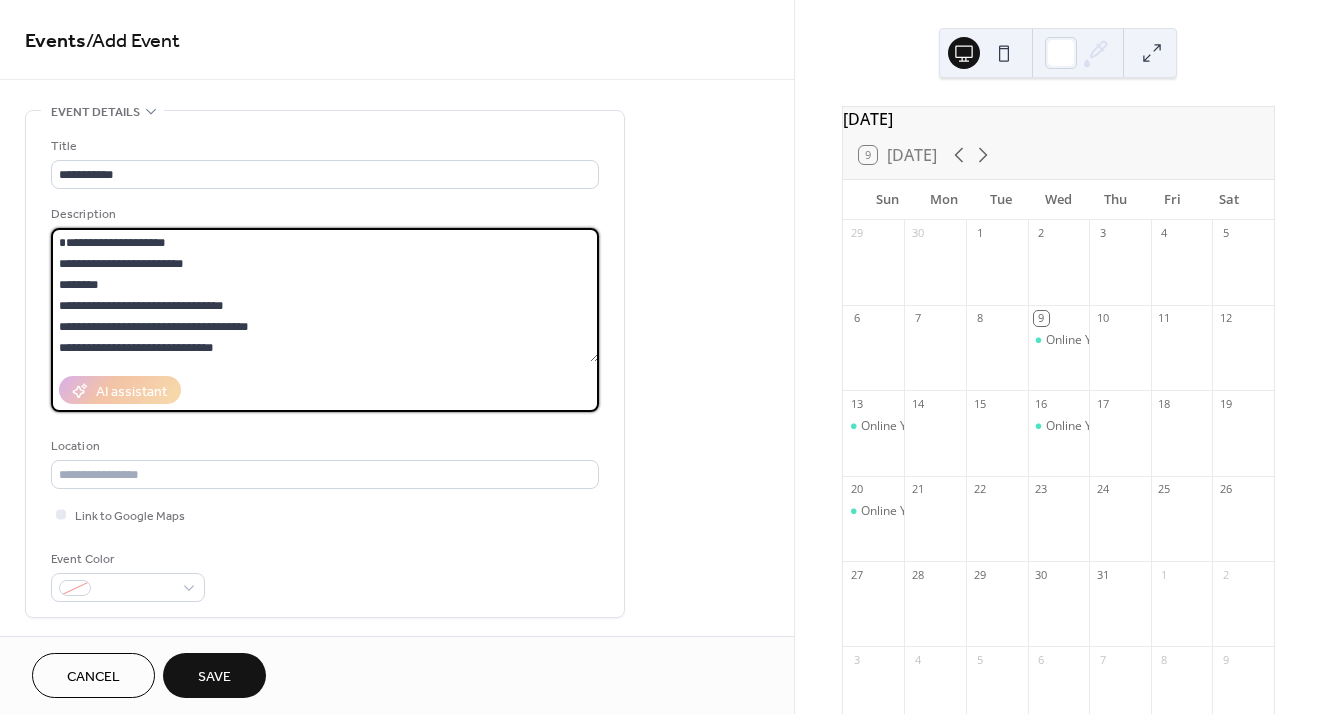 click on "**********" at bounding box center (325, 295) 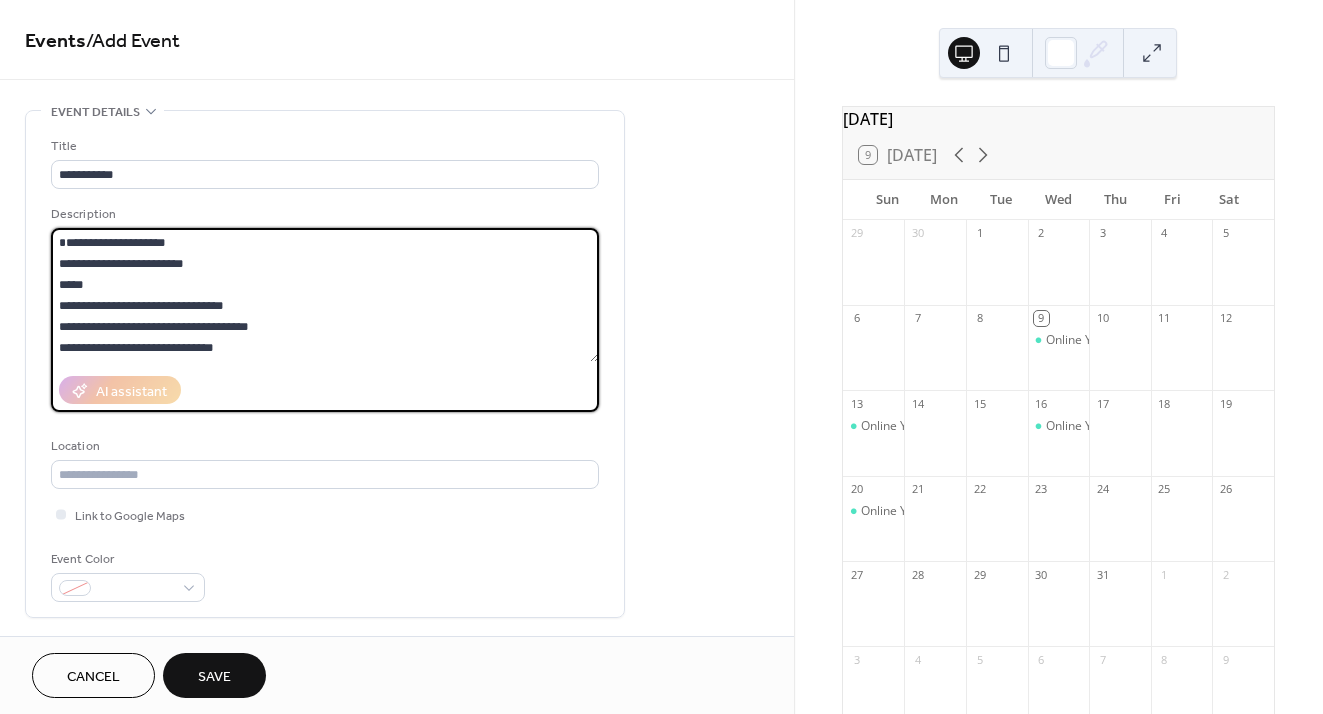 scroll, scrollTop: 52, scrollLeft: 0, axis: vertical 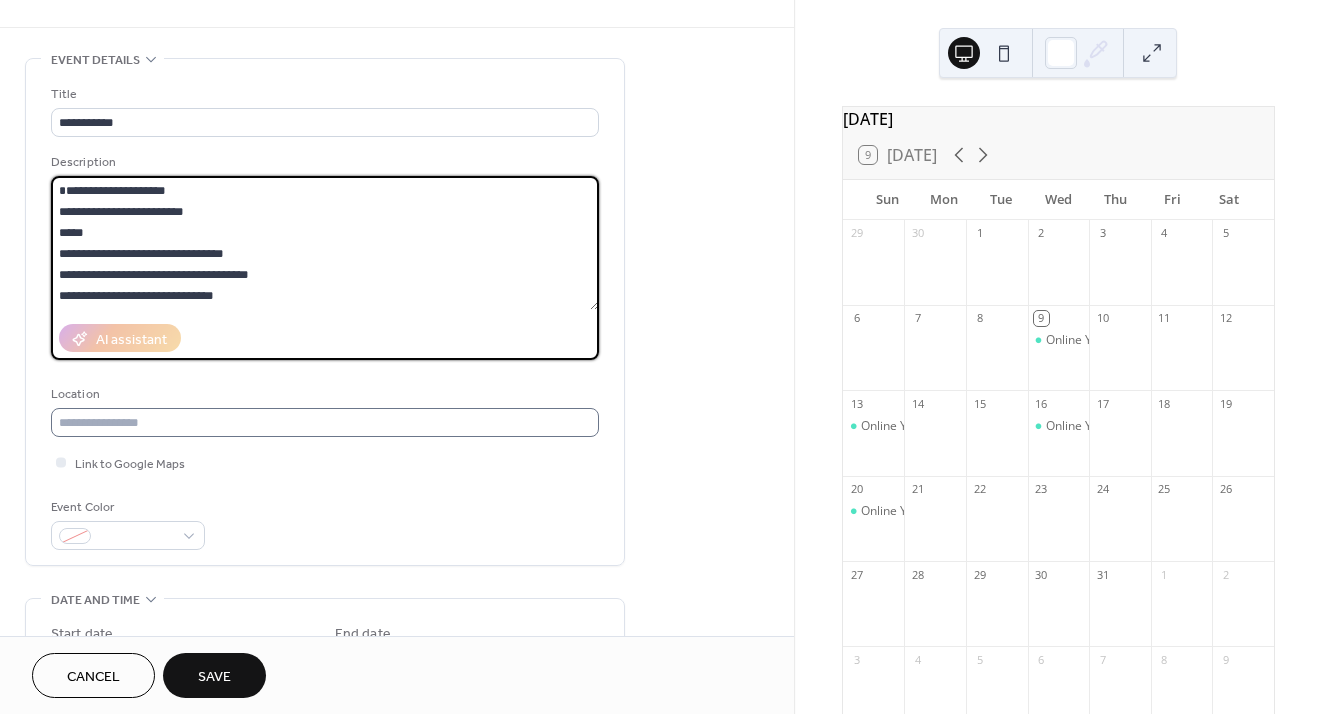 type on "**********" 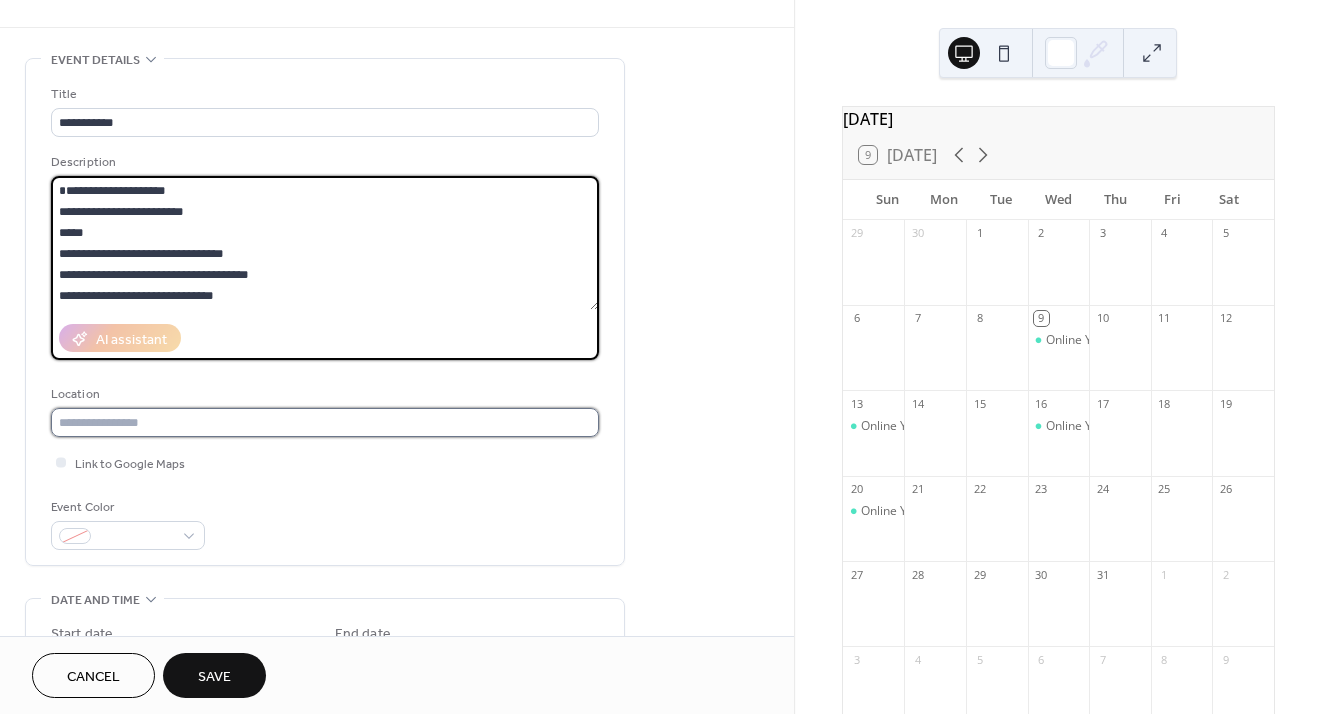 click at bounding box center (325, 422) 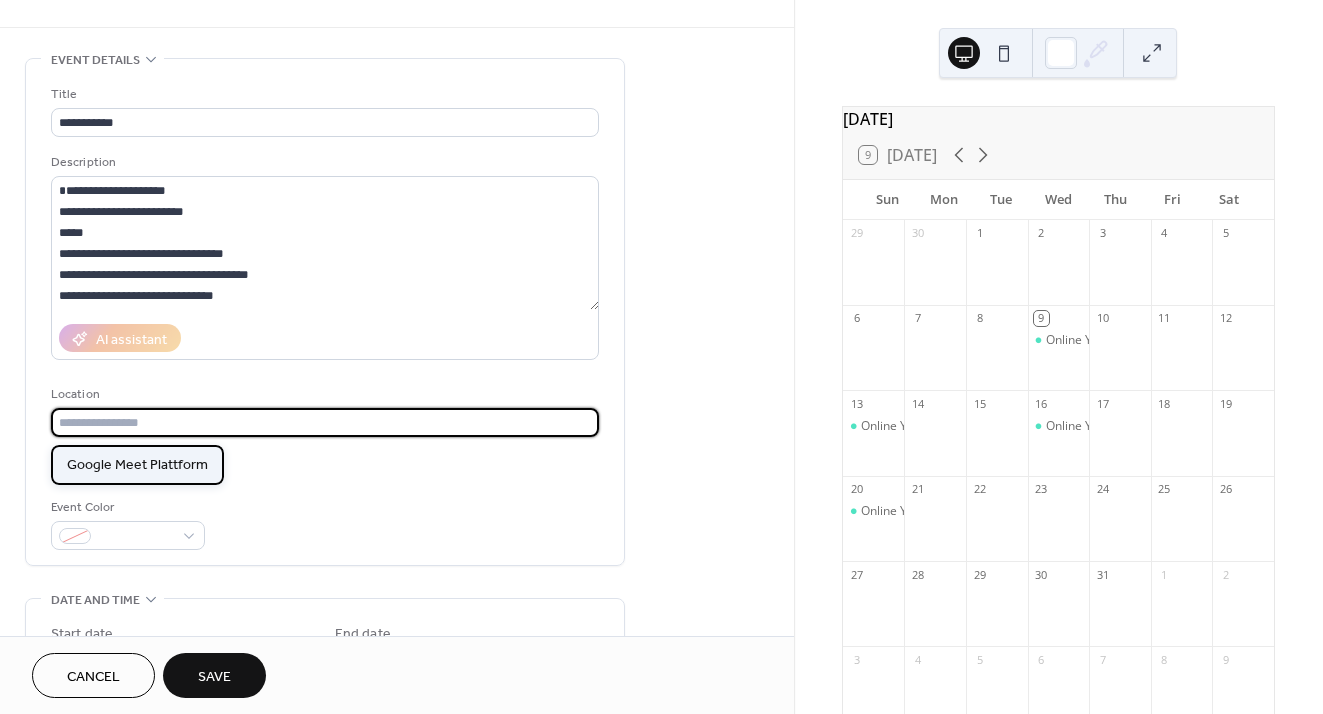 click on "Google Meet Plattform" at bounding box center [137, 465] 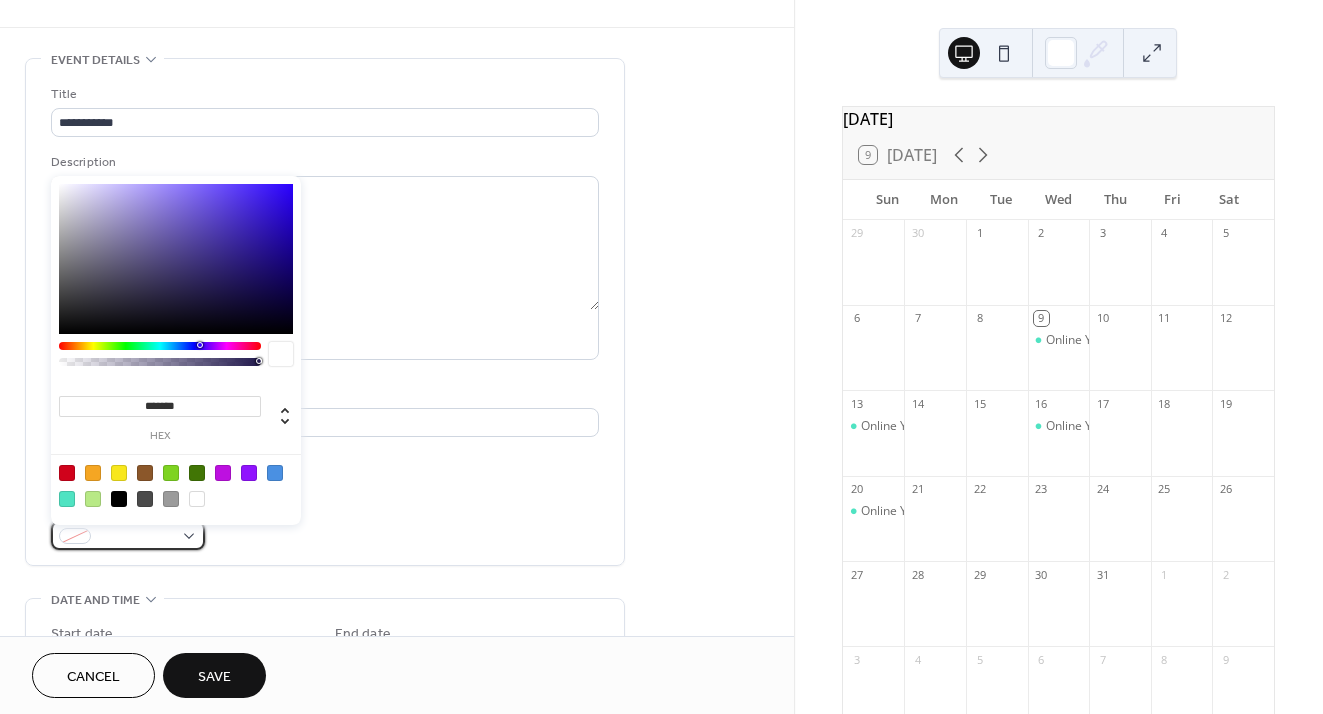 click at bounding box center [128, 535] 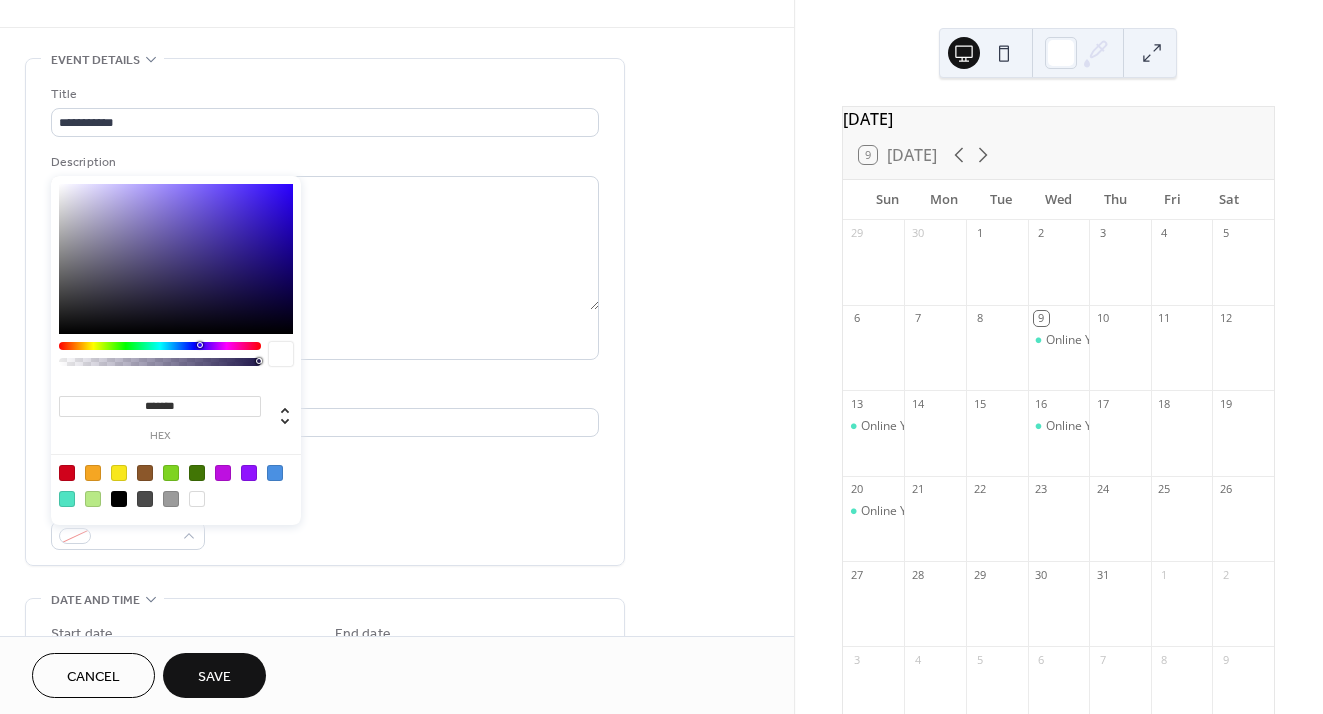 click at bounding box center [67, 499] 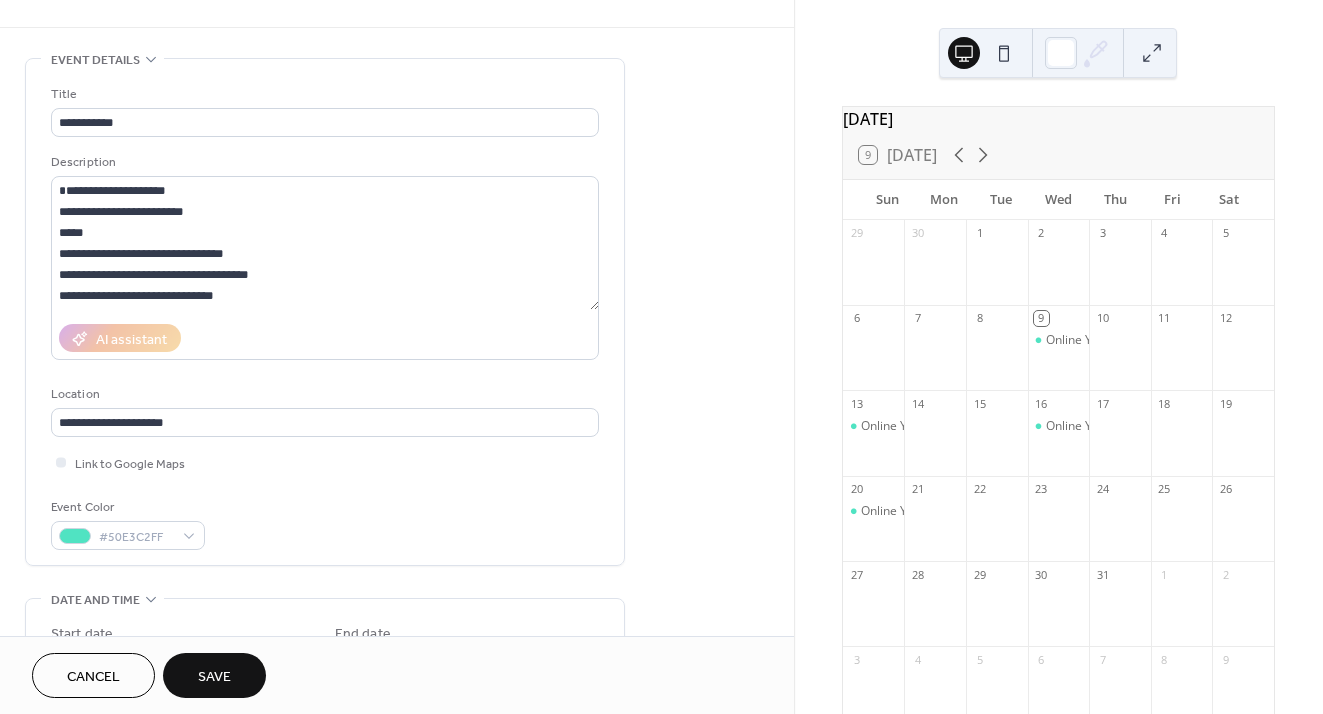 click on "Link to Google Maps" at bounding box center [325, 462] 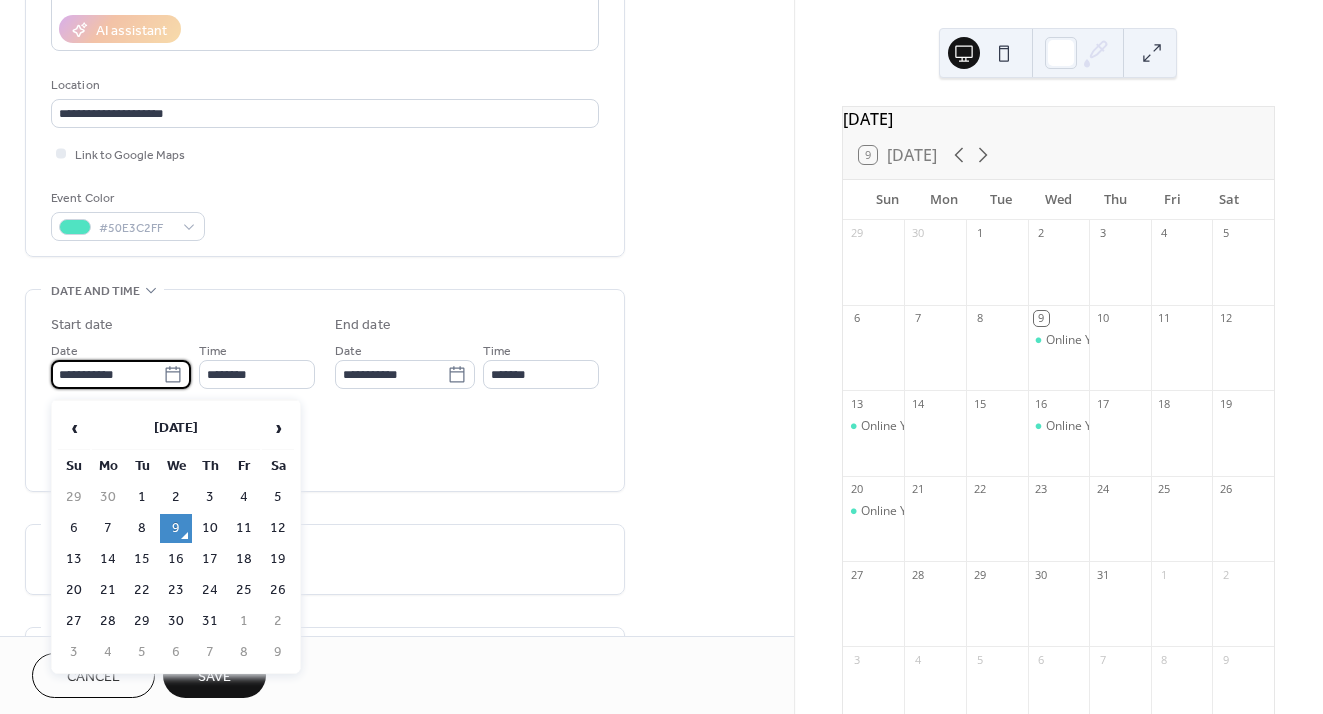 click on "**********" at bounding box center [107, 374] 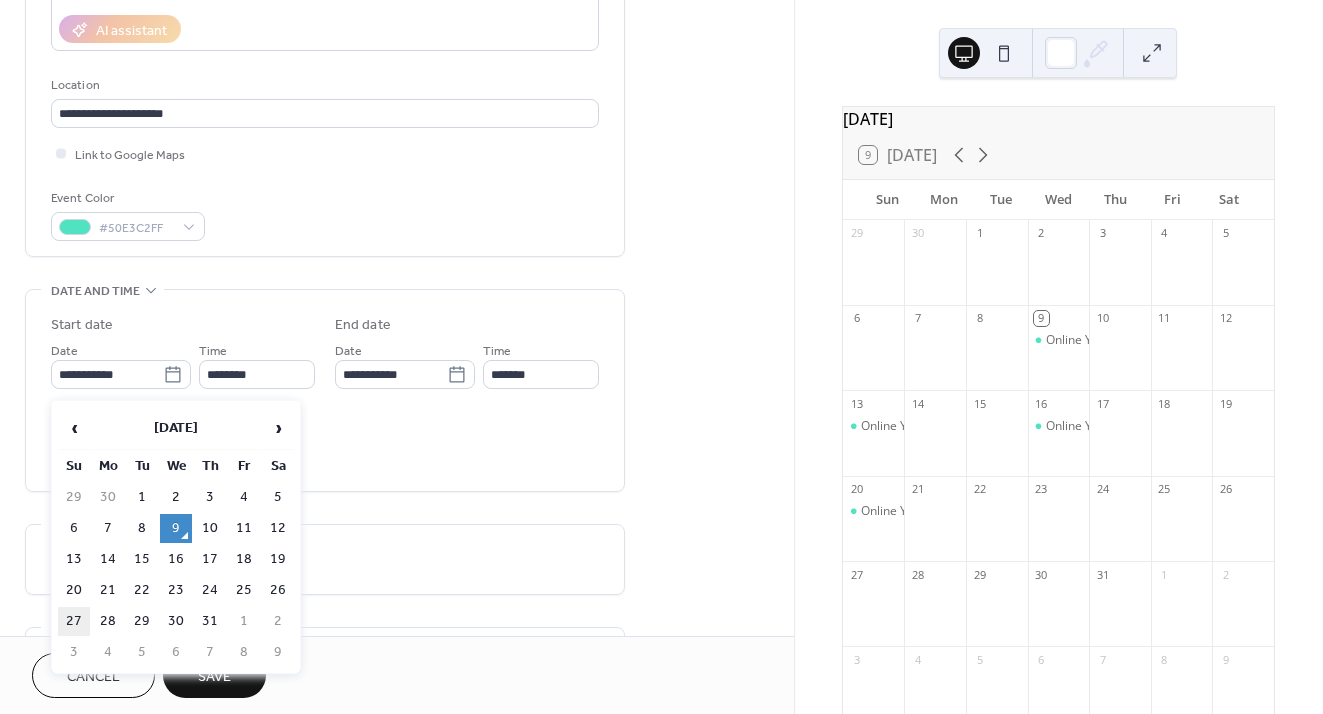 click on "27" at bounding box center (74, 621) 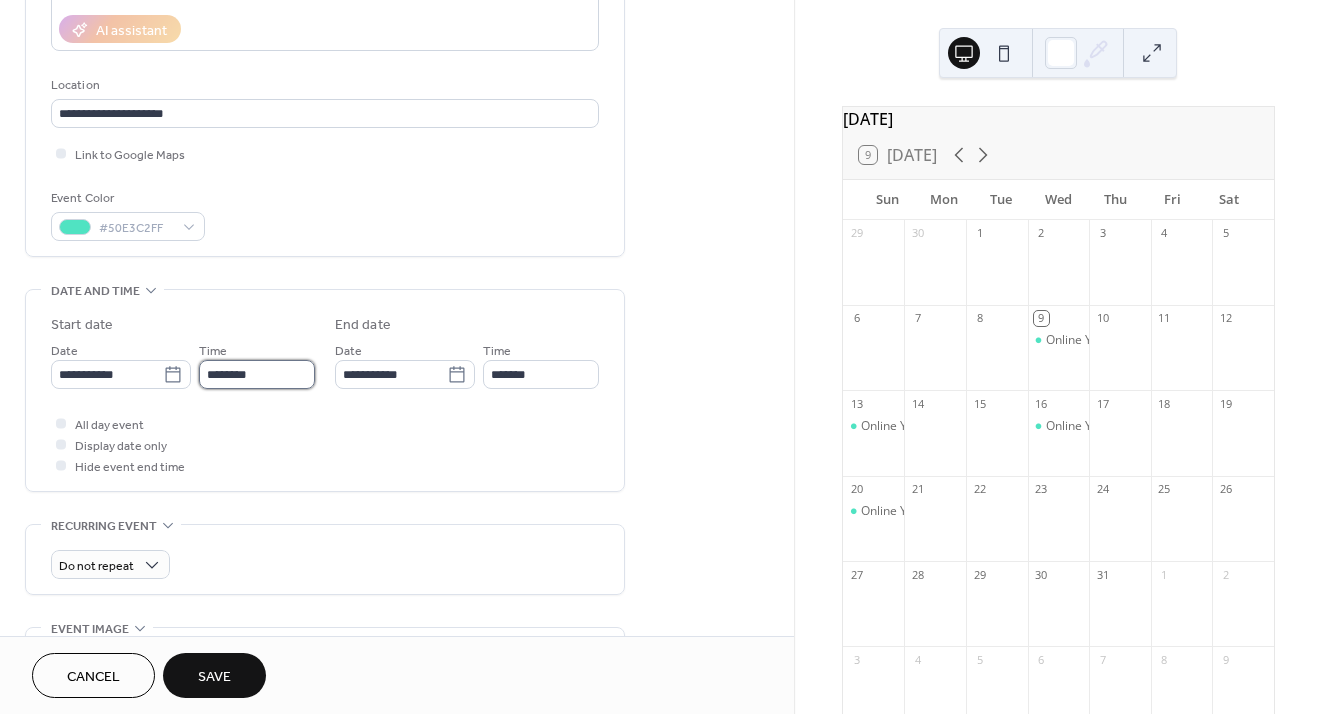 click on "********" at bounding box center [257, 374] 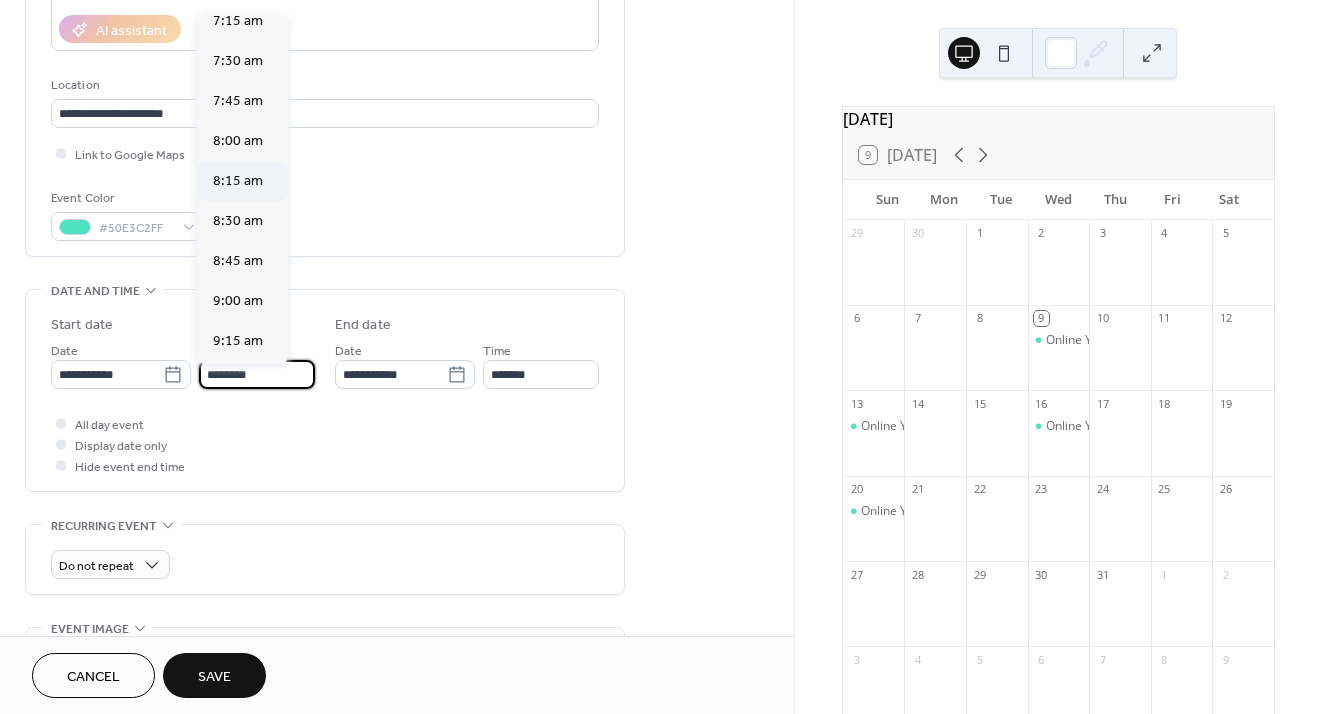 scroll, scrollTop: 1175, scrollLeft: 0, axis: vertical 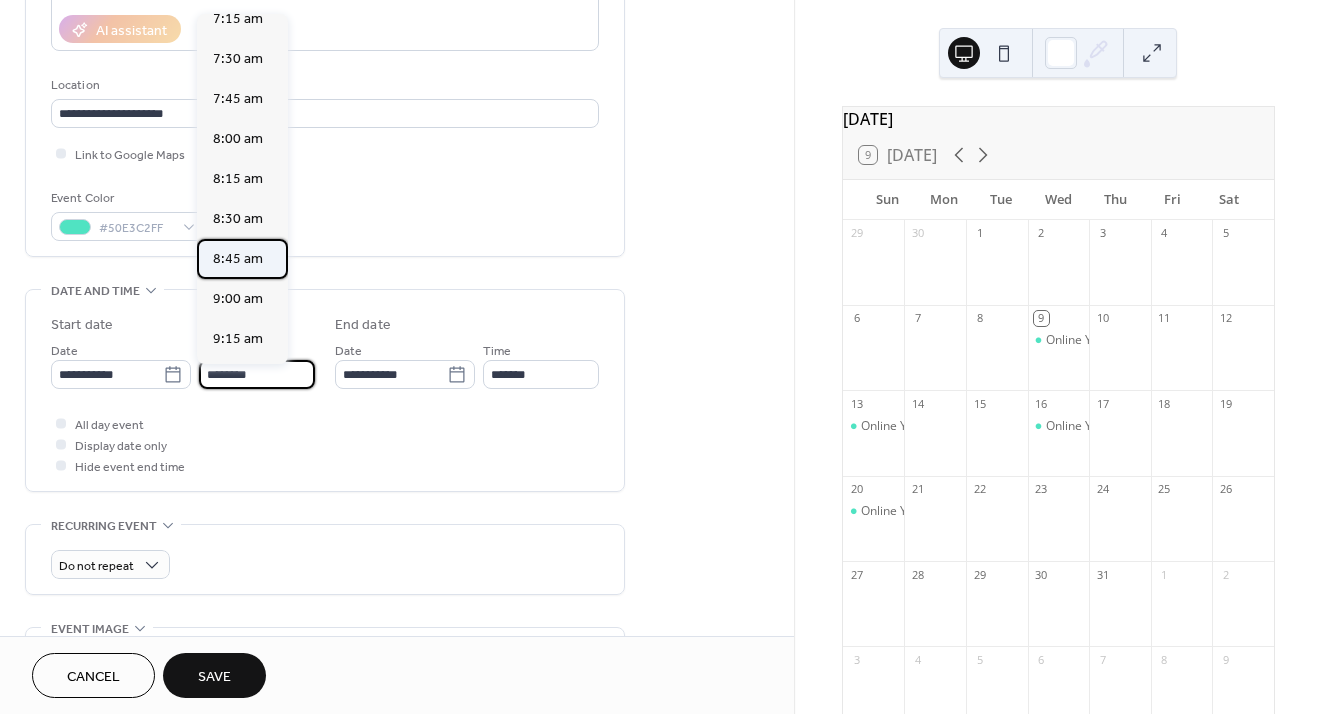 click on "8:45 am" at bounding box center (238, 259) 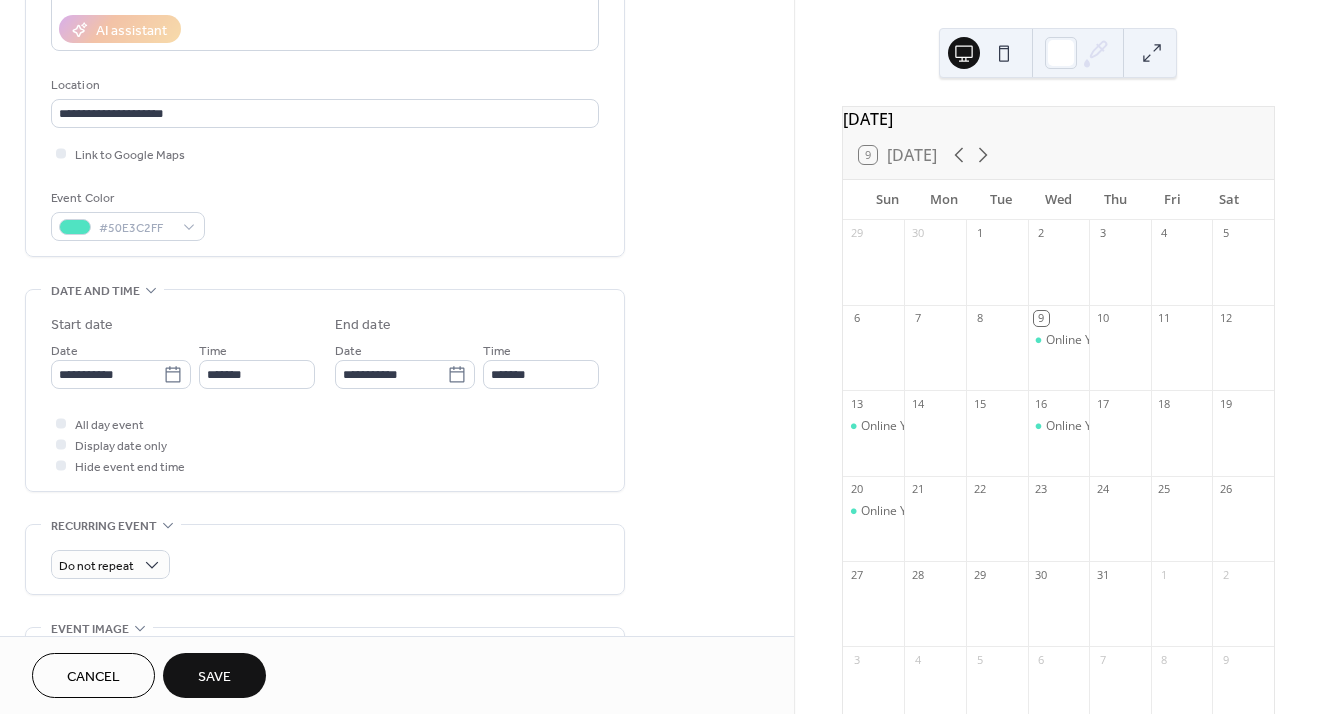 type on "*******" 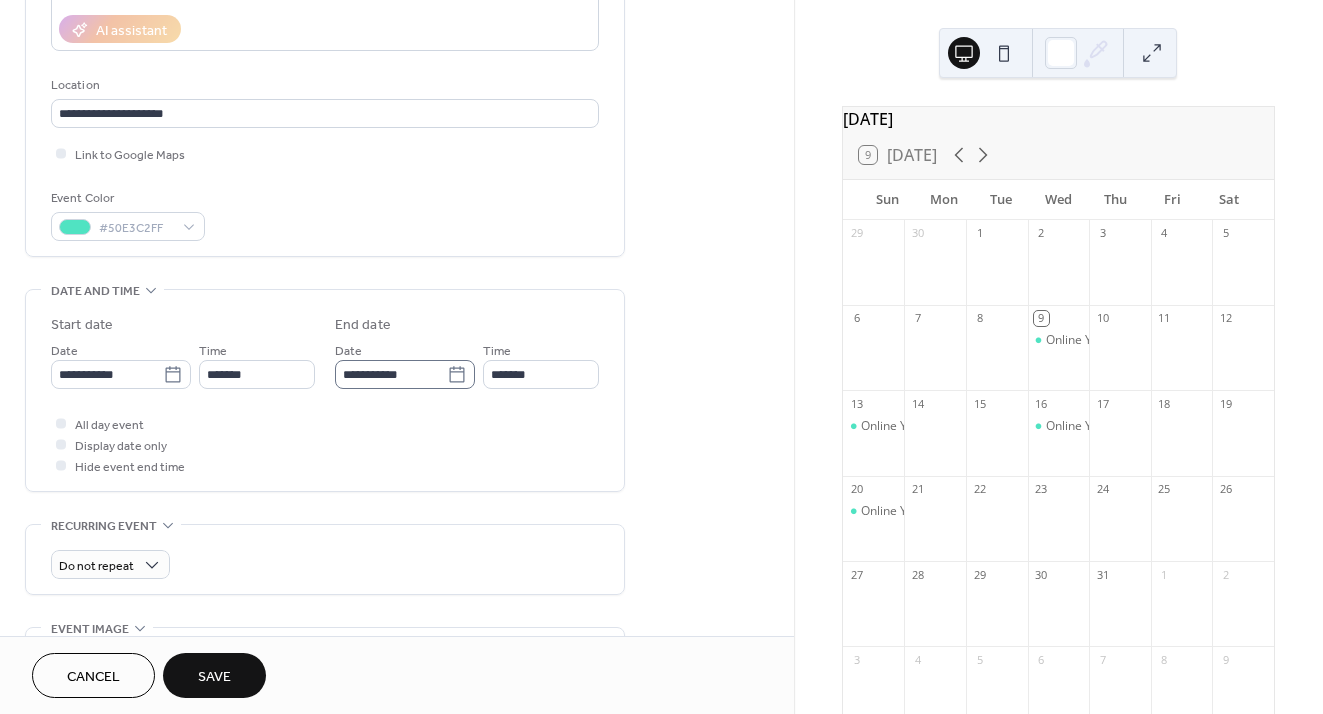 click 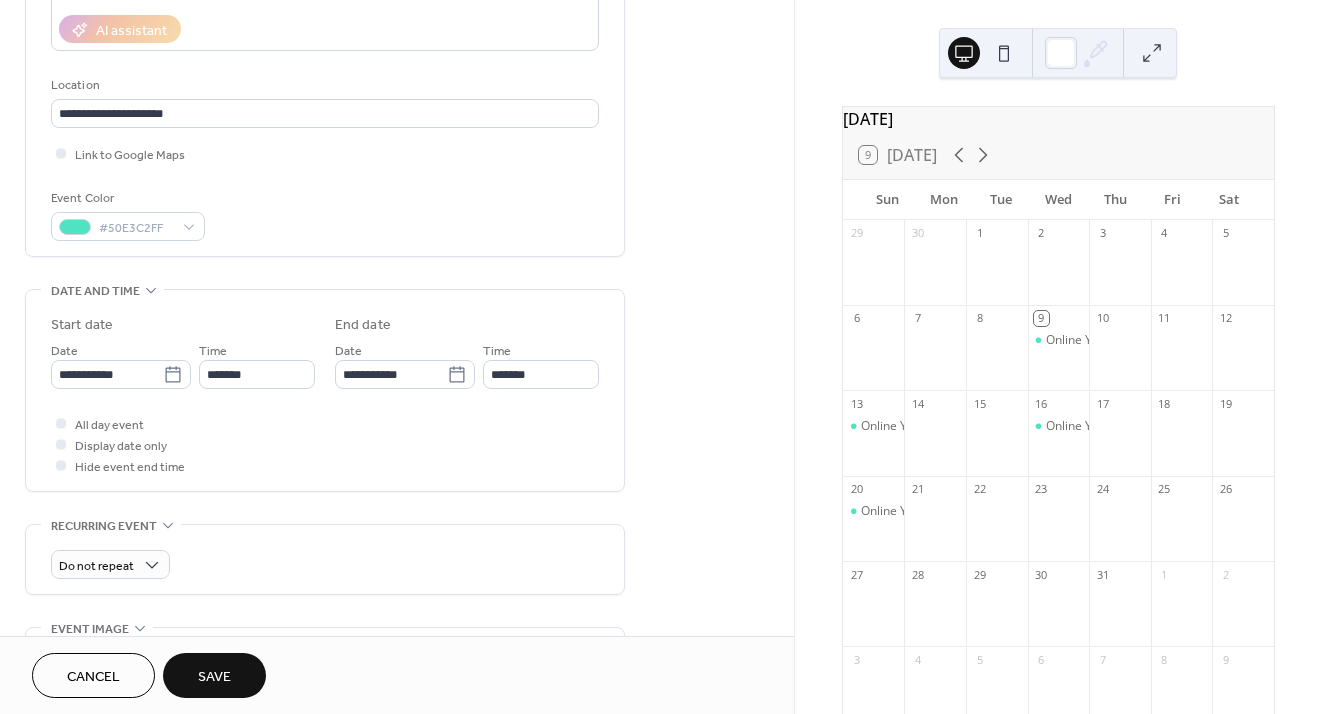 click on "**********" at bounding box center [325, 390] 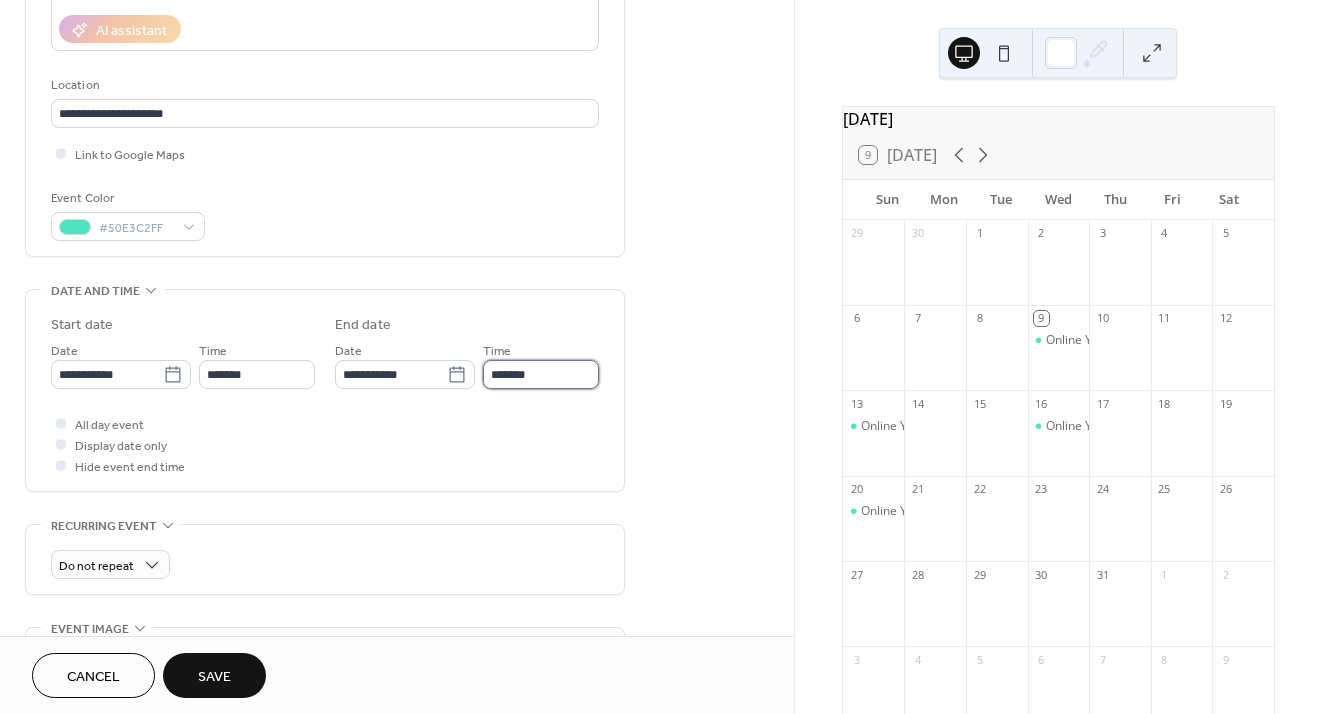 click on "*******" at bounding box center [541, 374] 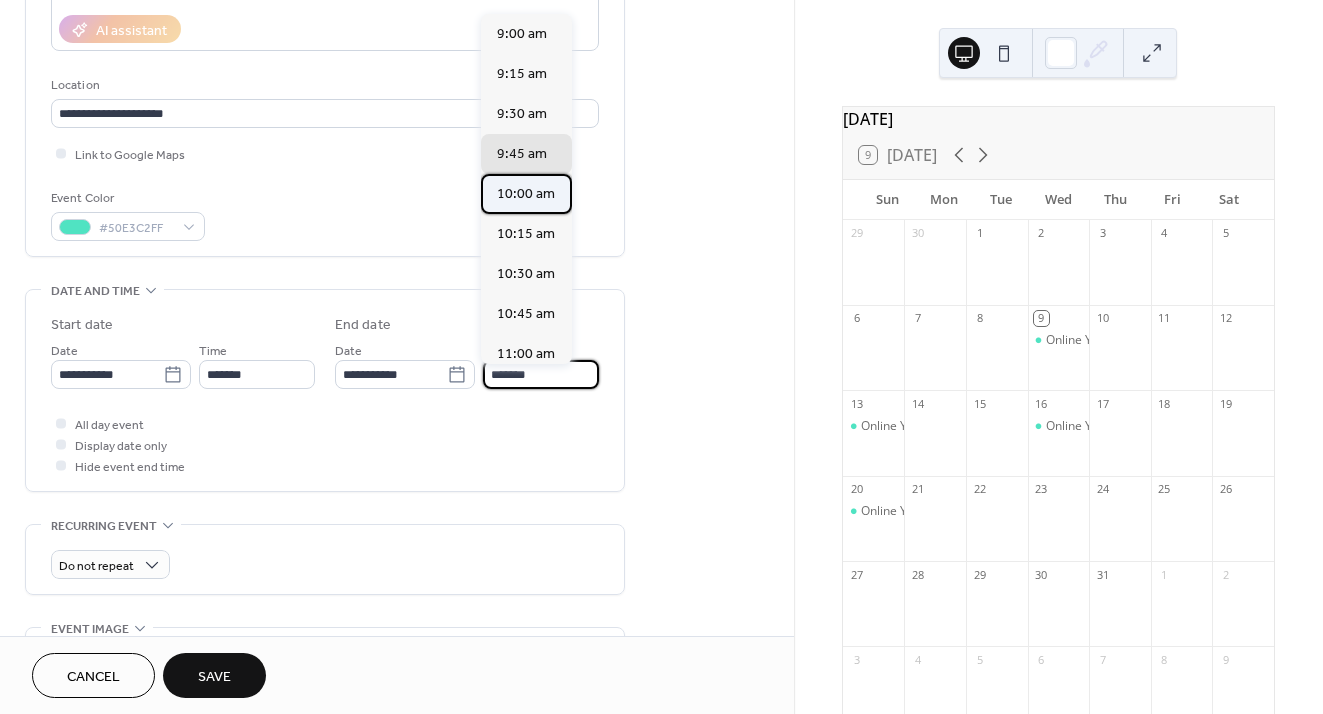 click on "10:00 am" at bounding box center (526, 194) 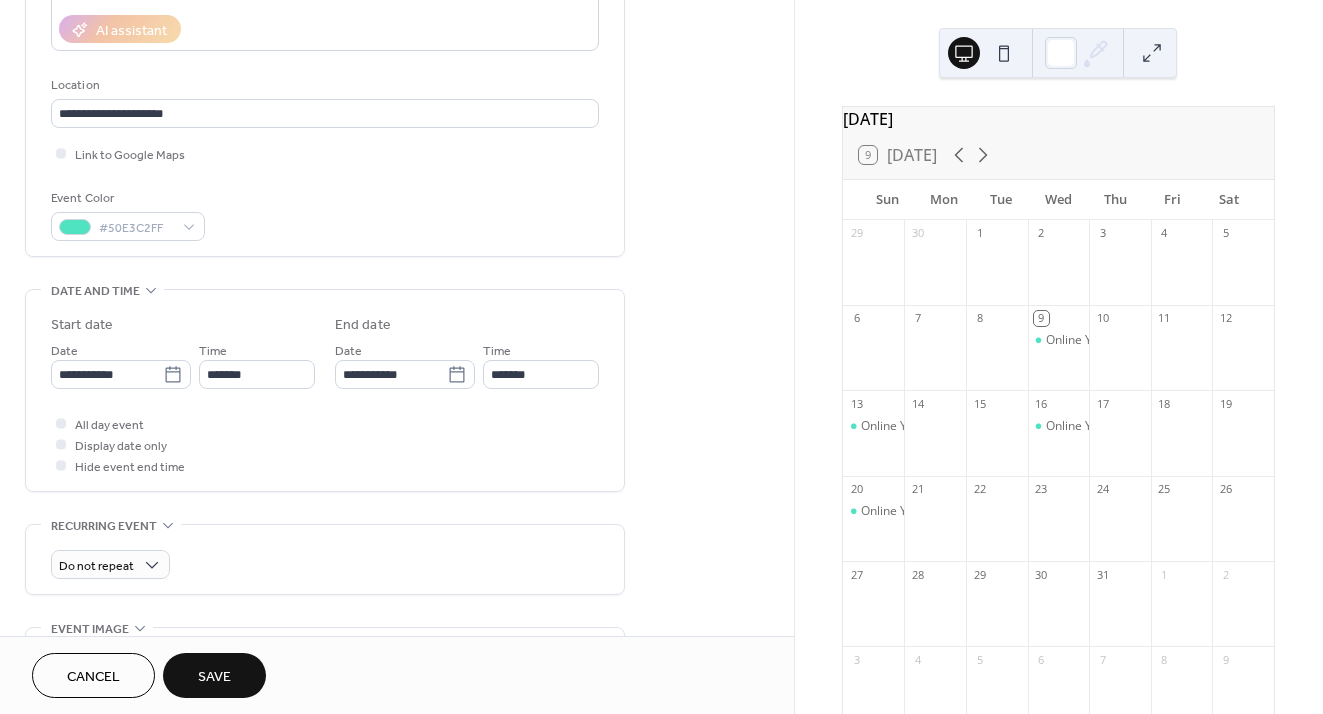 type on "********" 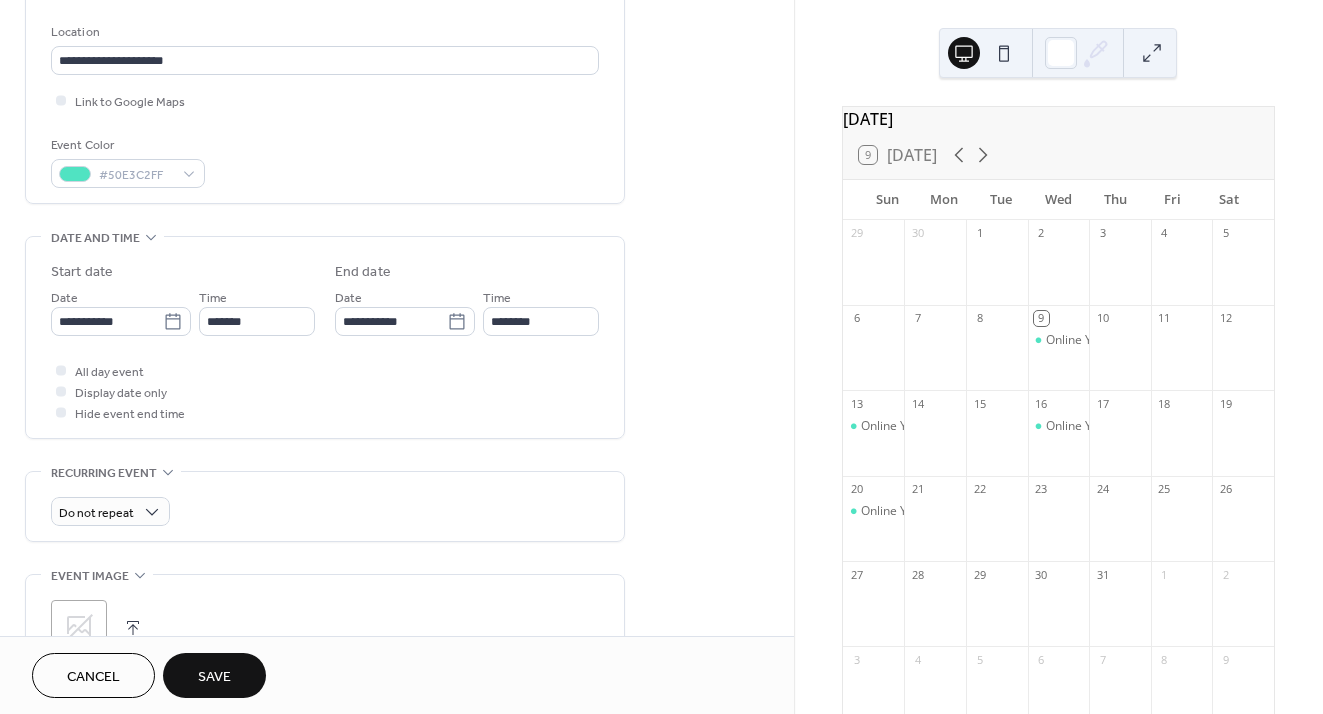 scroll, scrollTop: 426, scrollLeft: 0, axis: vertical 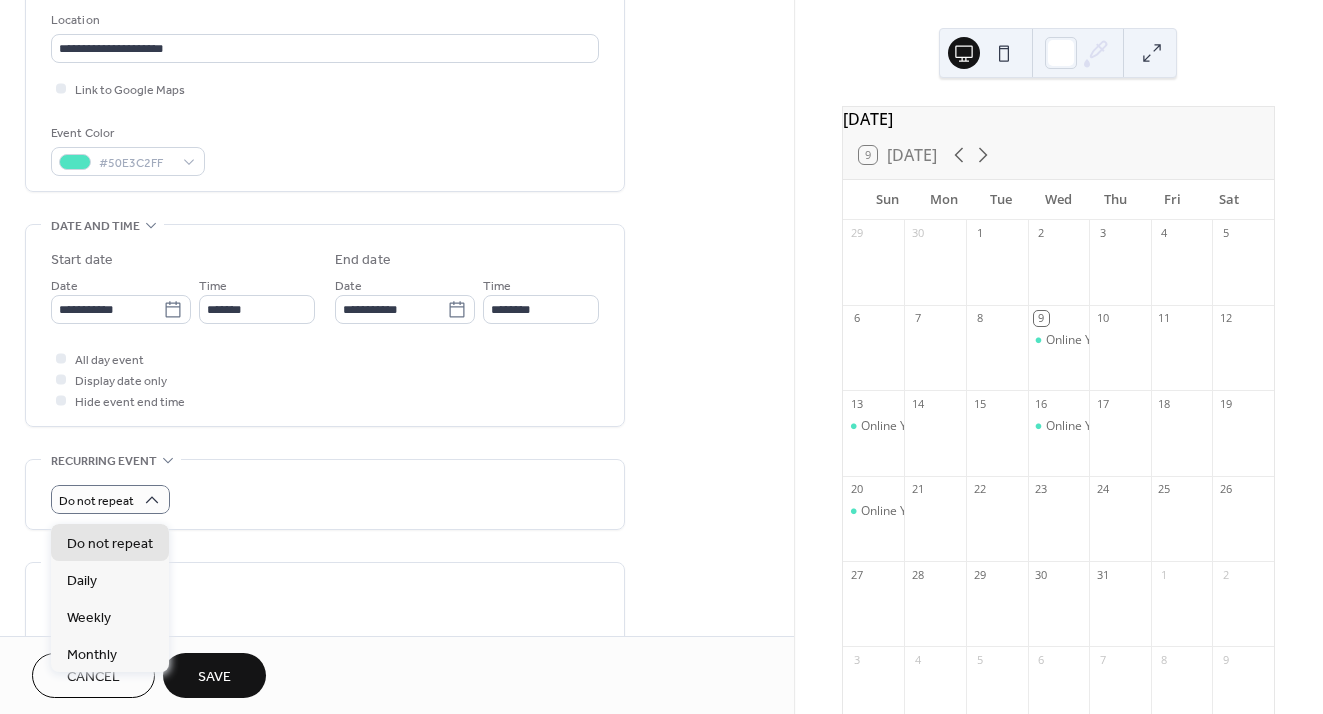 click on "**********" at bounding box center (325, 436) 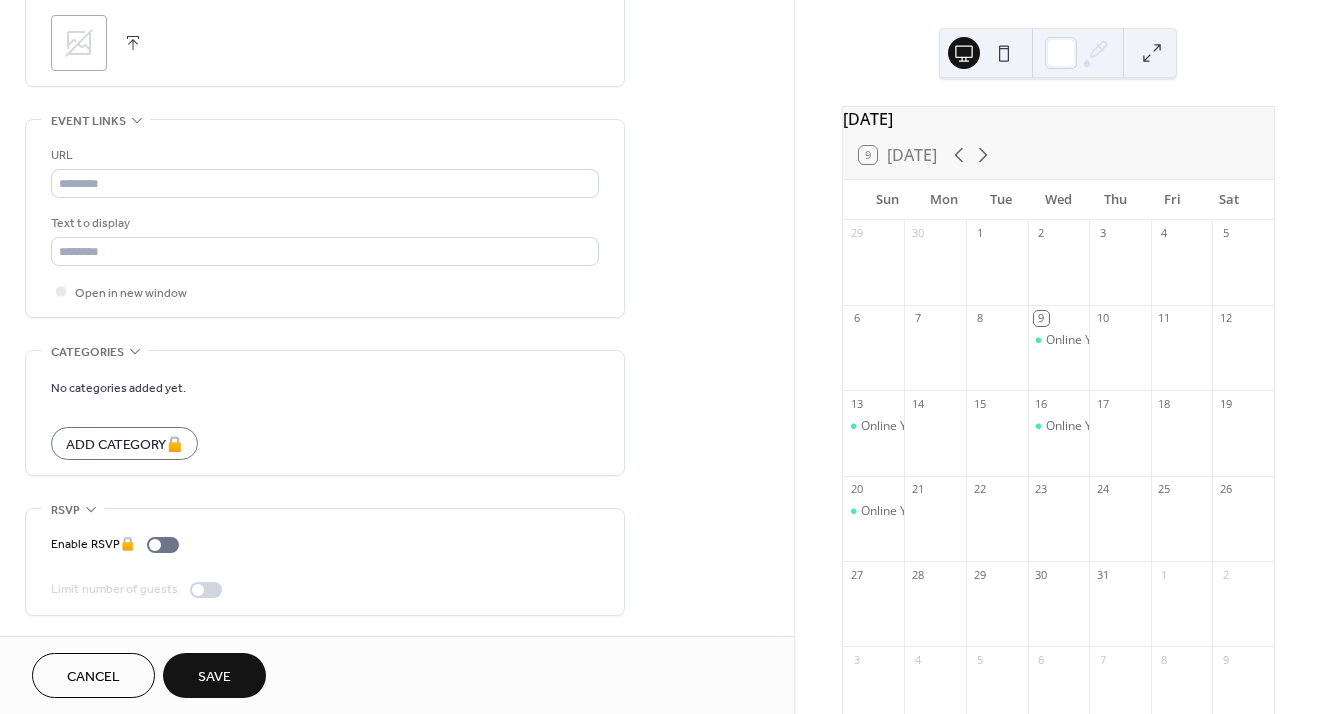 scroll, scrollTop: 1009, scrollLeft: 0, axis: vertical 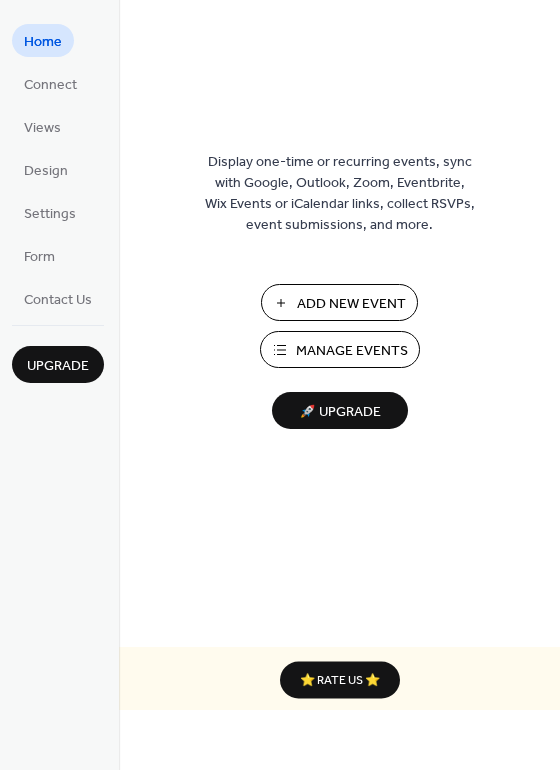 click on "Add New Event" at bounding box center [351, 304] 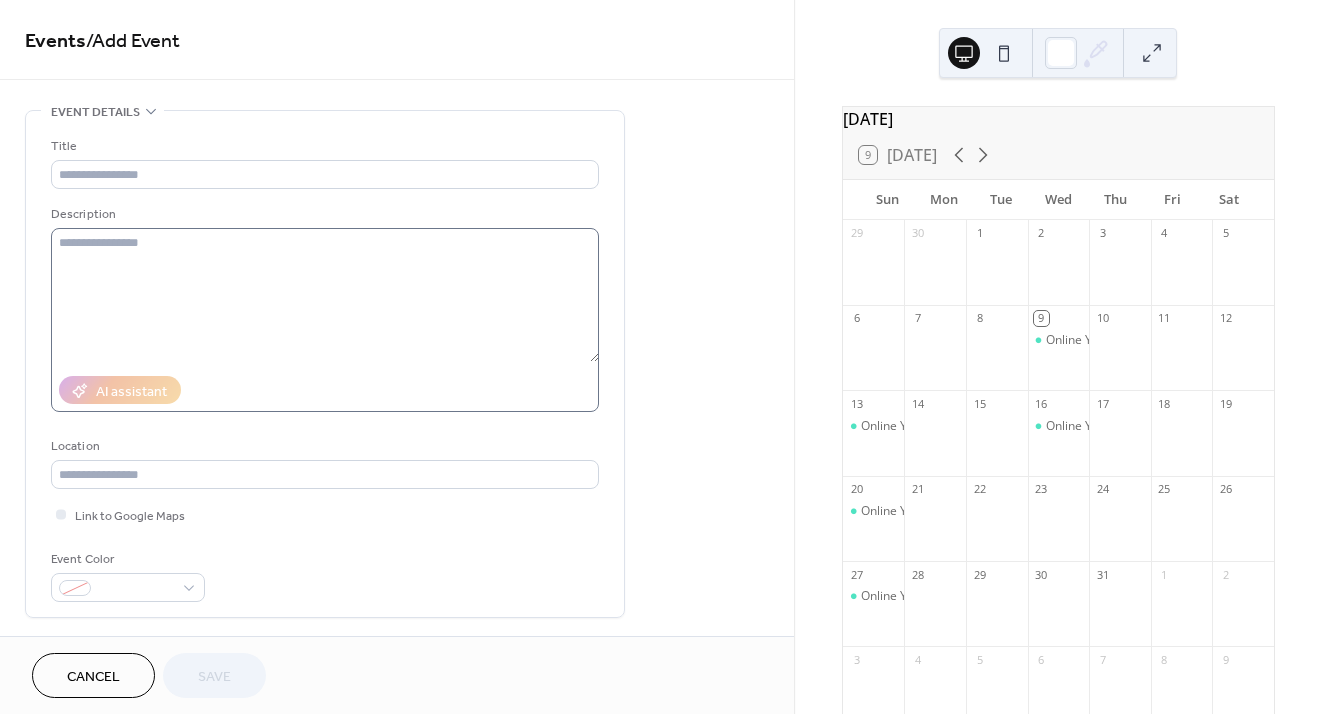 scroll, scrollTop: 0, scrollLeft: 0, axis: both 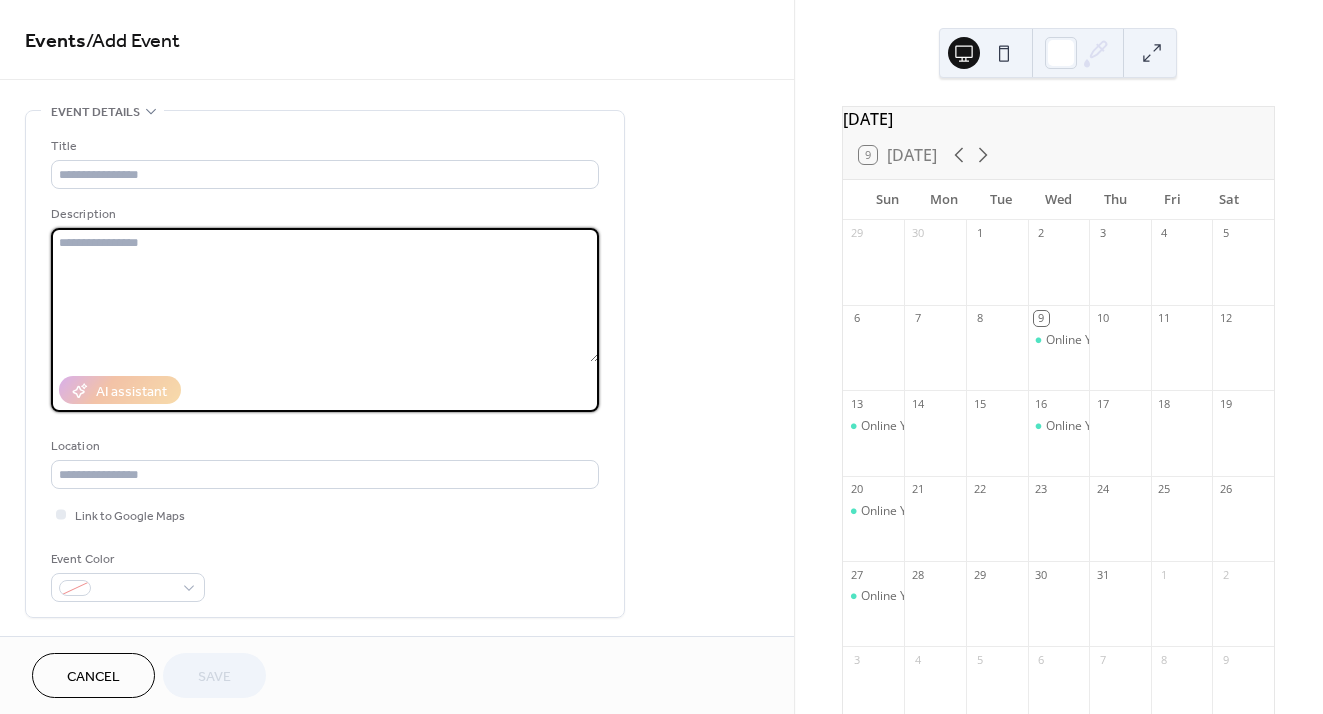 click at bounding box center [325, 295] 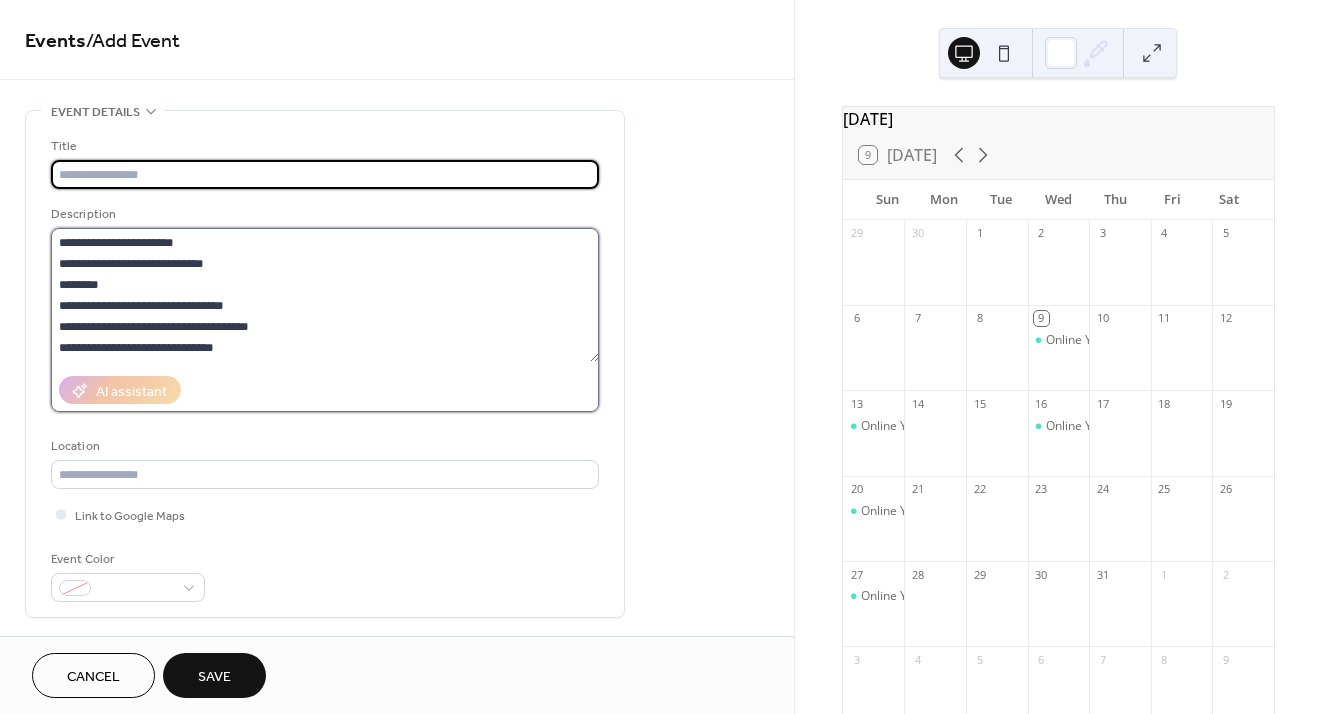 click on "**********" at bounding box center (325, 295) 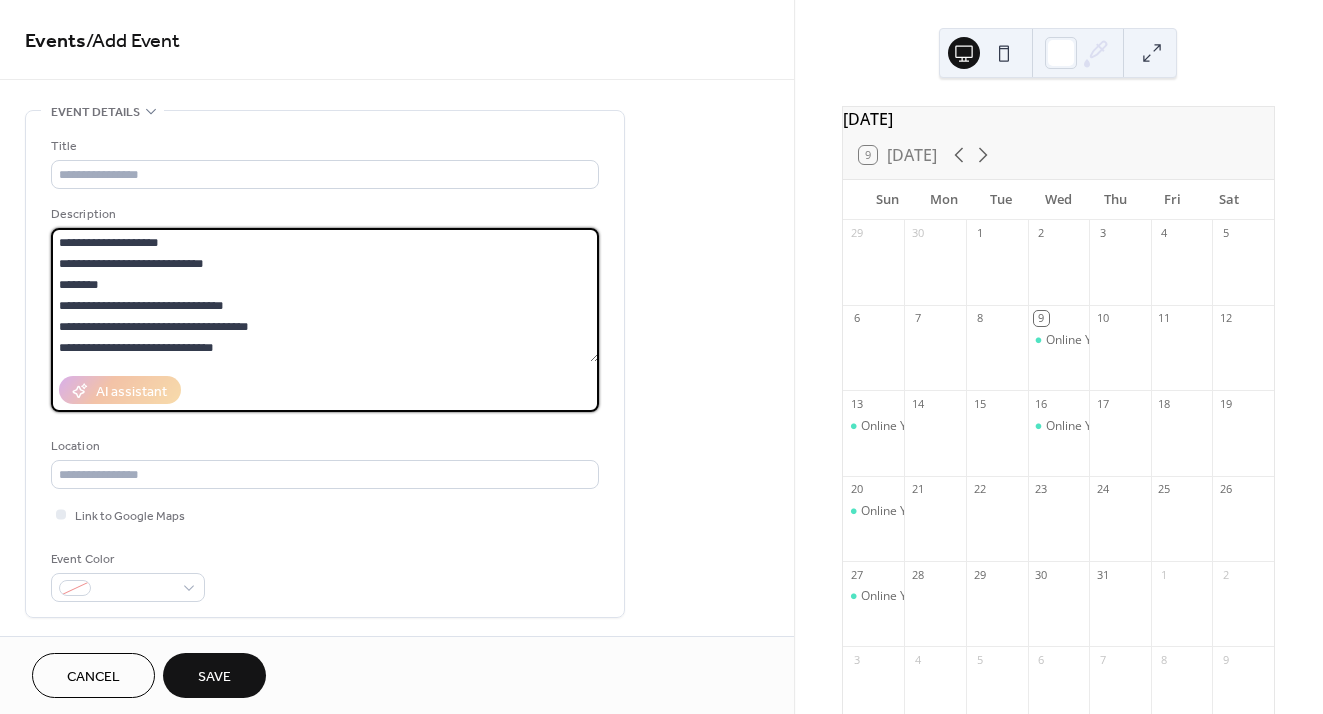 click on "**********" at bounding box center (325, 295) 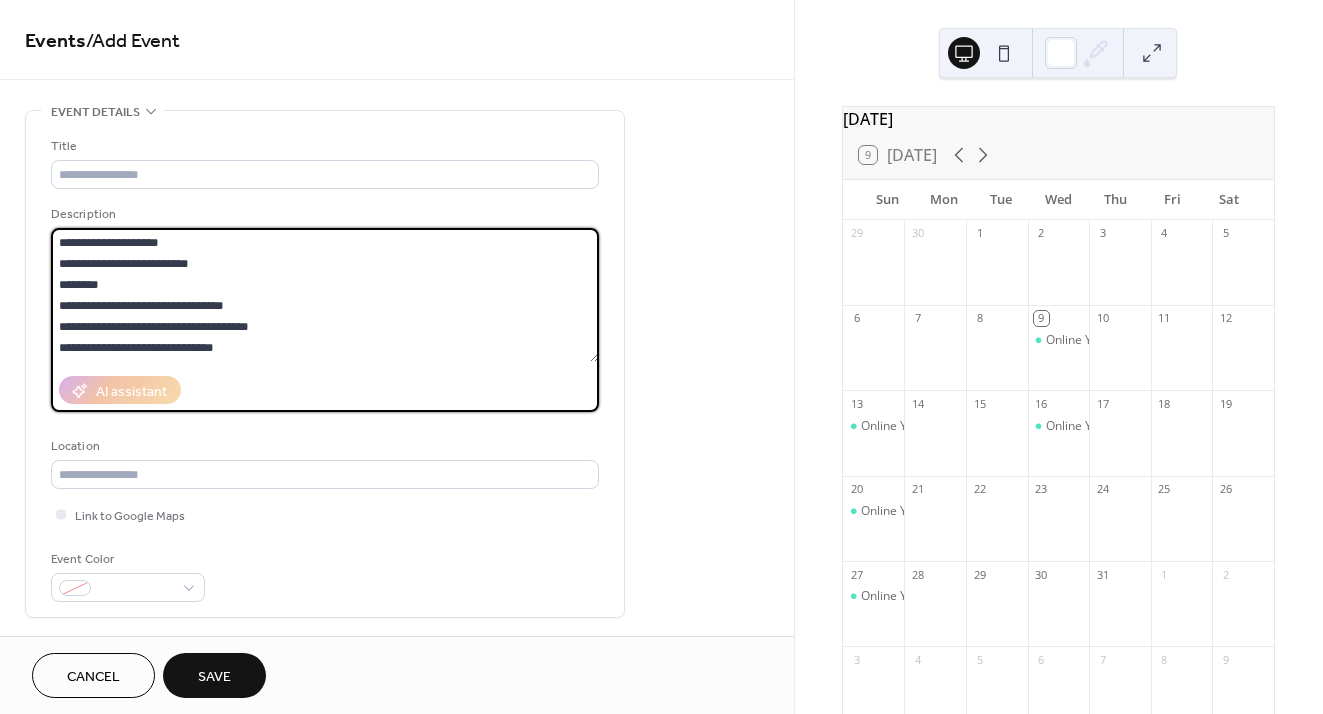 click on "**********" at bounding box center [325, 295] 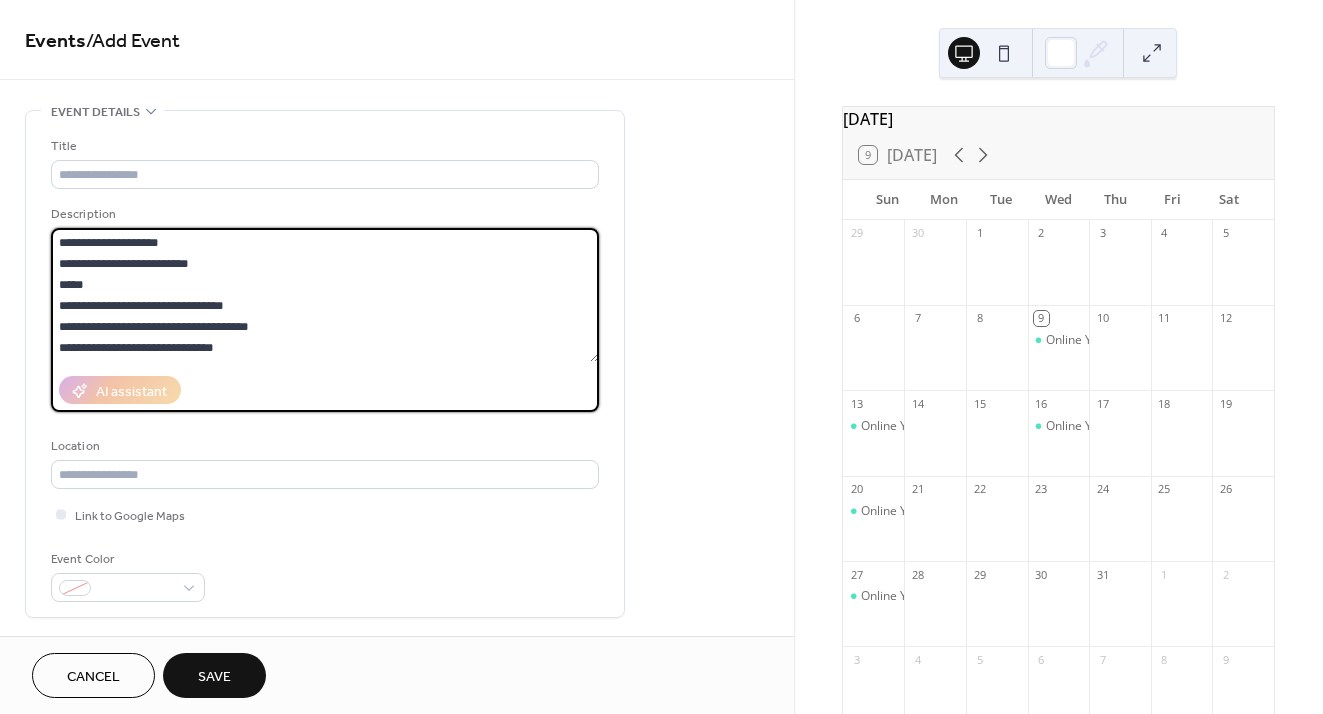 click on "**********" at bounding box center (325, 295) 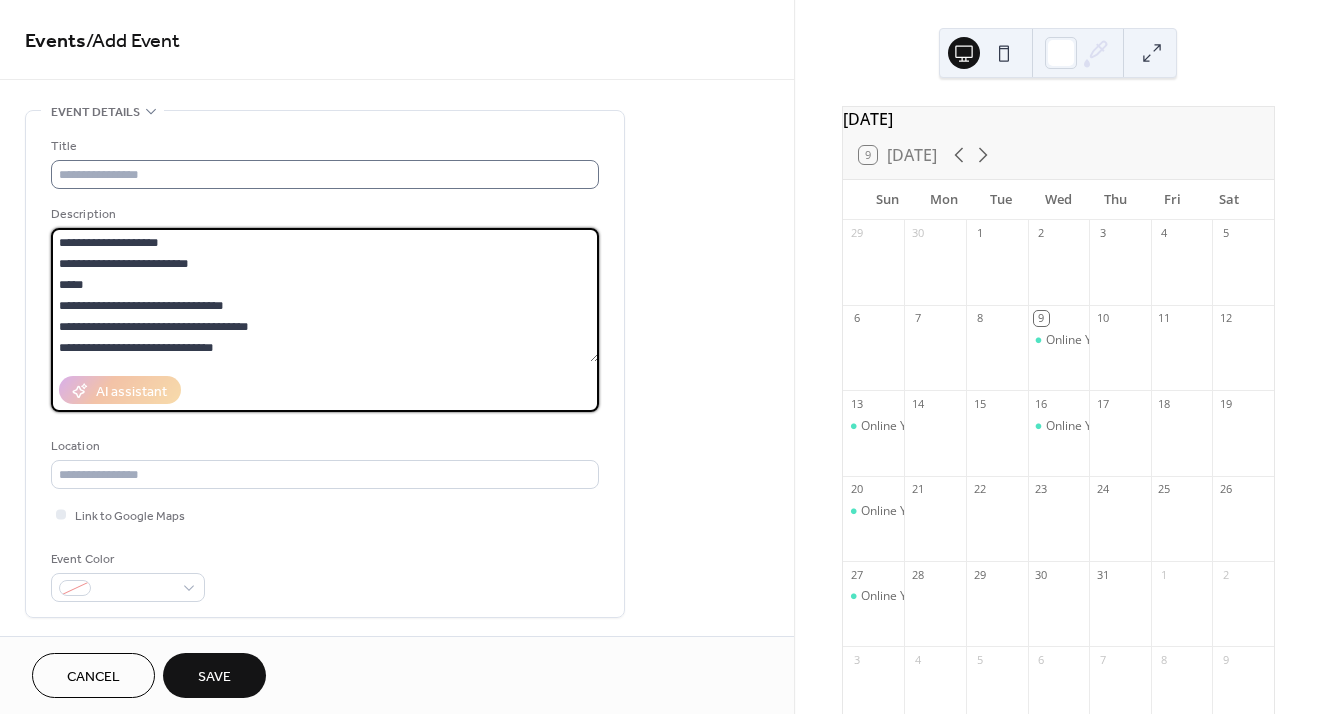 type on "**********" 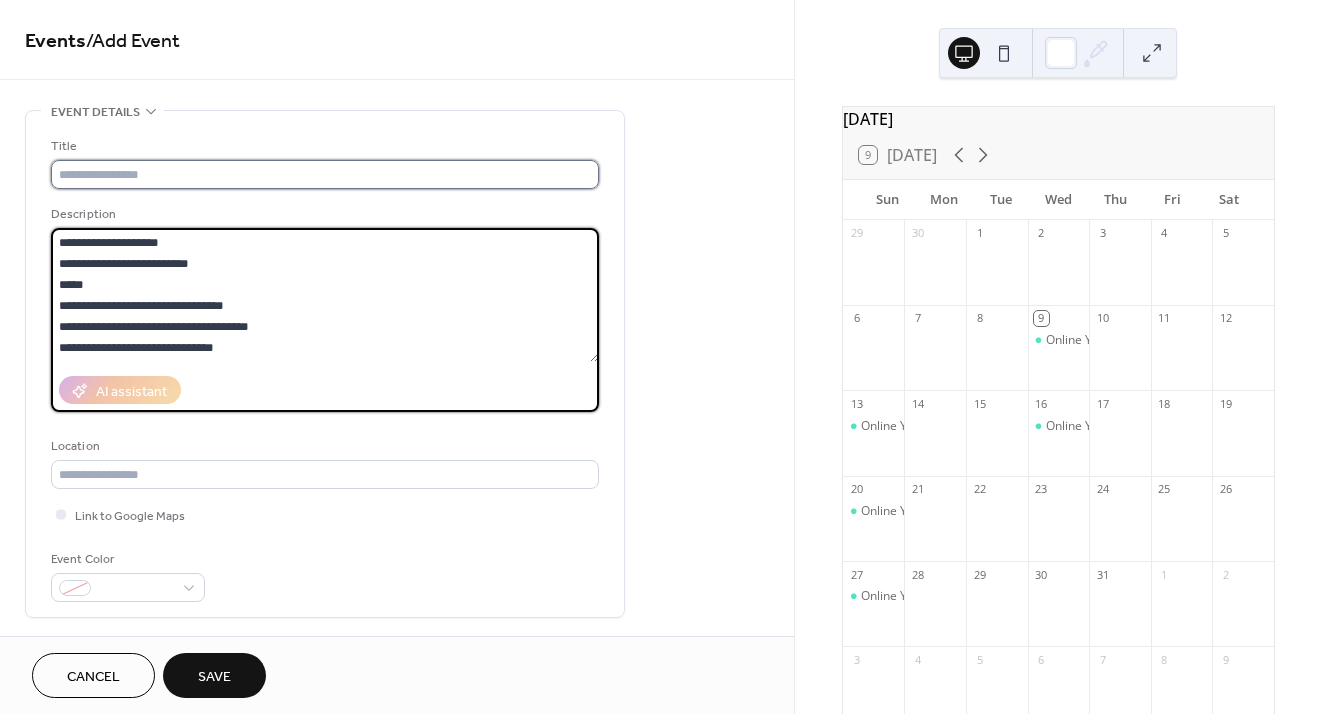 click at bounding box center (325, 174) 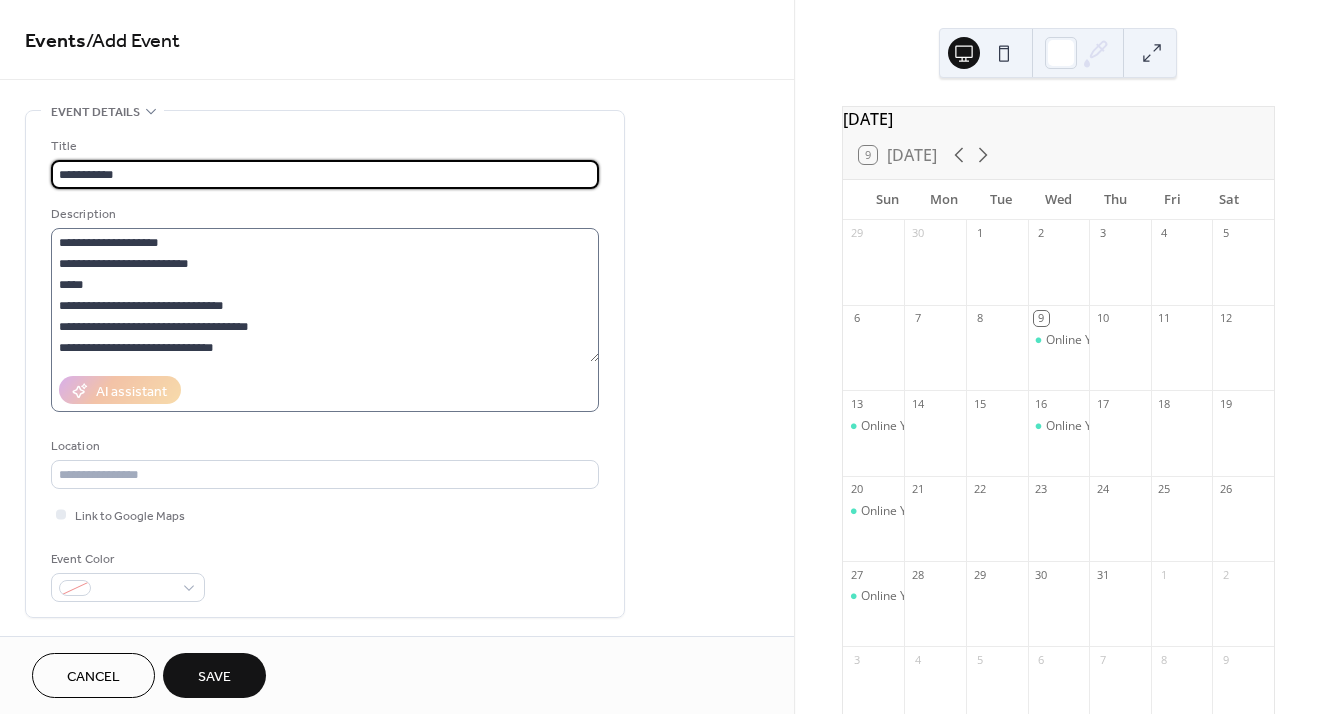 type on "**********" 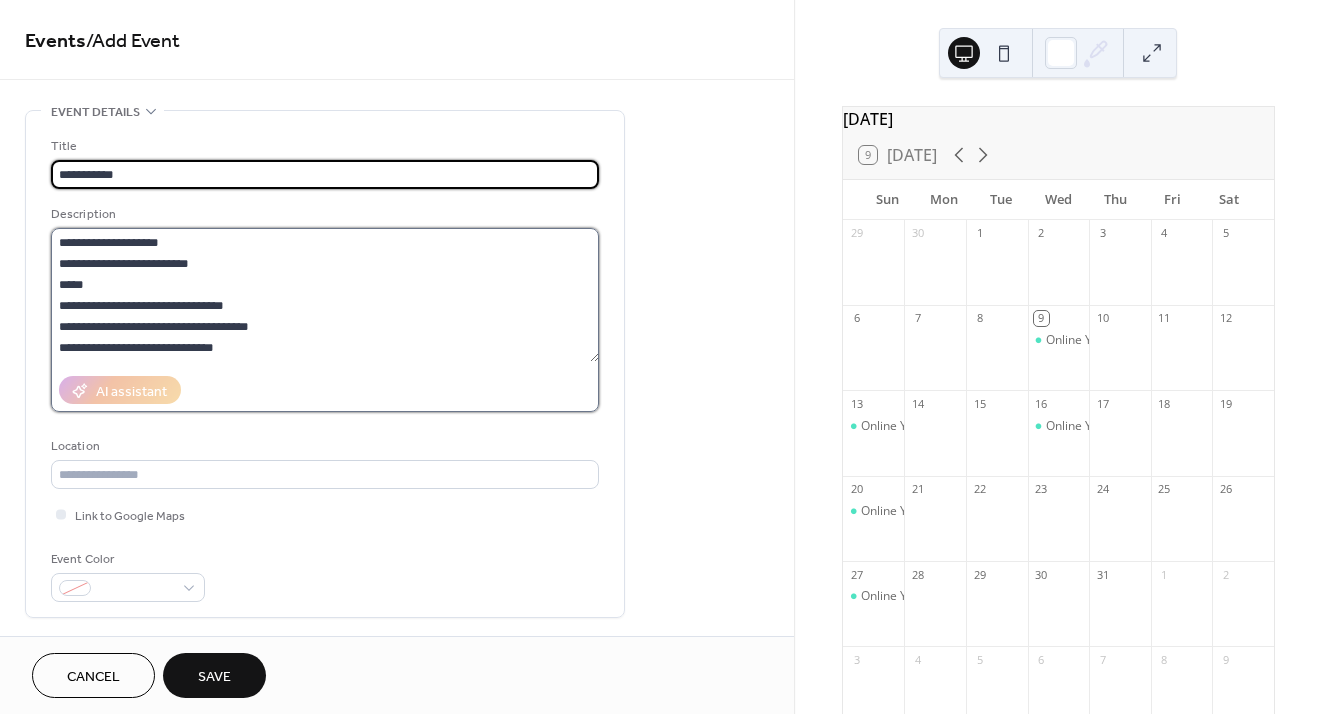 click on "**********" at bounding box center (325, 295) 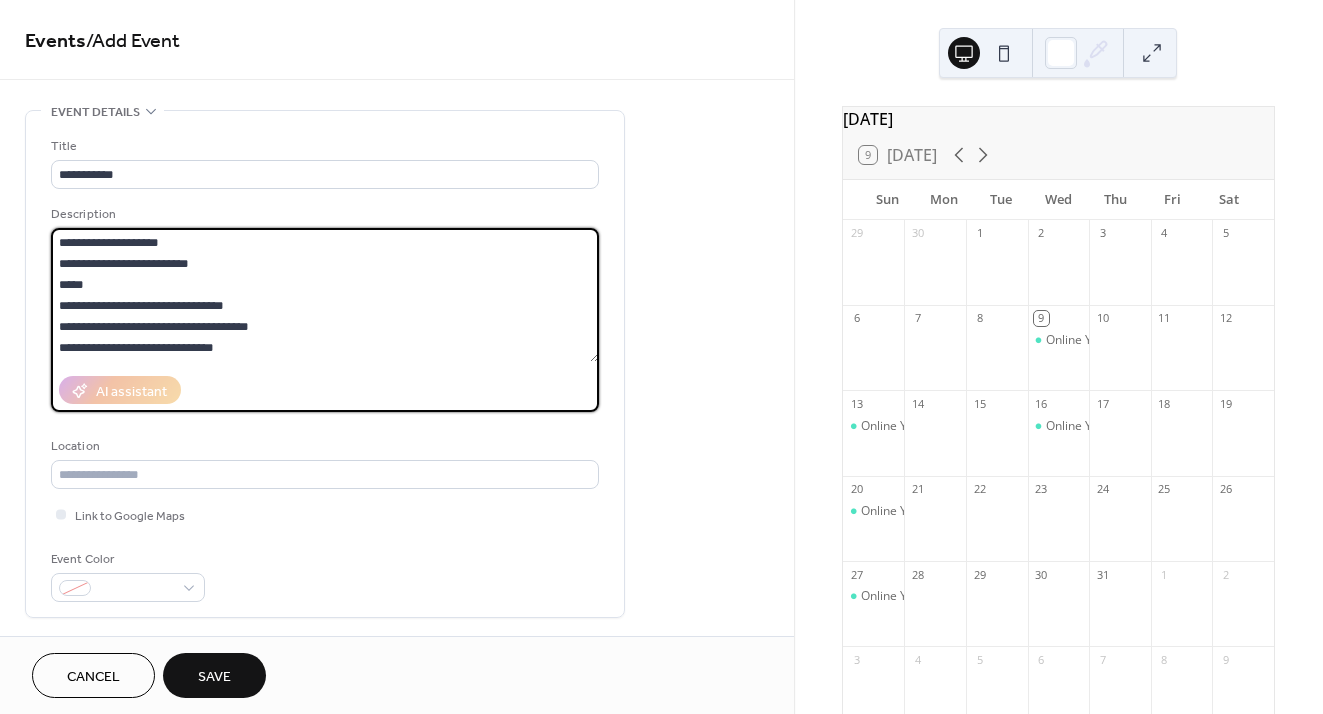 drag, startPoint x: 163, startPoint y: 265, endPoint x: 189, endPoint y: 265, distance: 26 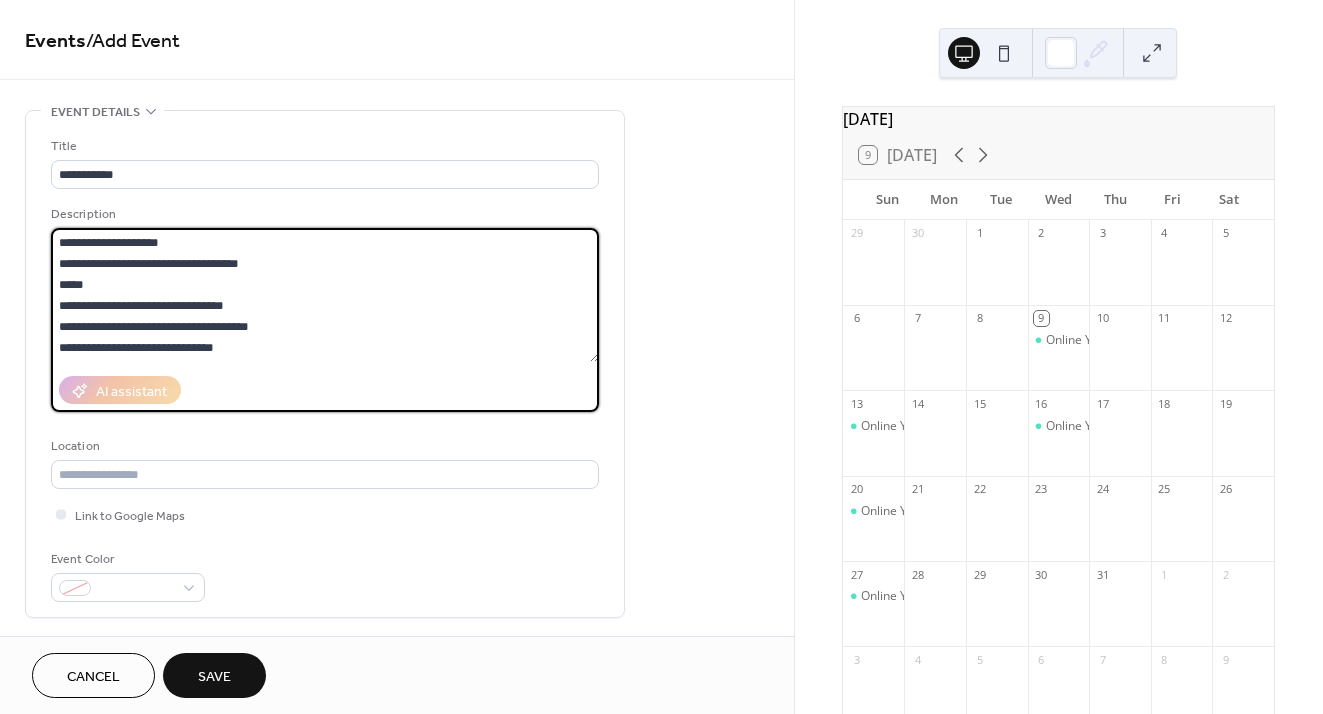 click on "**********" at bounding box center (325, 295) 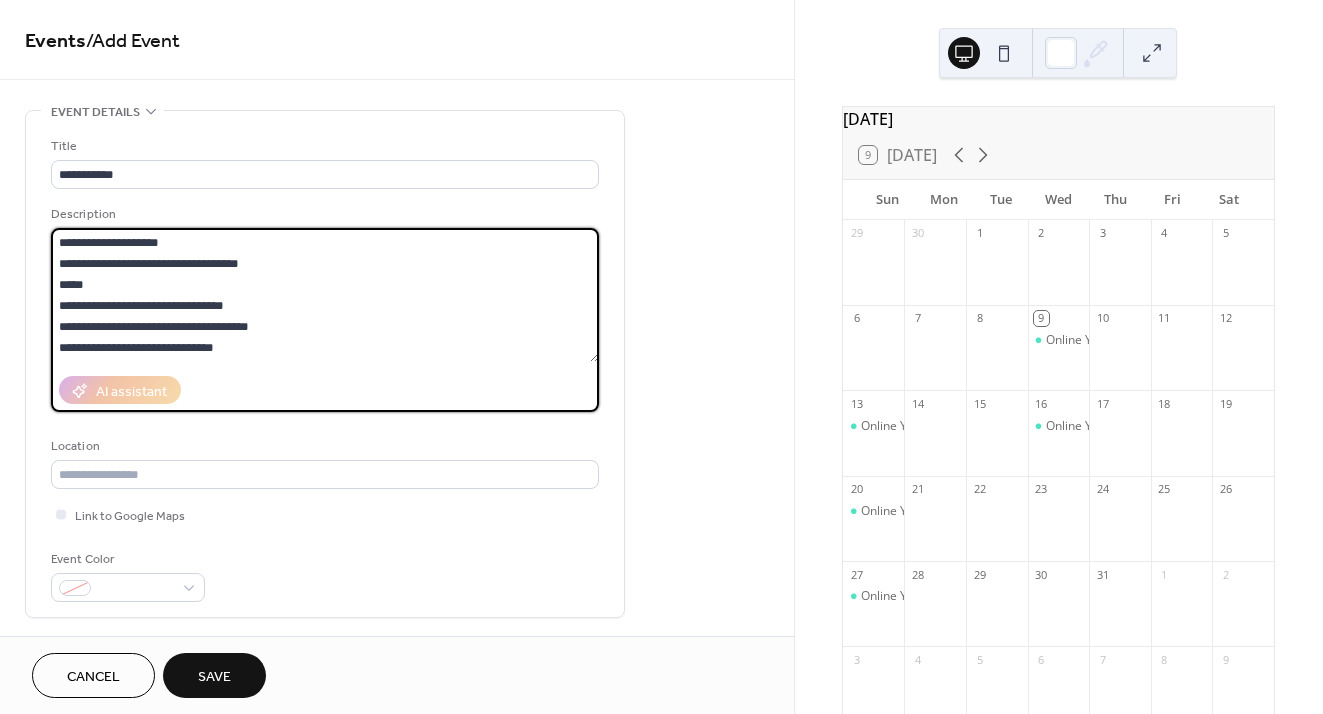 click on "AI assistant" at bounding box center [325, 390] 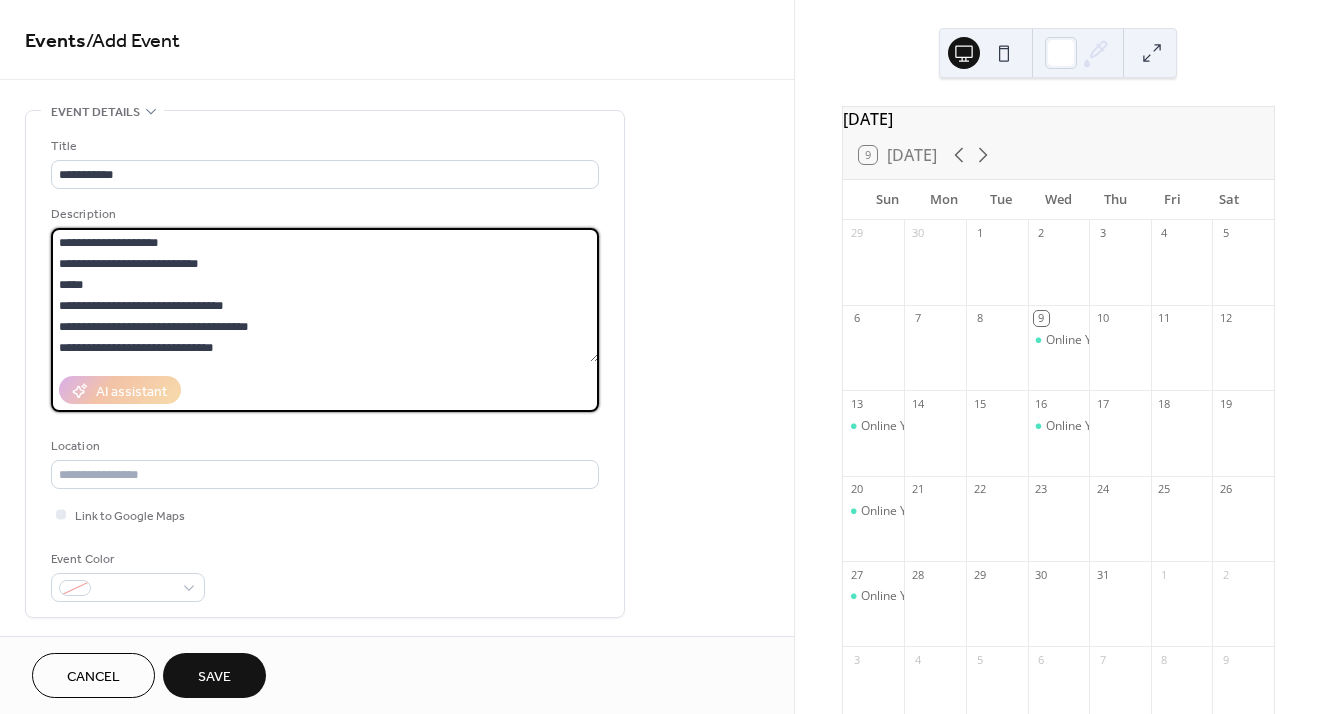 click on "**********" at bounding box center [325, 295] 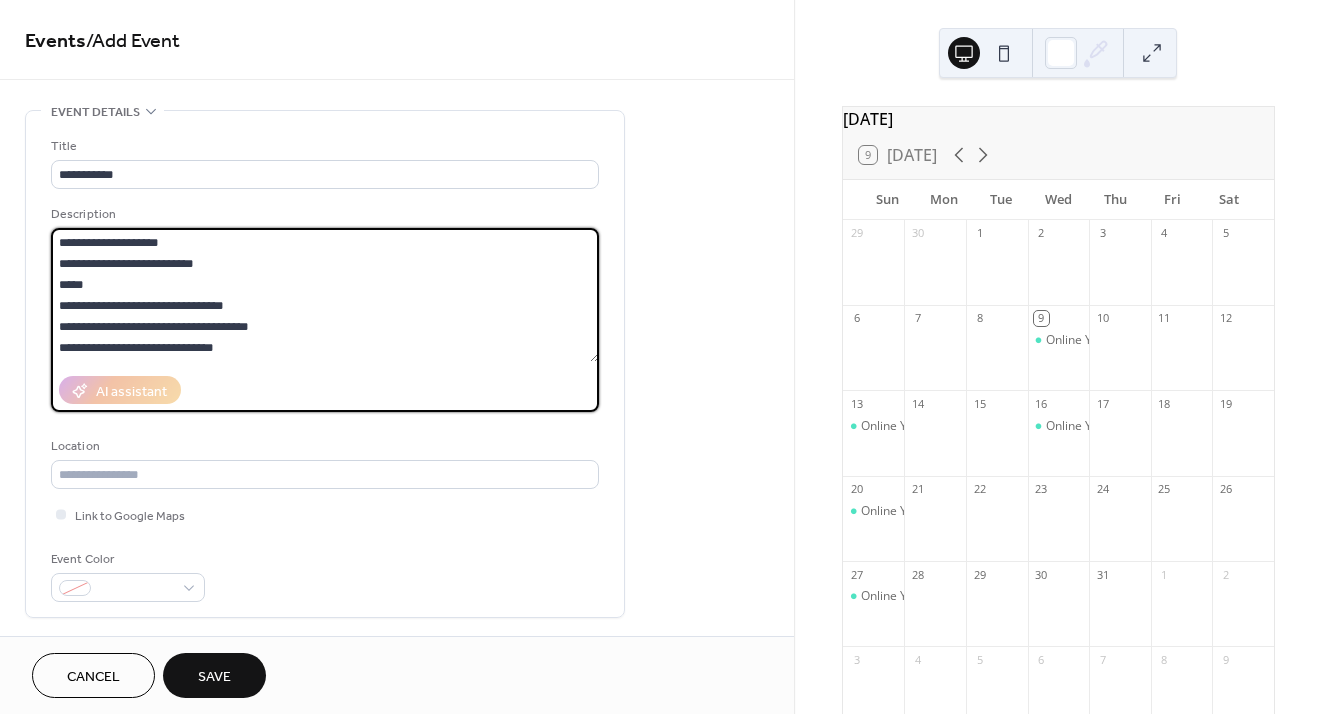 click on "**********" at bounding box center (325, 295) 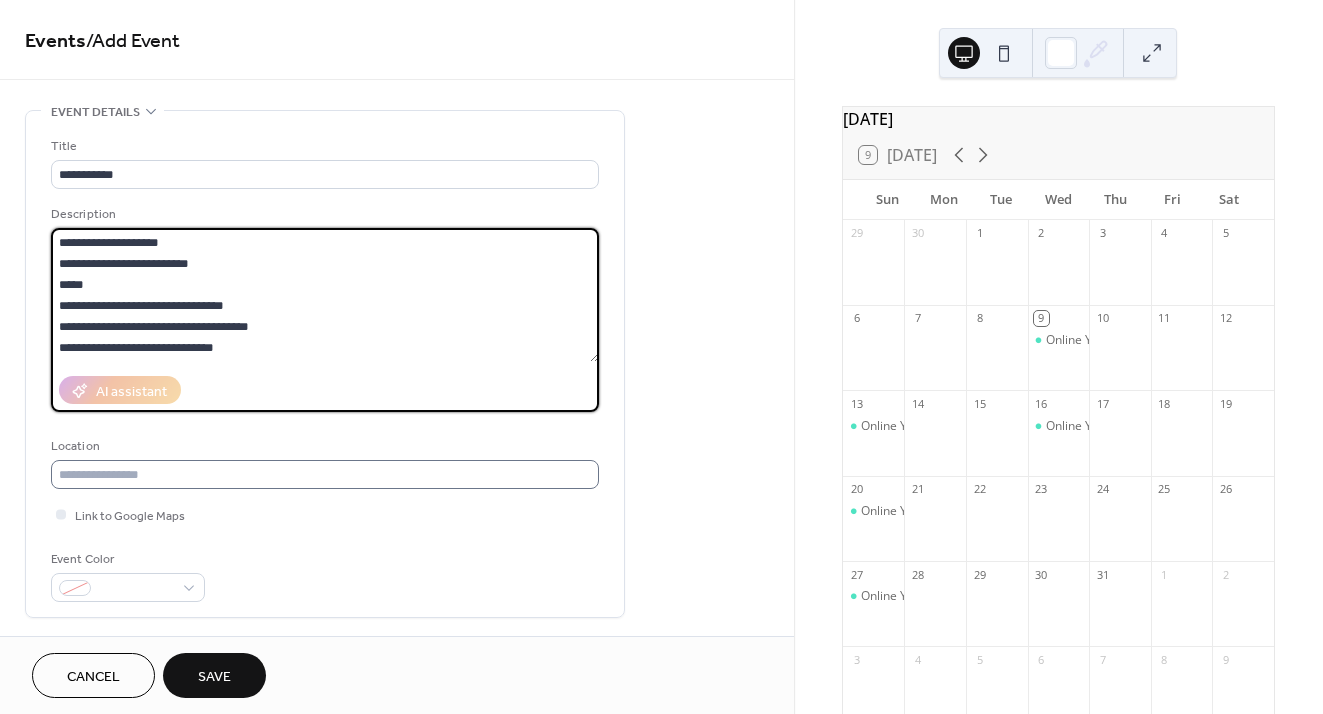 type on "**********" 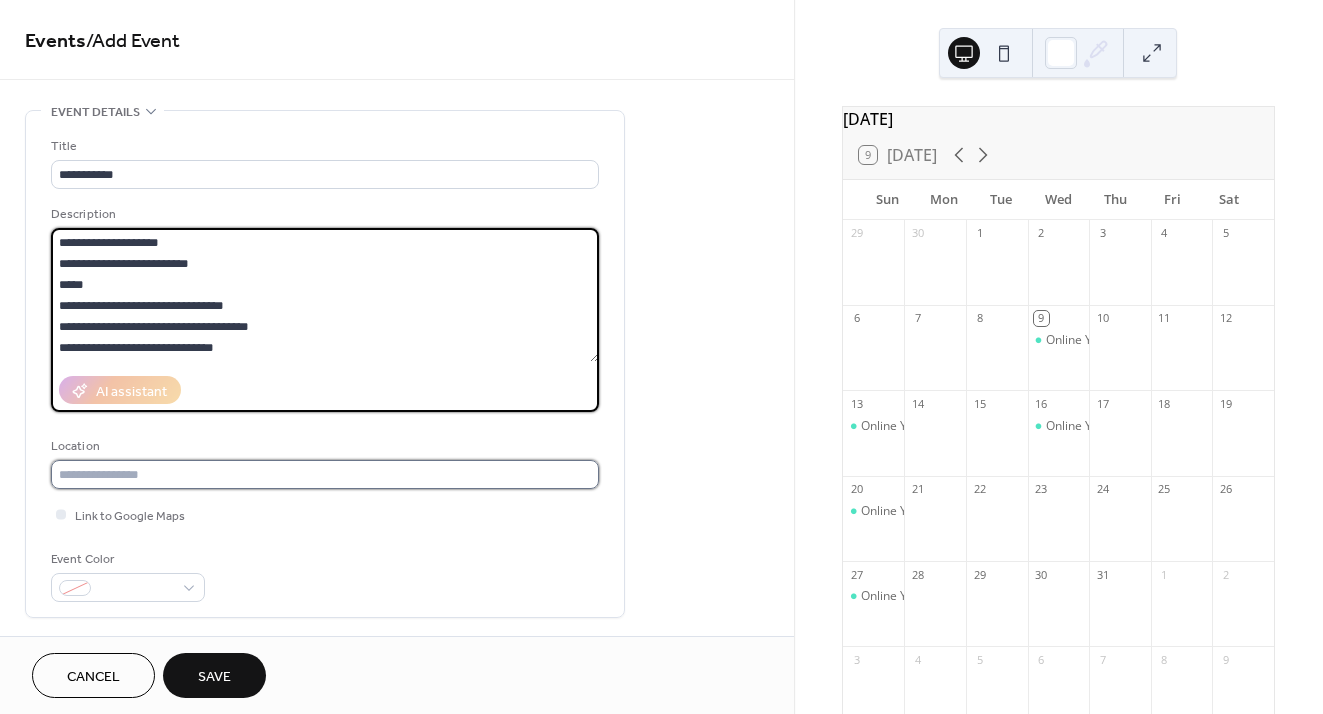 click at bounding box center (325, 474) 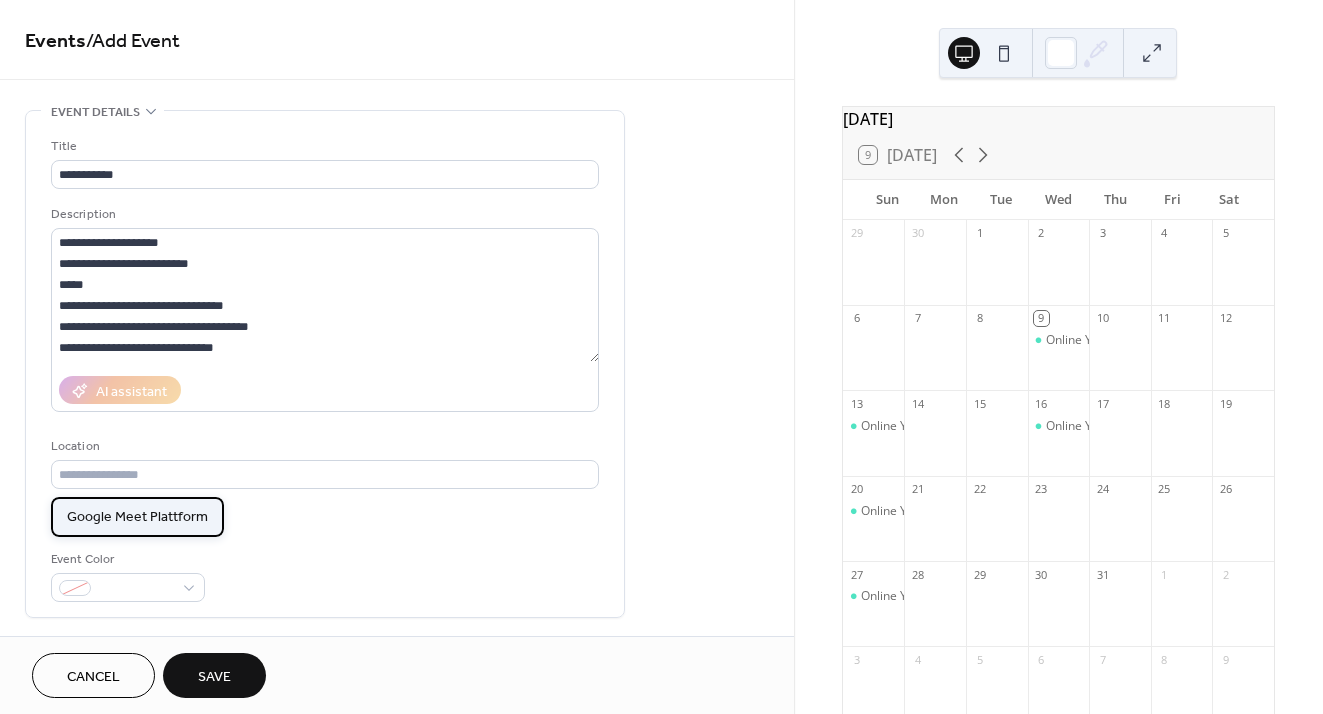 click on "Google Meet Plattform" at bounding box center (137, 517) 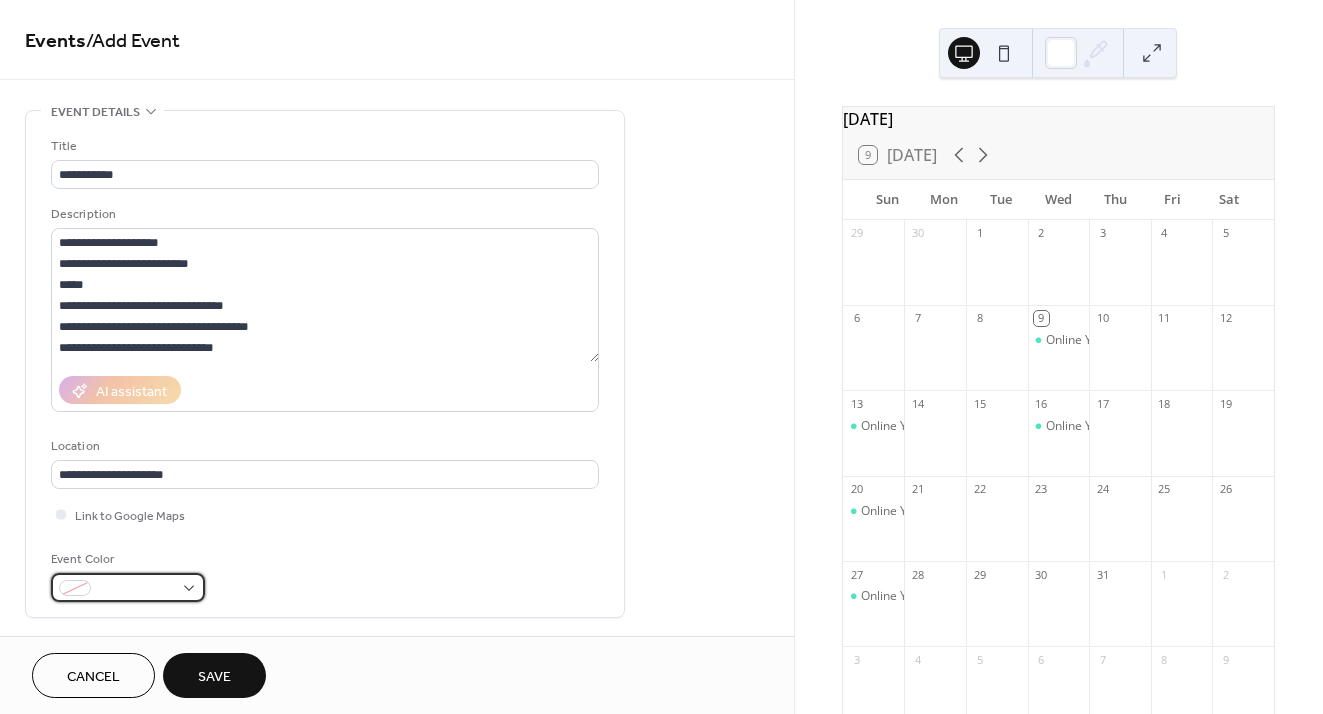 click at bounding box center (128, 587) 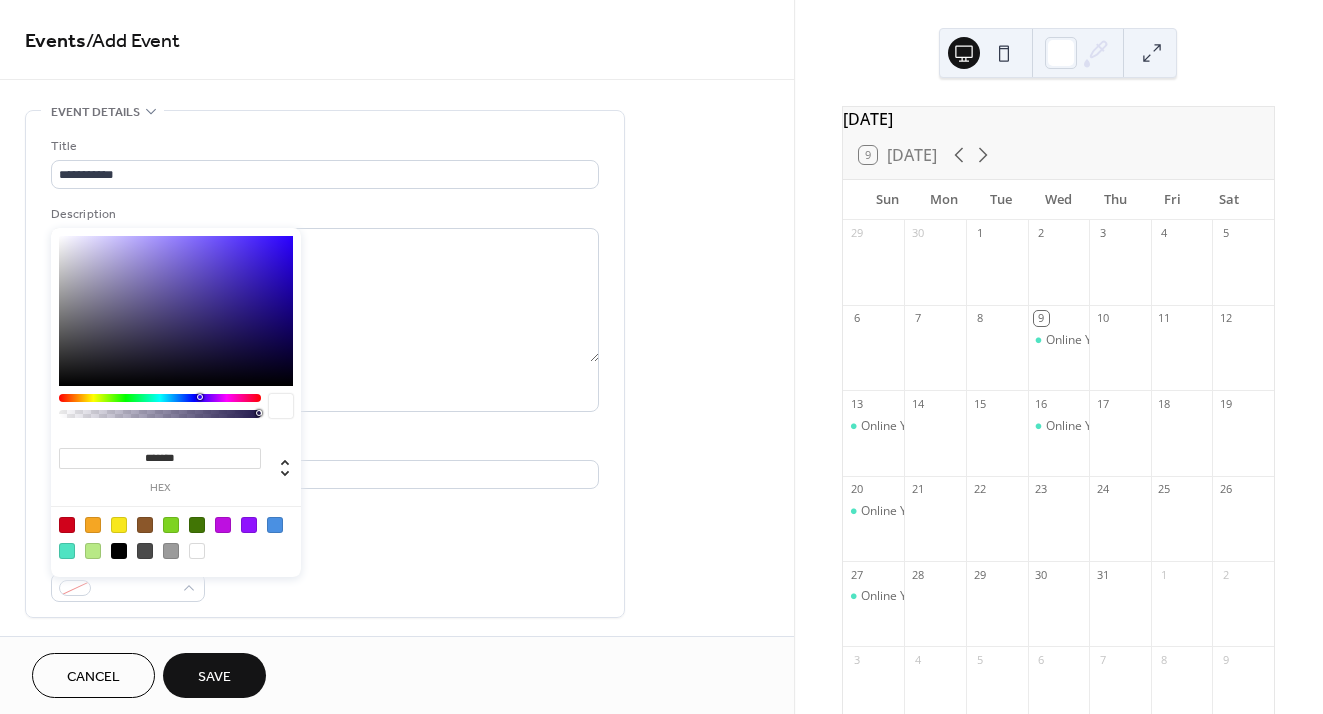 click at bounding box center (223, 525) 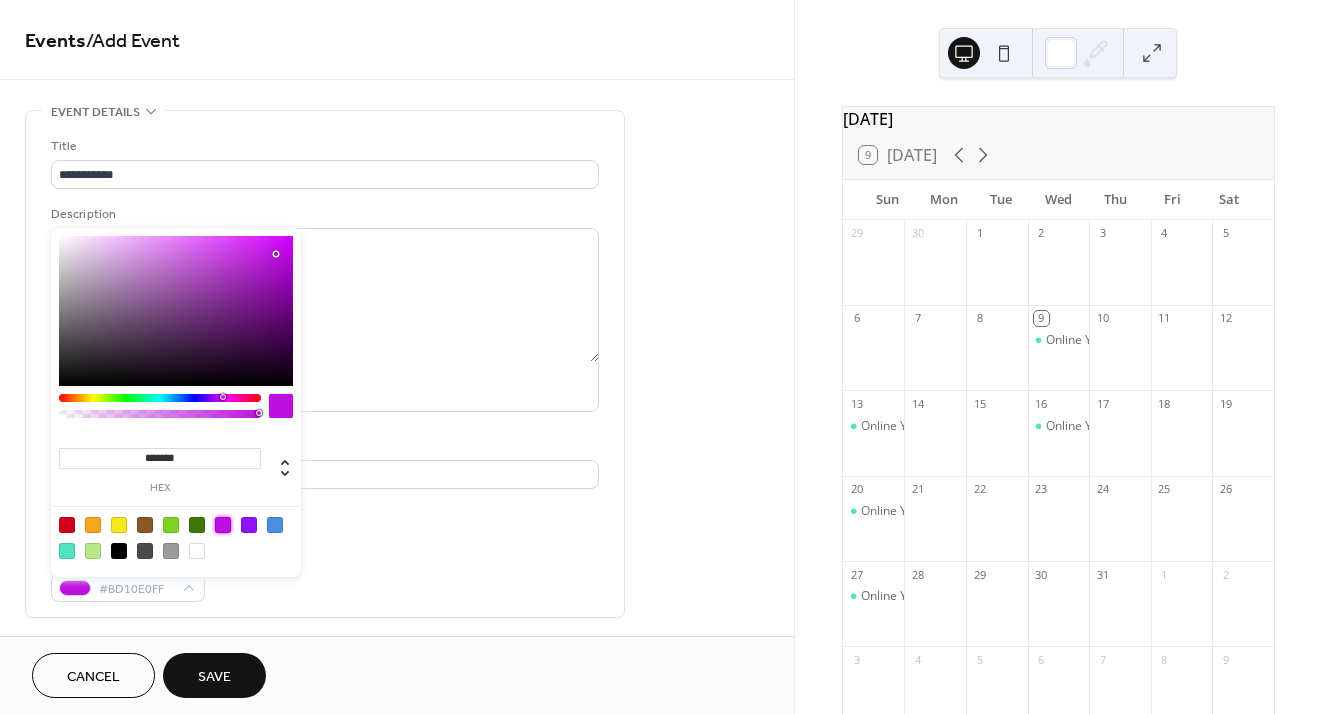 type on "*******" 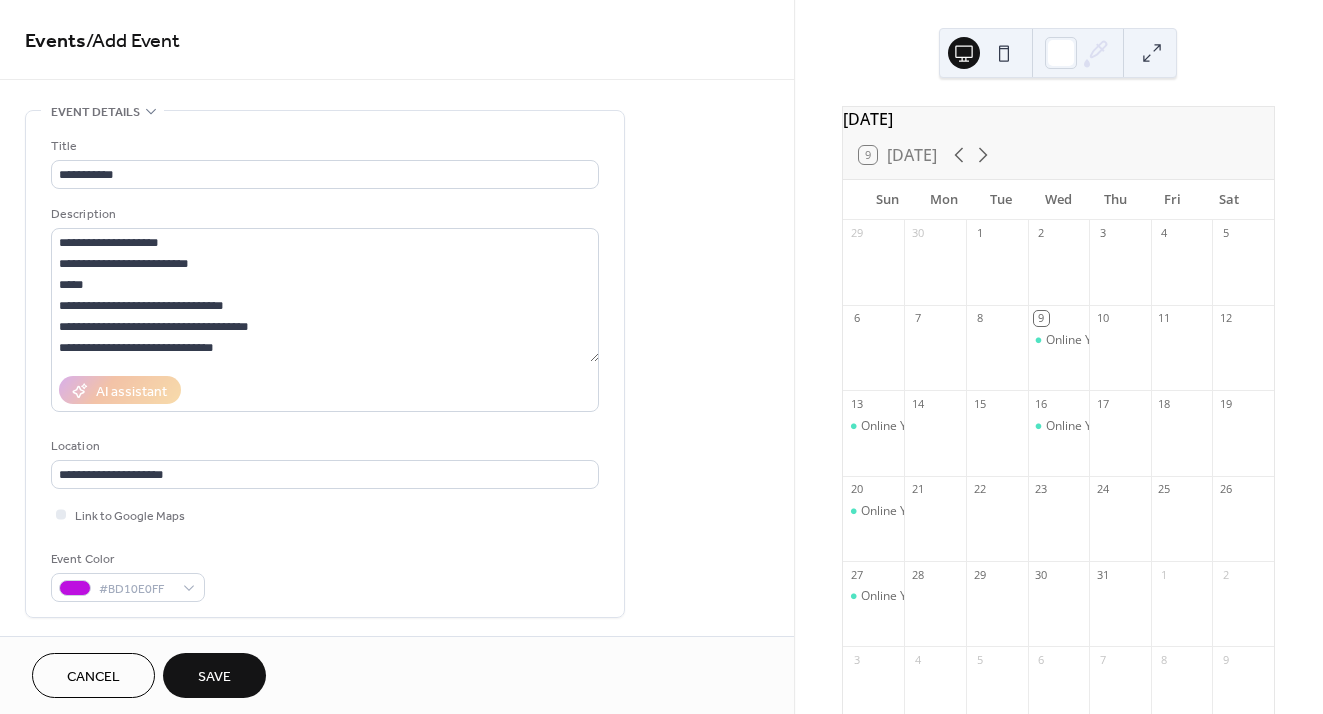 click on "Link to Google Maps" at bounding box center [325, 514] 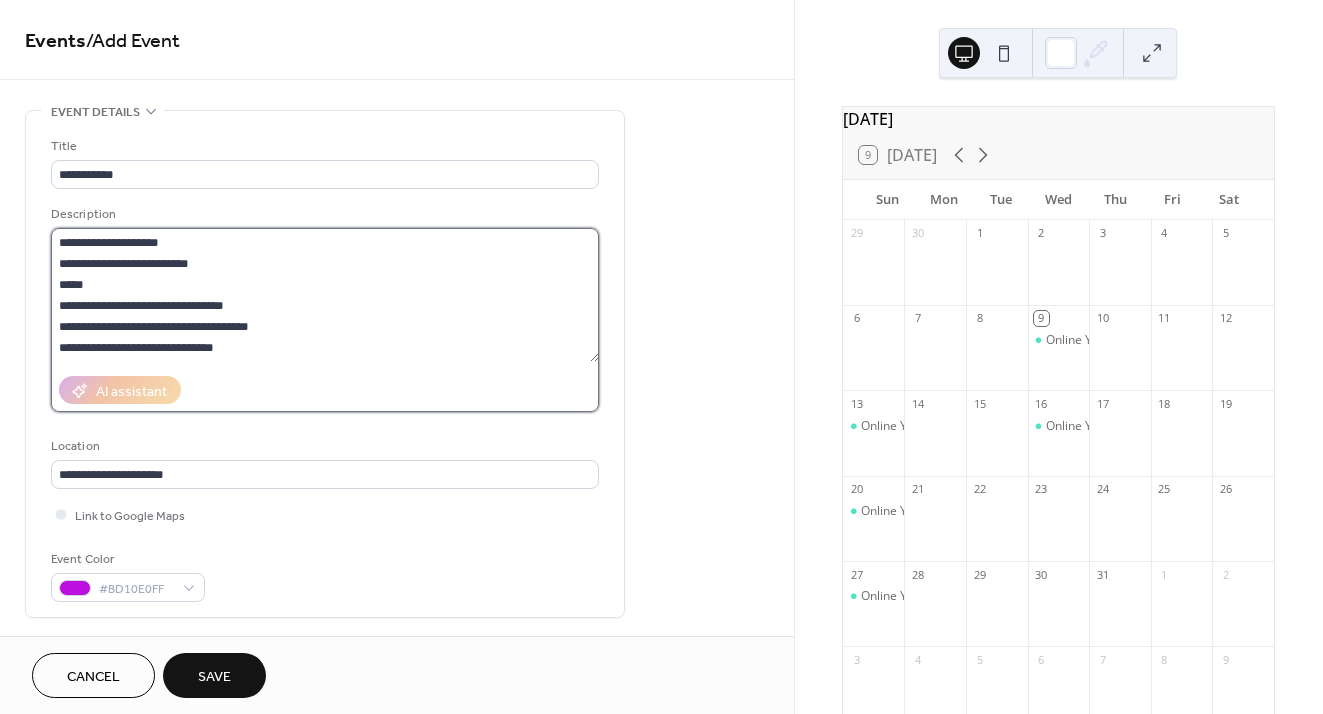 click on "**********" at bounding box center (325, 295) 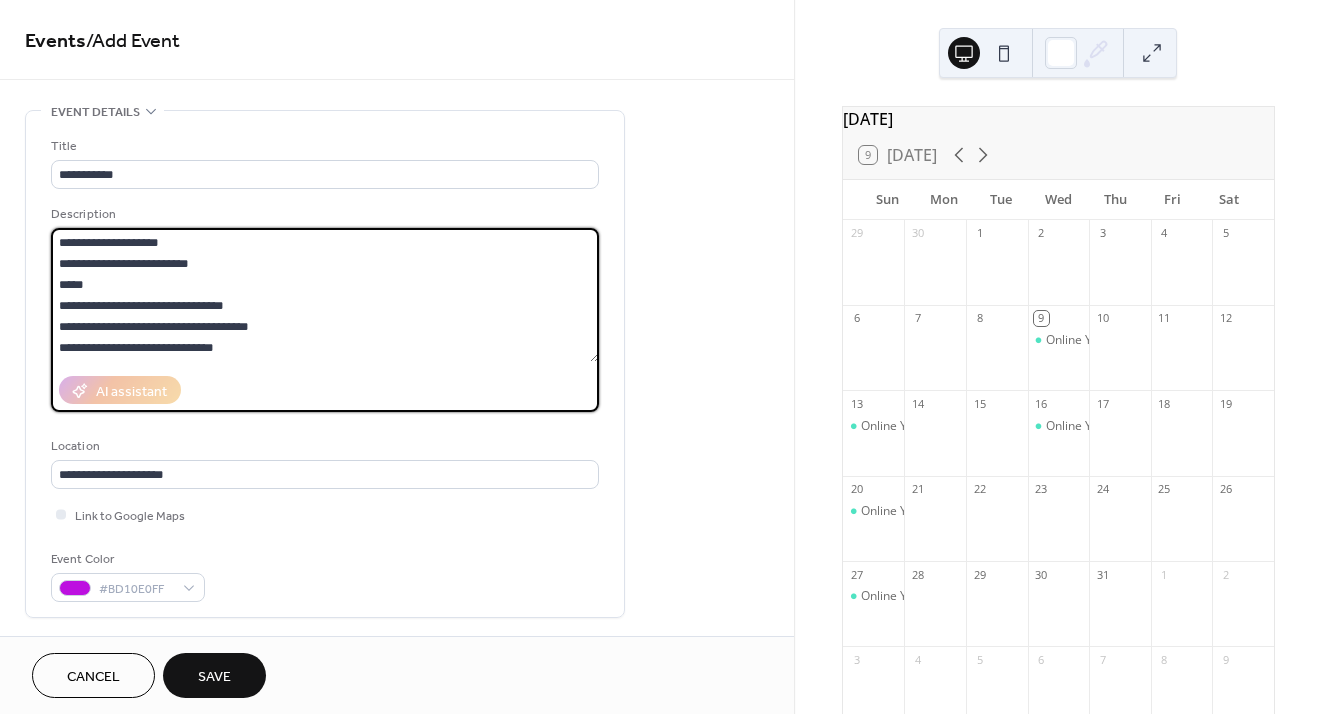 click on "**********" at bounding box center (325, 295) 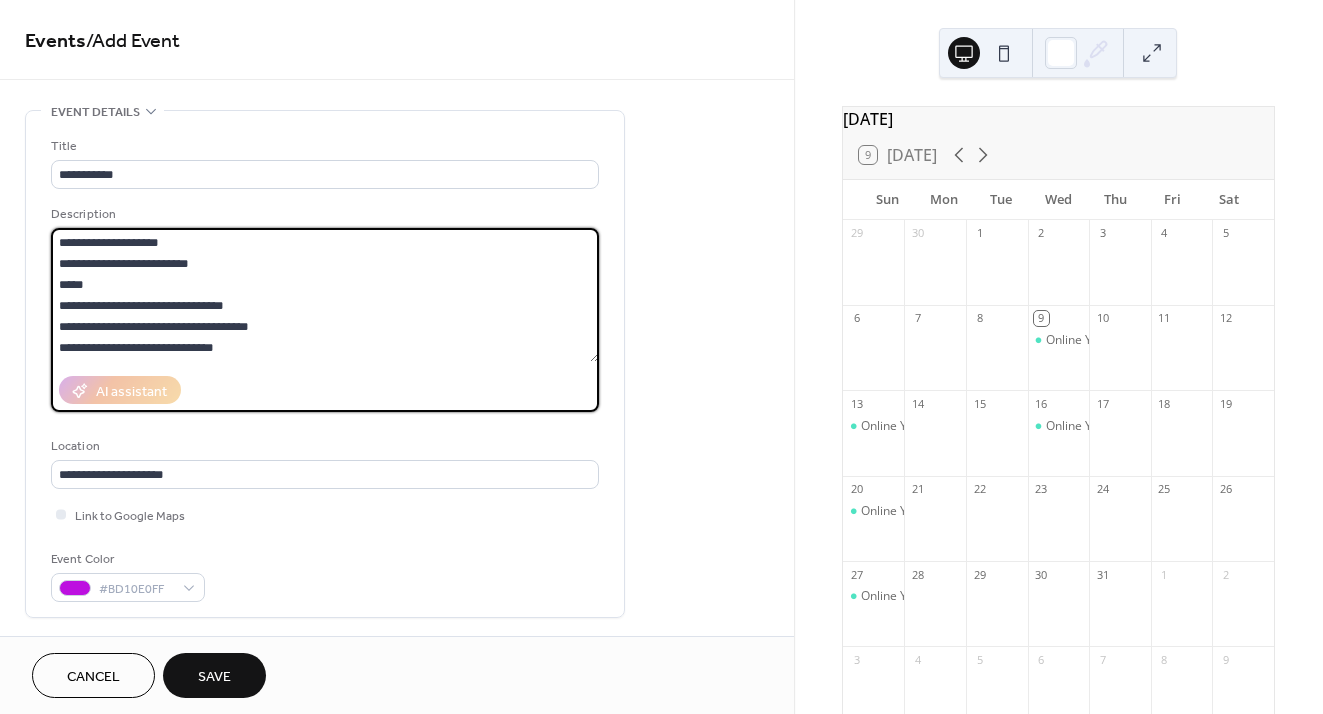 click on "**********" at bounding box center (325, 295) 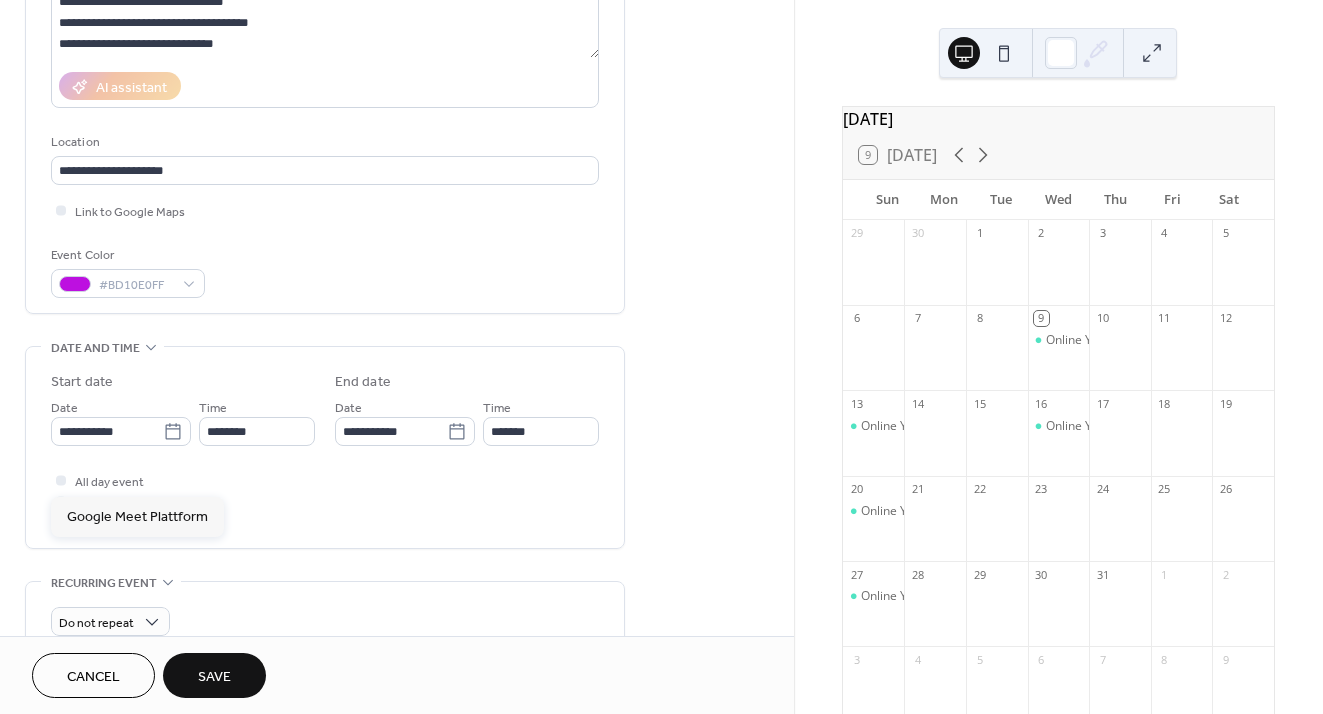 scroll, scrollTop: 315, scrollLeft: 0, axis: vertical 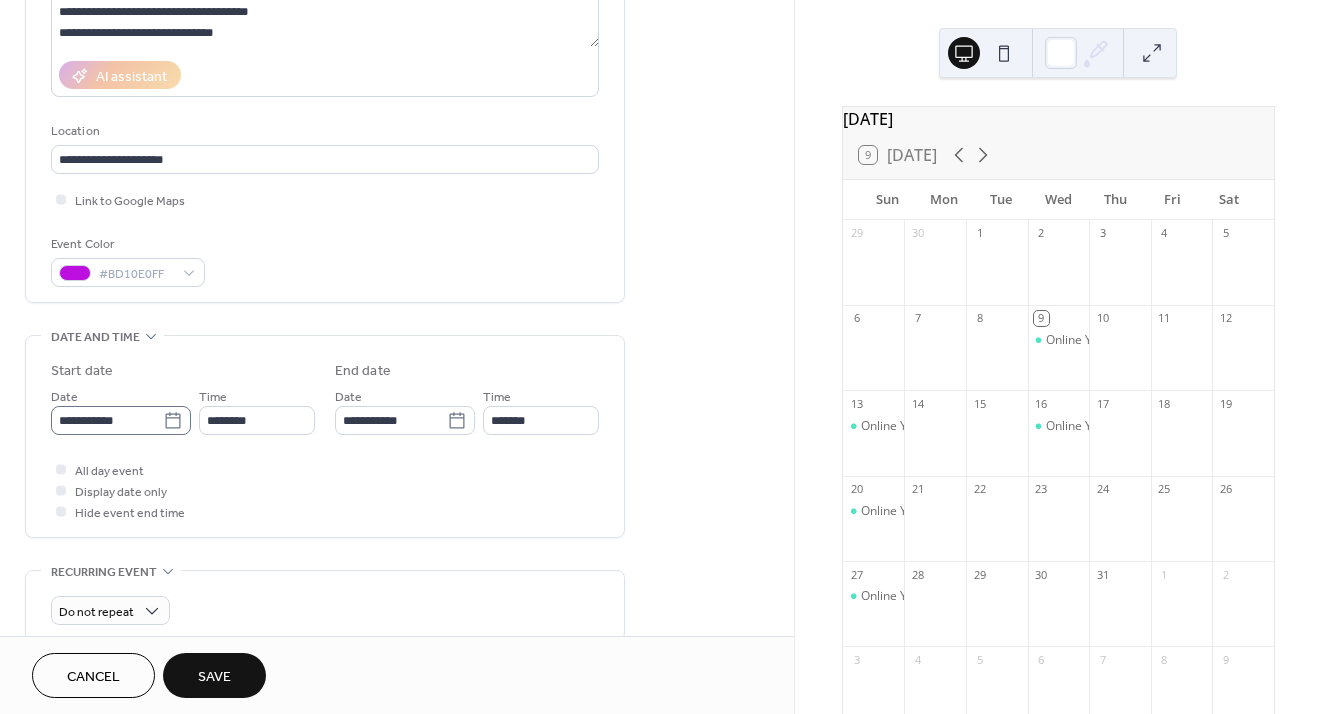 click 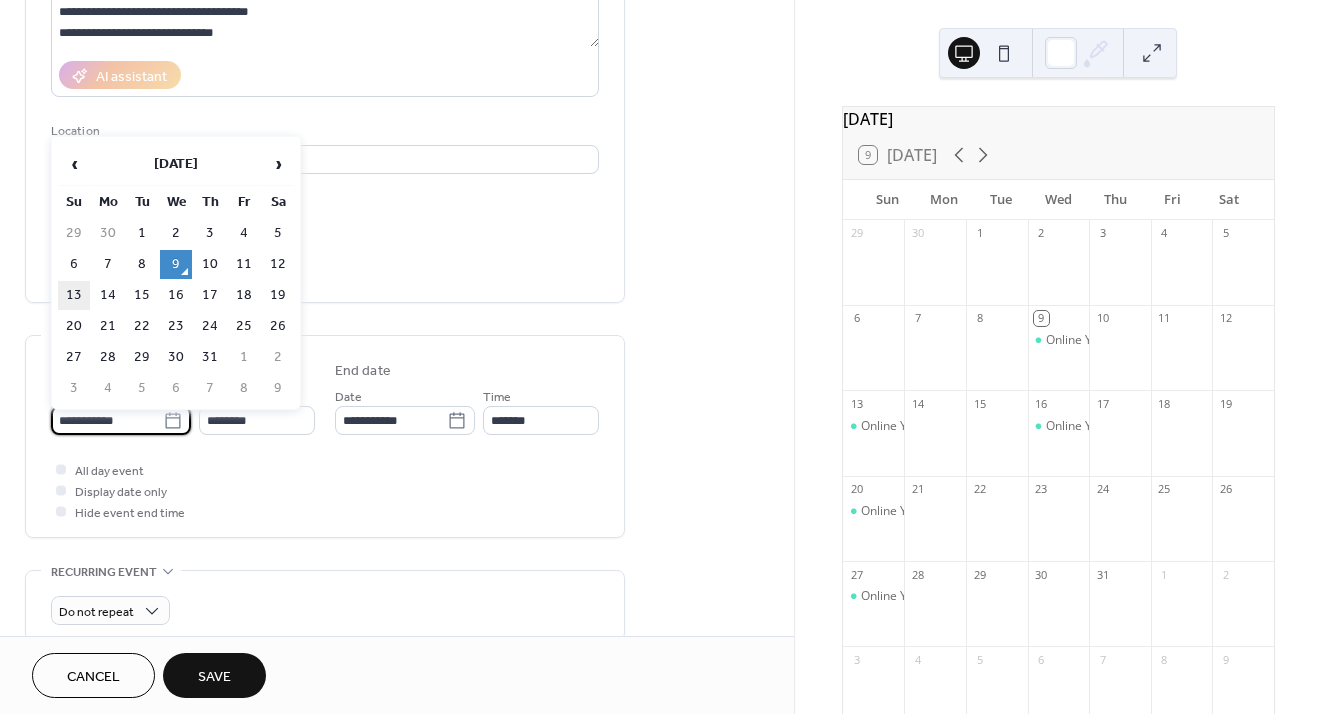 click on "13" at bounding box center [74, 295] 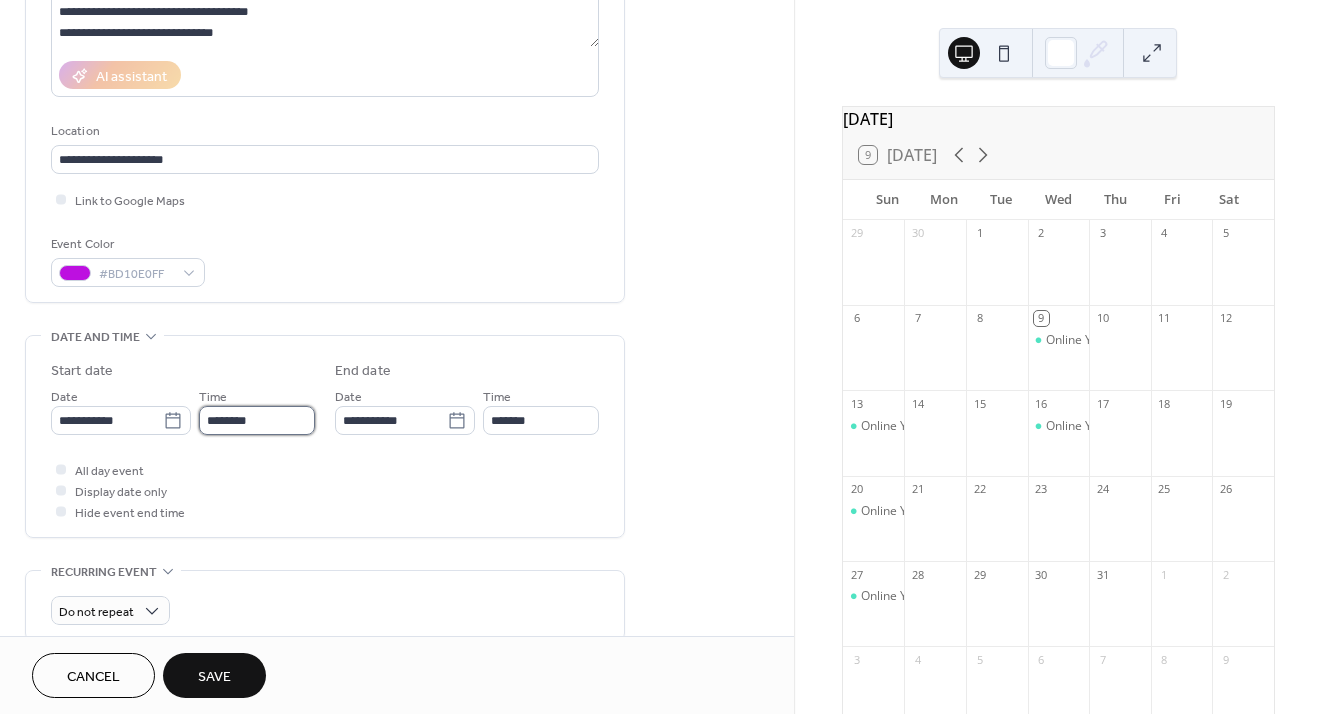 click on "********" at bounding box center (257, 420) 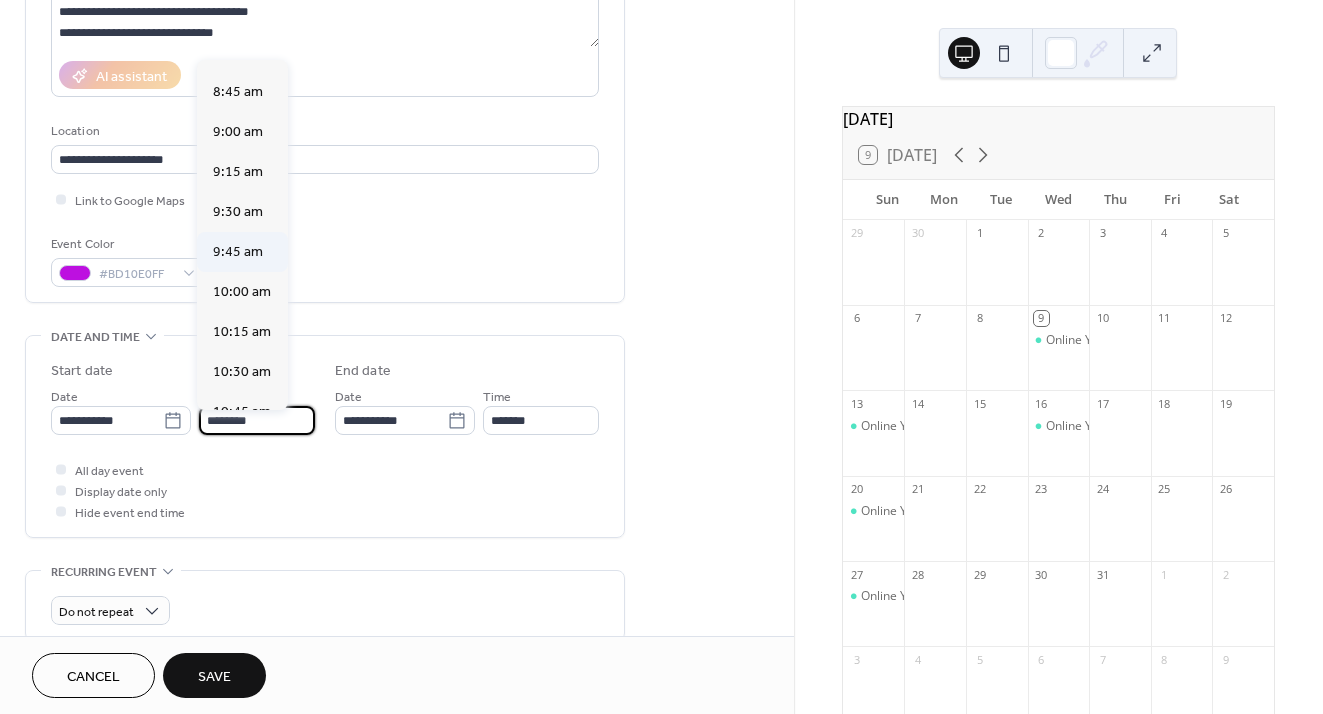 scroll, scrollTop: 1396, scrollLeft: 0, axis: vertical 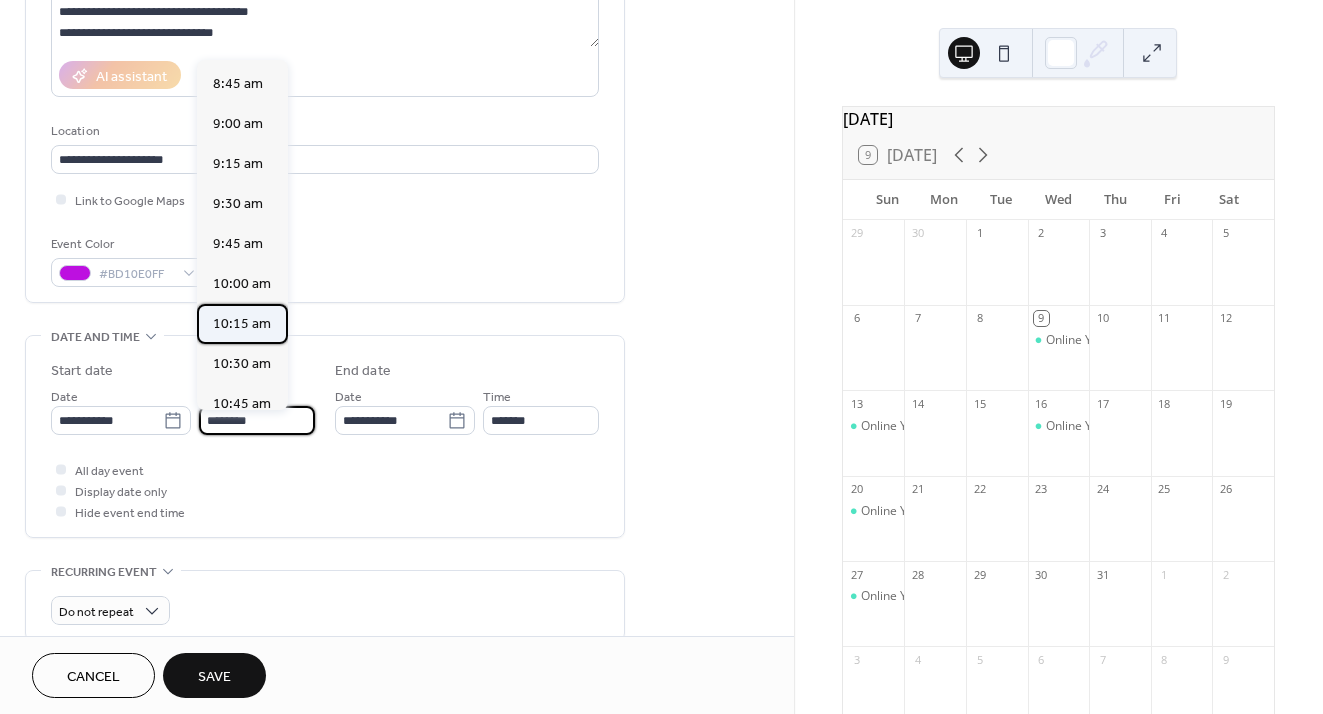 click on "10:15 am" at bounding box center [242, 324] 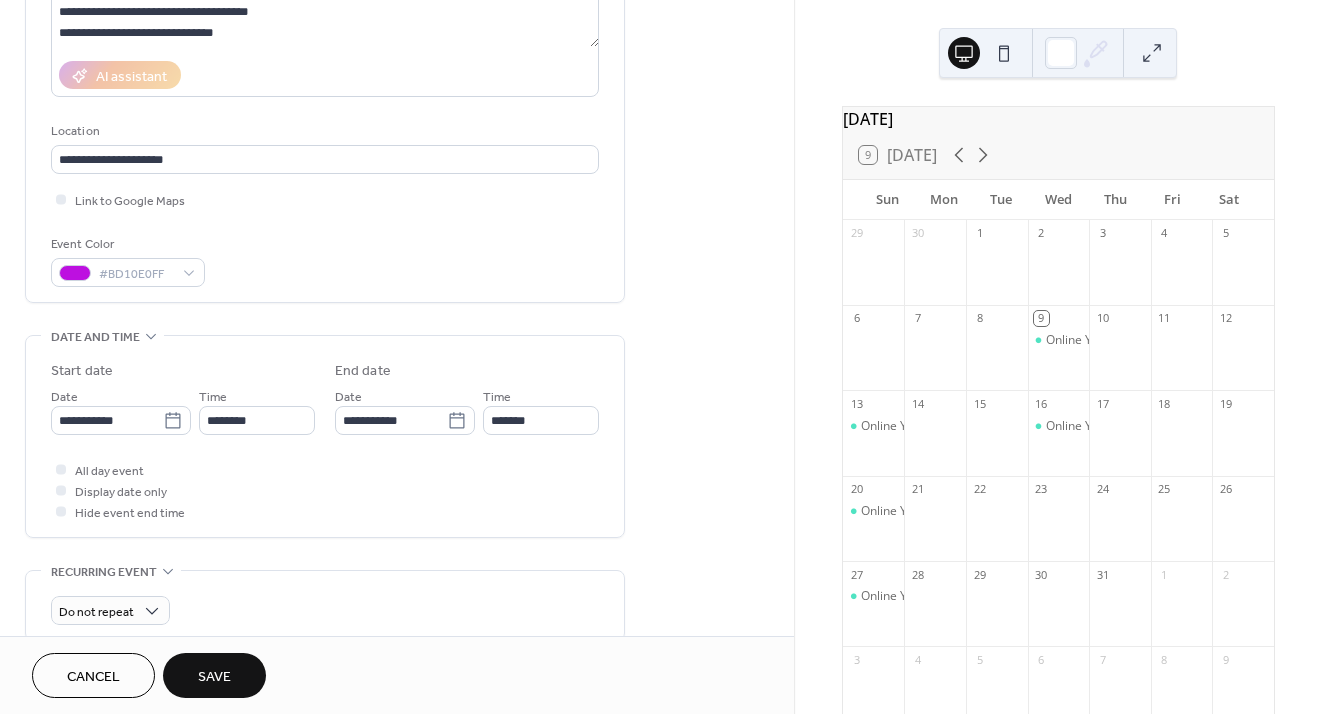 type on "********" 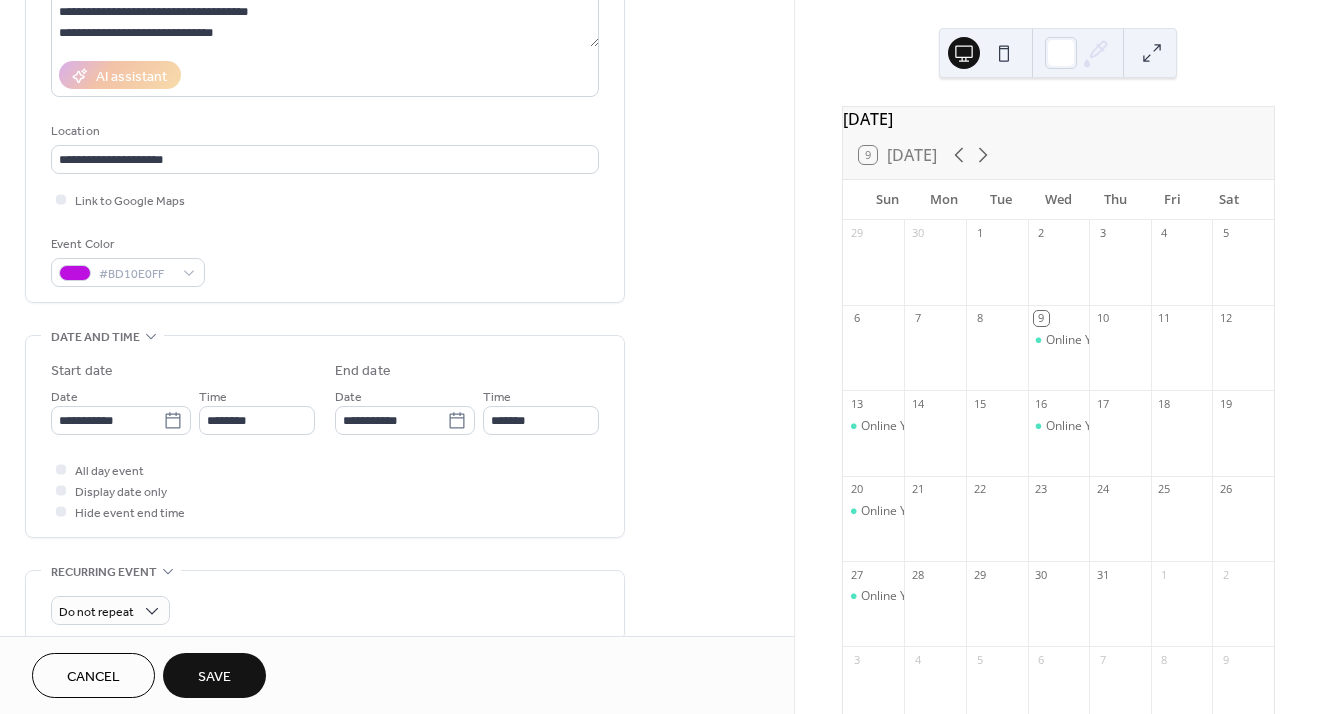 type on "********" 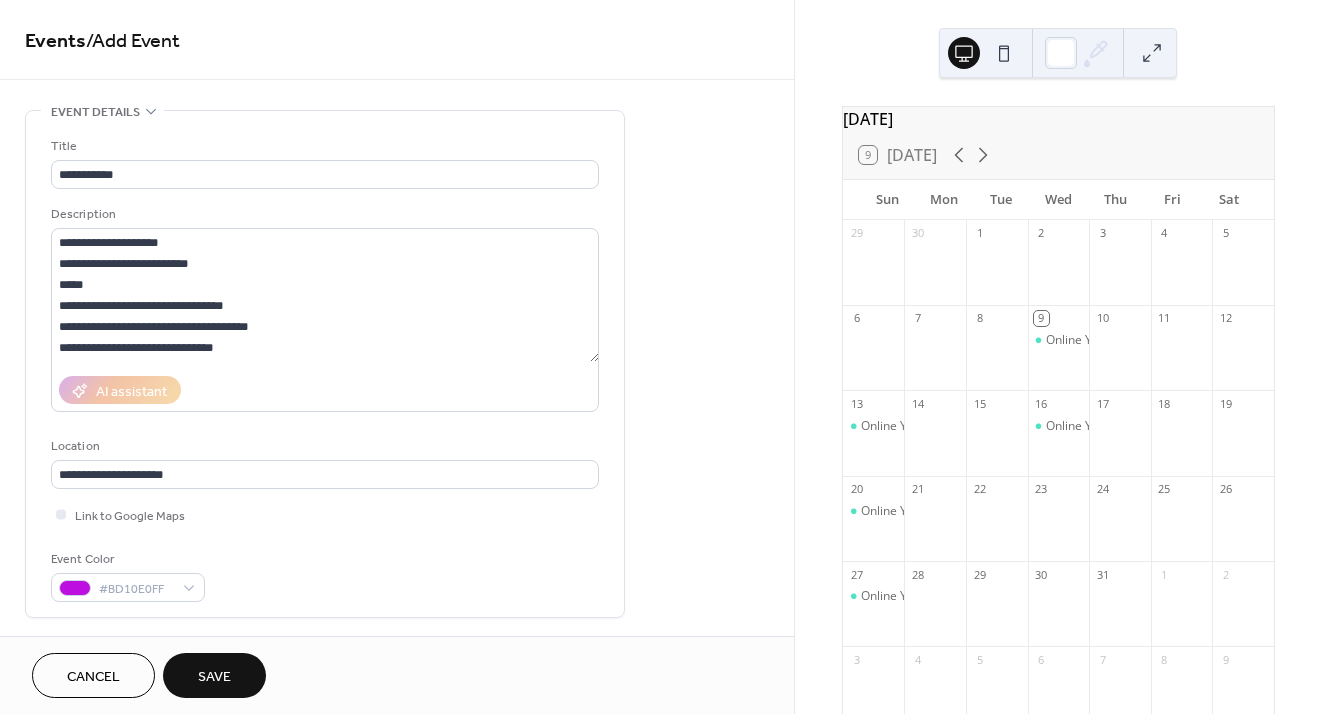 scroll, scrollTop: 0, scrollLeft: 0, axis: both 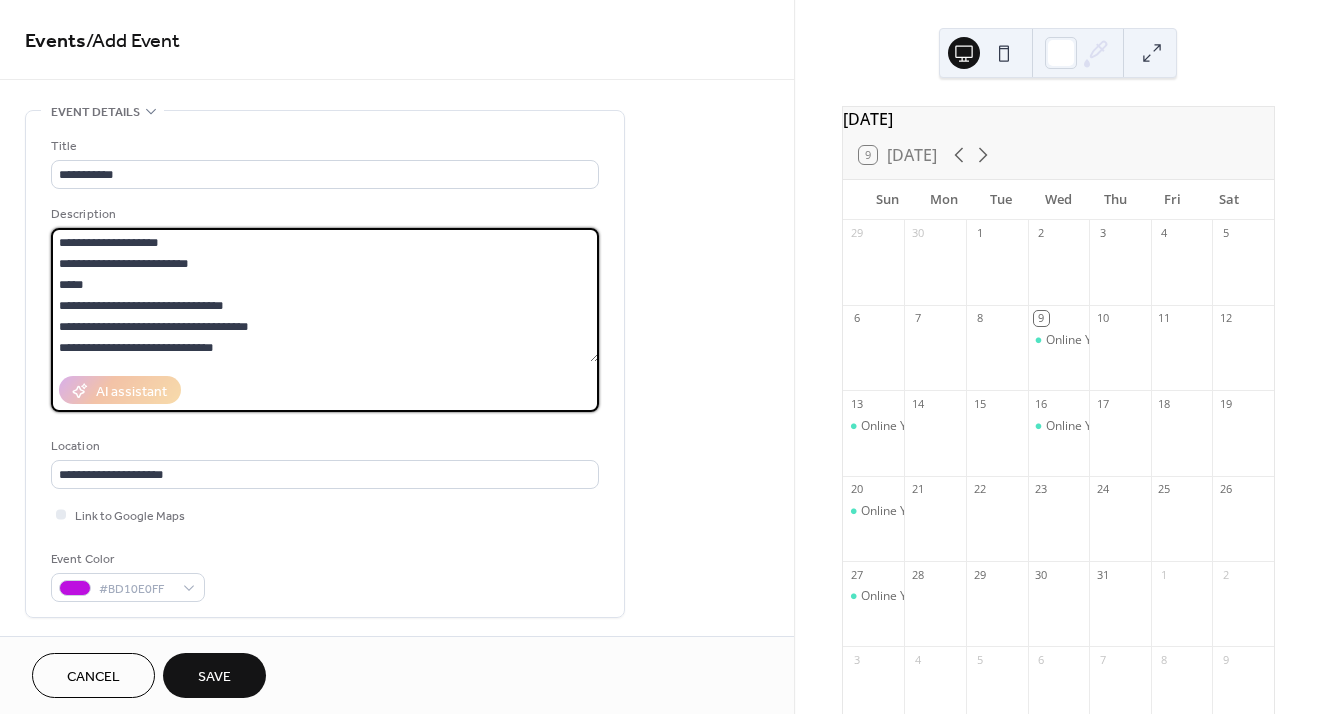 drag, startPoint x: 240, startPoint y: 344, endPoint x: 42, endPoint y: 244, distance: 221.81975 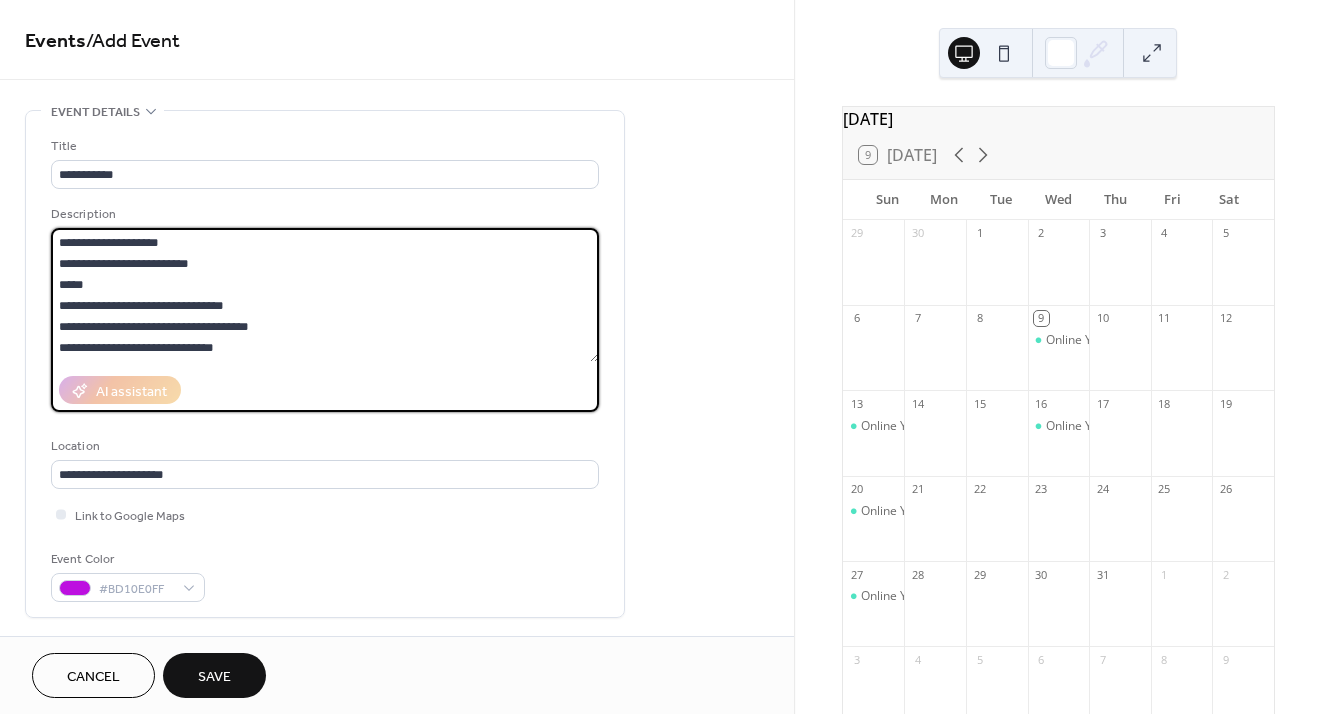 click on "**********" at bounding box center (325, 364) 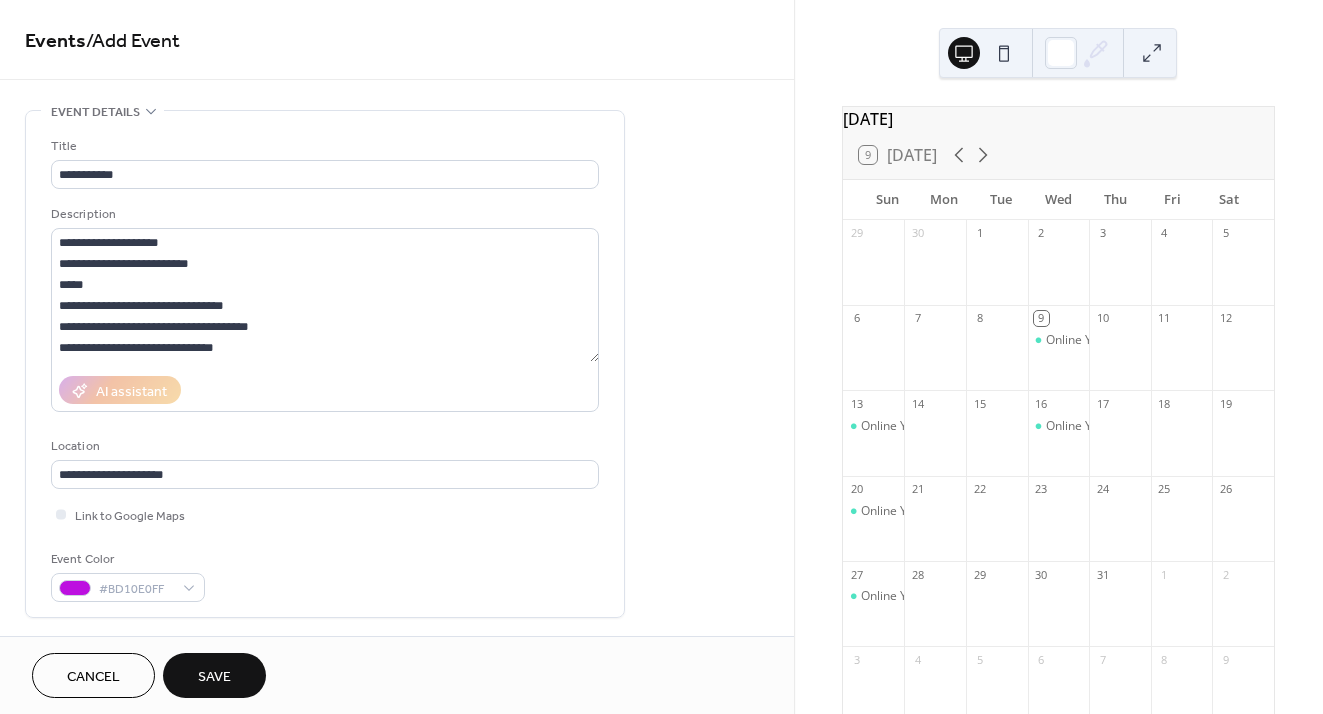 click on "Save" at bounding box center [214, 675] 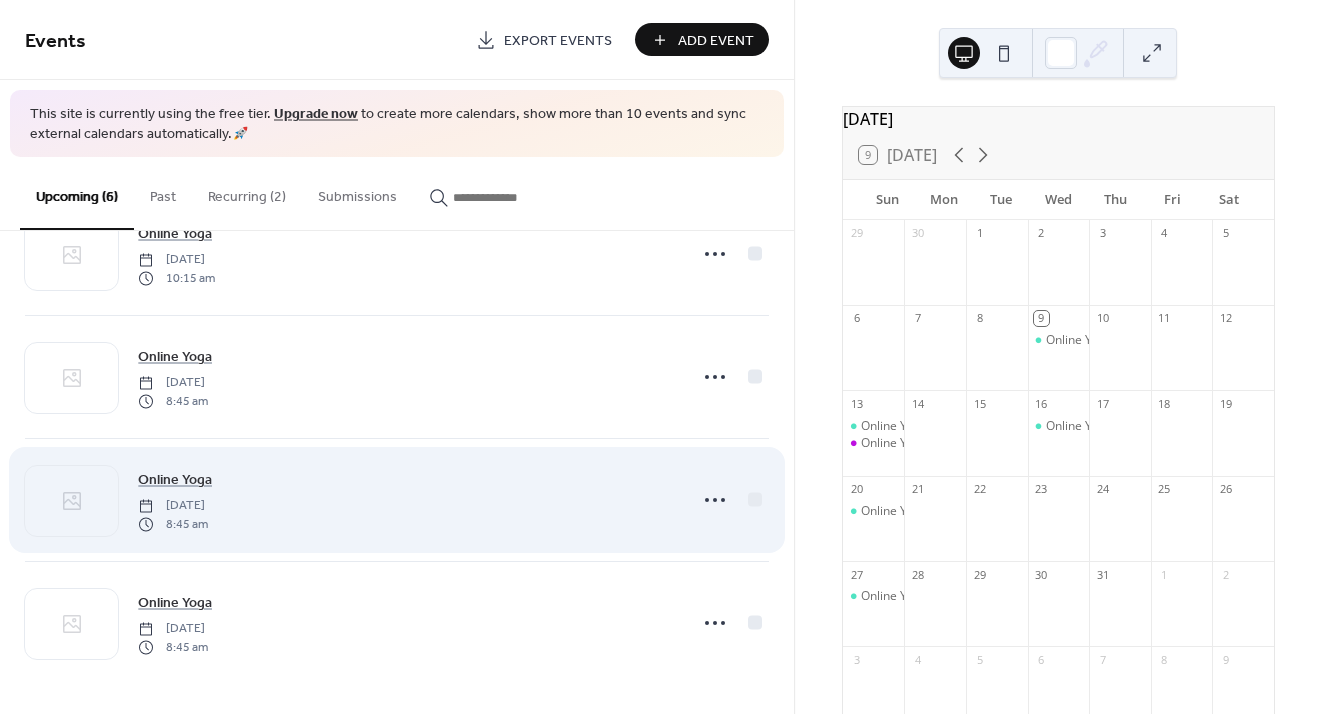 scroll, scrollTop: 313, scrollLeft: 0, axis: vertical 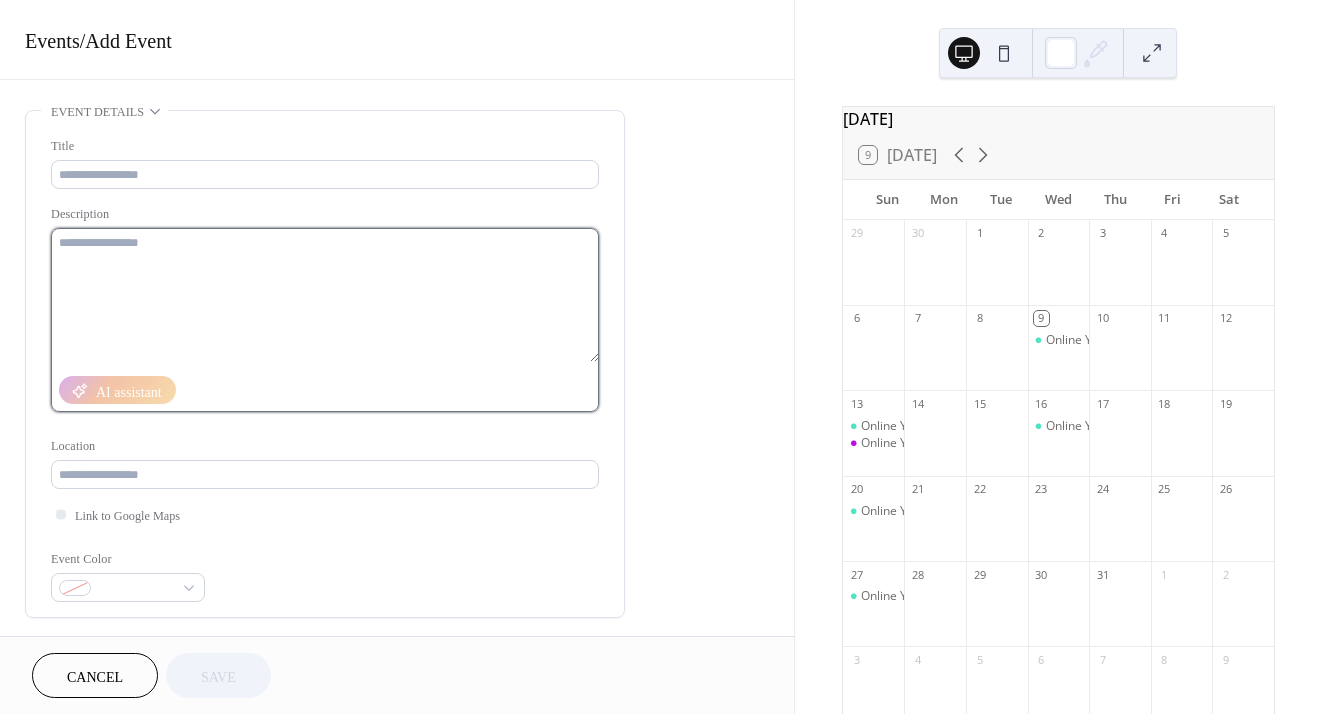 click at bounding box center (325, 295) 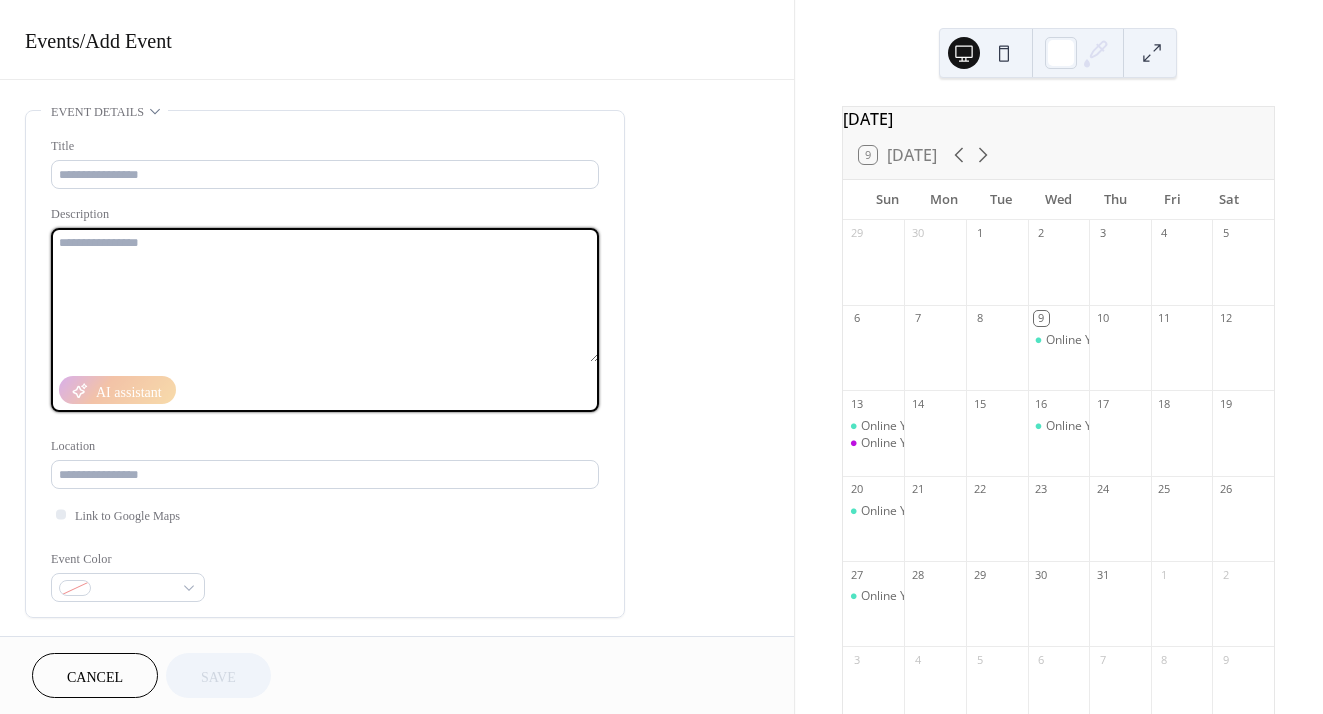 paste on "**********" 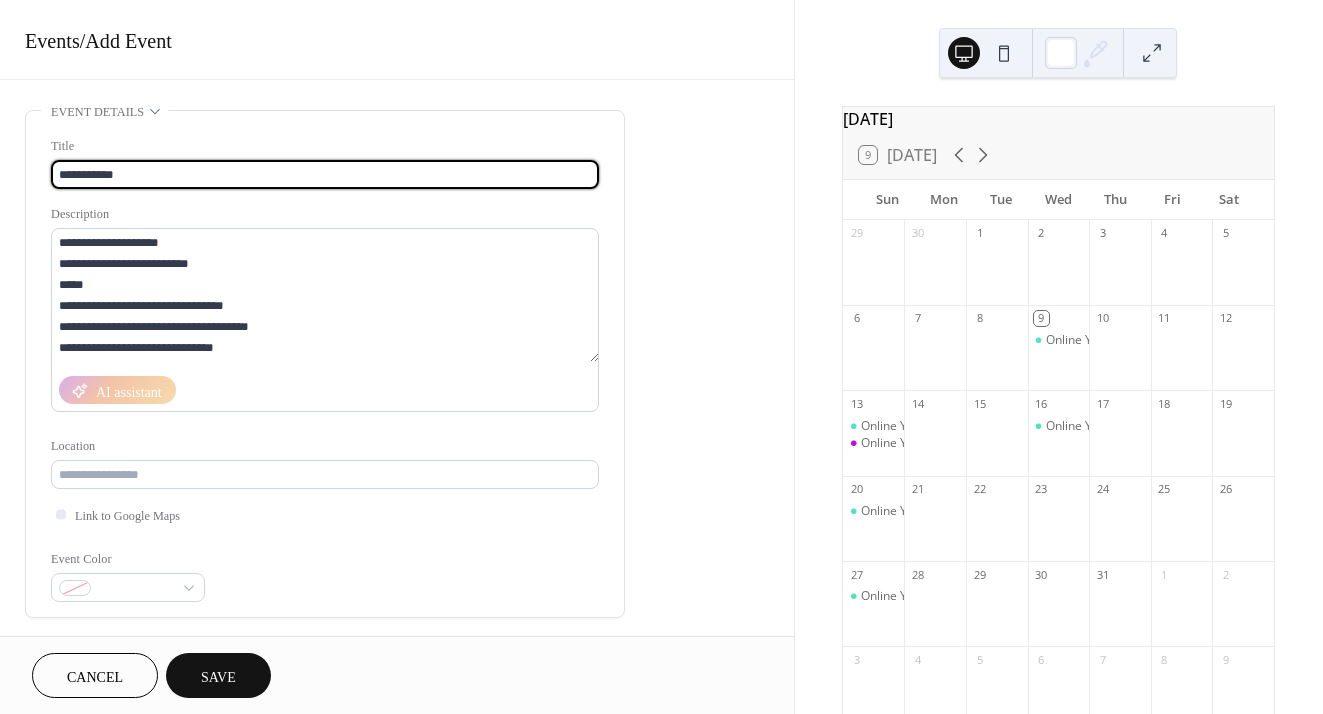 scroll, scrollTop: 23, scrollLeft: 0, axis: vertical 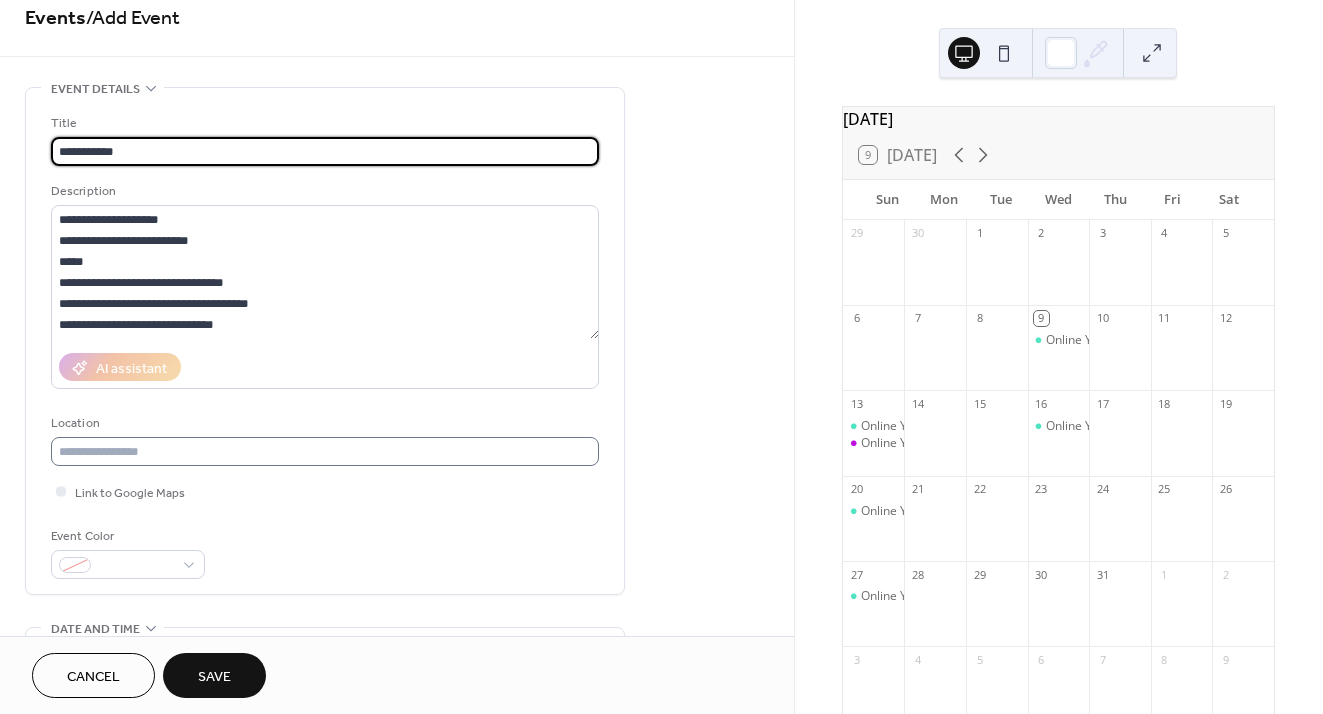 type on "**********" 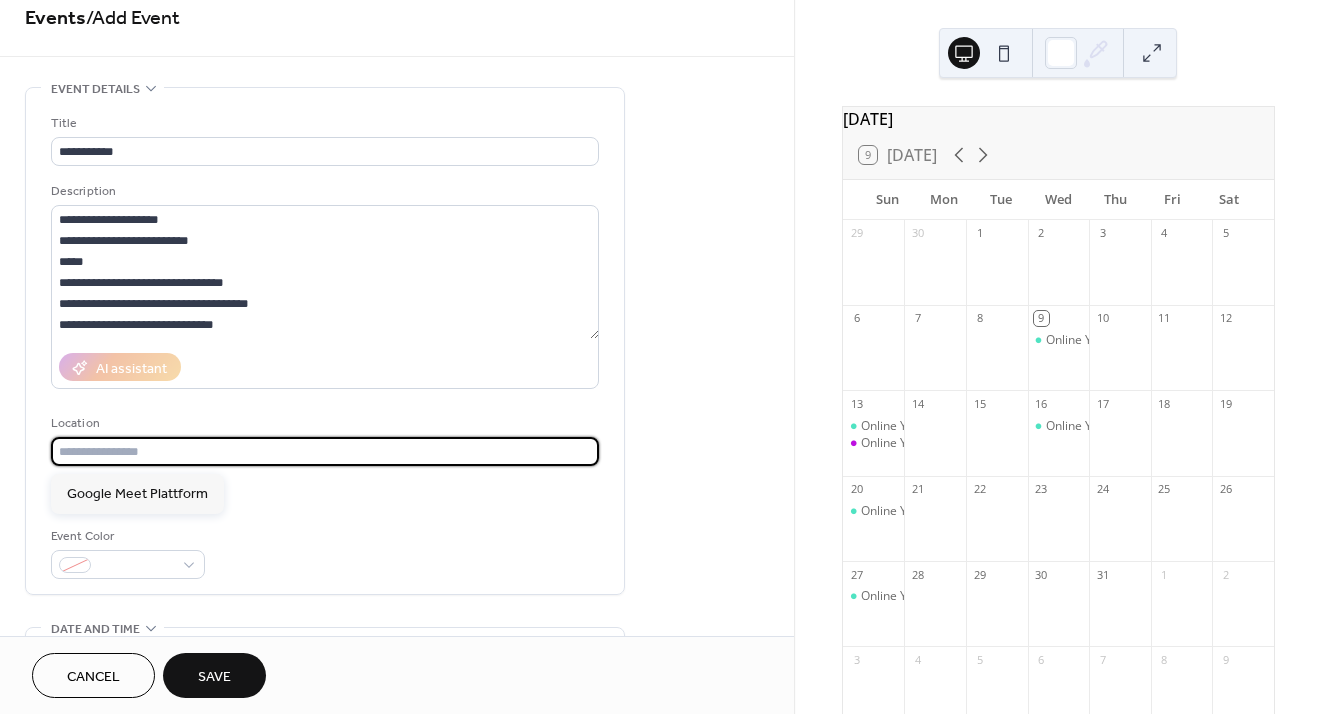 click at bounding box center [325, 451] 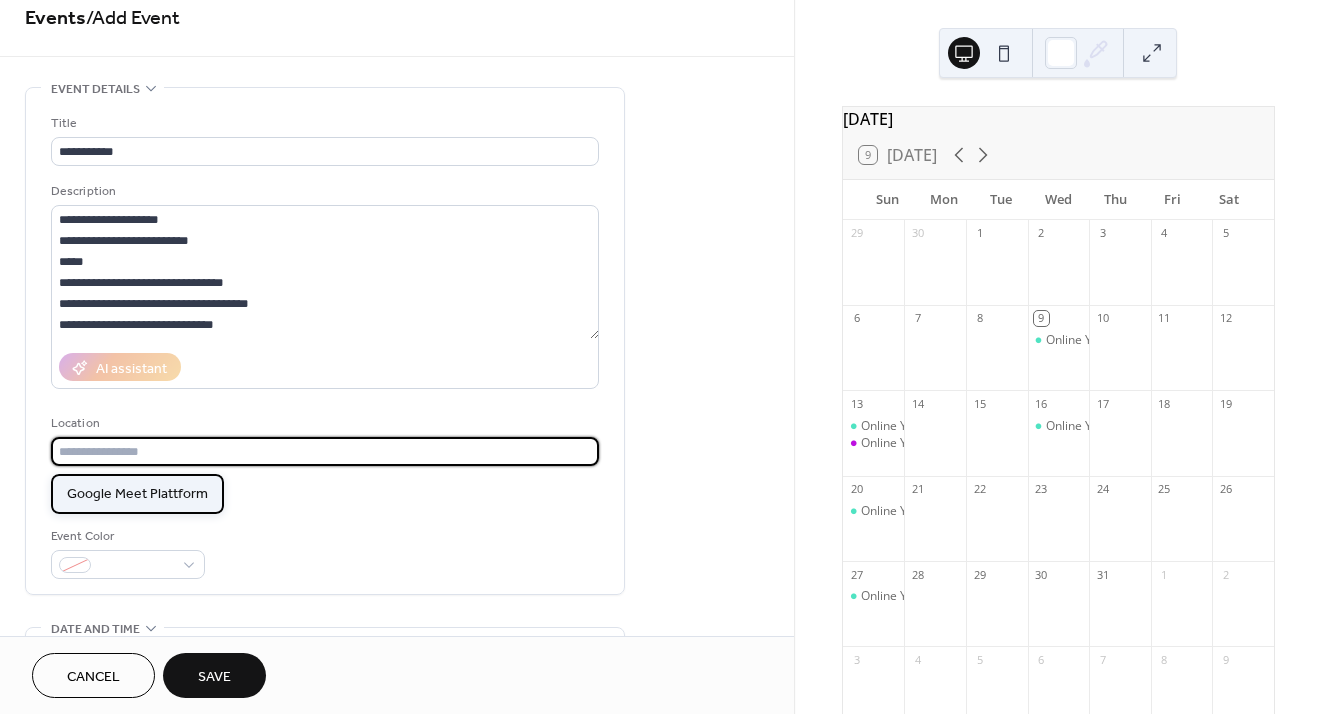 click on "Google Meet Plattform" at bounding box center (137, 494) 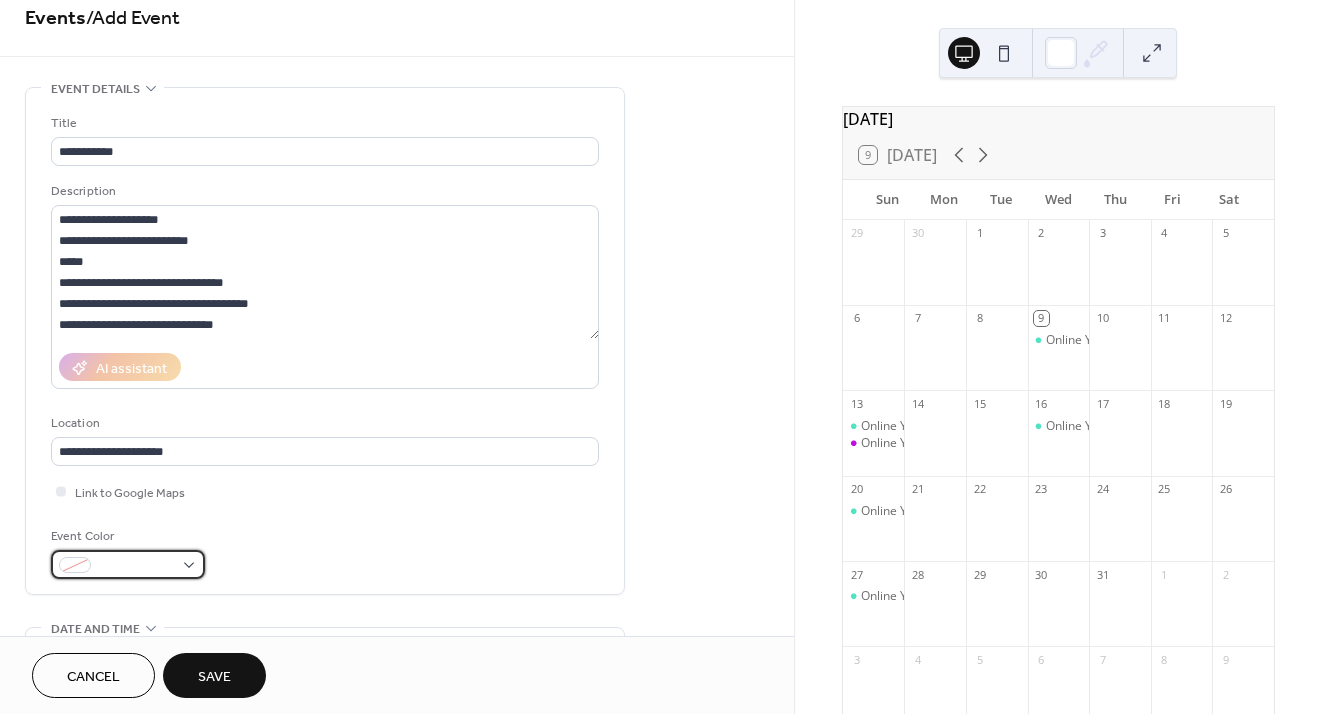 click at bounding box center [128, 564] 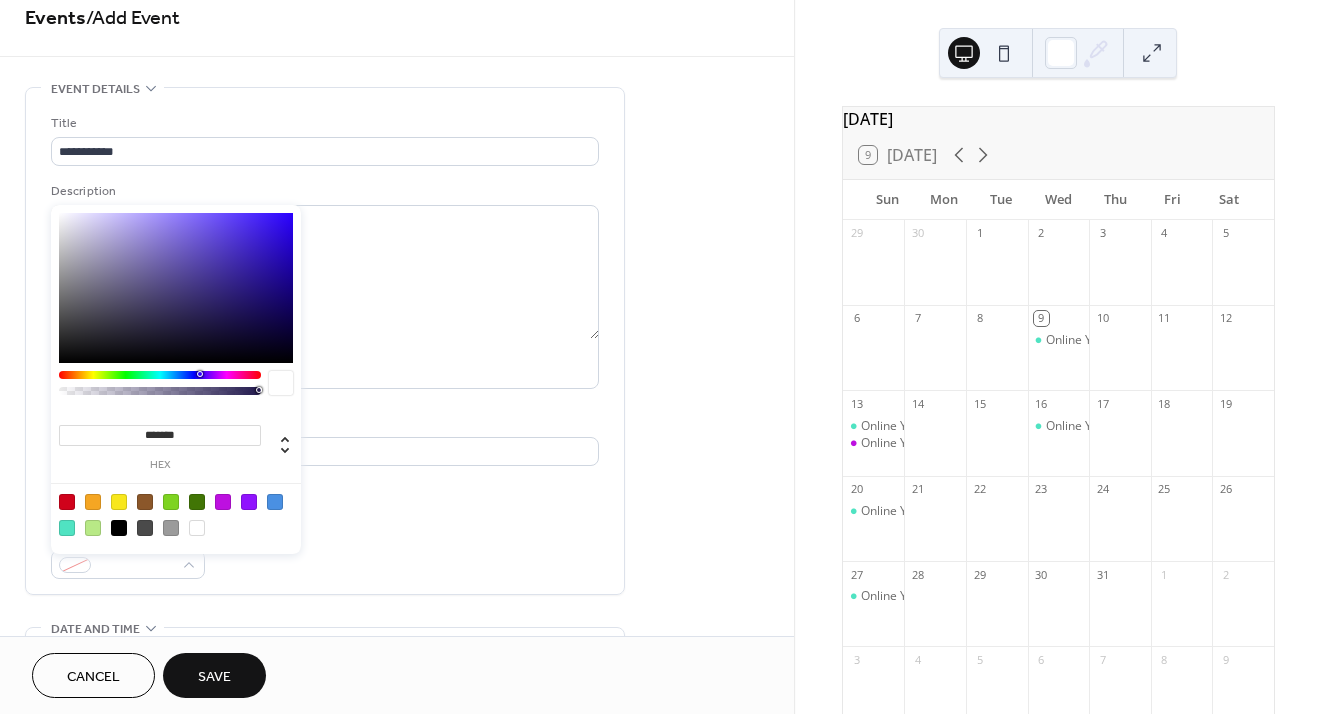 click at bounding box center [223, 502] 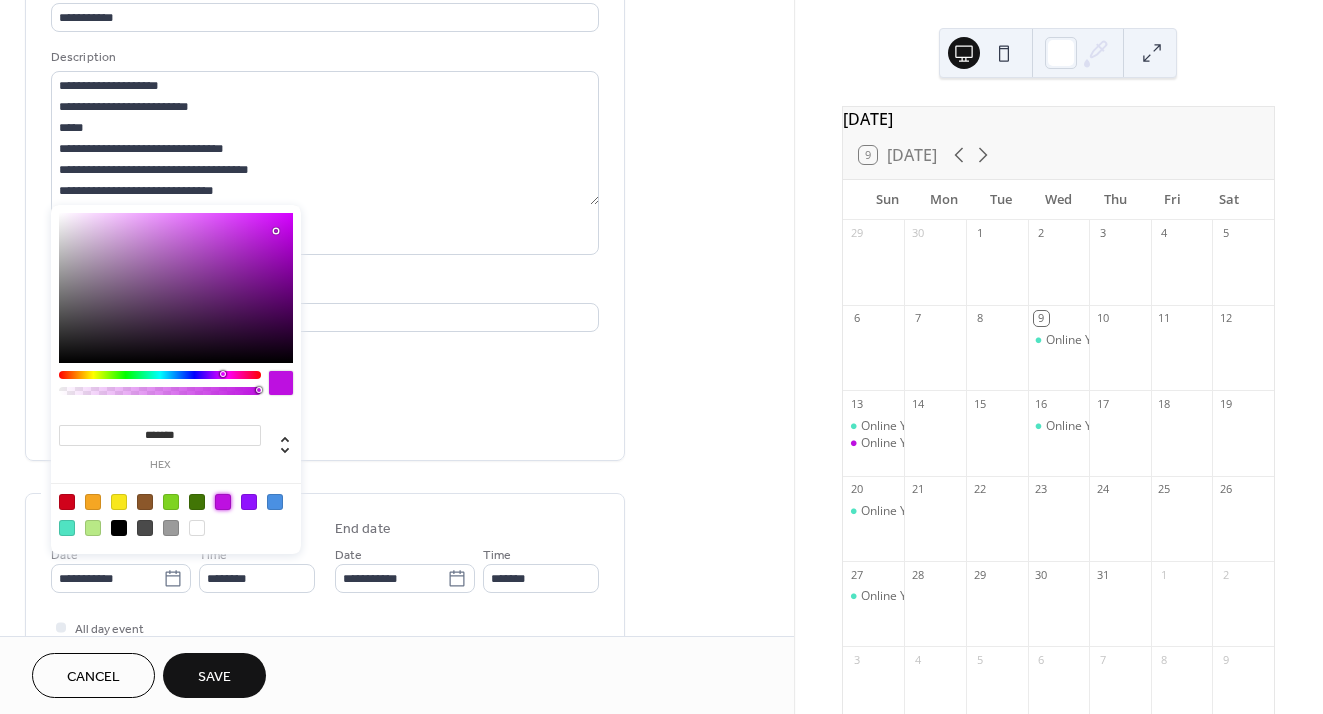 scroll, scrollTop: 229, scrollLeft: 0, axis: vertical 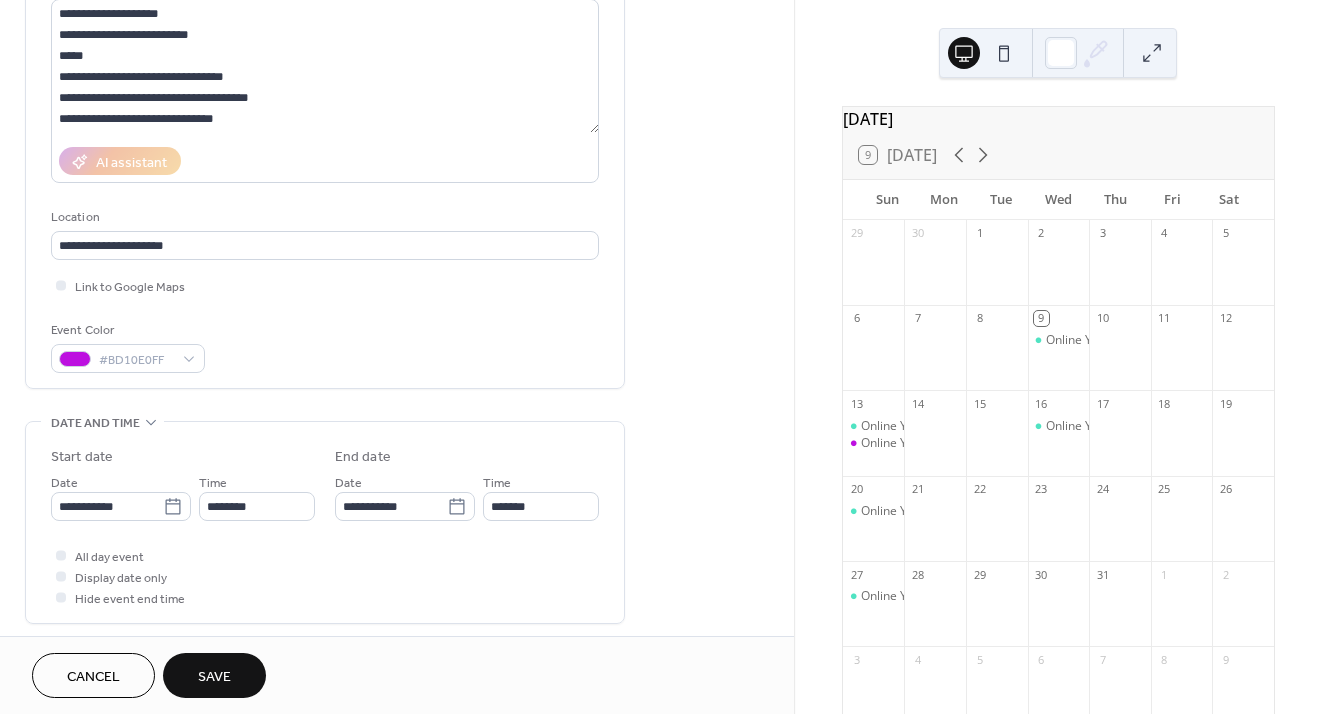 click on "Event Color #BD10E0FF" at bounding box center (325, 346) 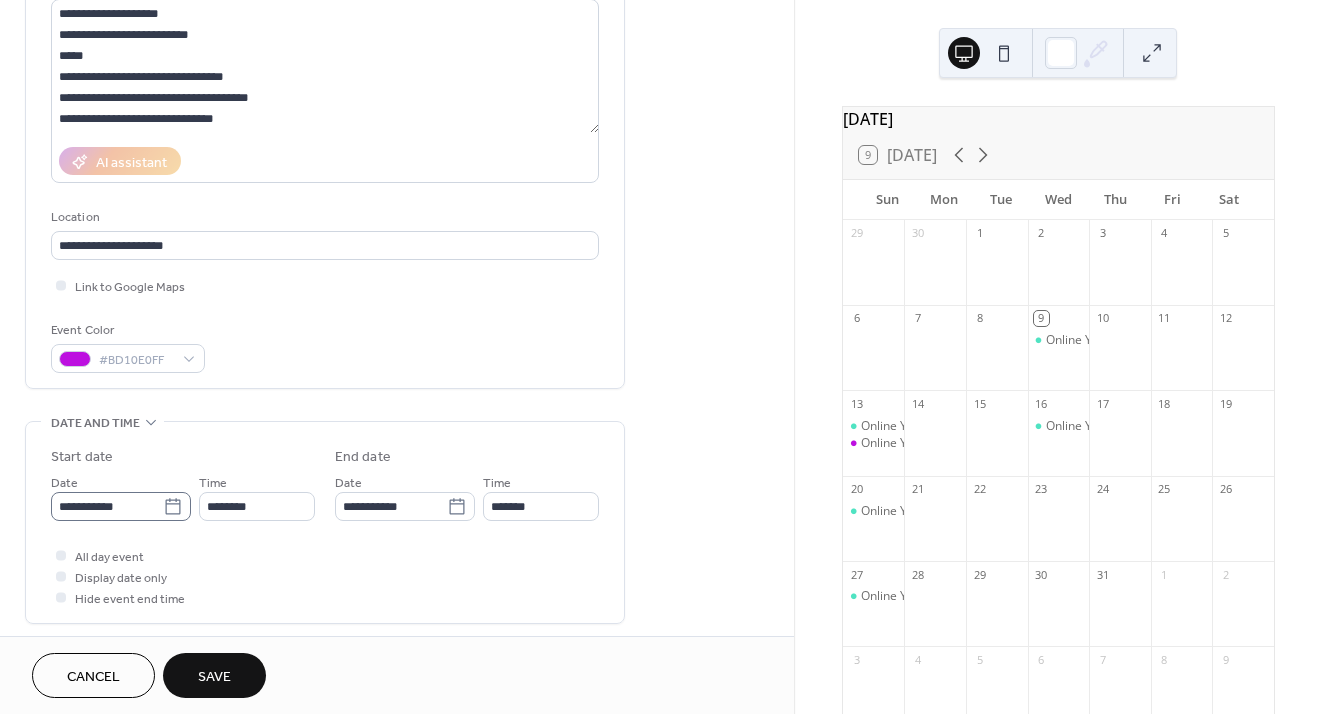 click 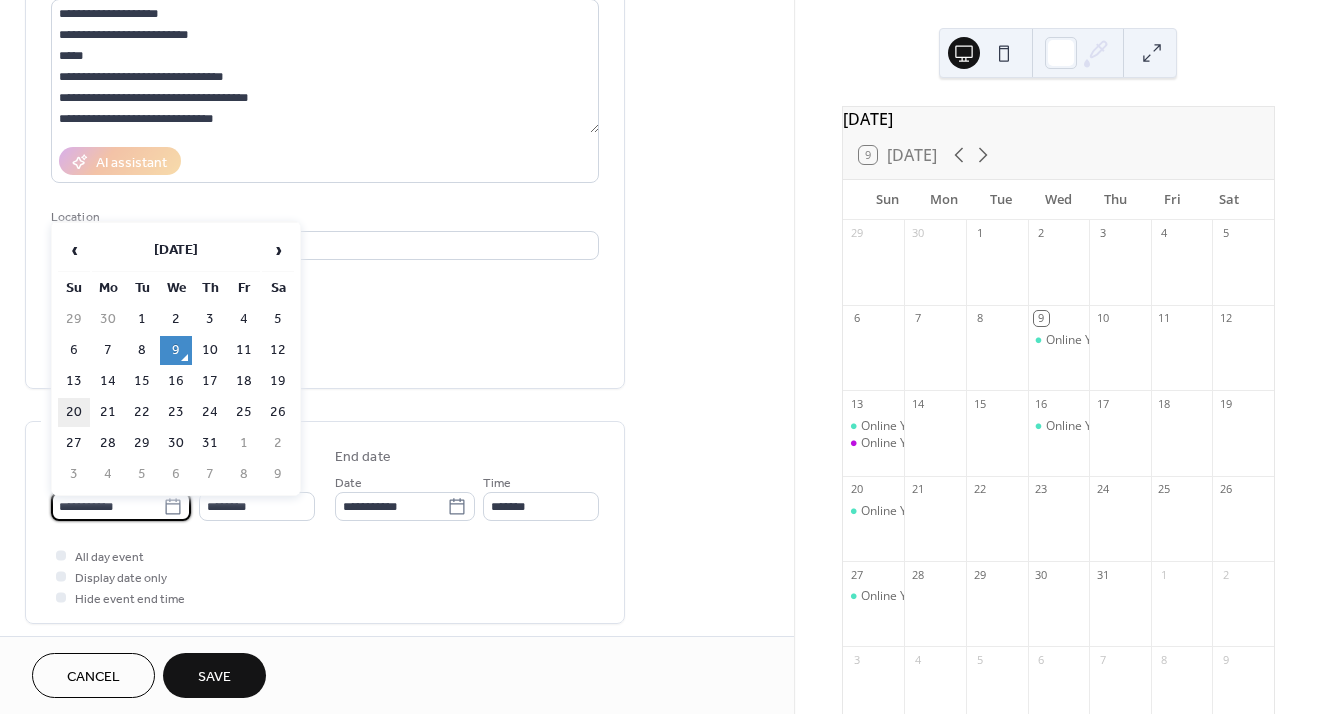 click on "20" at bounding box center [74, 412] 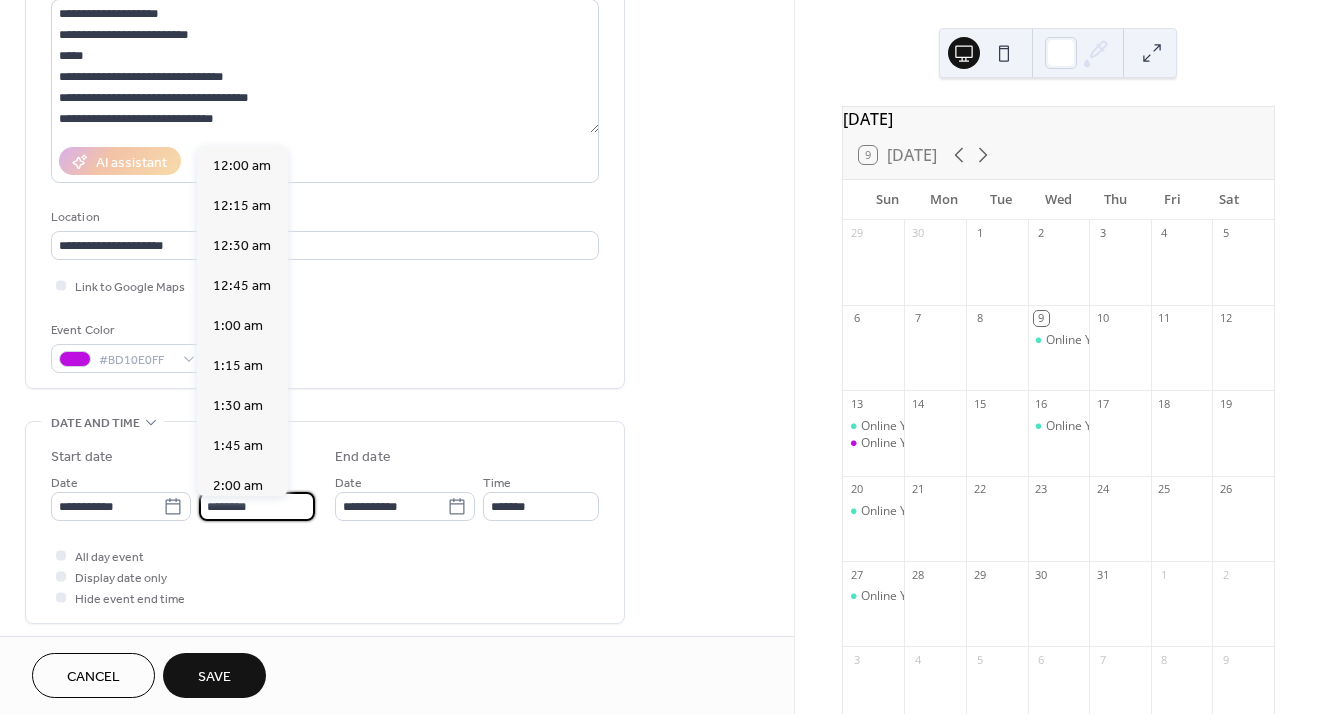 click on "********" at bounding box center (257, 506) 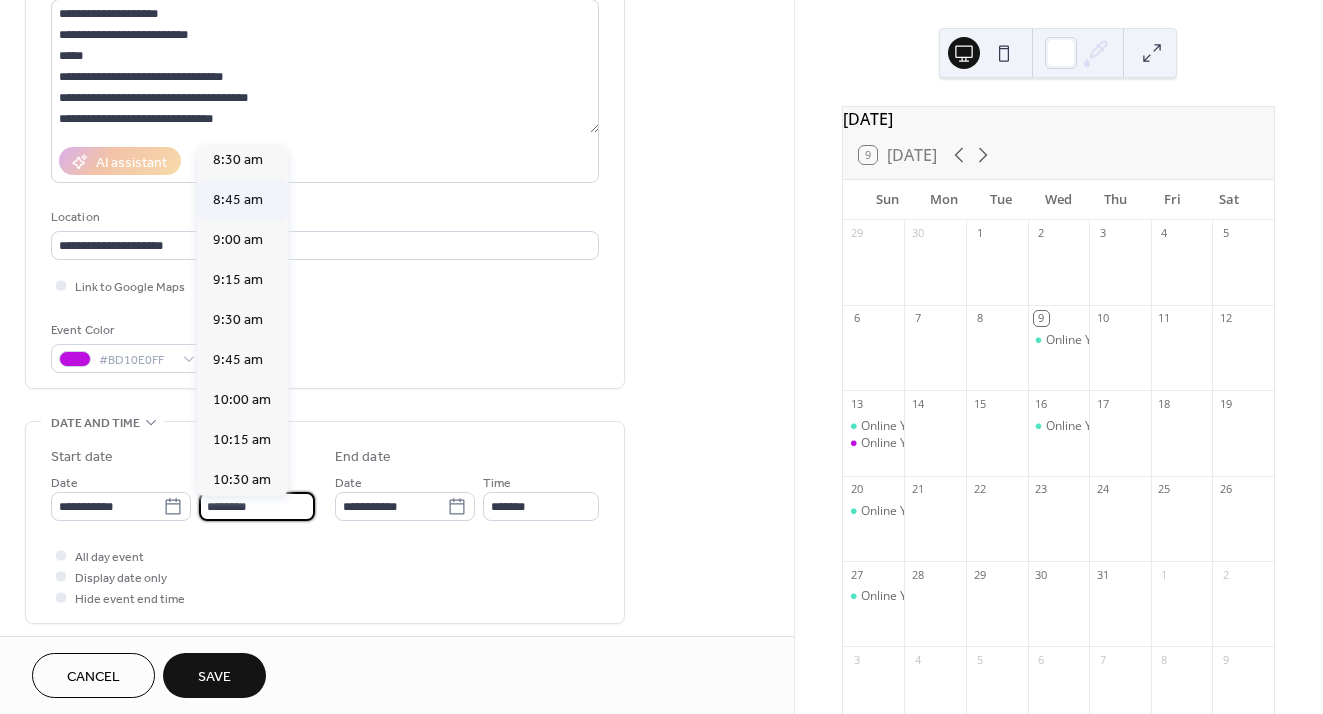 scroll, scrollTop: 1441, scrollLeft: 0, axis: vertical 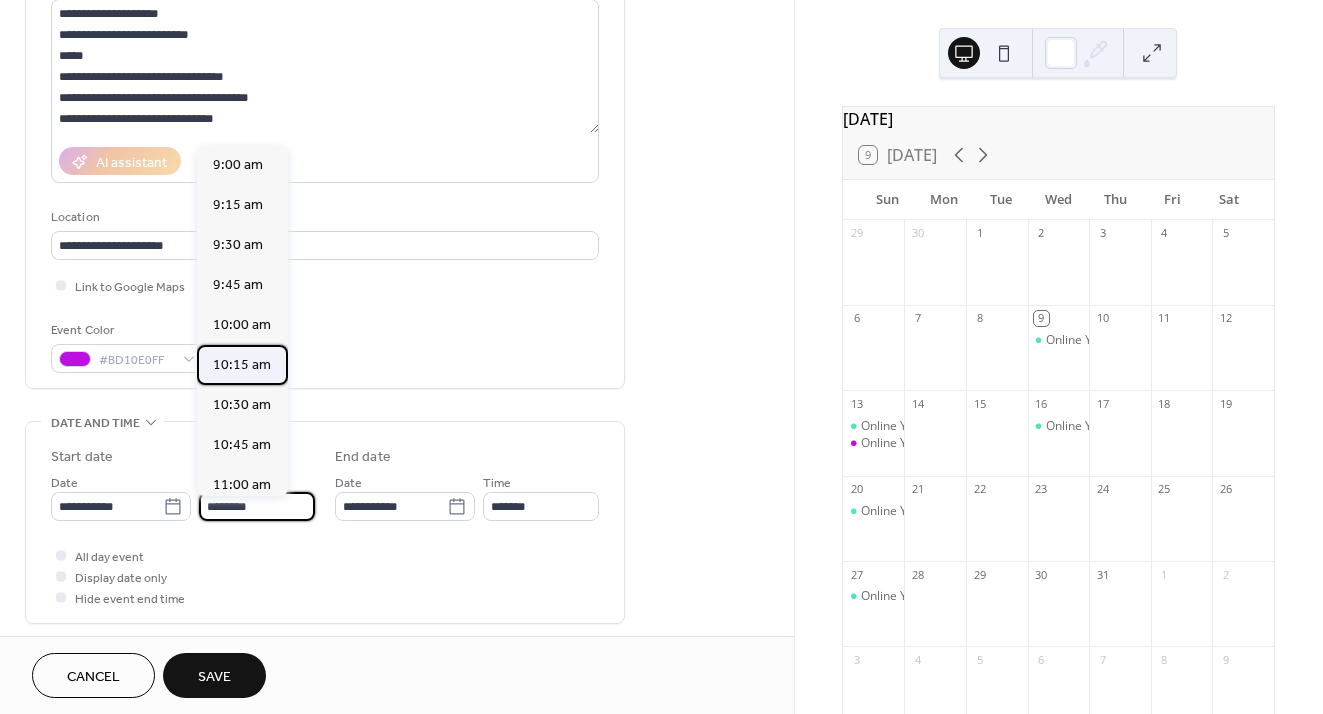 click on "10:15 am" at bounding box center (242, 365) 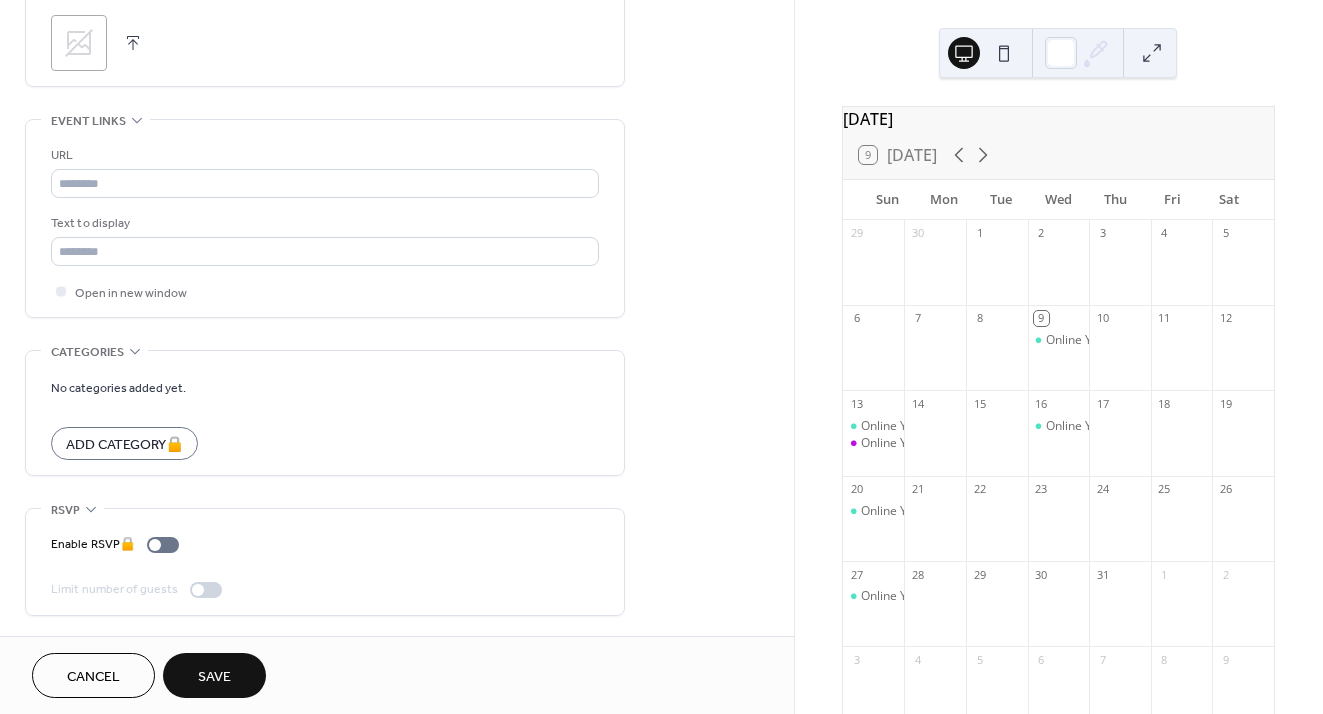 scroll, scrollTop: 1009, scrollLeft: 0, axis: vertical 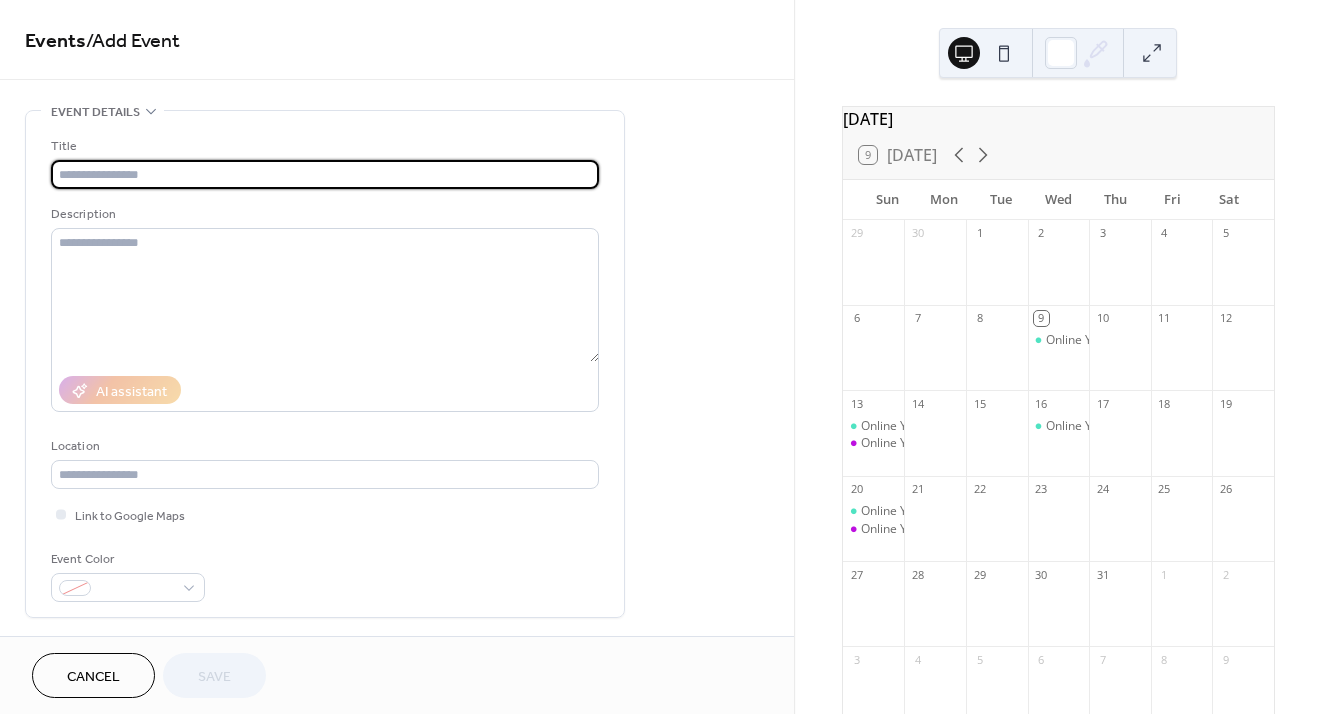 click at bounding box center (325, 174) 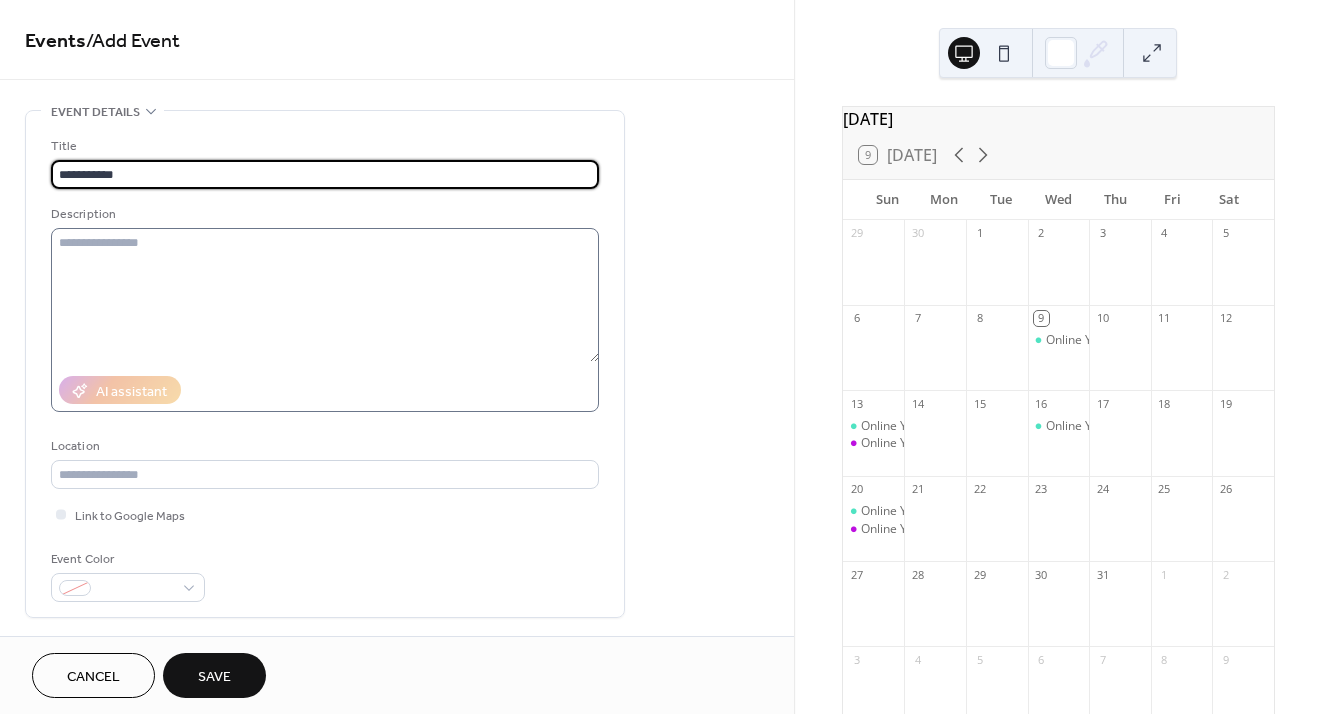 type on "**********" 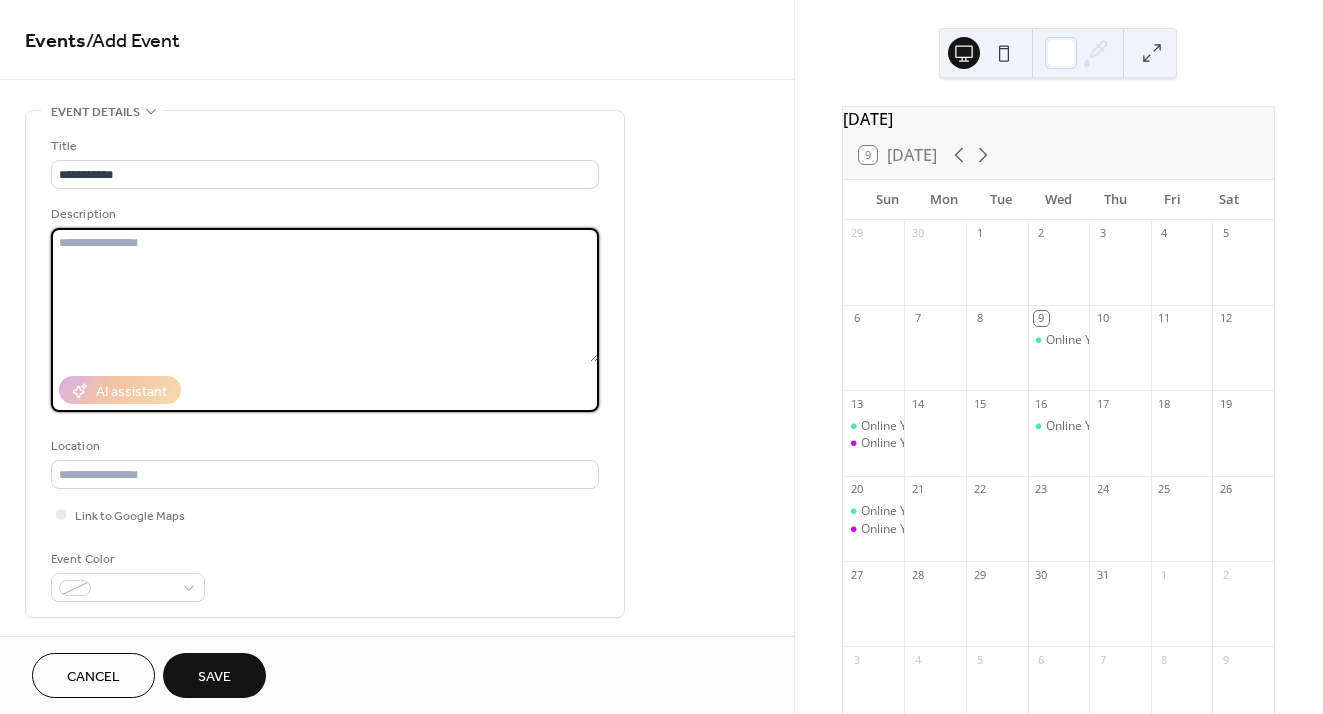 click at bounding box center [325, 295] 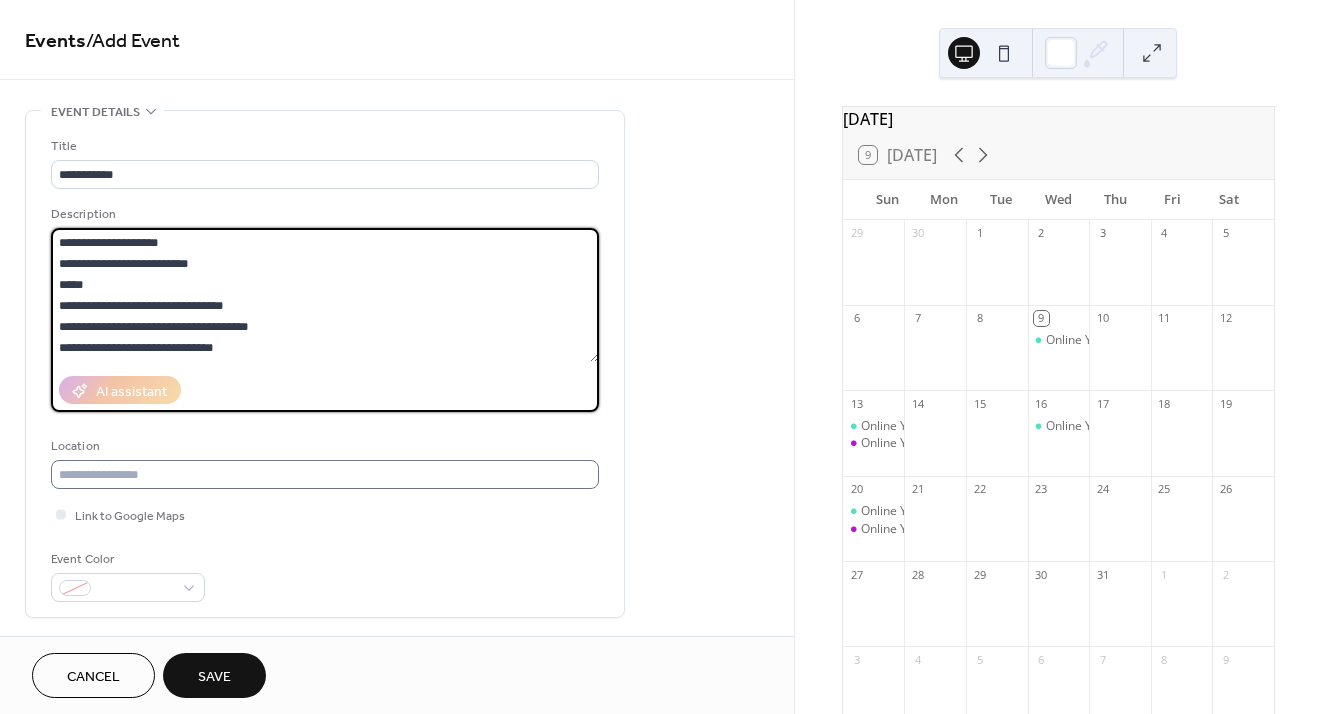 type on "**********" 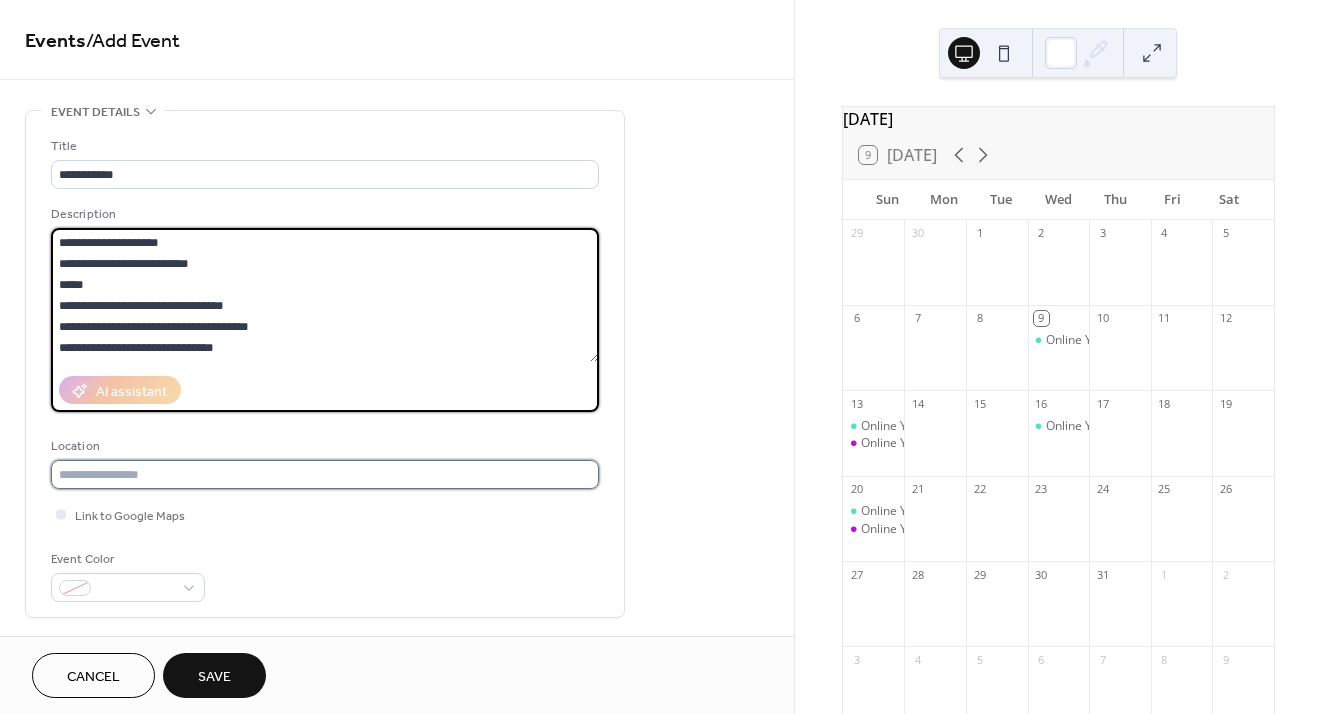 click at bounding box center [325, 474] 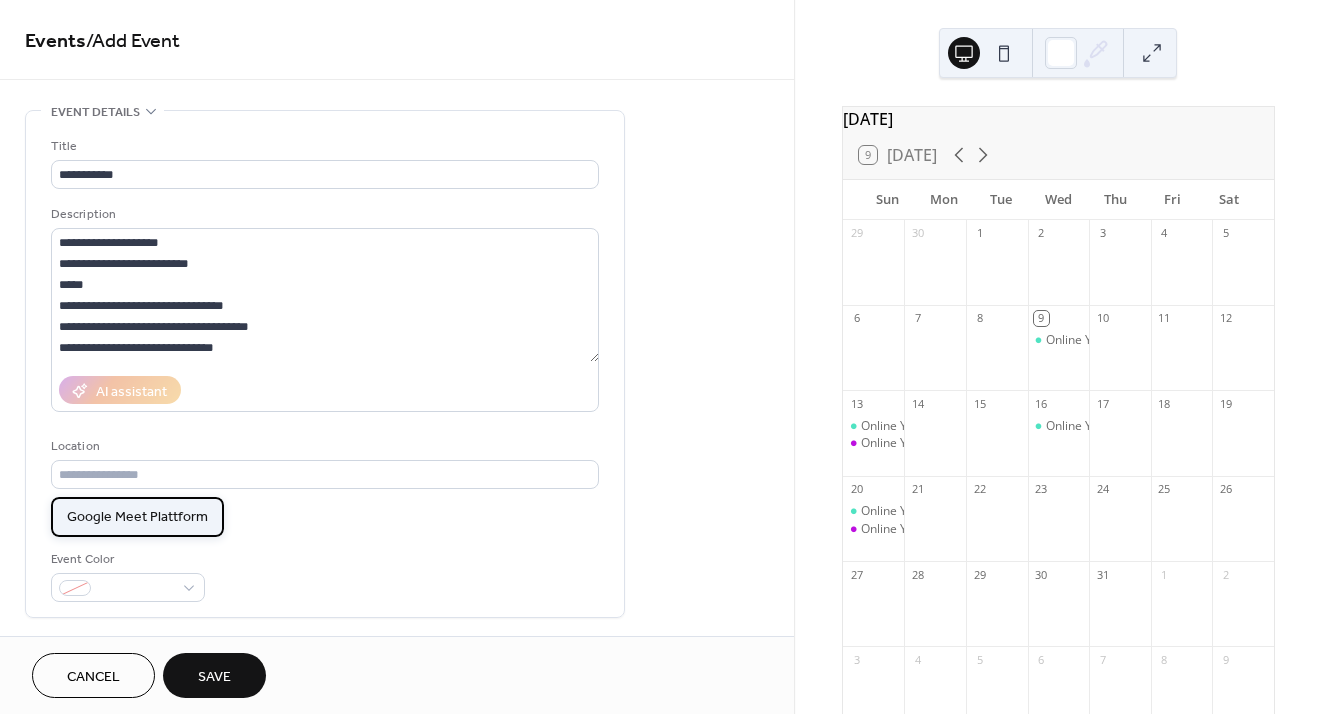 click on "Google Meet Plattform" at bounding box center [137, 517] 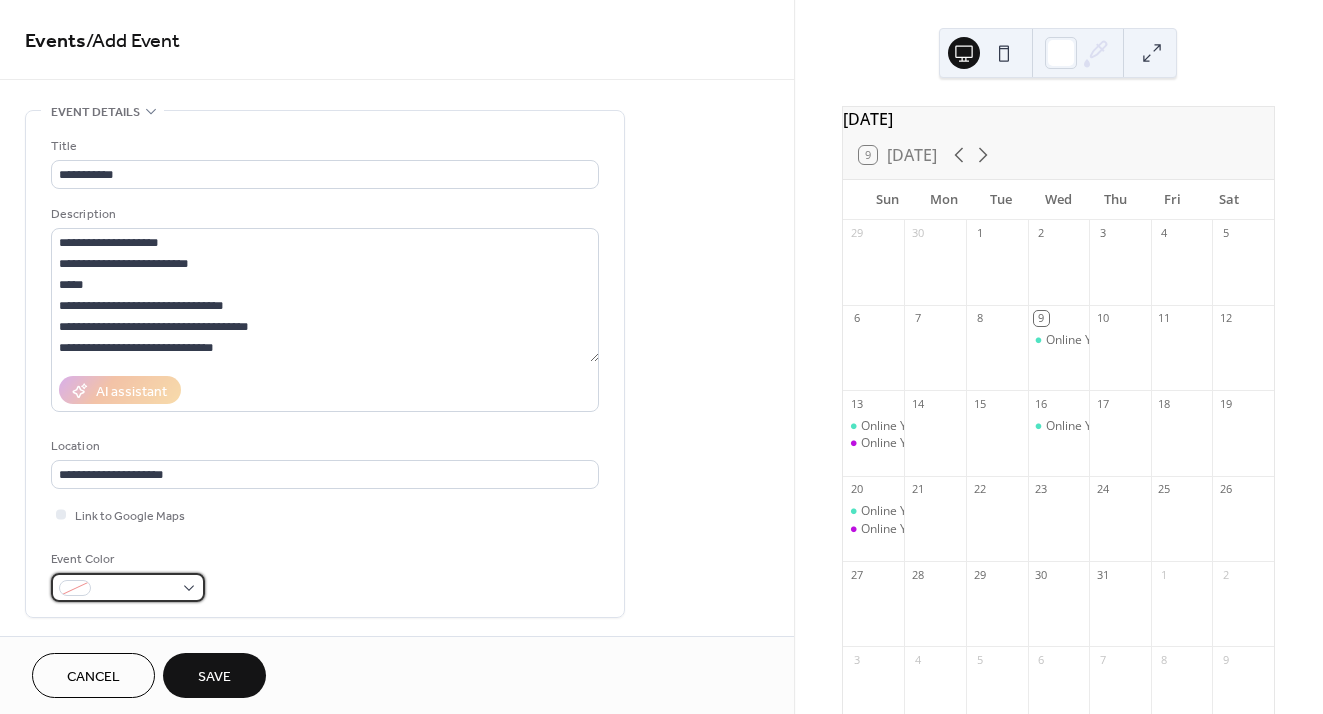 click at bounding box center (128, 587) 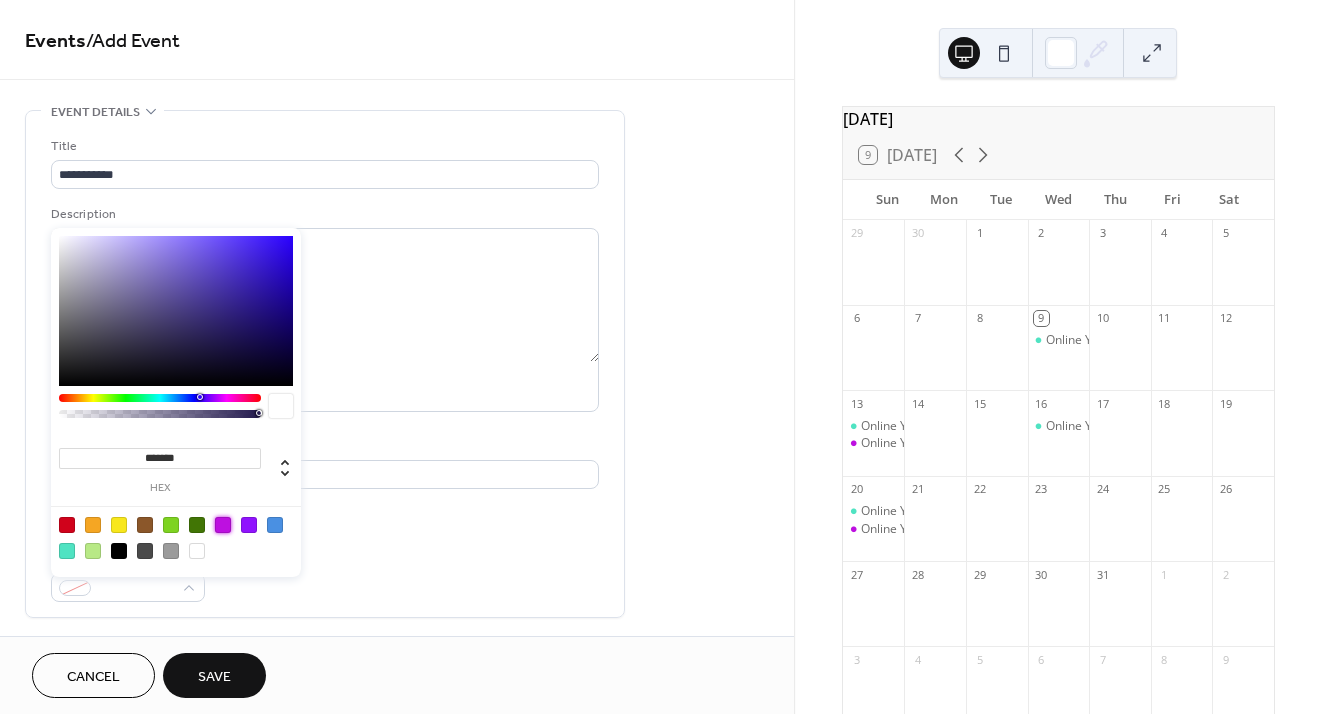 click at bounding box center (223, 525) 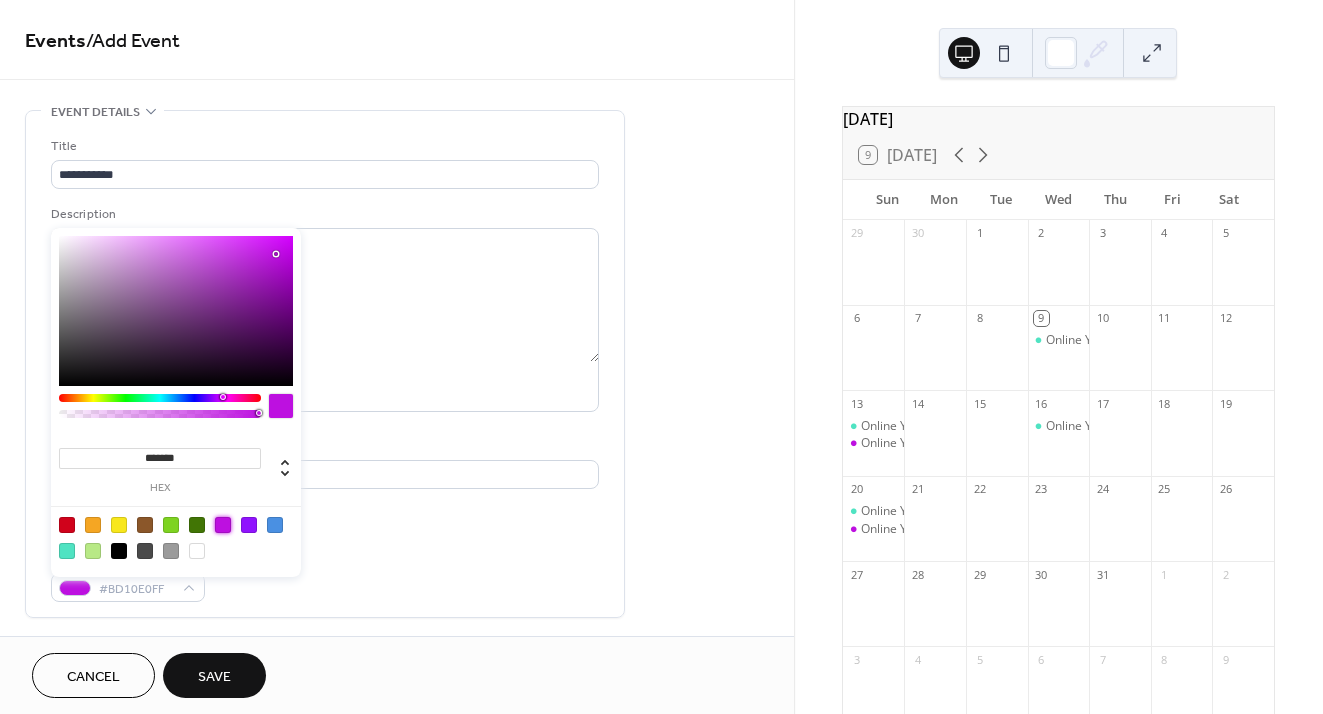 click on "**********" at bounding box center (325, 369) 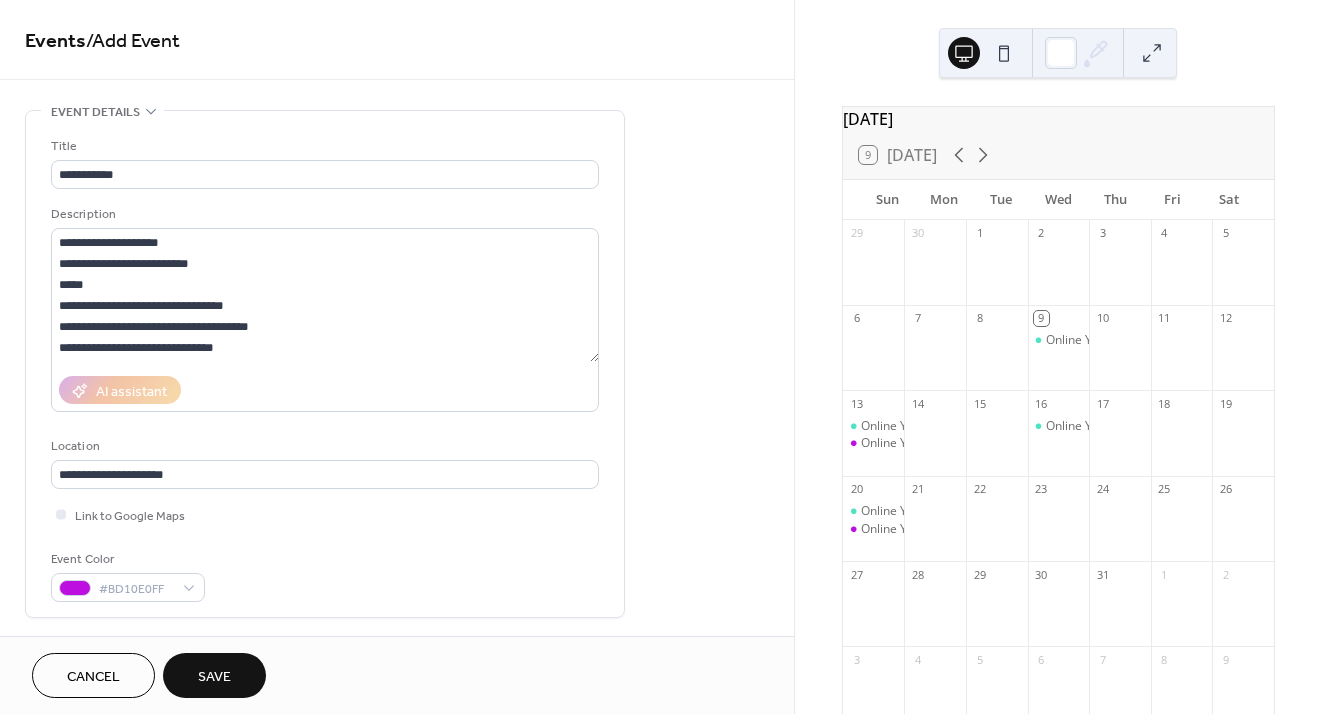 scroll, scrollTop: 264, scrollLeft: 0, axis: vertical 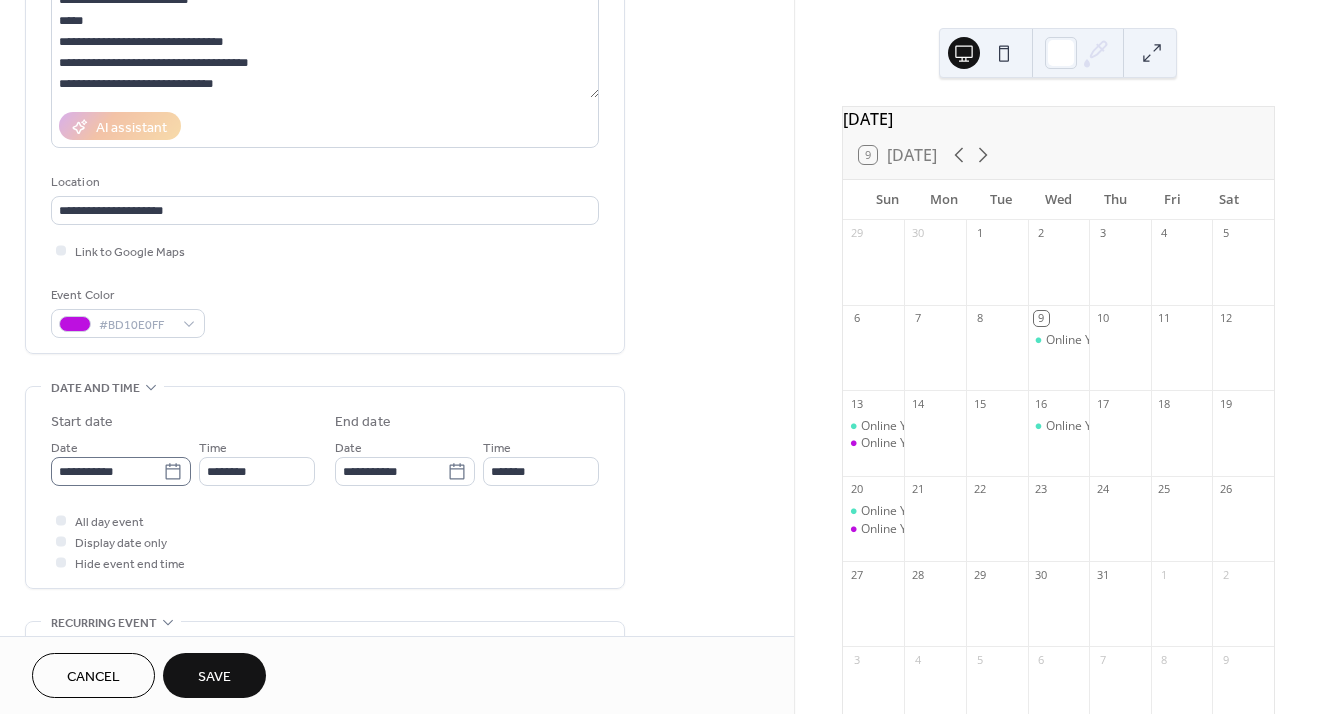 click 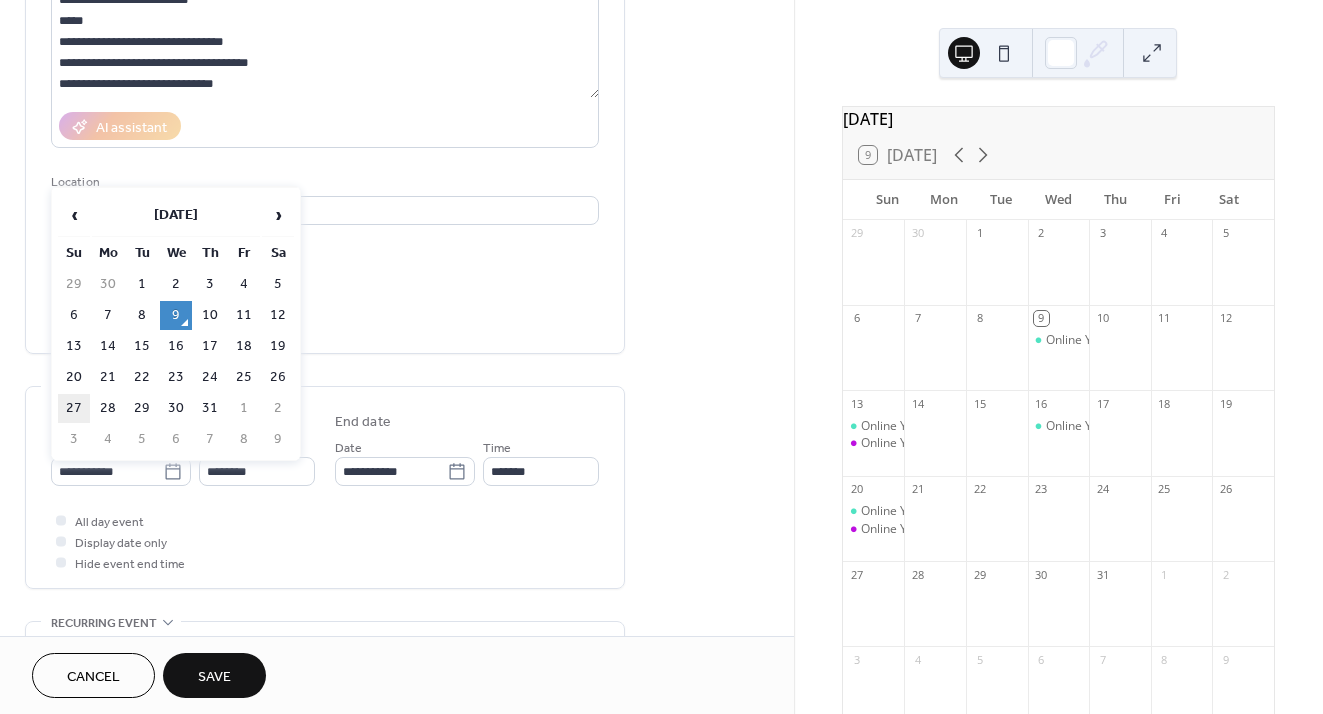 click on "27" at bounding box center [74, 408] 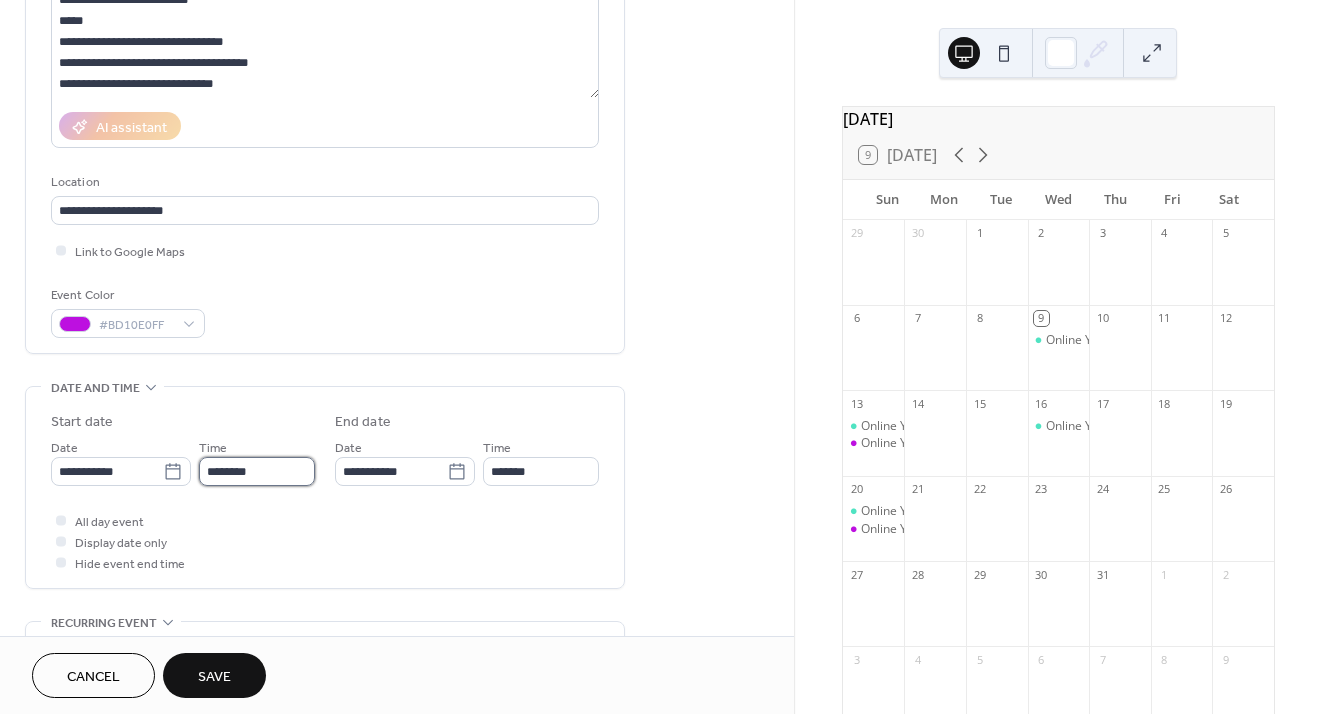 click on "********" at bounding box center (257, 471) 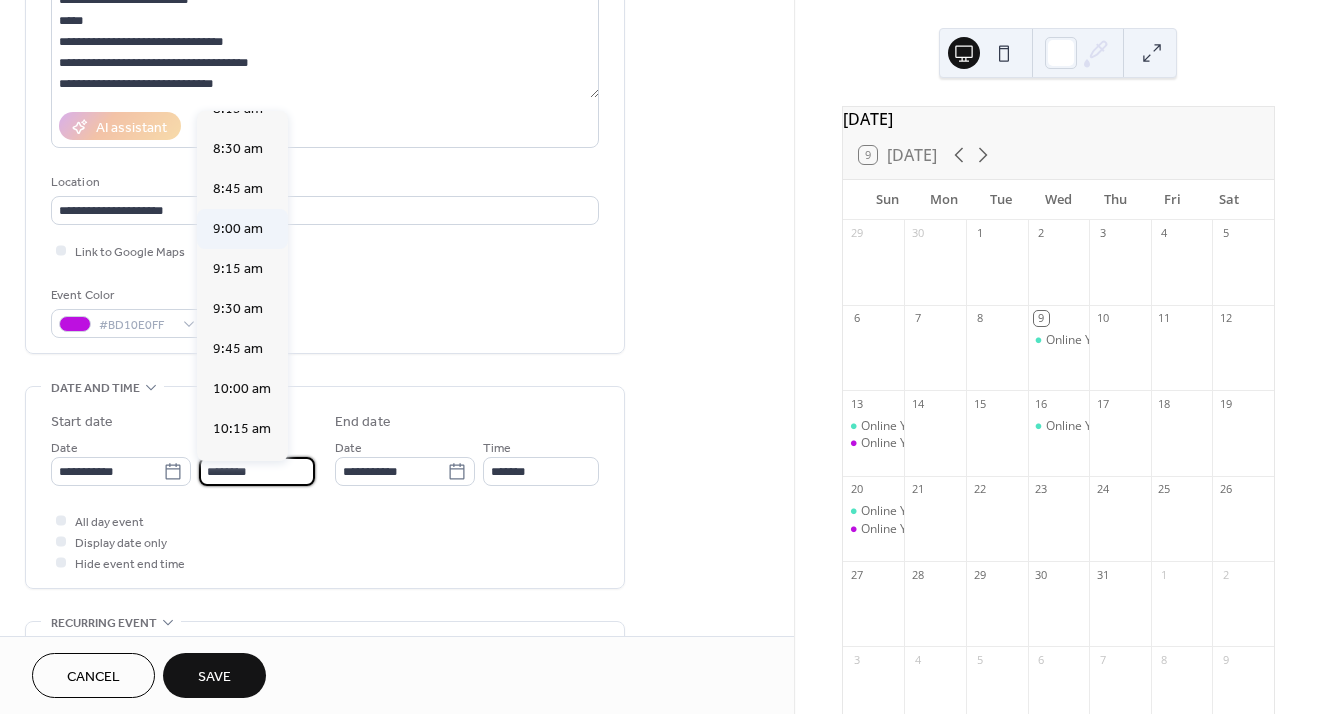 scroll, scrollTop: 1371, scrollLeft: 0, axis: vertical 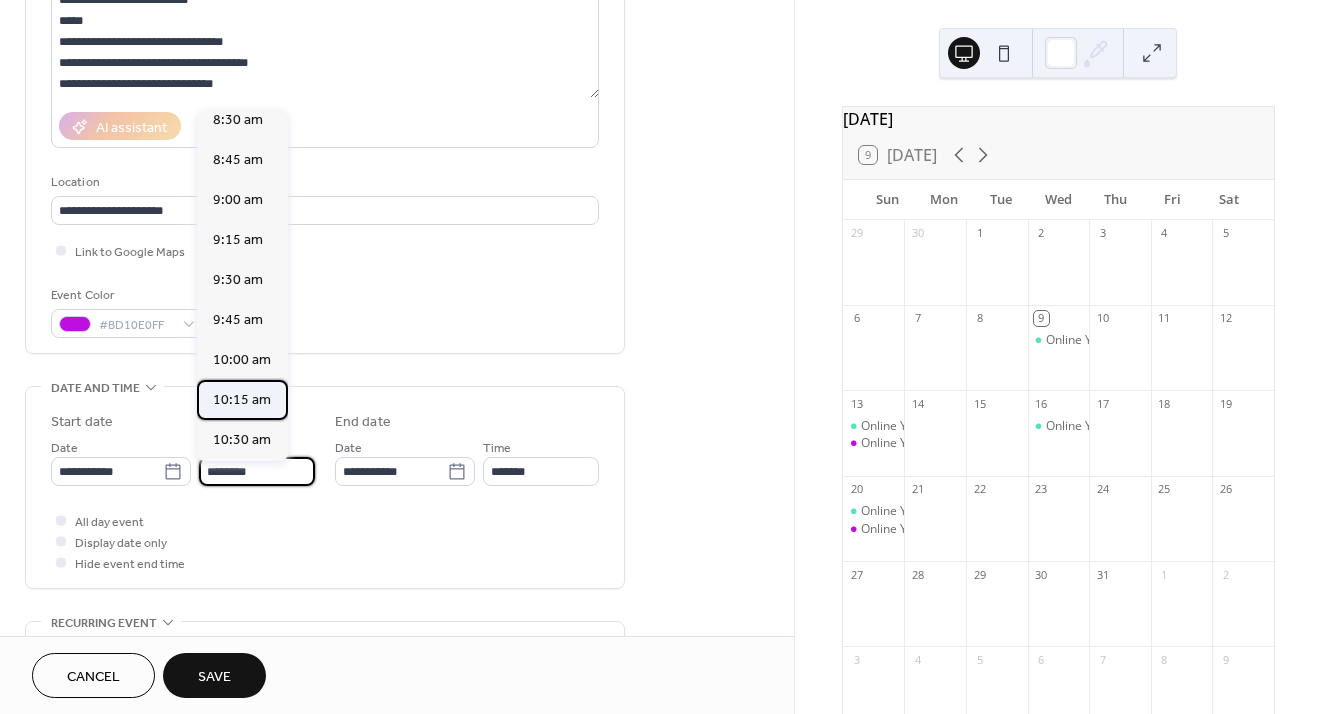 click on "10:15 am" at bounding box center [242, 400] 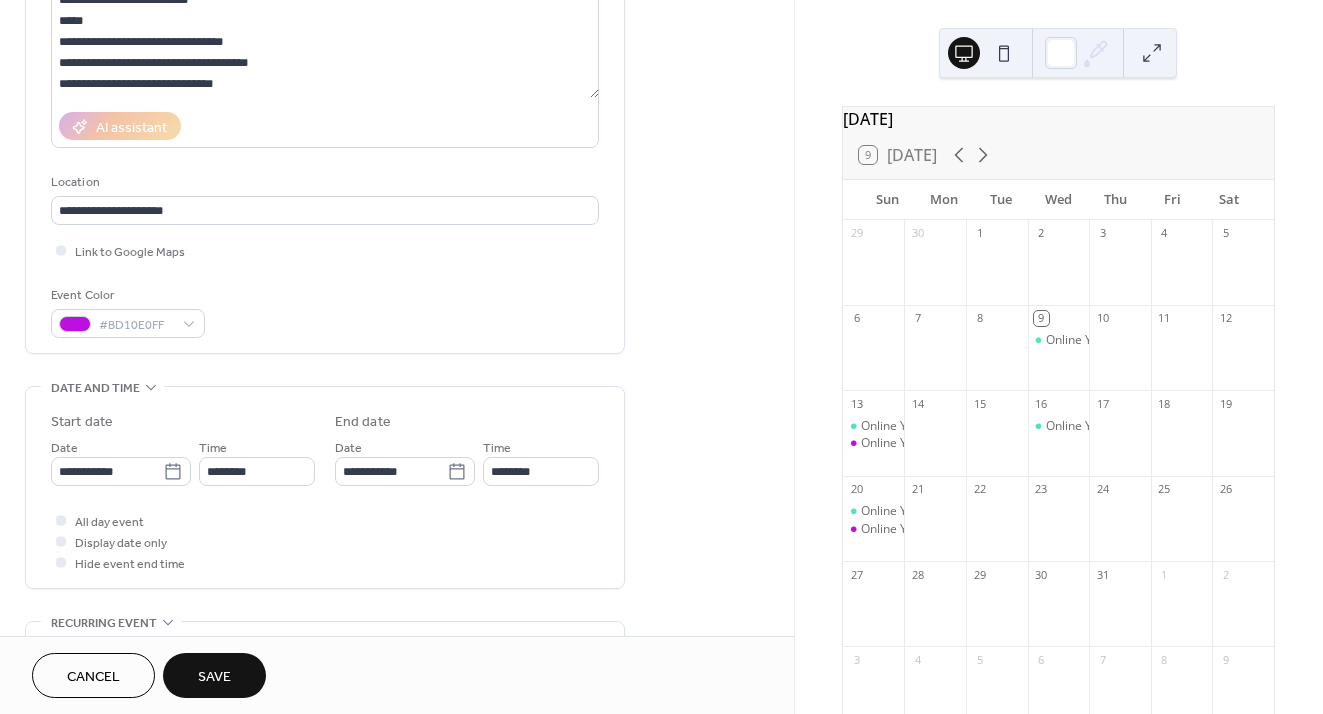 click on "Save" at bounding box center [214, 675] 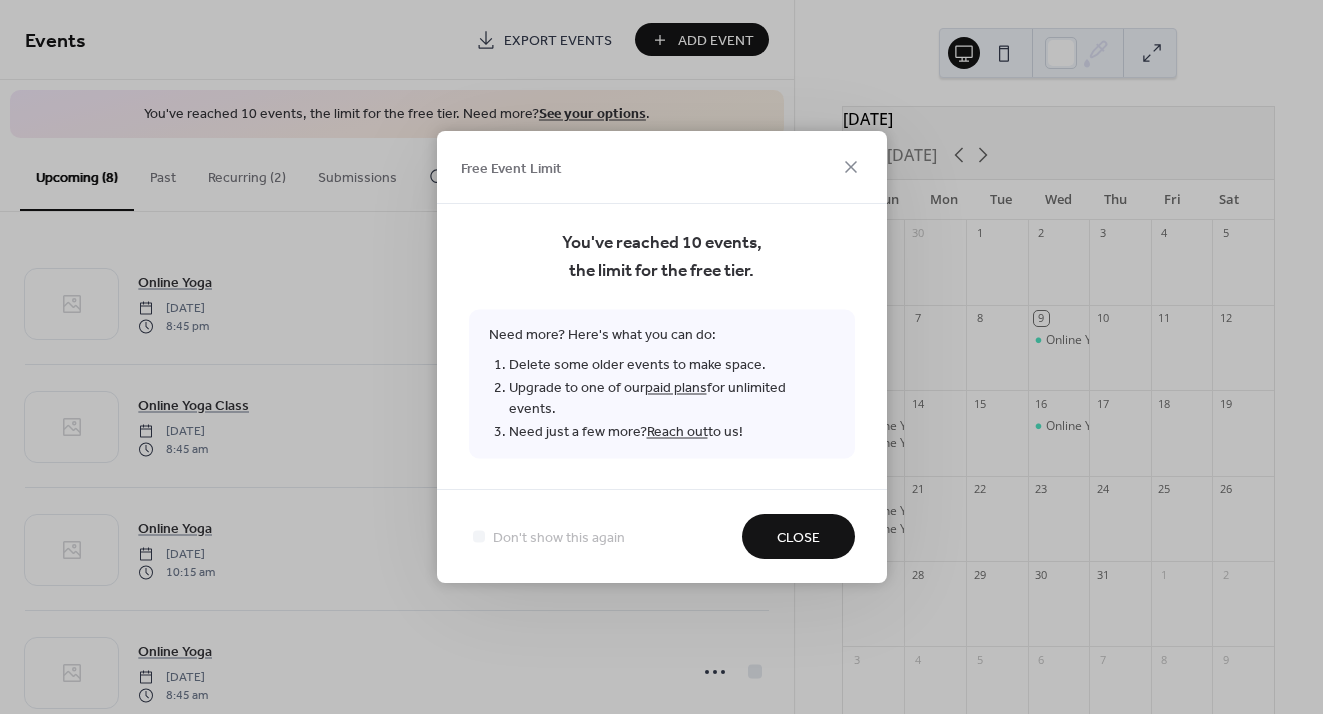 click on "Close" at bounding box center (798, 538) 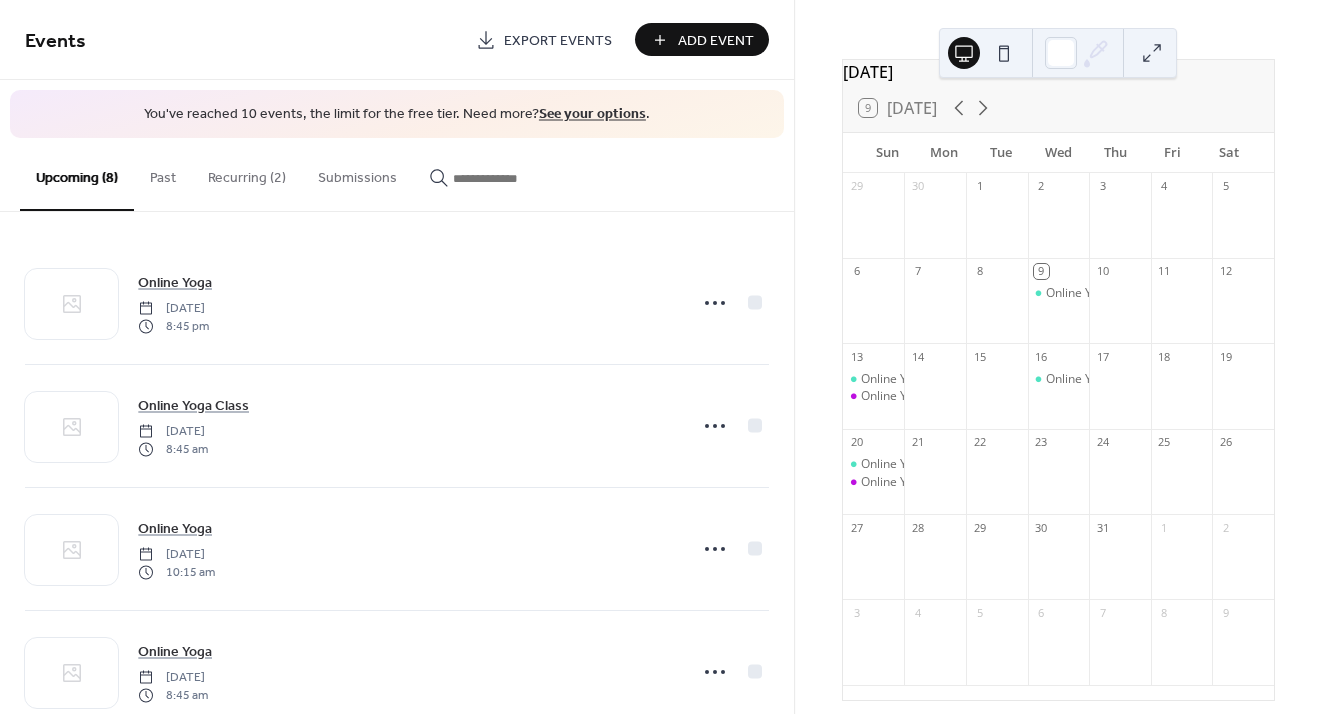 scroll, scrollTop: 52, scrollLeft: 0, axis: vertical 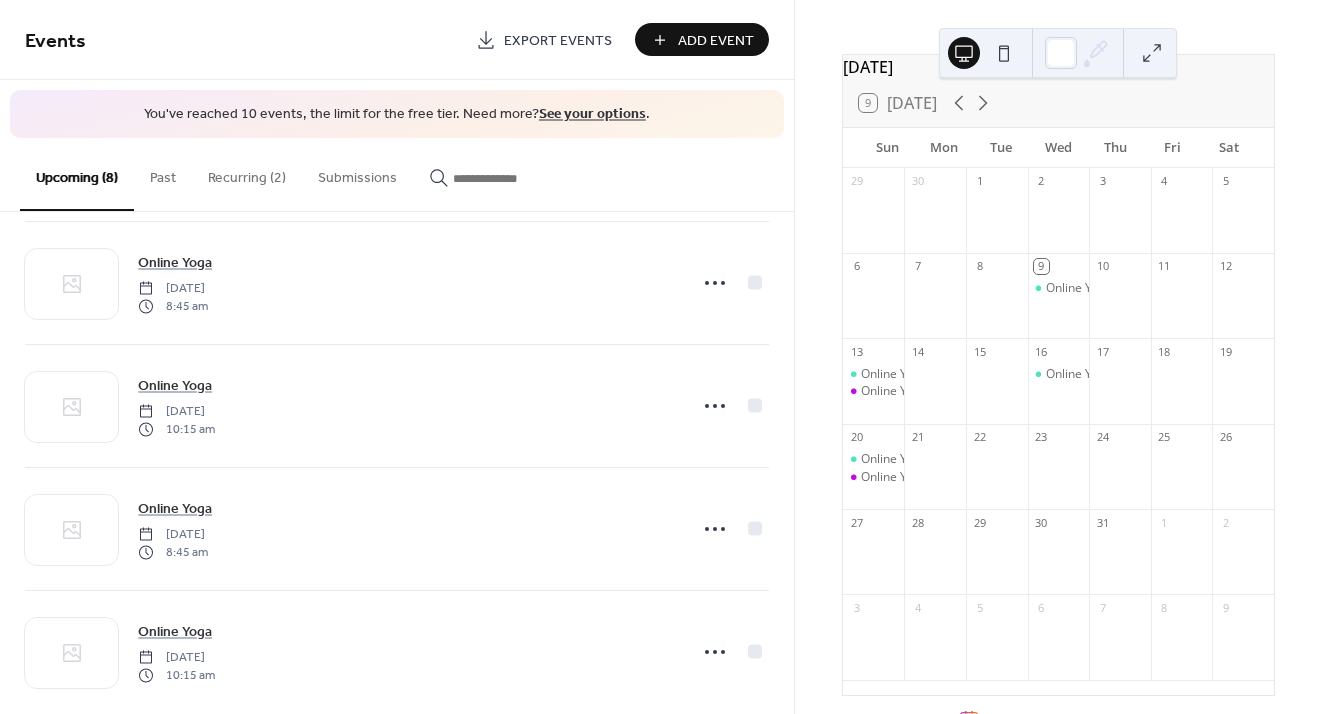 click on "Online Yoga" at bounding box center (1059, 288) 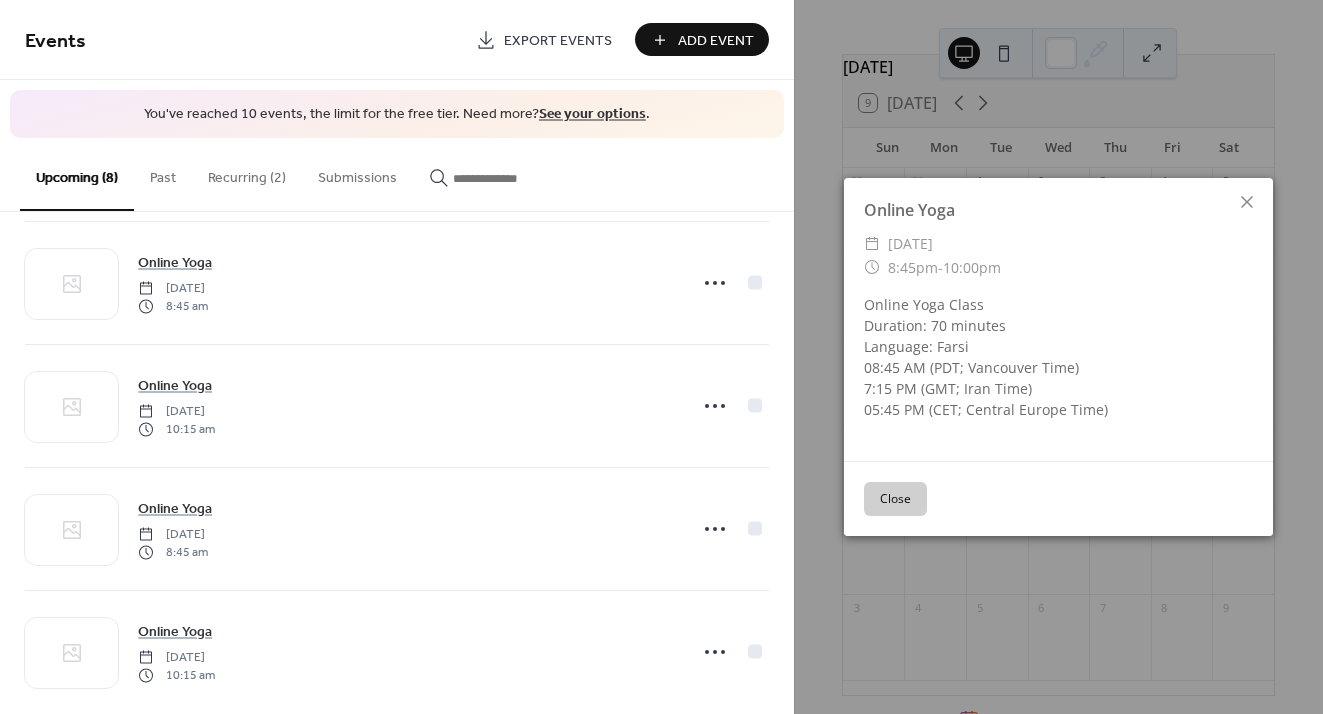 click on "Online Yoga ​ Wednesday, July 9, 2025 ​ 8:45pm - 10:00pm Online Yoga Class Duration: 70 minutes Language:  Farsi 08:45 AM (PDT; Vancouver Time) 7:15 PM (GMT; Iran Time) 05:45 PM (CET; Central Europe Time)" at bounding box center [1058, 320] 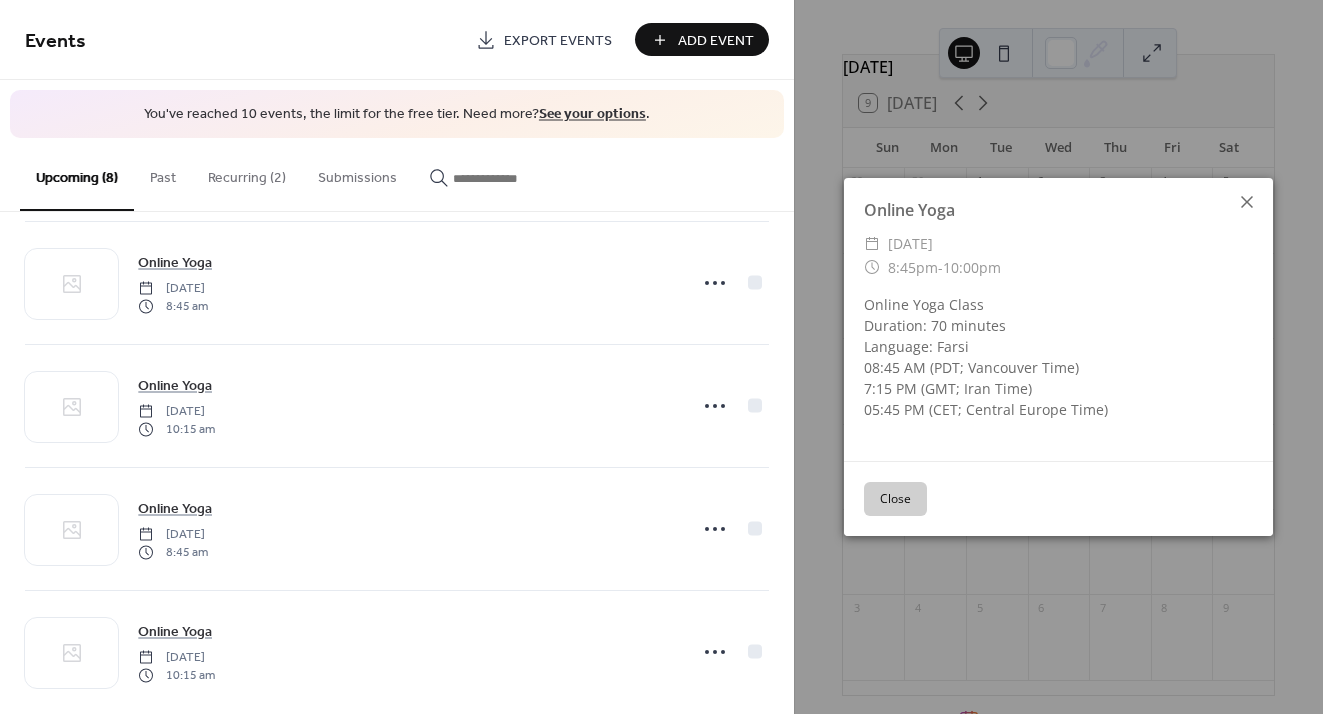 click 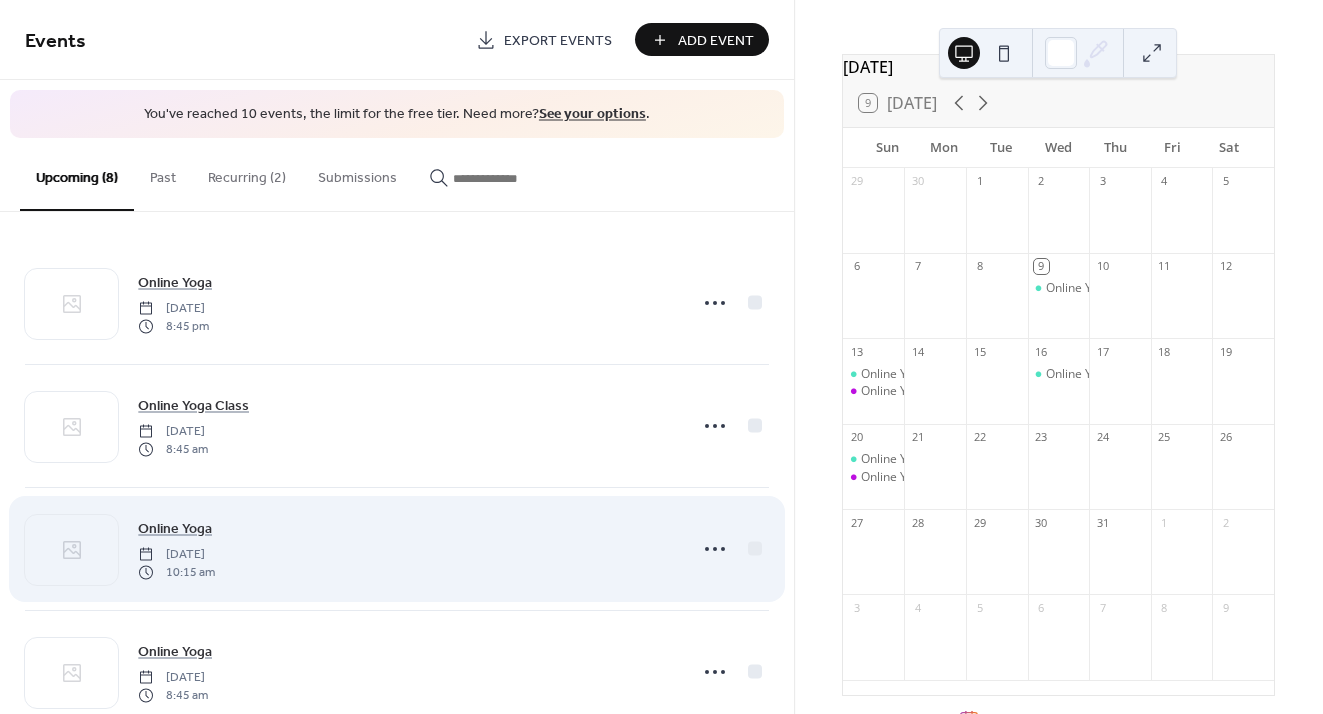 scroll, scrollTop: 0, scrollLeft: 0, axis: both 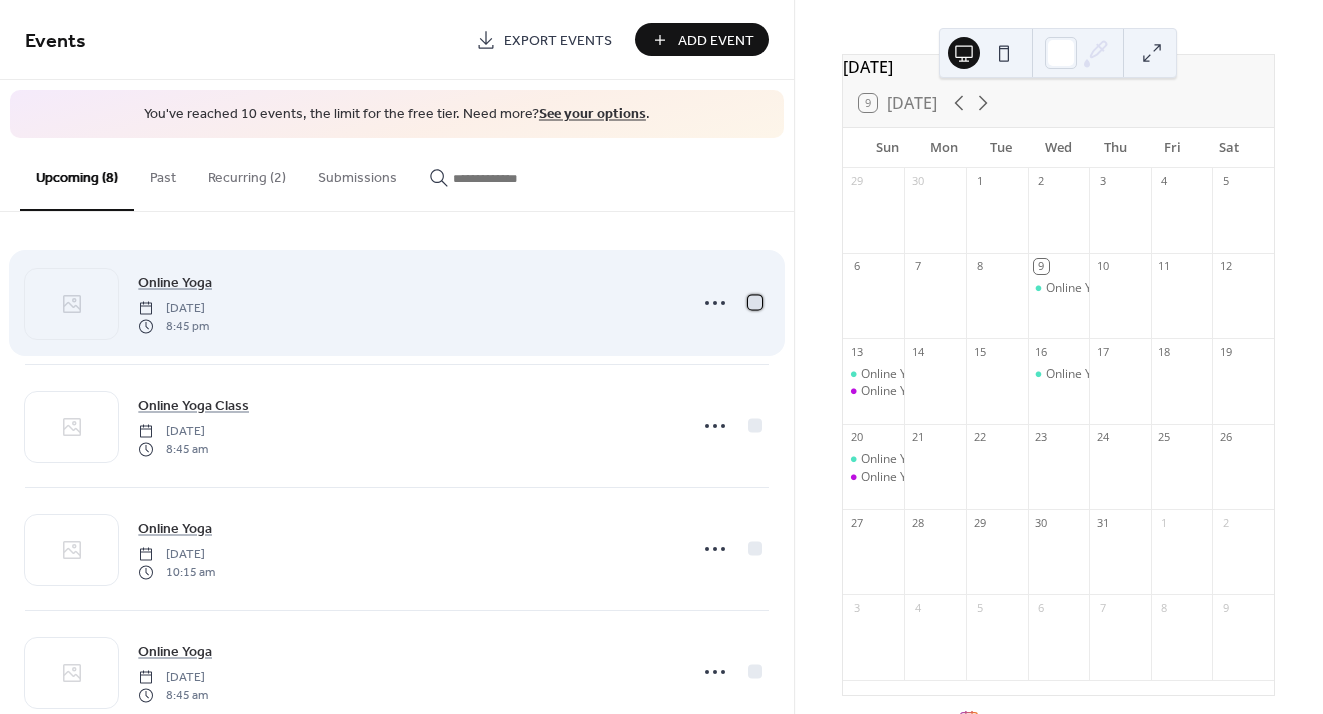 click at bounding box center [755, 302] 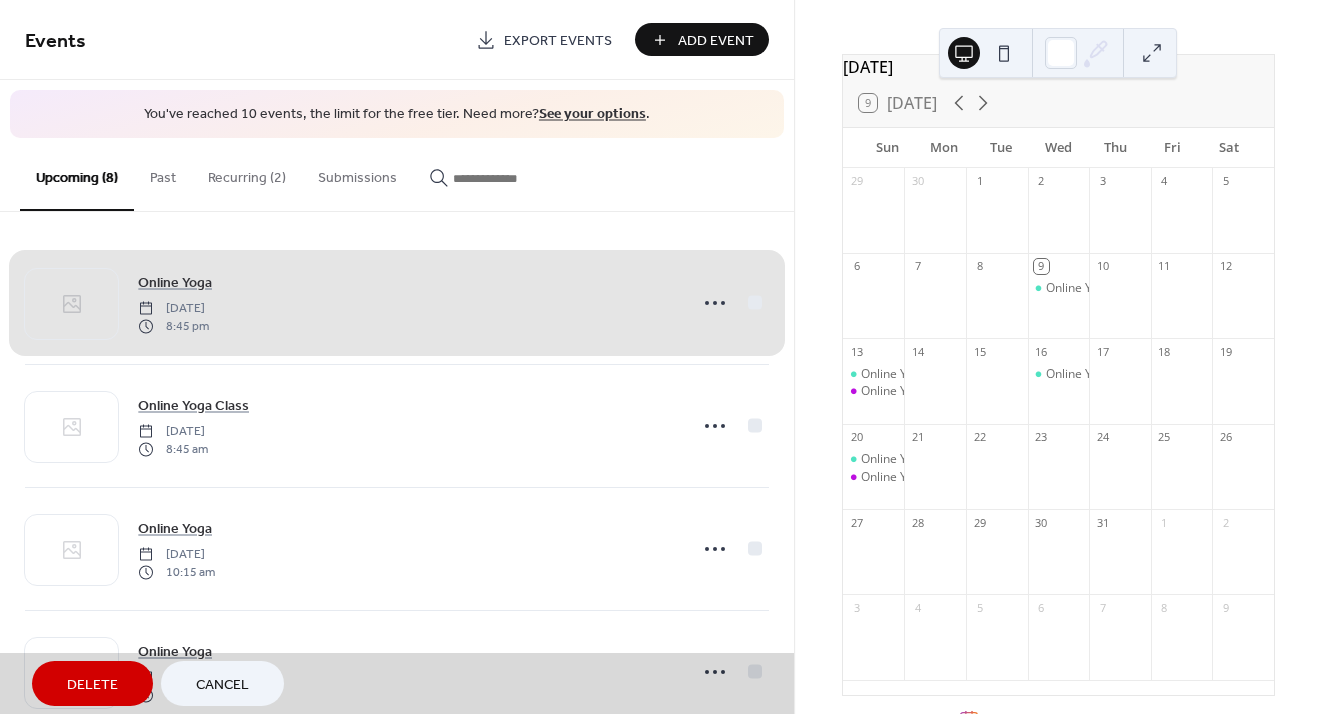 click on "Delete" at bounding box center [92, 685] 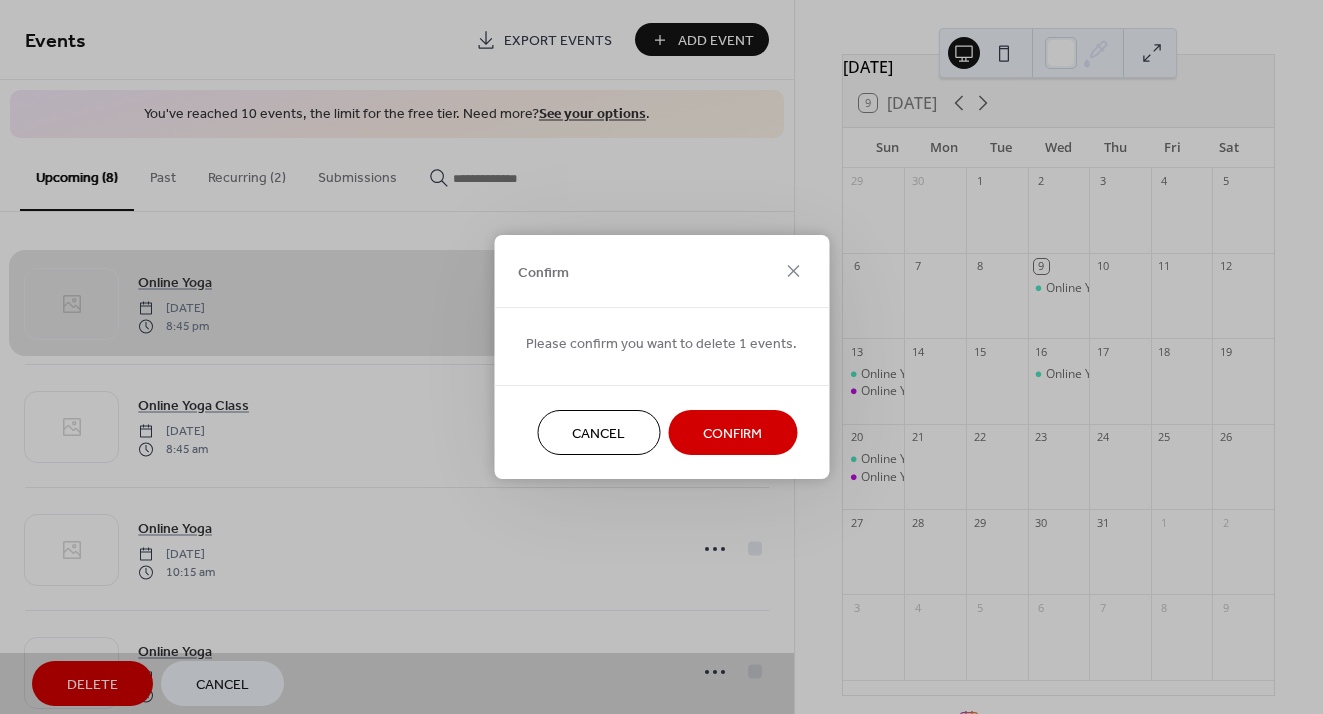 click on "Confirm" at bounding box center [732, 434] 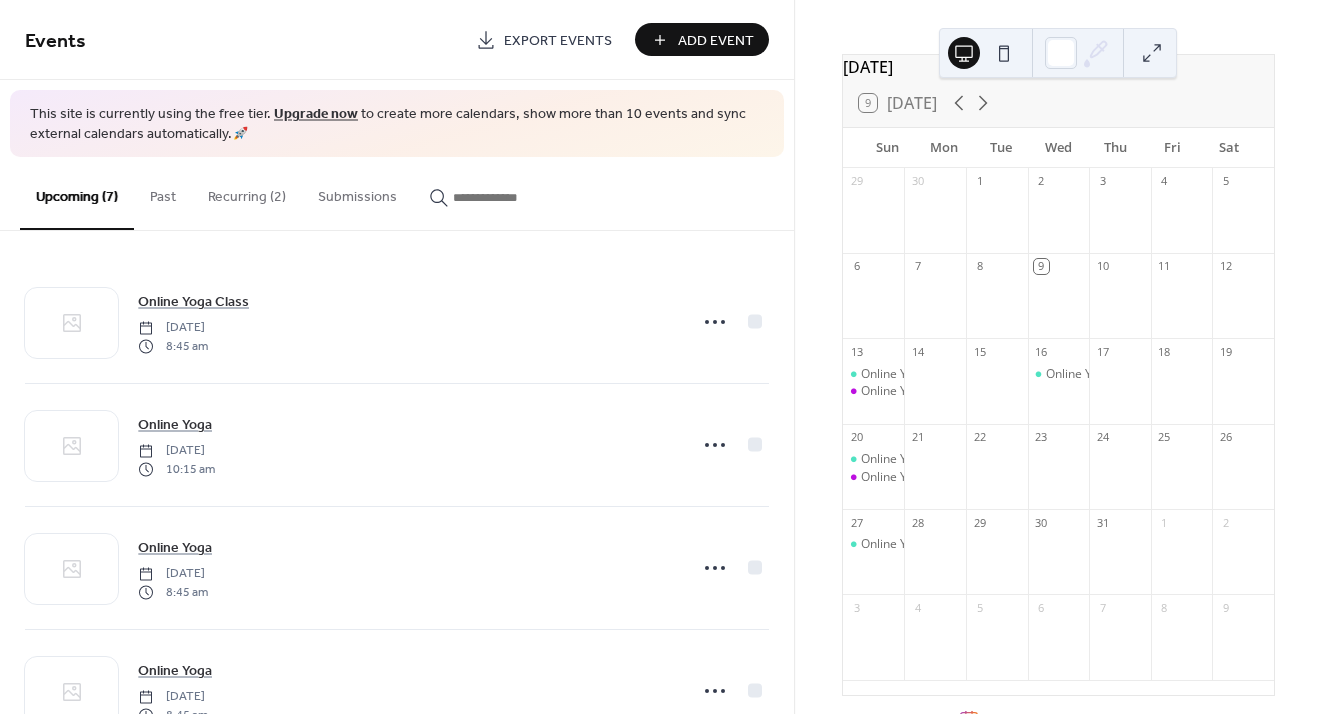 click on "Online Yoga" at bounding box center [874, 561] 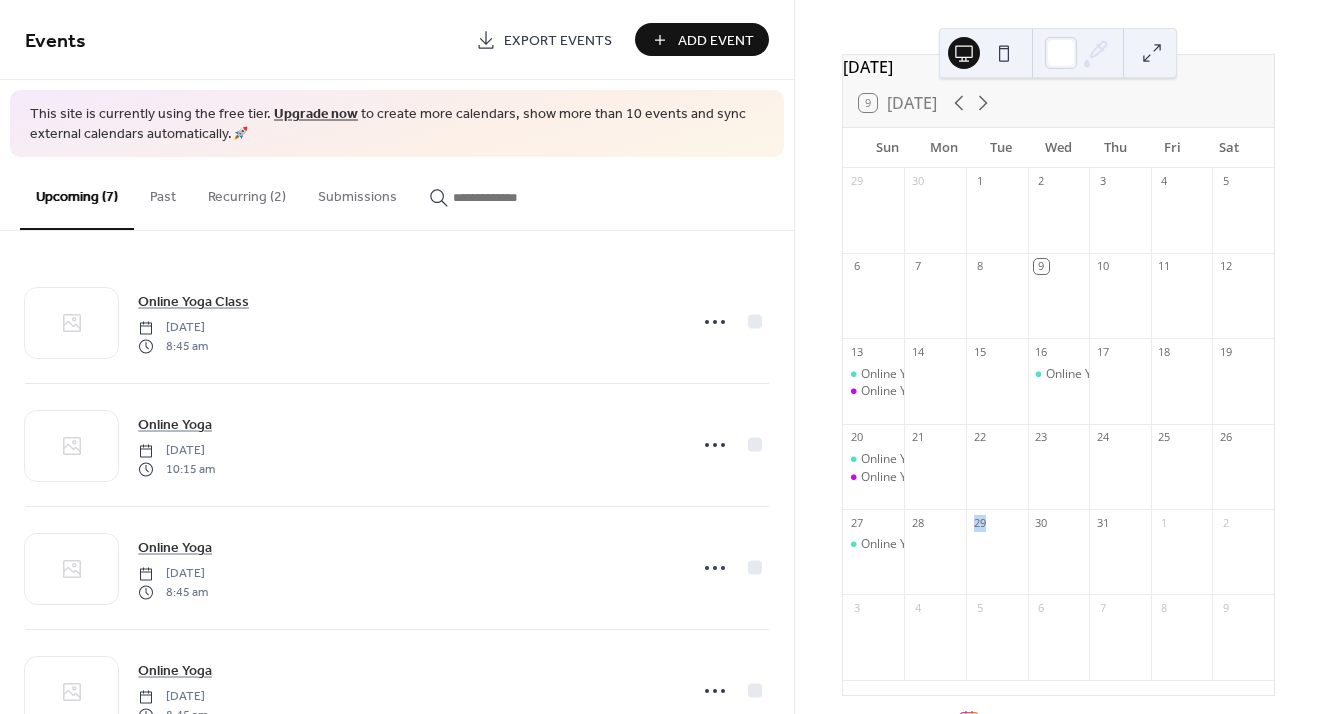click at bounding box center [935, 561] 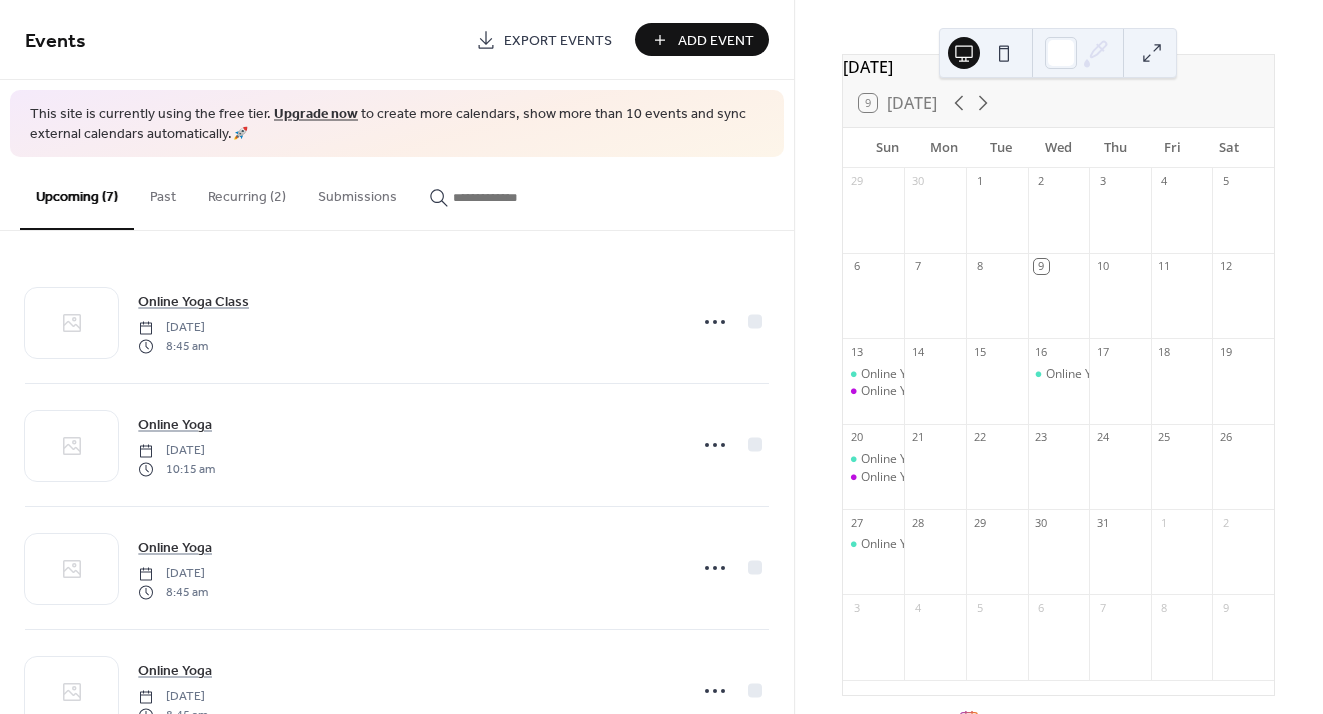 click on "Online Yoga" at bounding box center [874, 545] 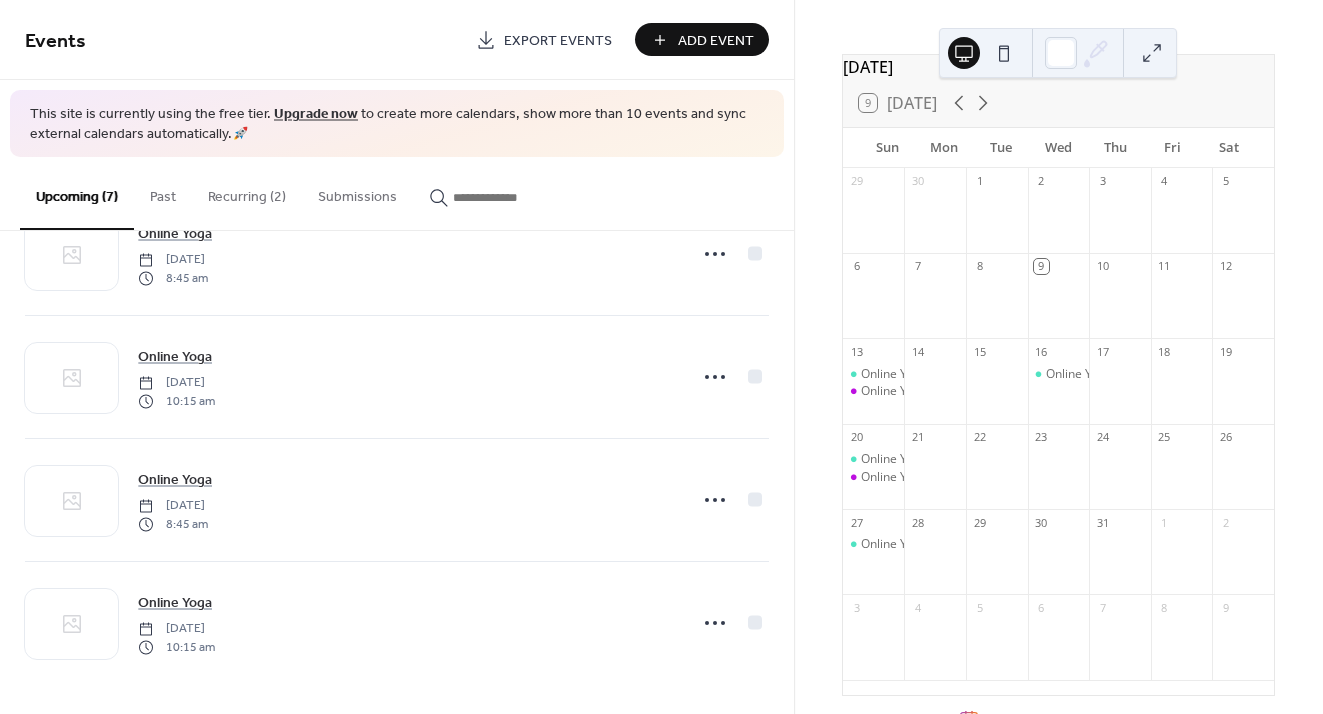 scroll, scrollTop: 436, scrollLeft: 0, axis: vertical 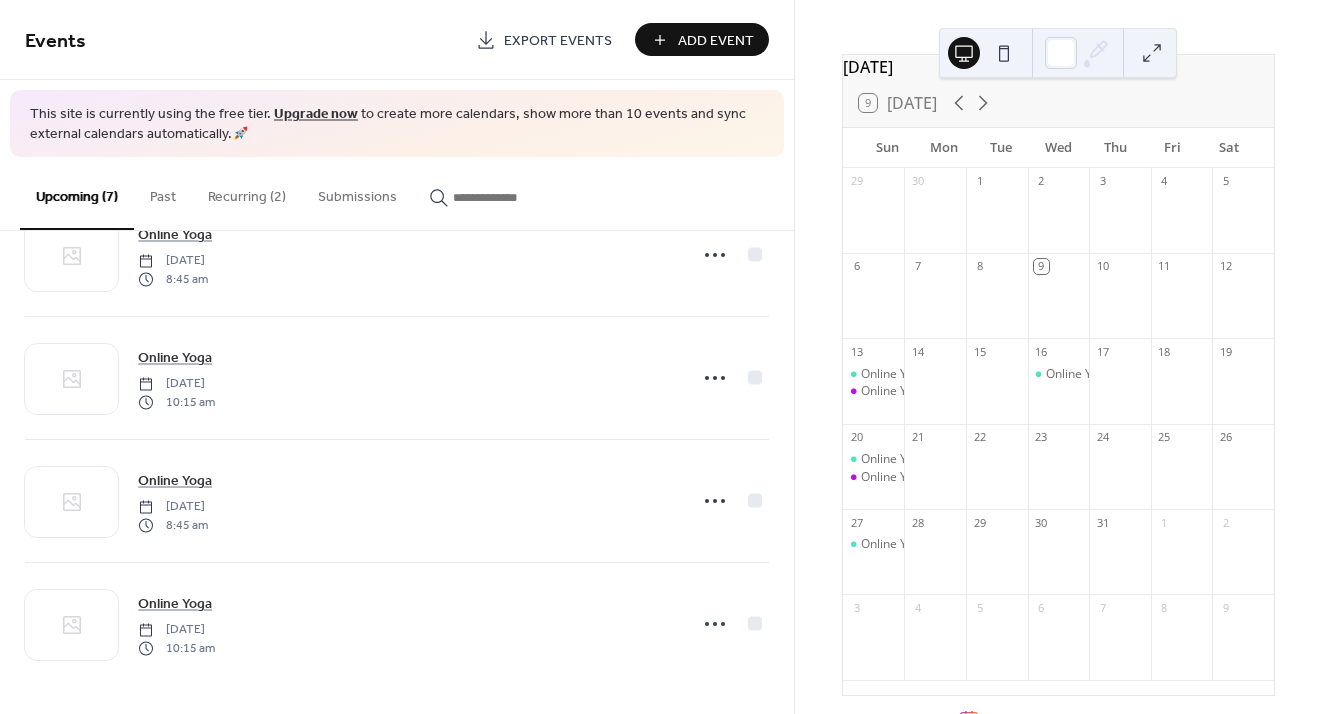 click on "Recurring  (2)" at bounding box center (247, 192) 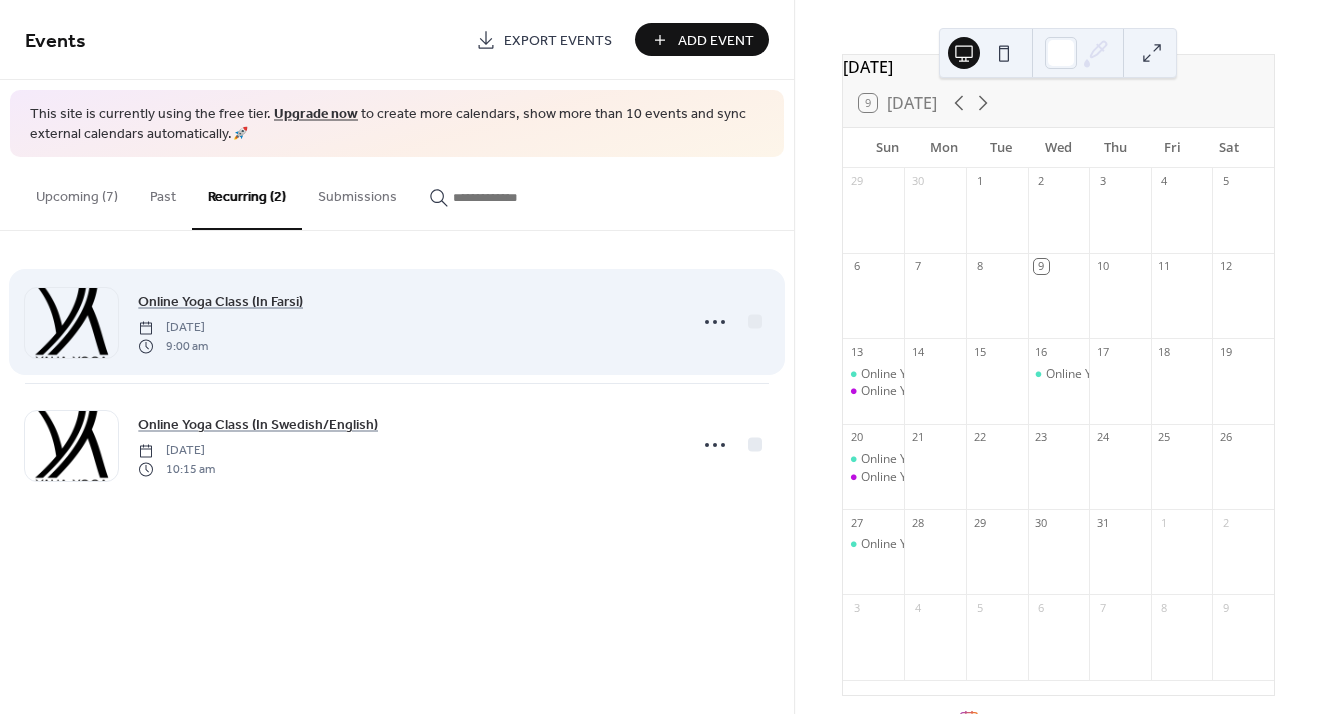 click on "Sunday, May 11, 2025" at bounding box center [173, 328] 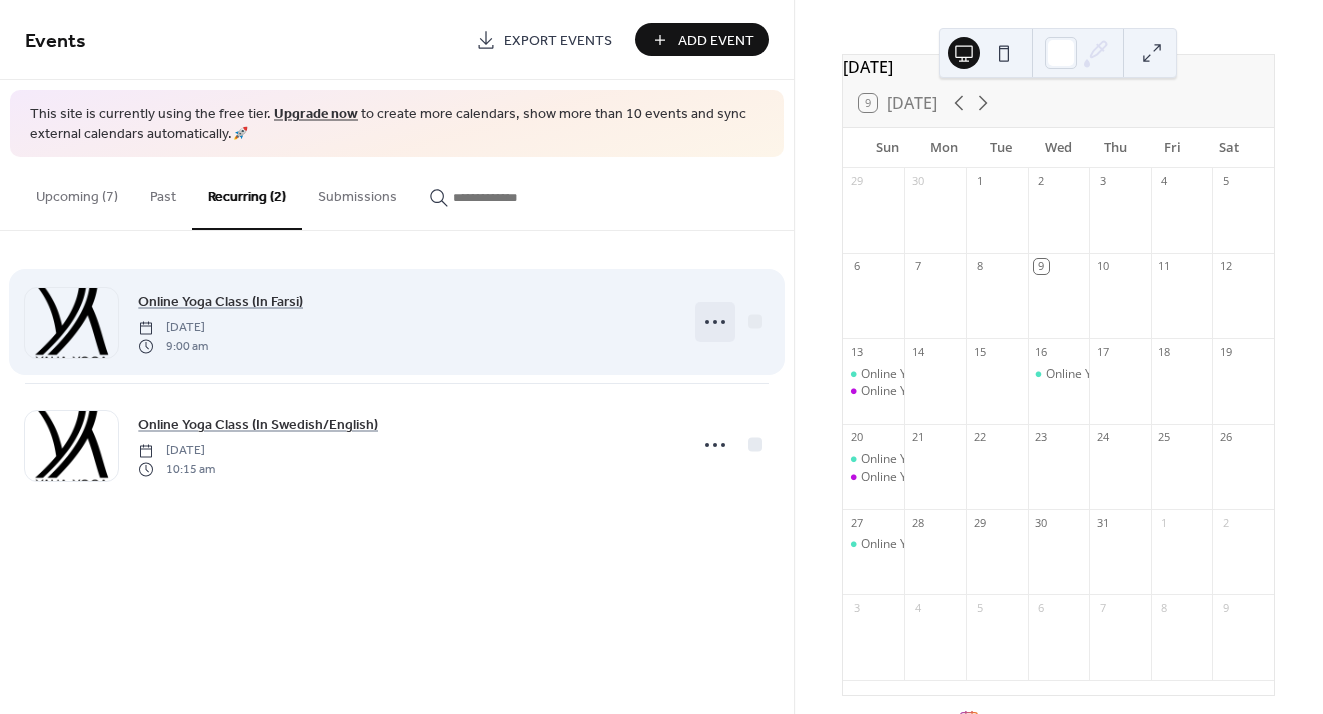 click 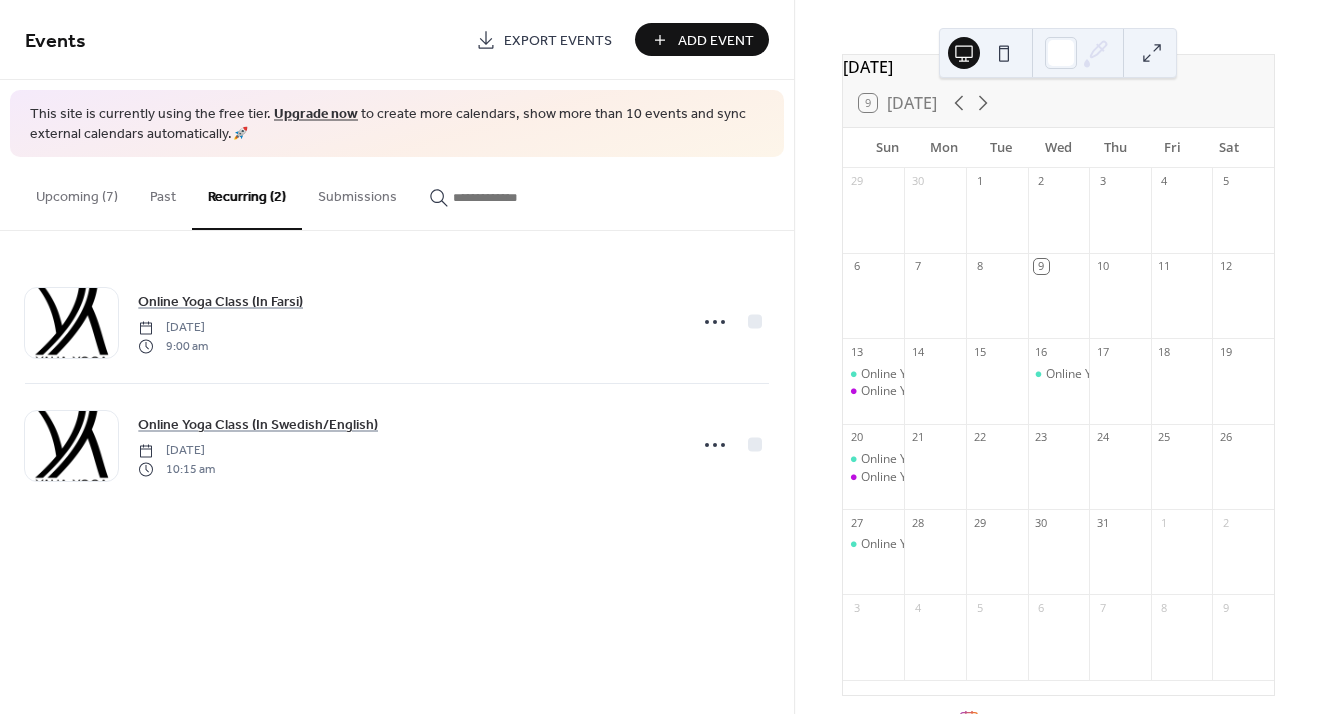 click on "Upcoming  (7)" at bounding box center [77, 192] 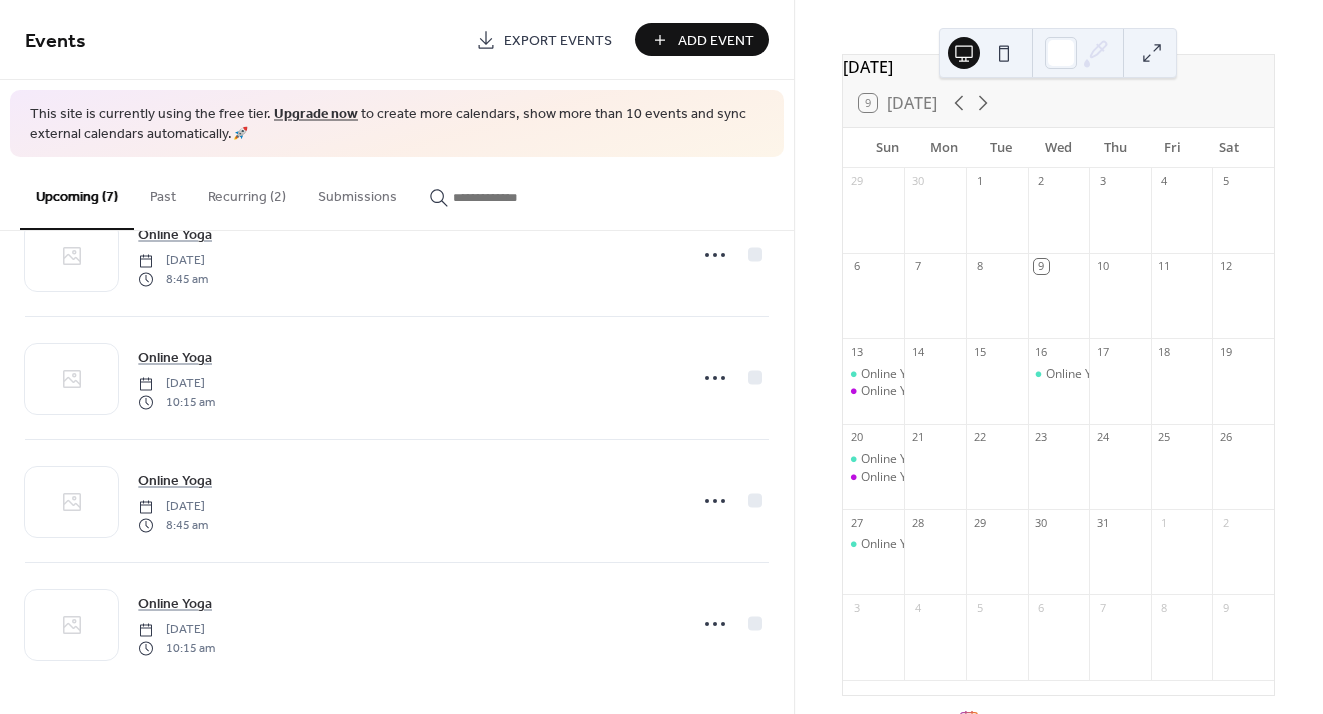 click on "27" at bounding box center (874, 522) 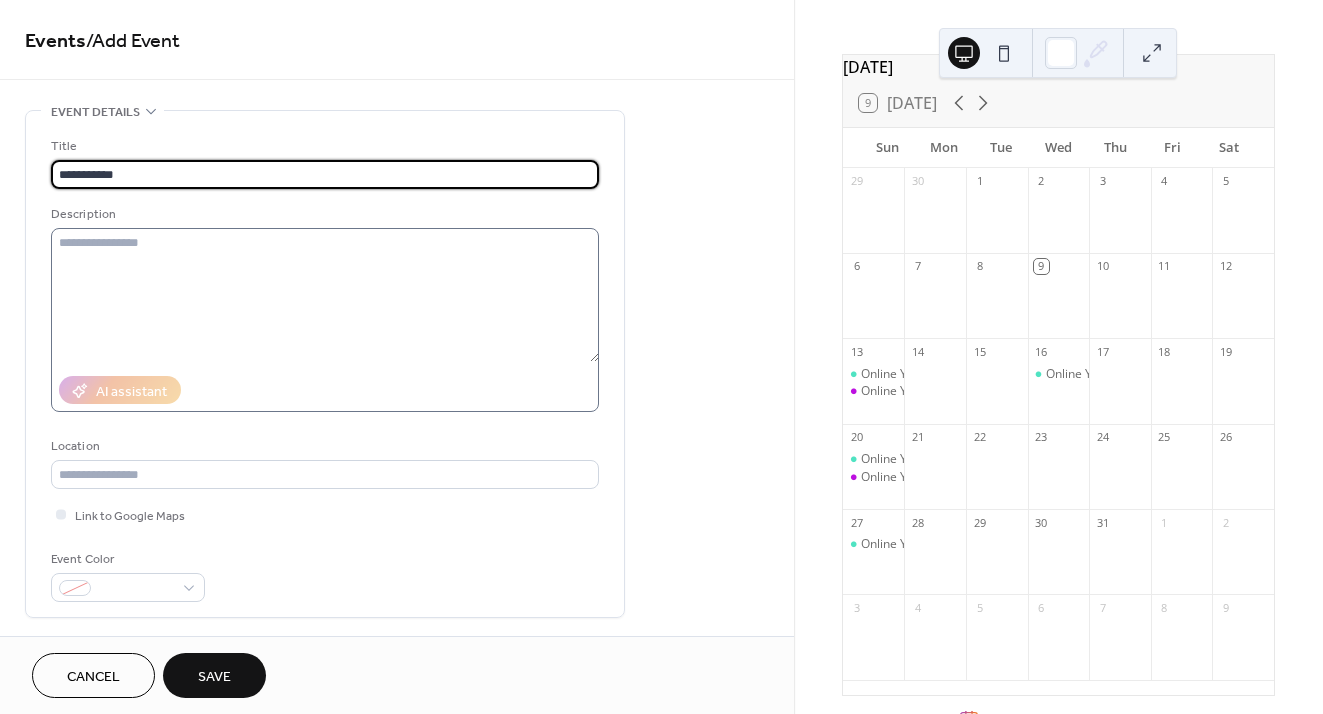 type on "**********" 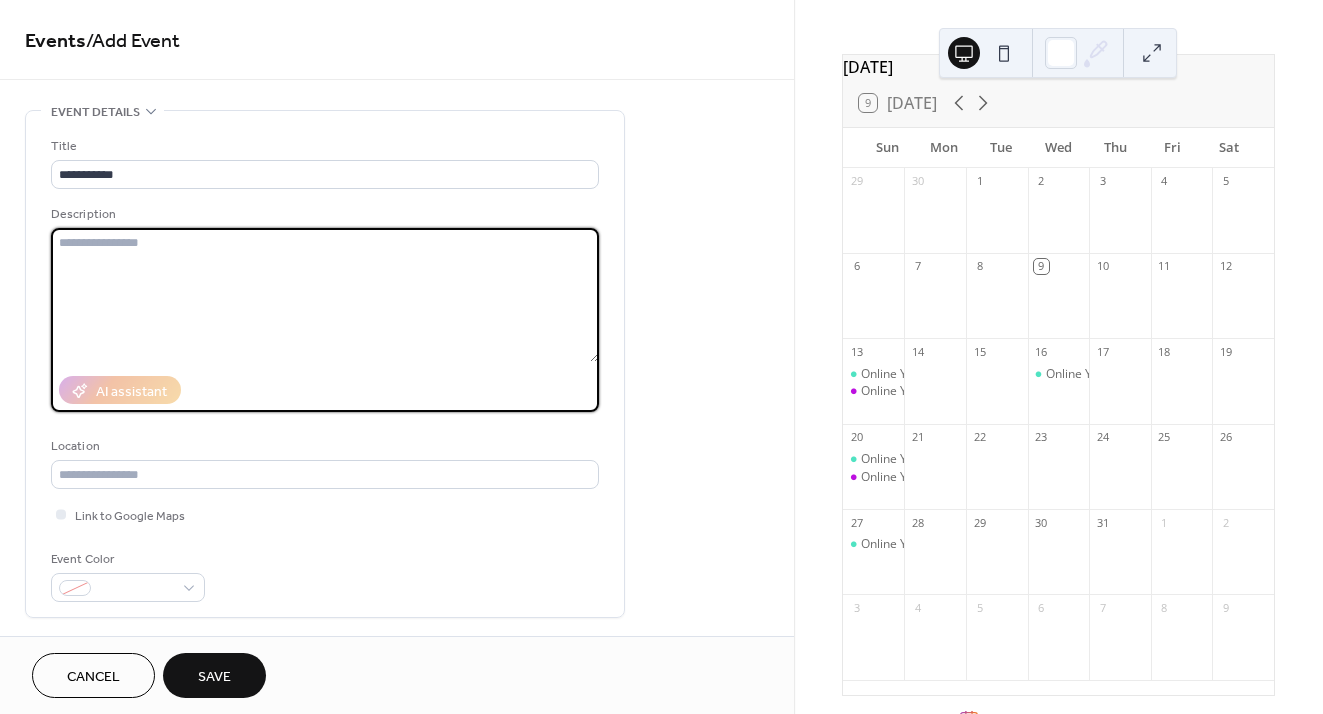 click at bounding box center [325, 295] 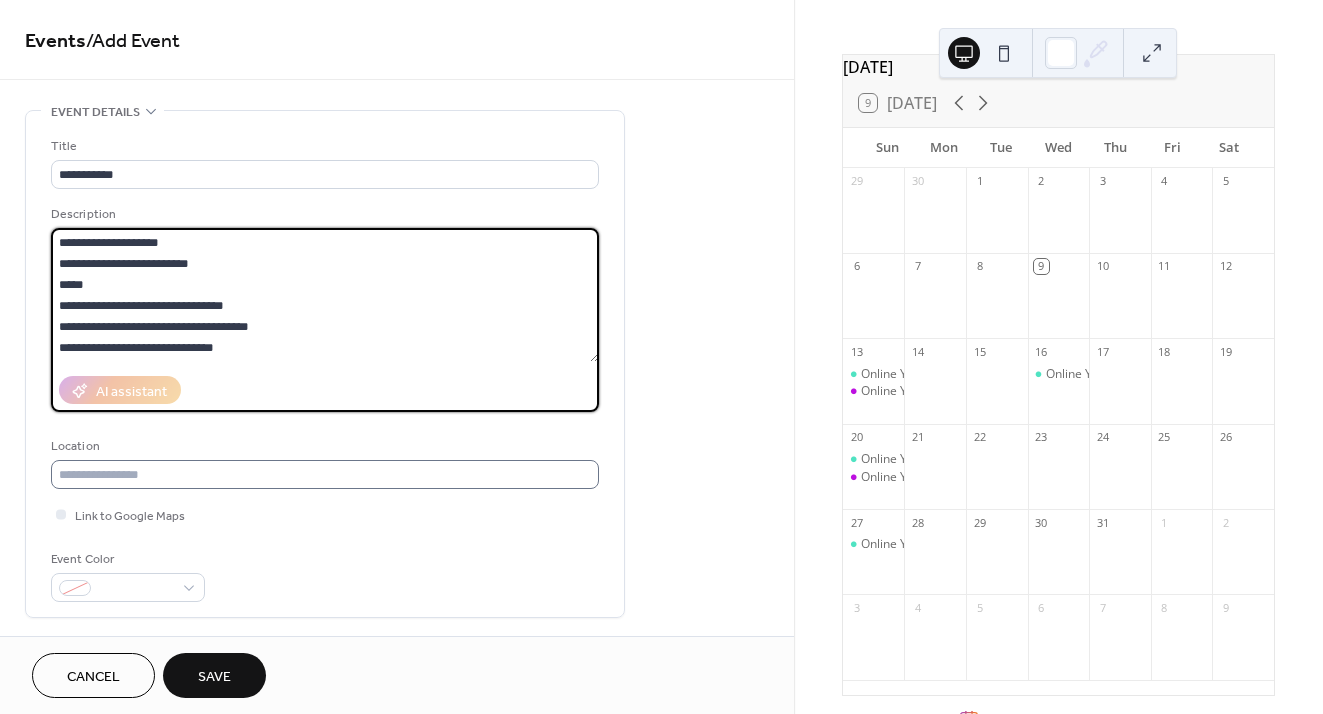 type on "**********" 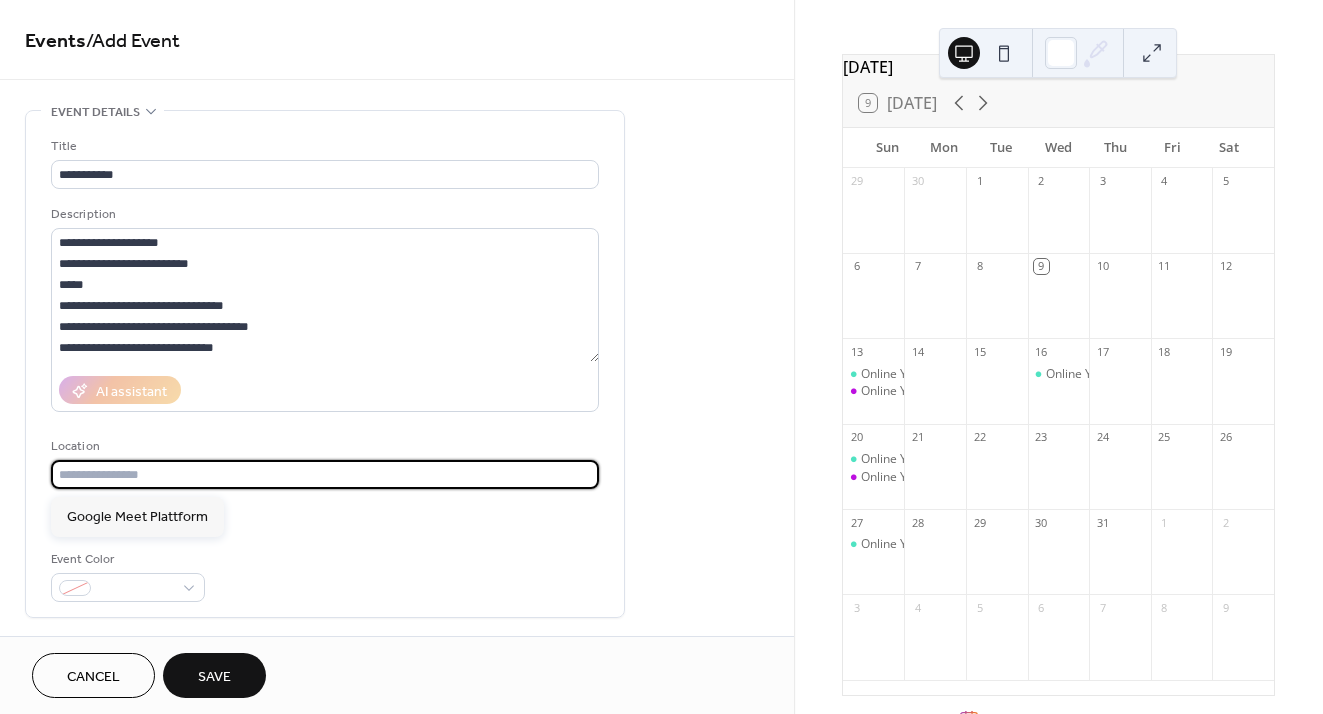 click at bounding box center (325, 474) 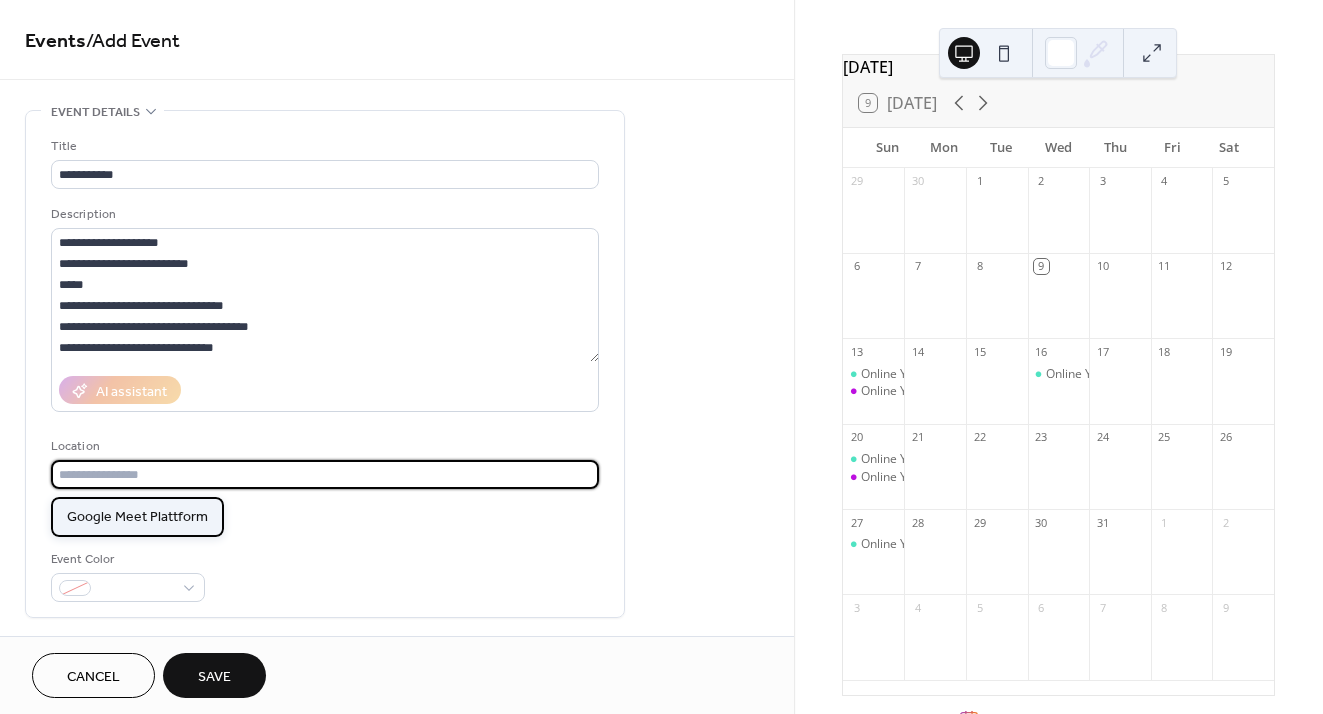 click on "Google Meet Plattform" at bounding box center [137, 517] 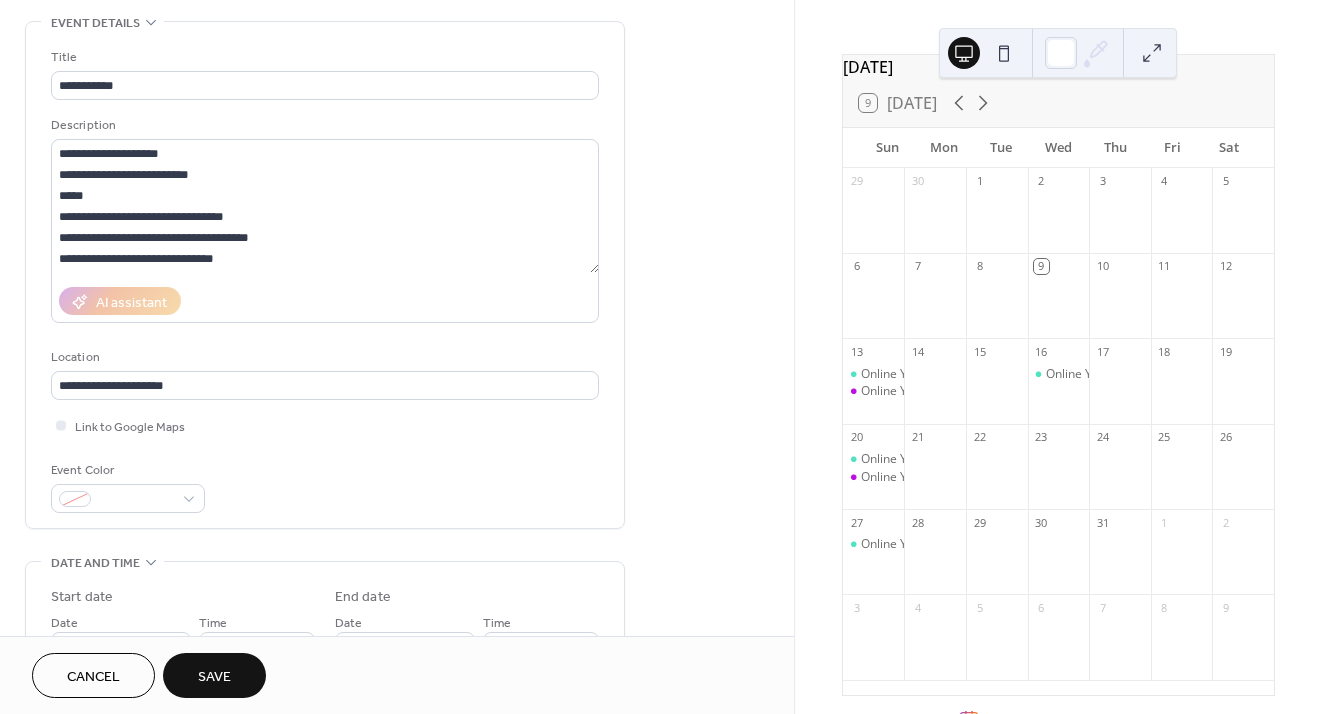 scroll, scrollTop: 106, scrollLeft: 0, axis: vertical 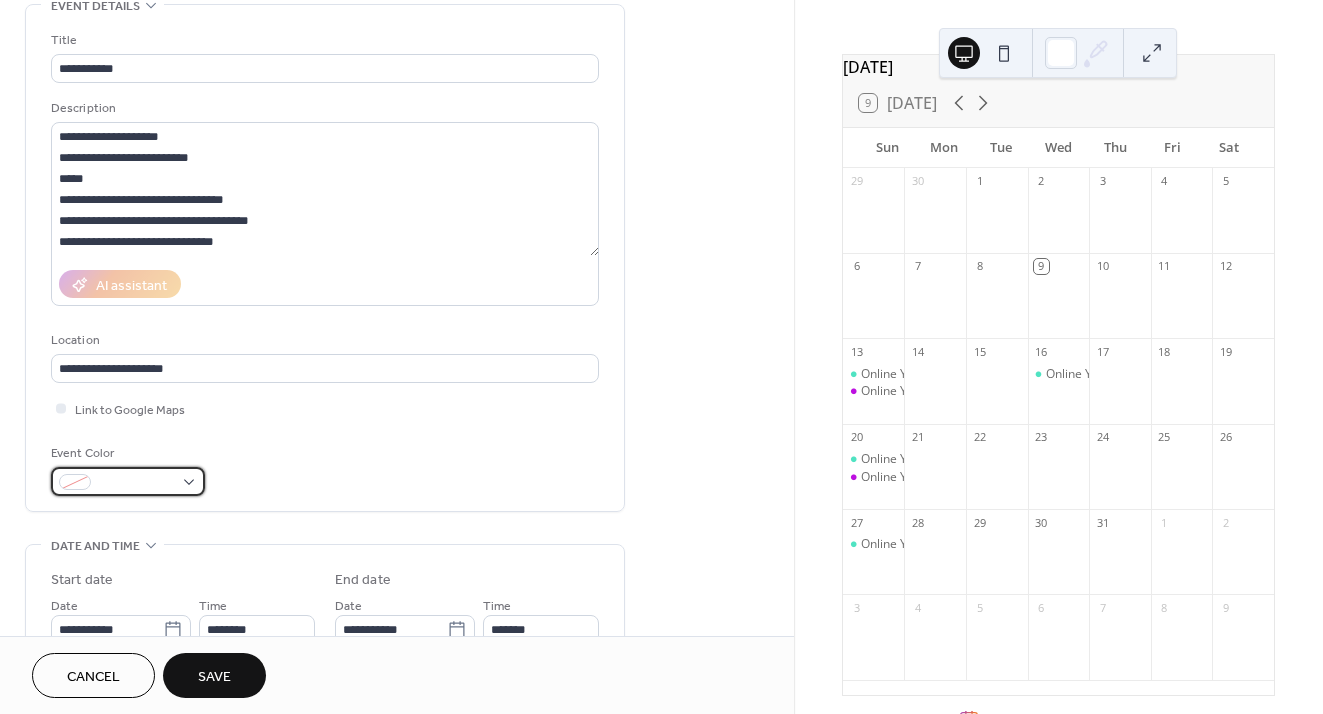 click at bounding box center (128, 481) 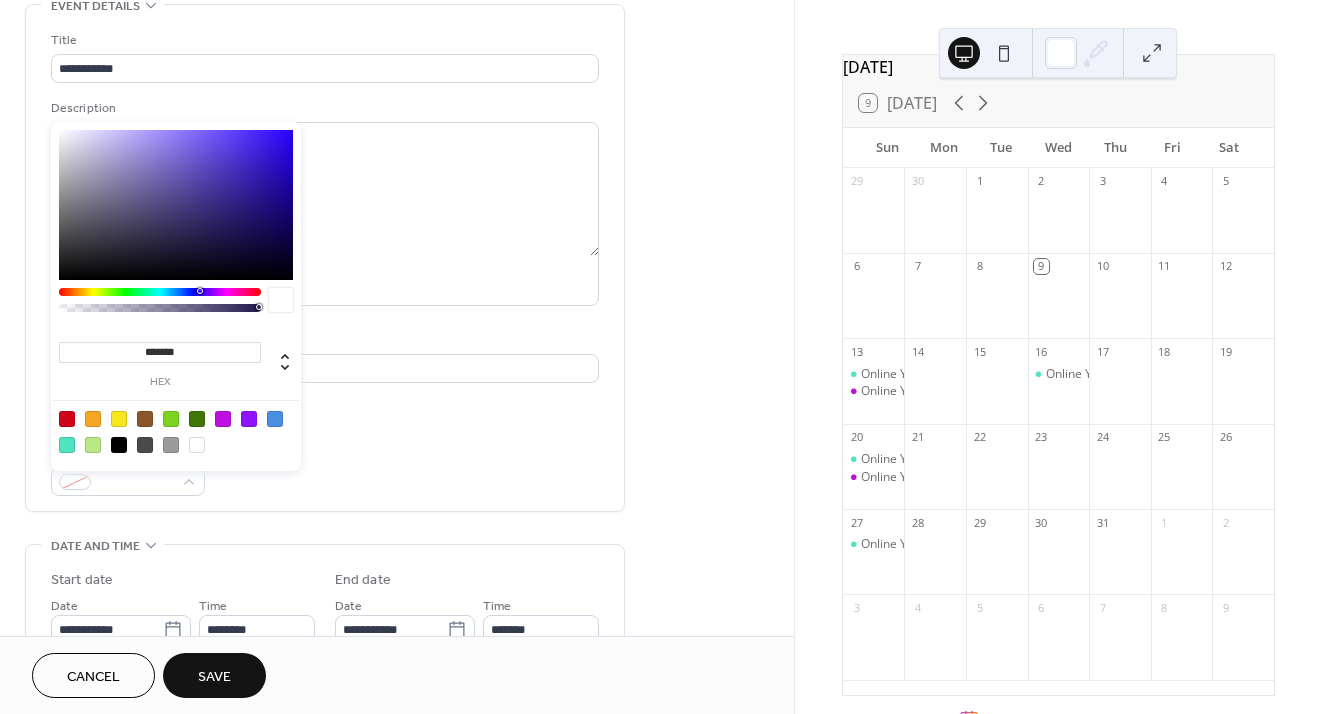 click at bounding box center [176, 431] 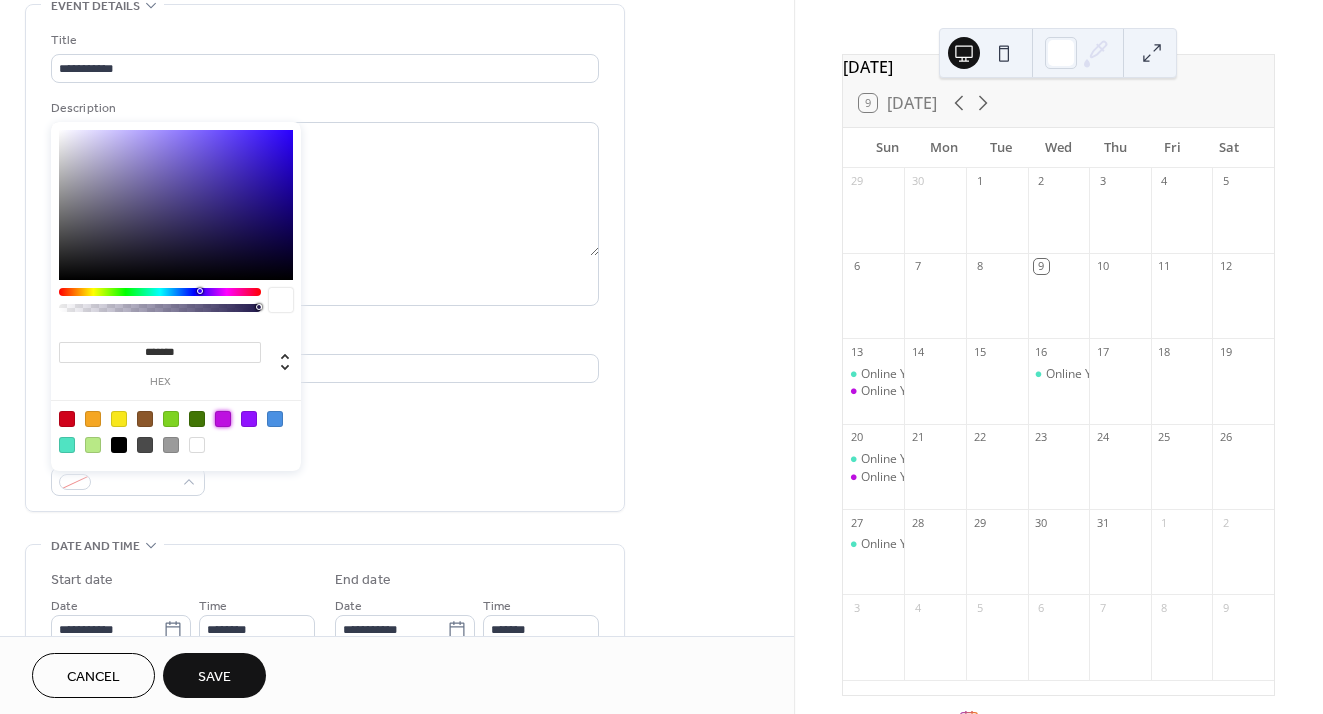 click at bounding box center (223, 419) 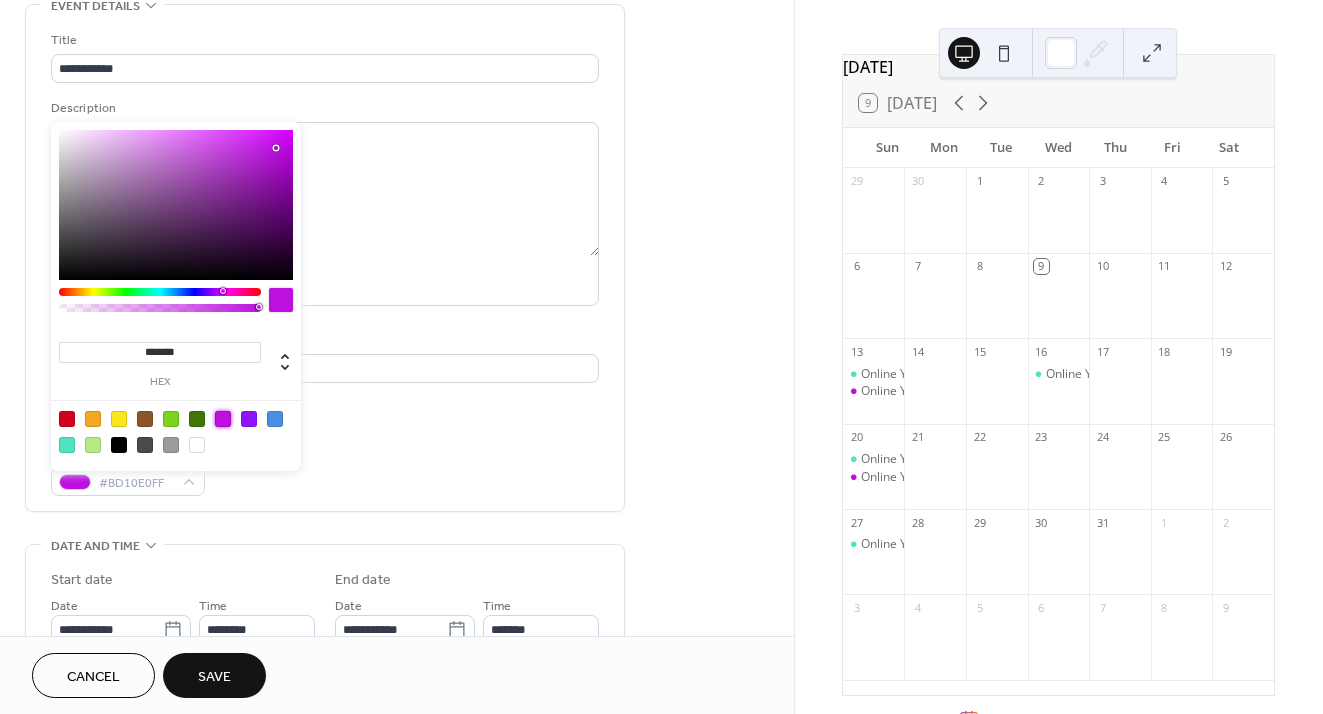 click on "Event Color #BD10E0FF" at bounding box center [325, 469] 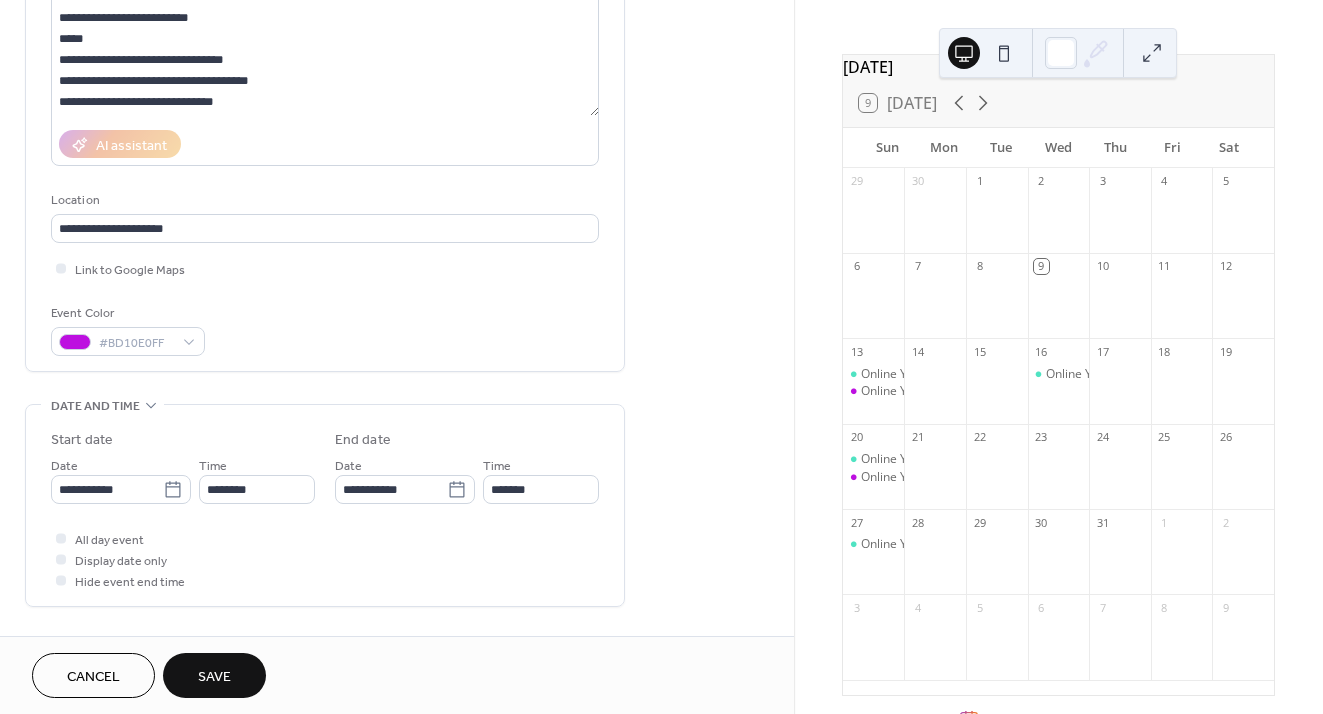 scroll, scrollTop: 313, scrollLeft: 0, axis: vertical 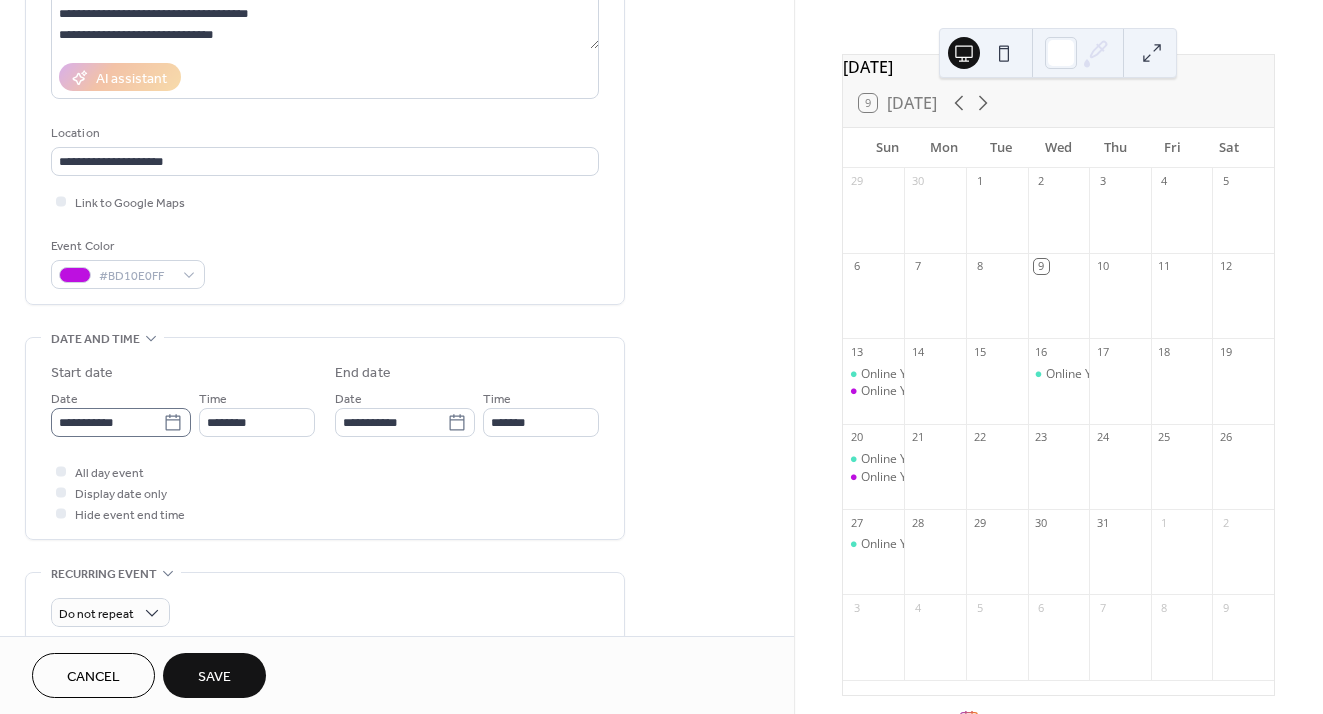 click 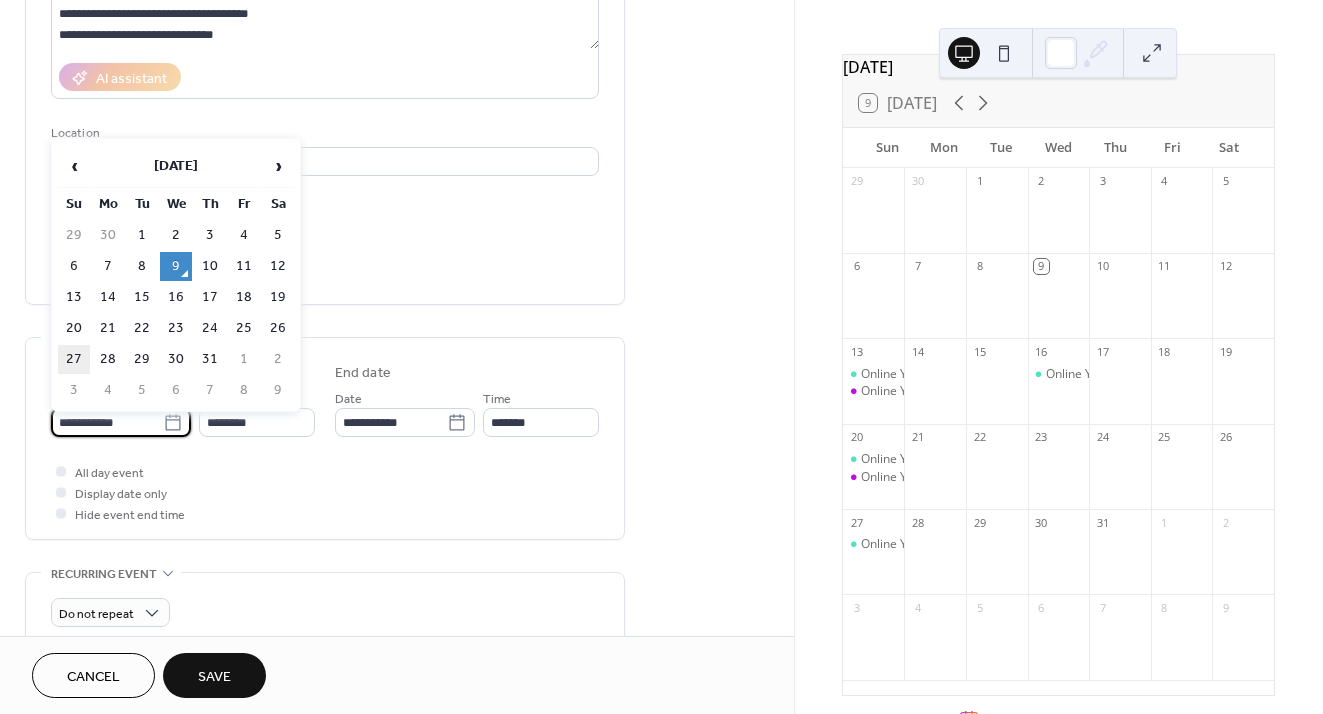 click on "27" at bounding box center [74, 359] 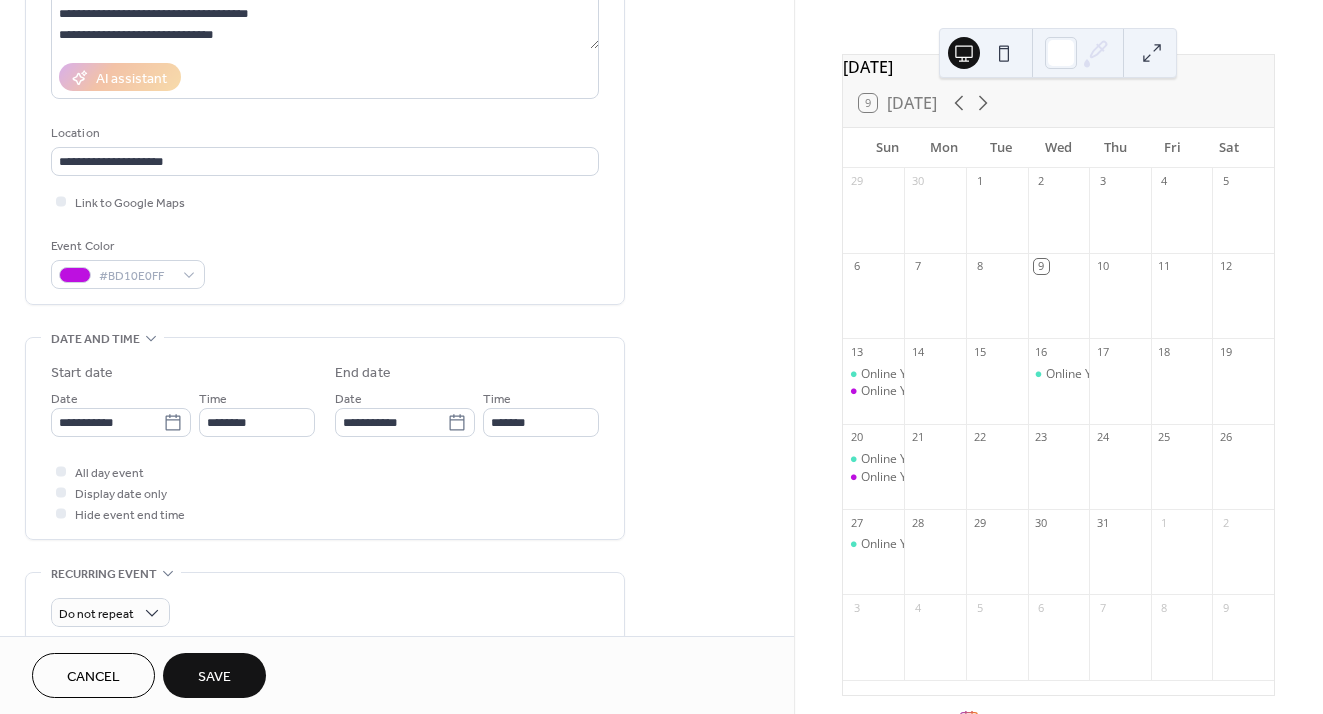 type on "**********" 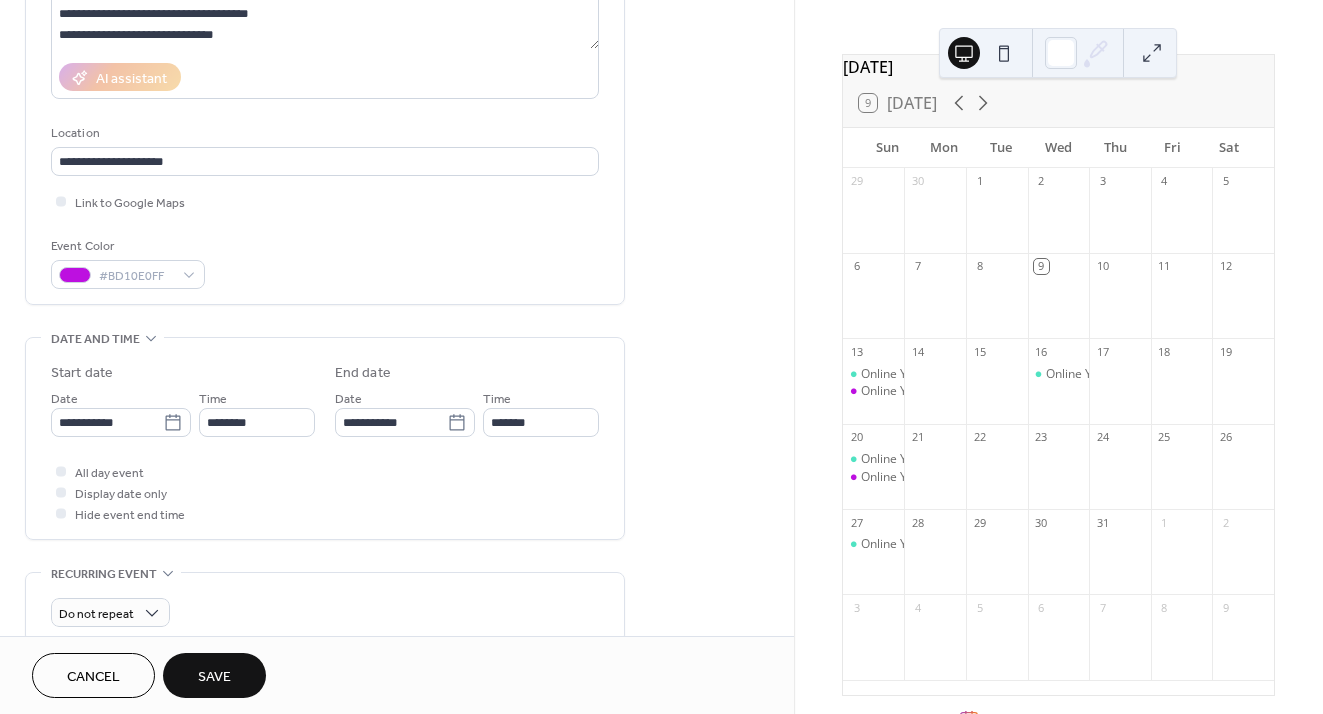 type on "**********" 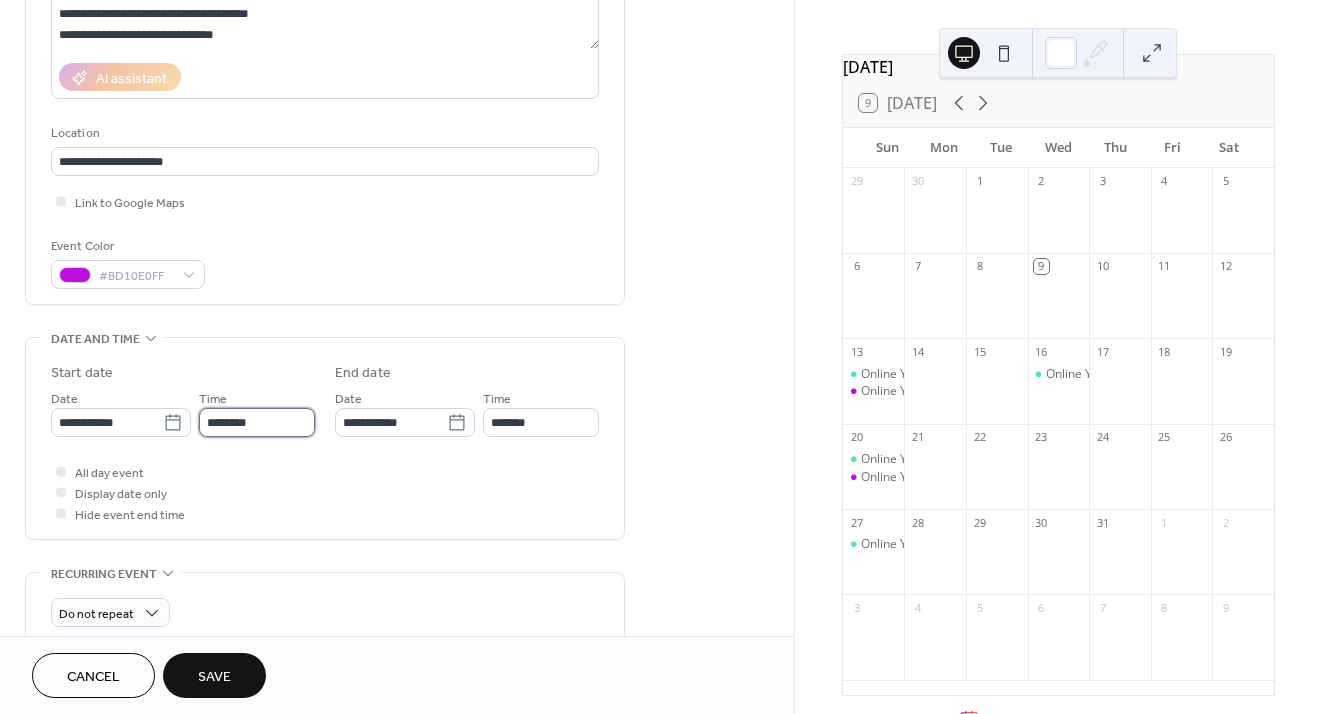 click on "********" at bounding box center (257, 422) 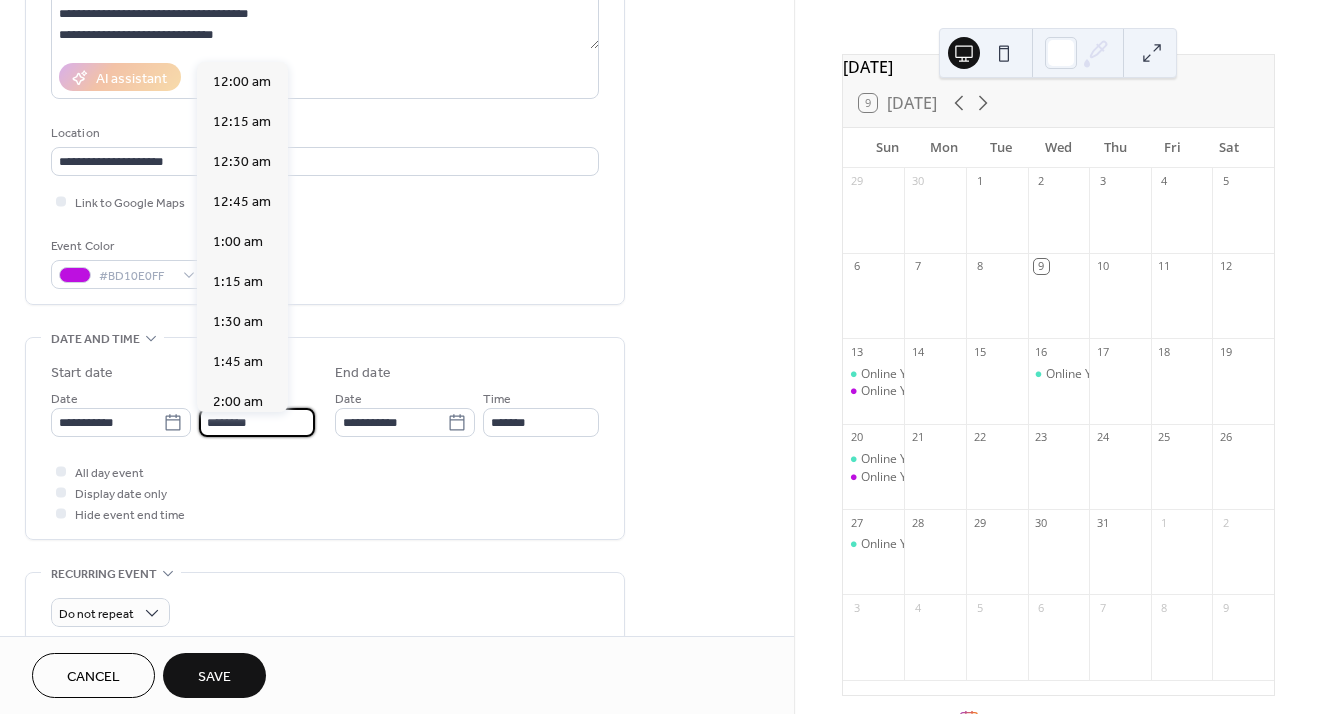 scroll, scrollTop: 1920, scrollLeft: 0, axis: vertical 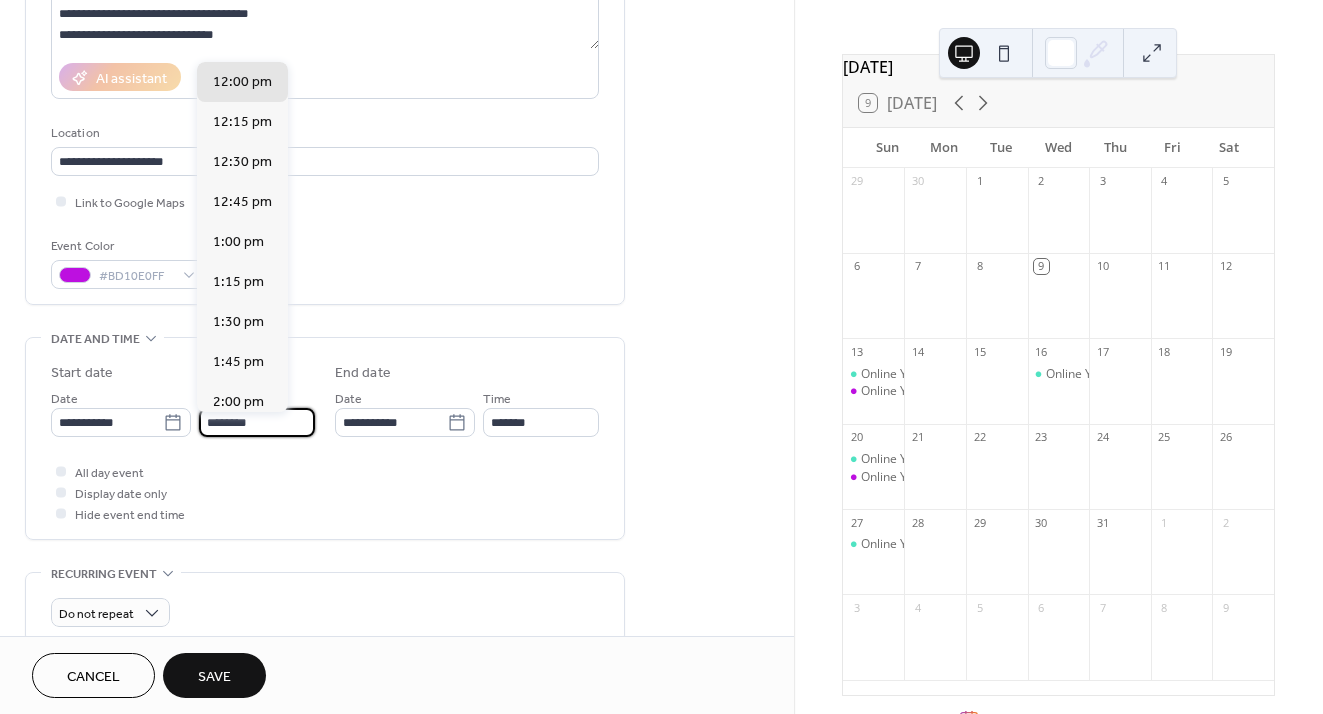 click on "********" at bounding box center (257, 422) 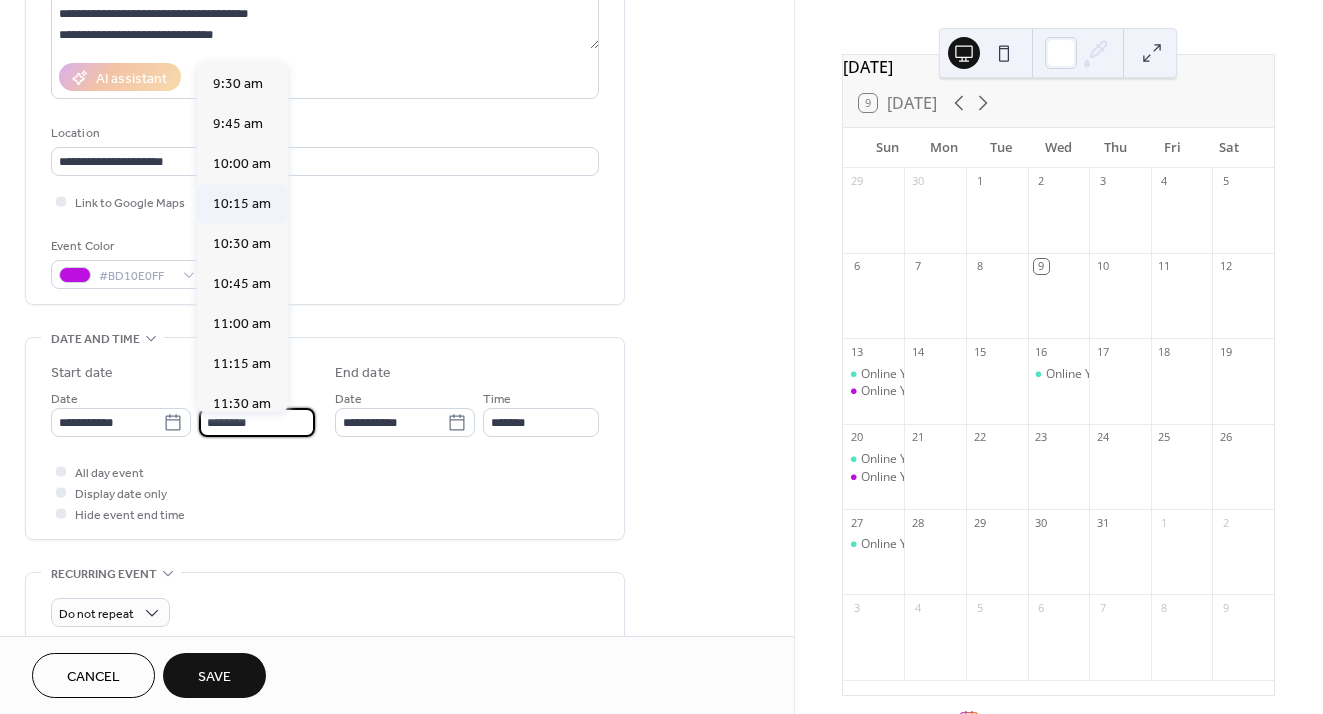 scroll, scrollTop: 1521, scrollLeft: 0, axis: vertical 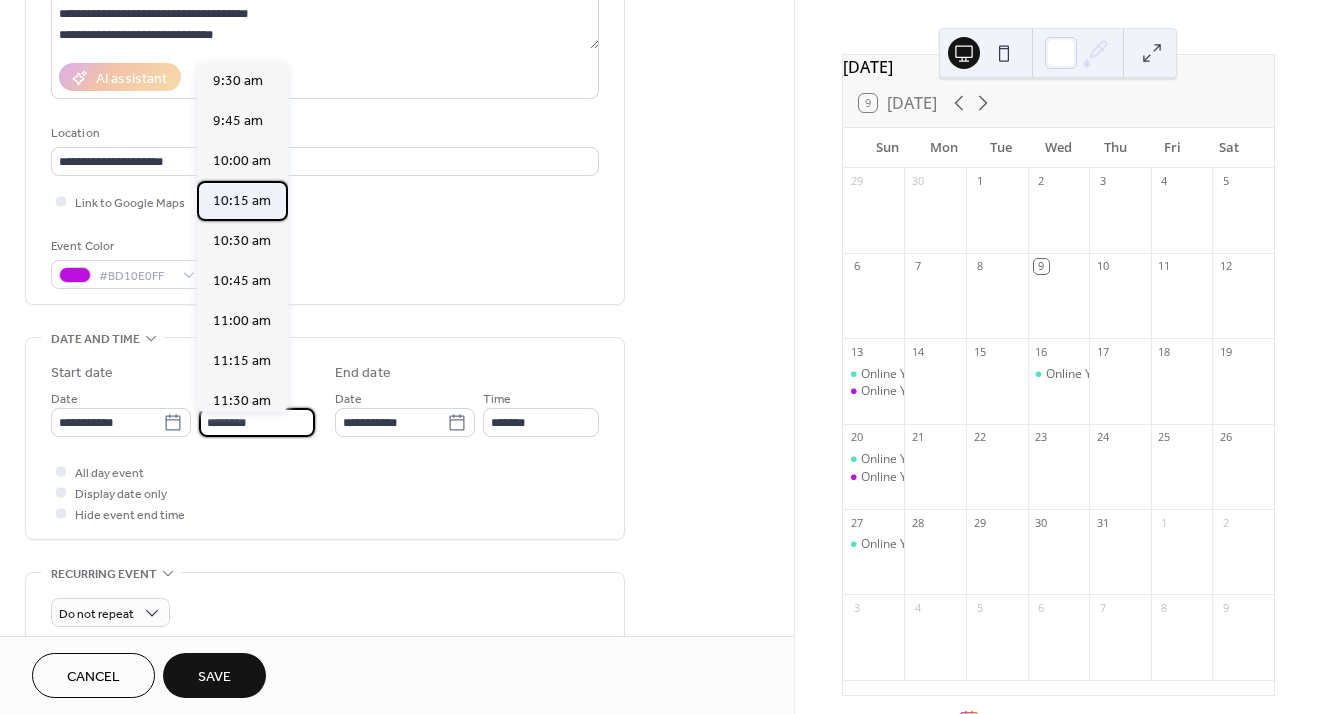 click on "10:15 am" at bounding box center (242, 201) 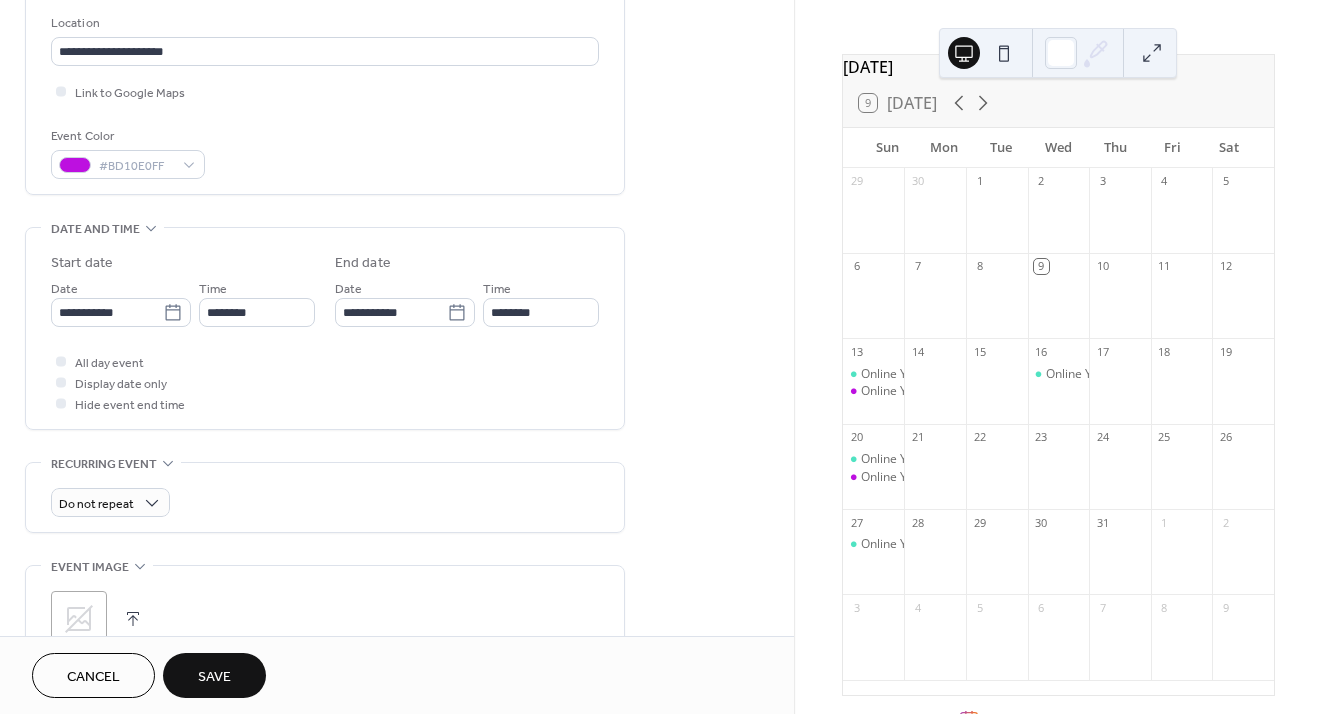 scroll, scrollTop: 460, scrollLeft: 0, axis: vertical 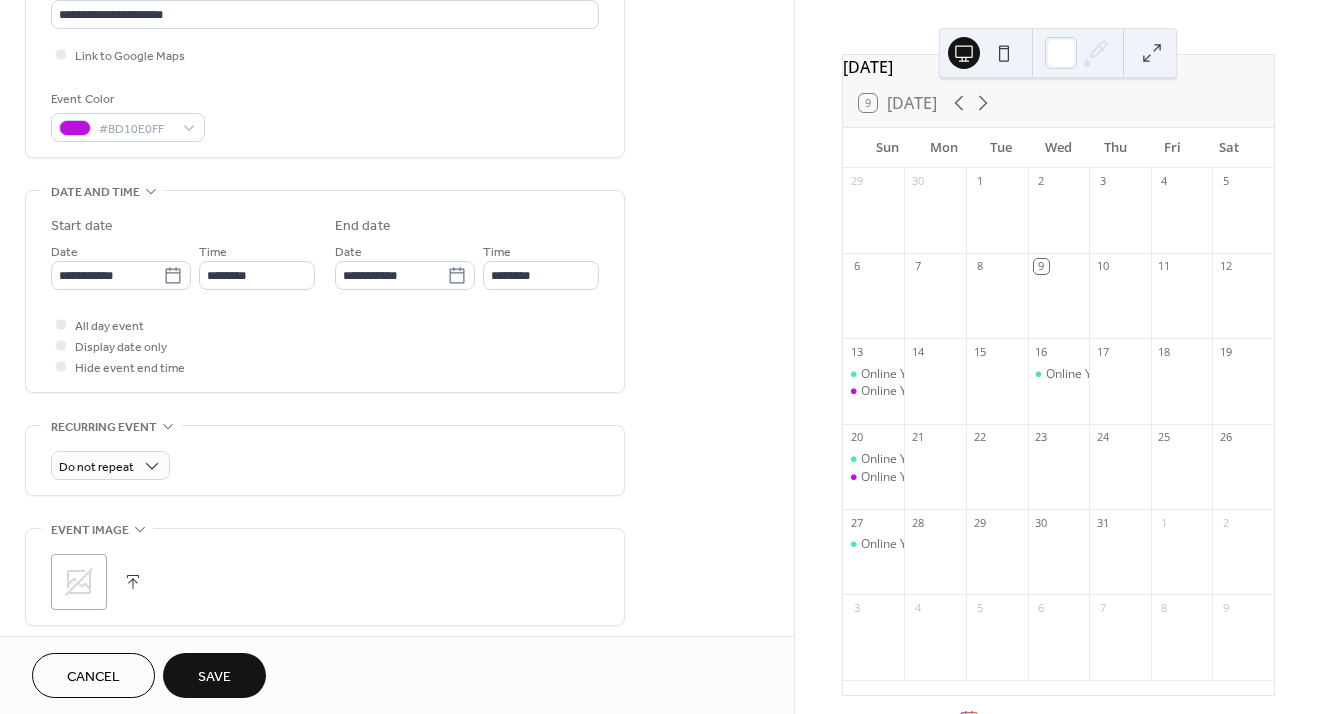 click on "Save" at bounding box center (214, 675) 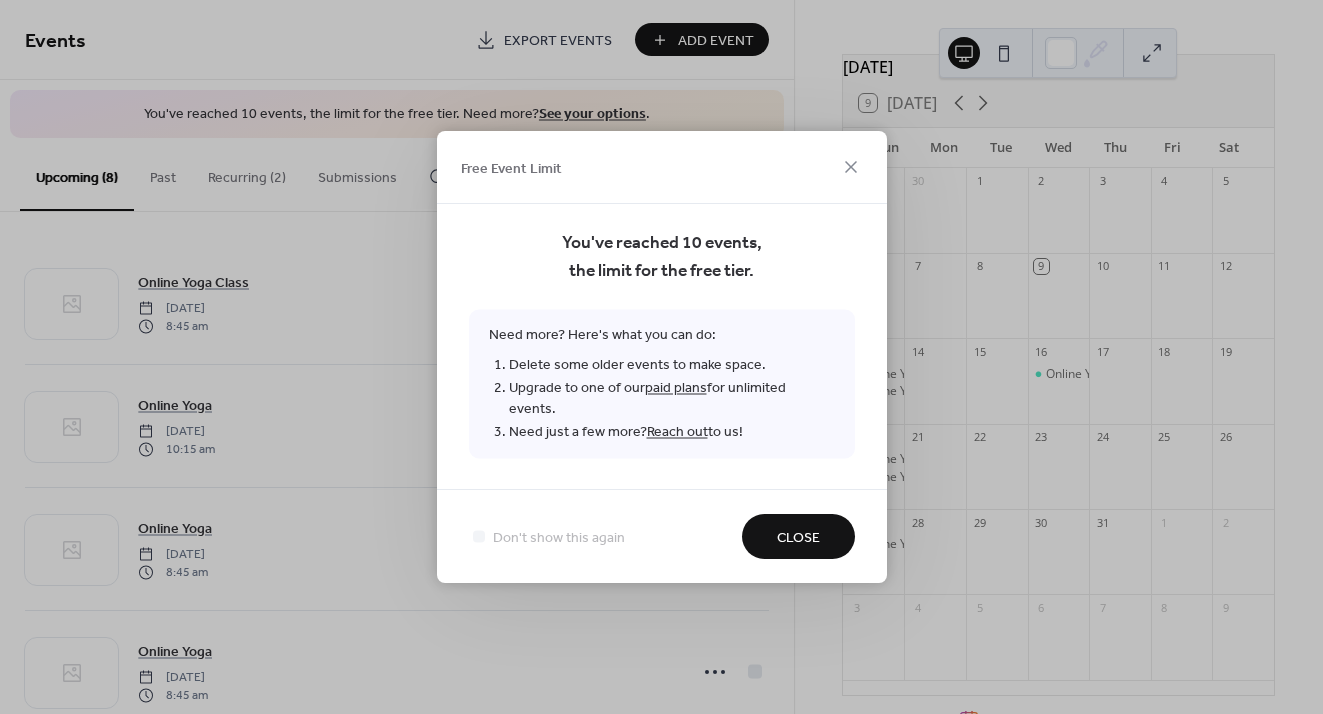 click on "Close" at bounding box center (798, 538) 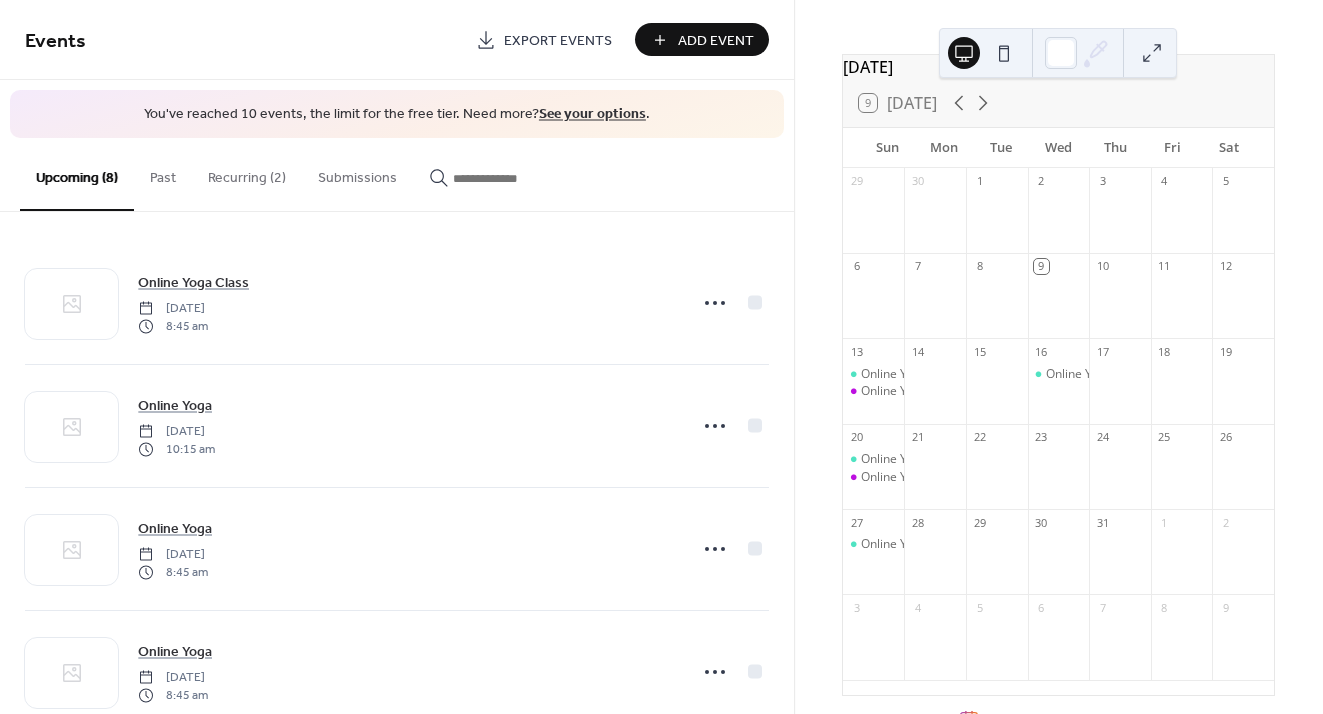 scroll, scrollTop: 0, scrollLeft: 0, axis: both 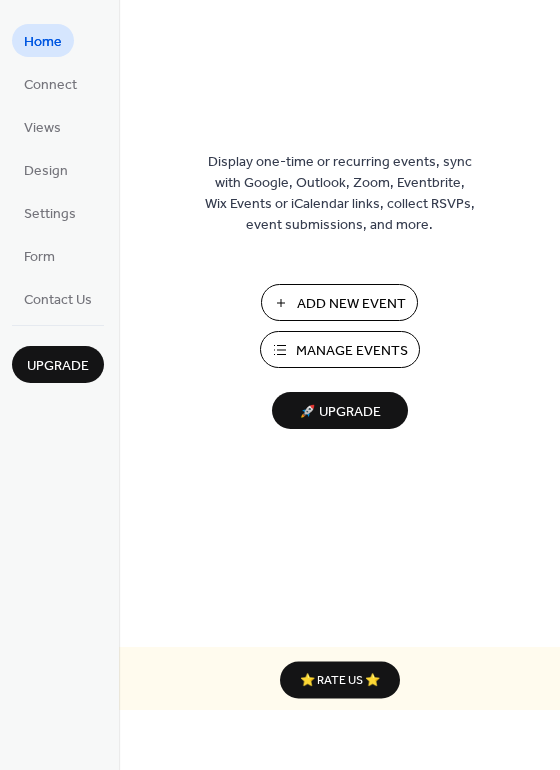 click on "Add New Event" at bounding box center [351, 304] 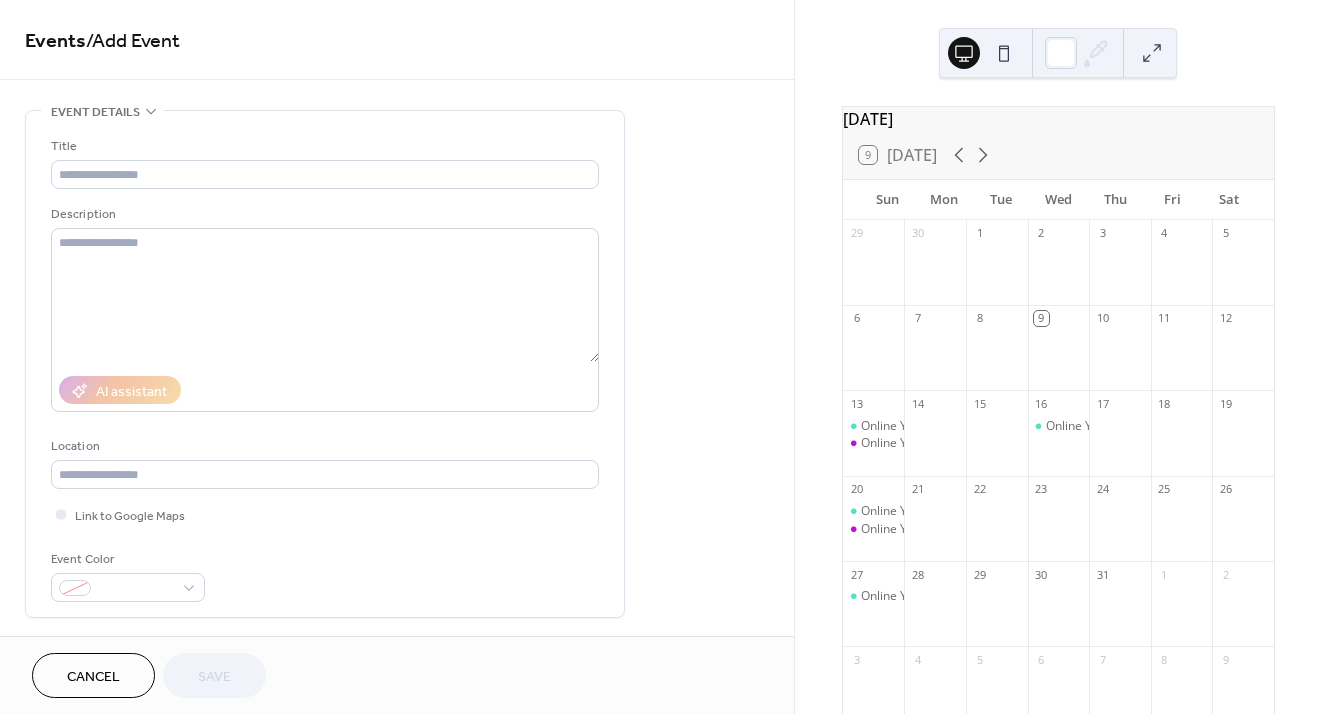 scroll, scrollTop: 0, scrollLeft: 0, axis: both 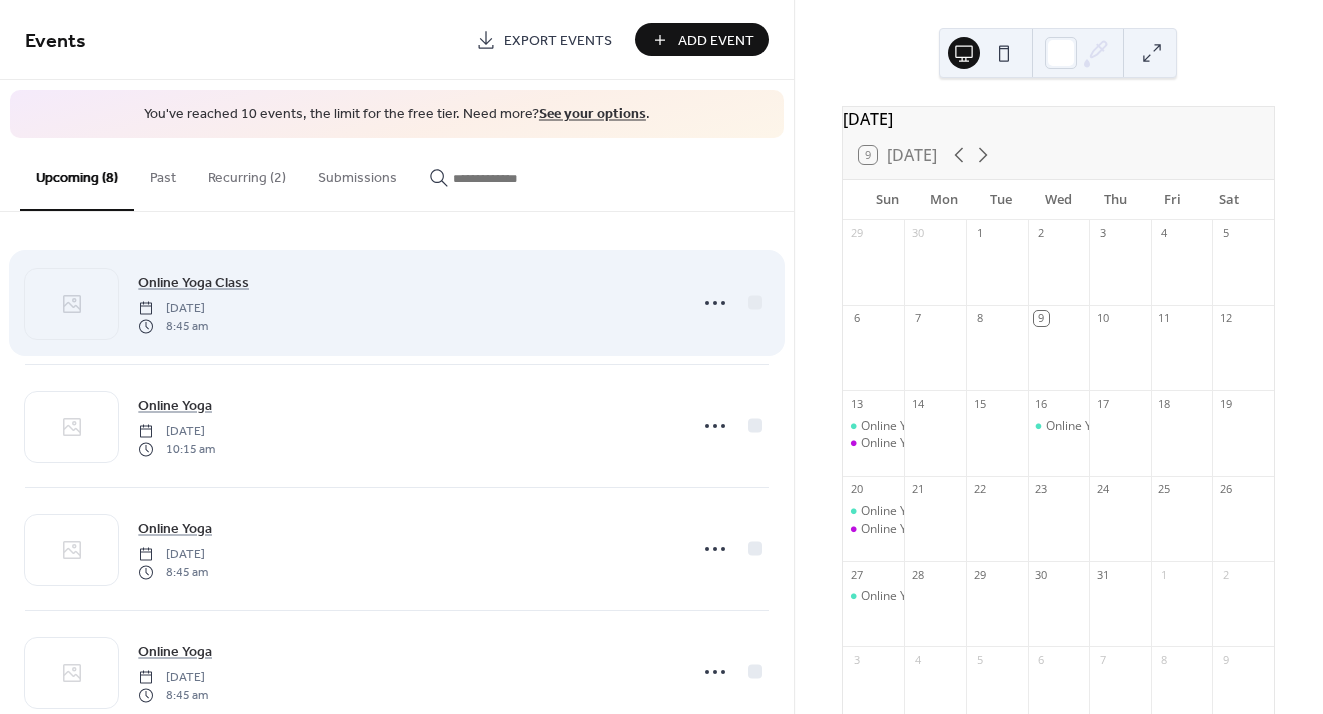 click at bounding box center (71, 304) 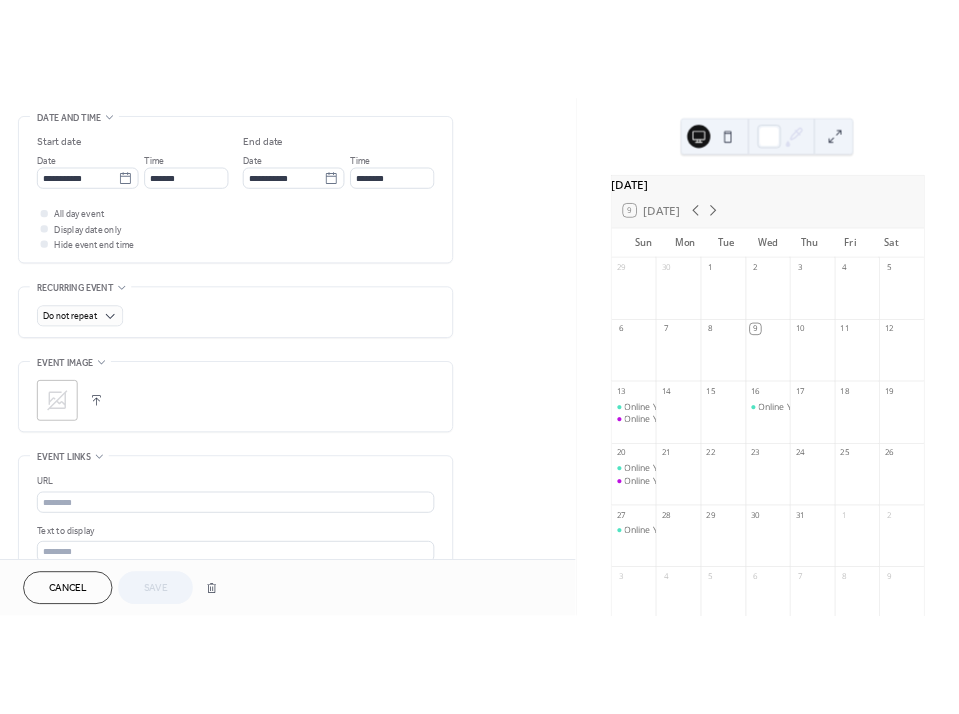 scroll, scrollTop: 686, scrollLeft: 0, axis: vertical 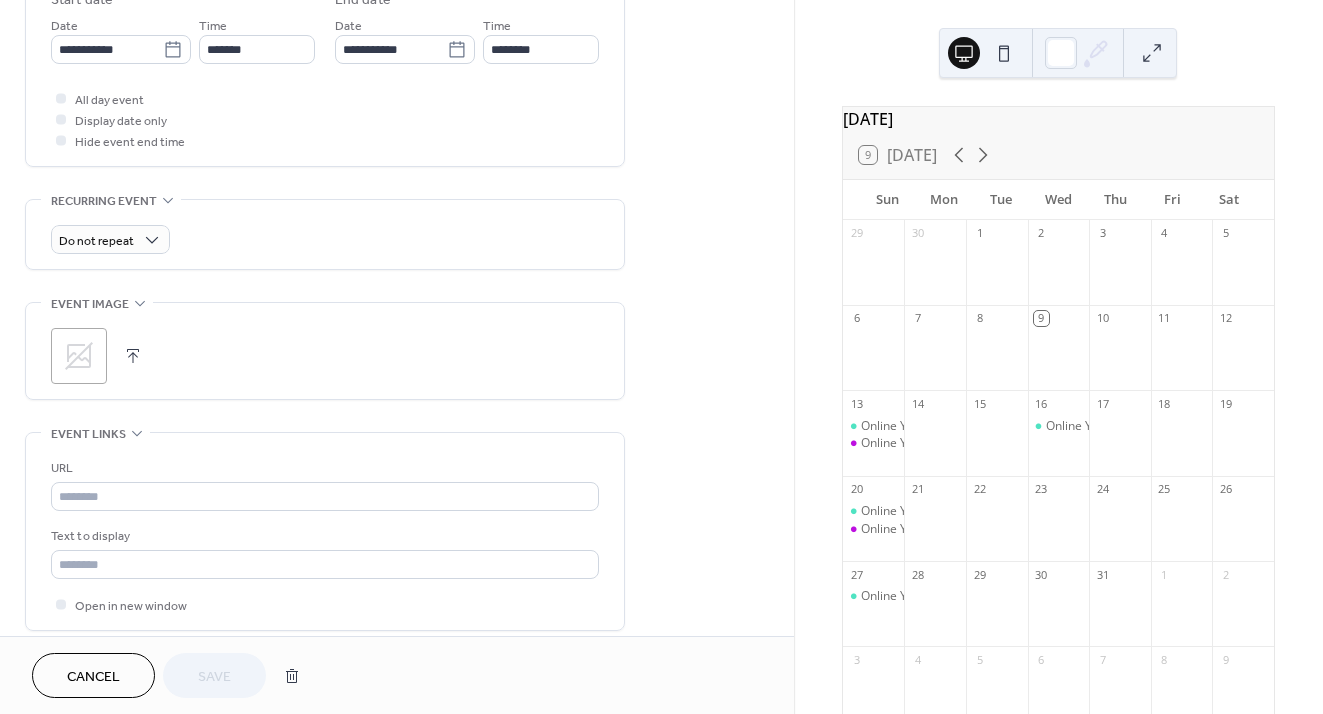 click 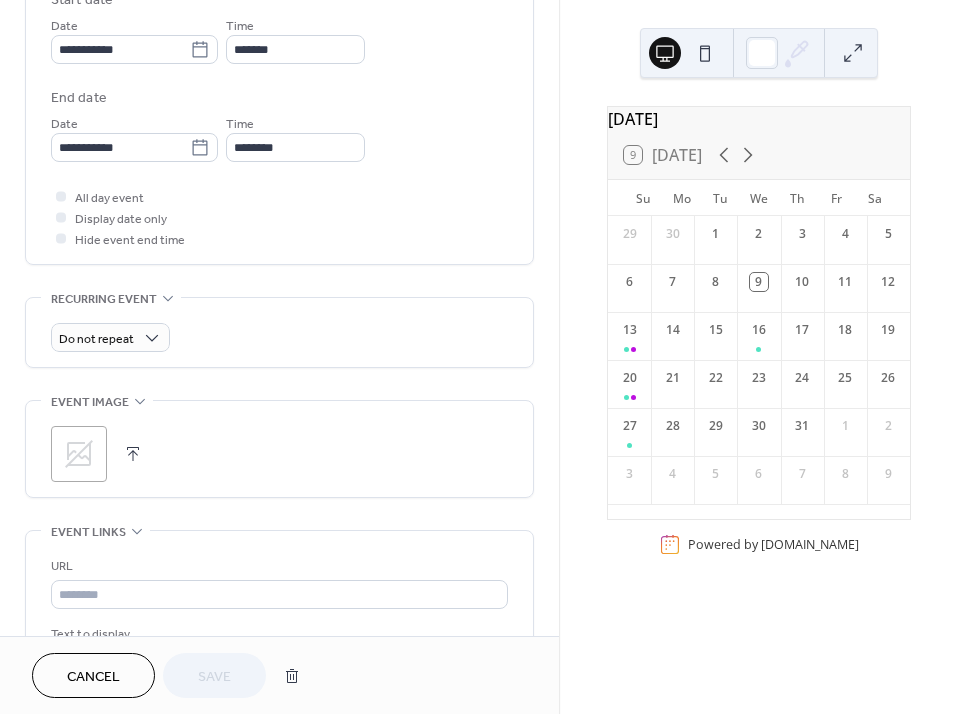 click at bounding box center (133, 454) 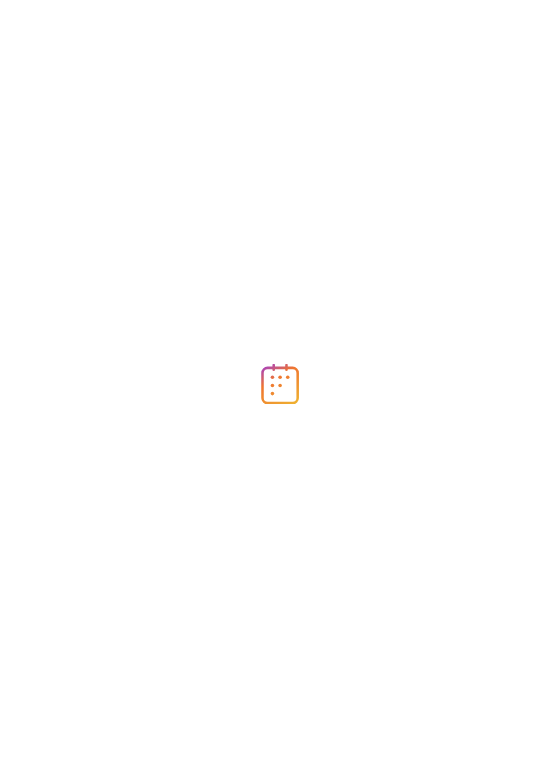 scroll, scrollTop: 0, scrollLeft: 0, axis: both 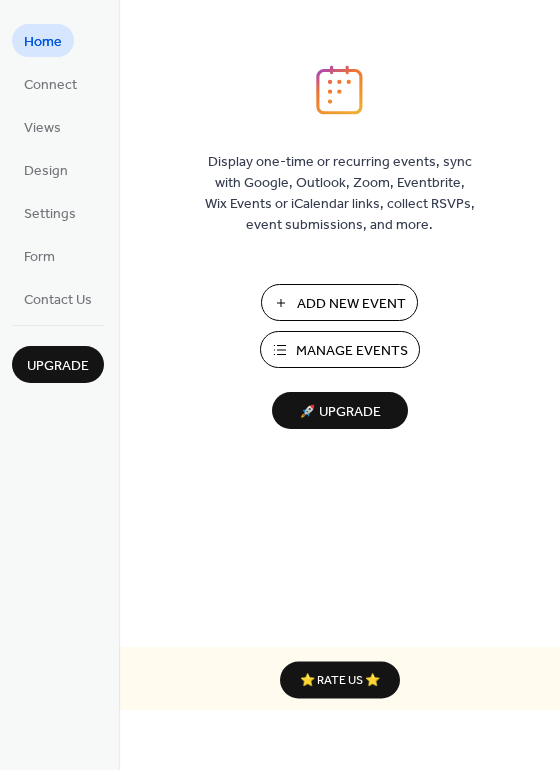 click on "Manage Events" at bounding box center (352, 351) 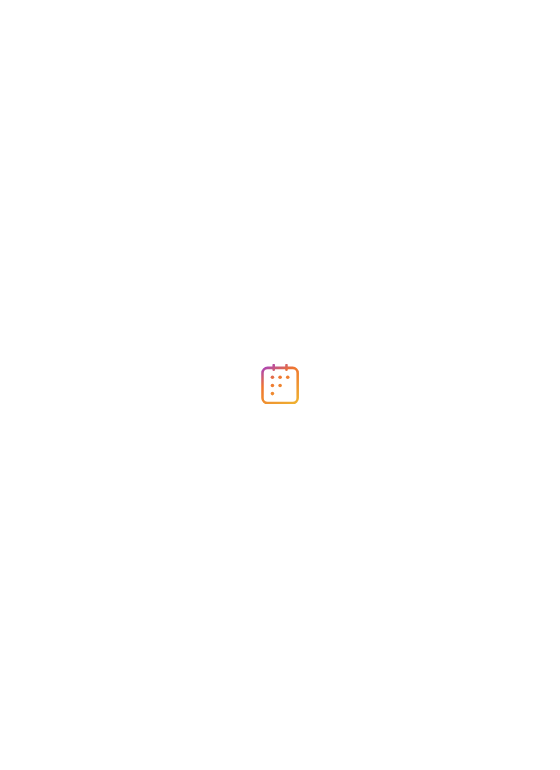 scroll, scrollTop: 0, scrollLeft: 0, axis: both 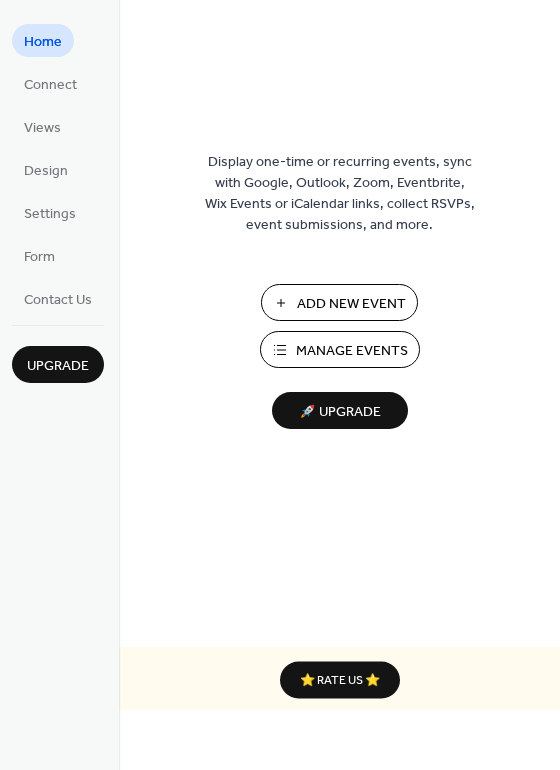 click on "Manage Events" at bounding box center (352, 351) 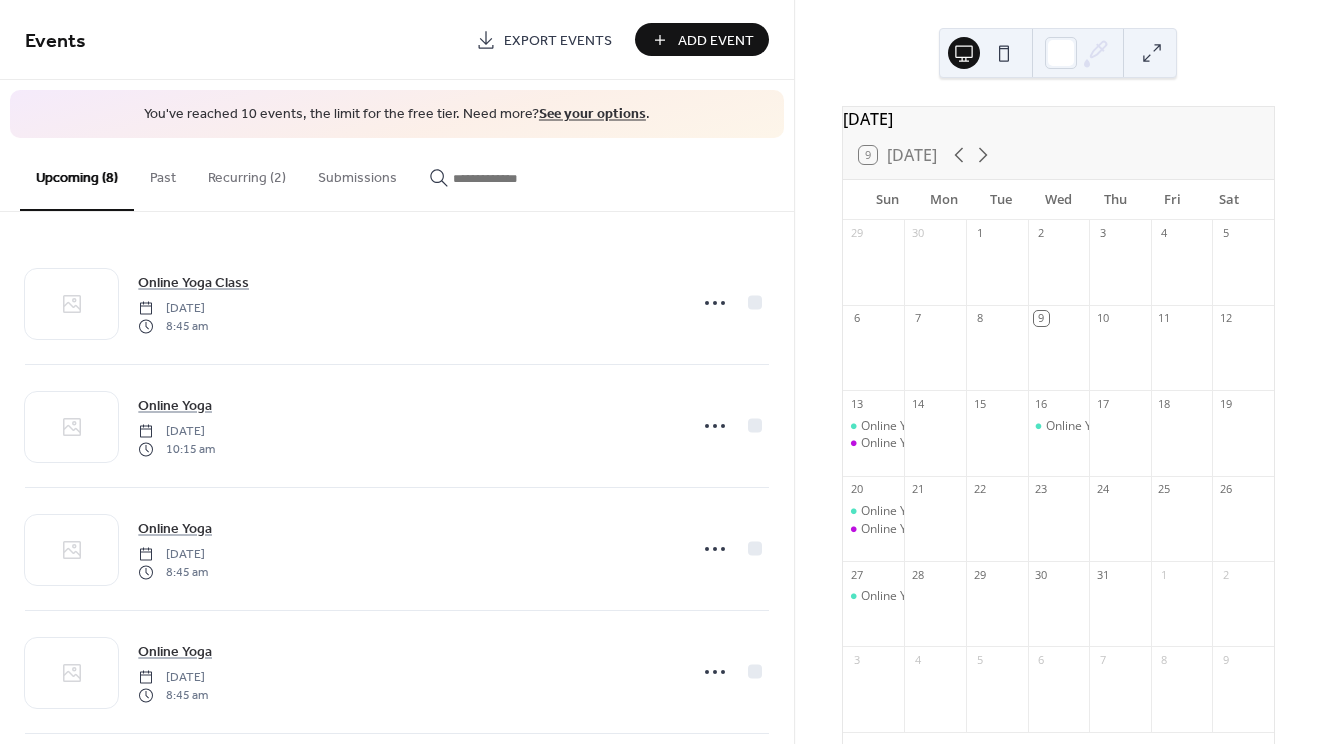 scroll, scrollTop: 0, scrollLeft: 0, axis: both 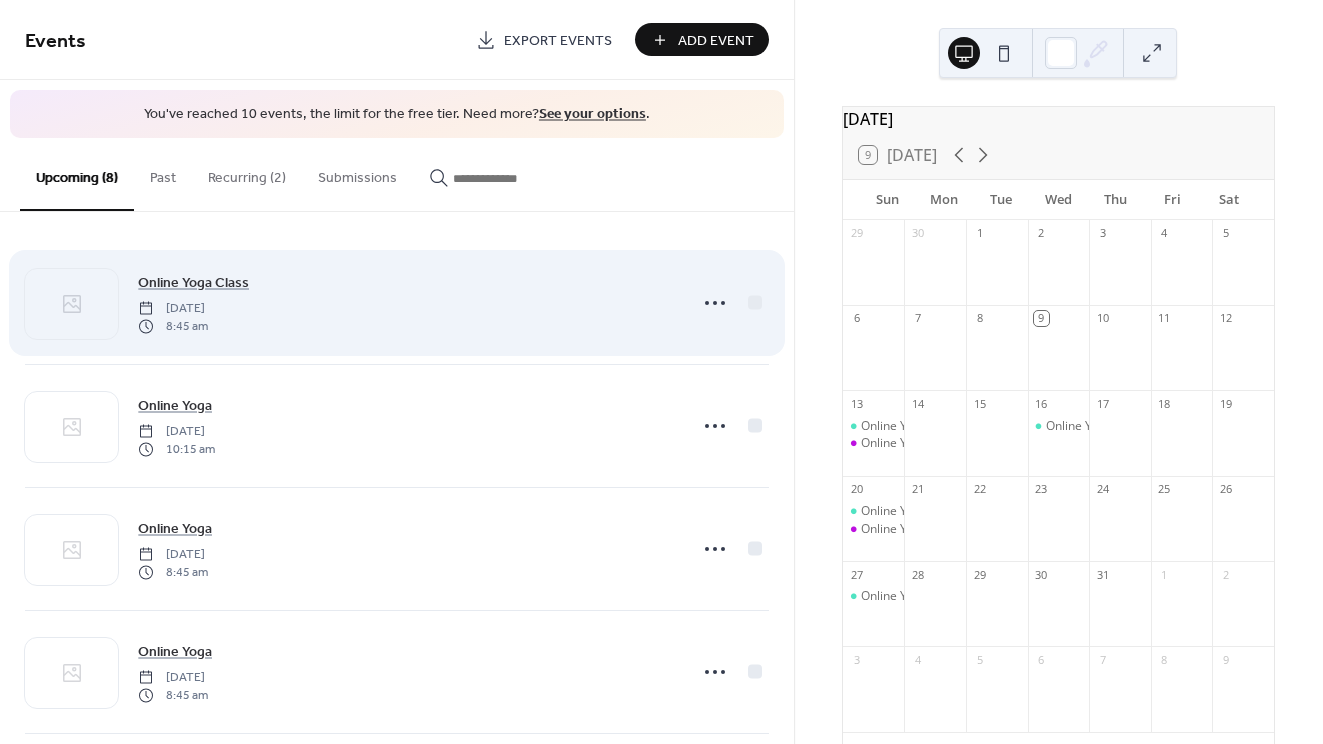 click 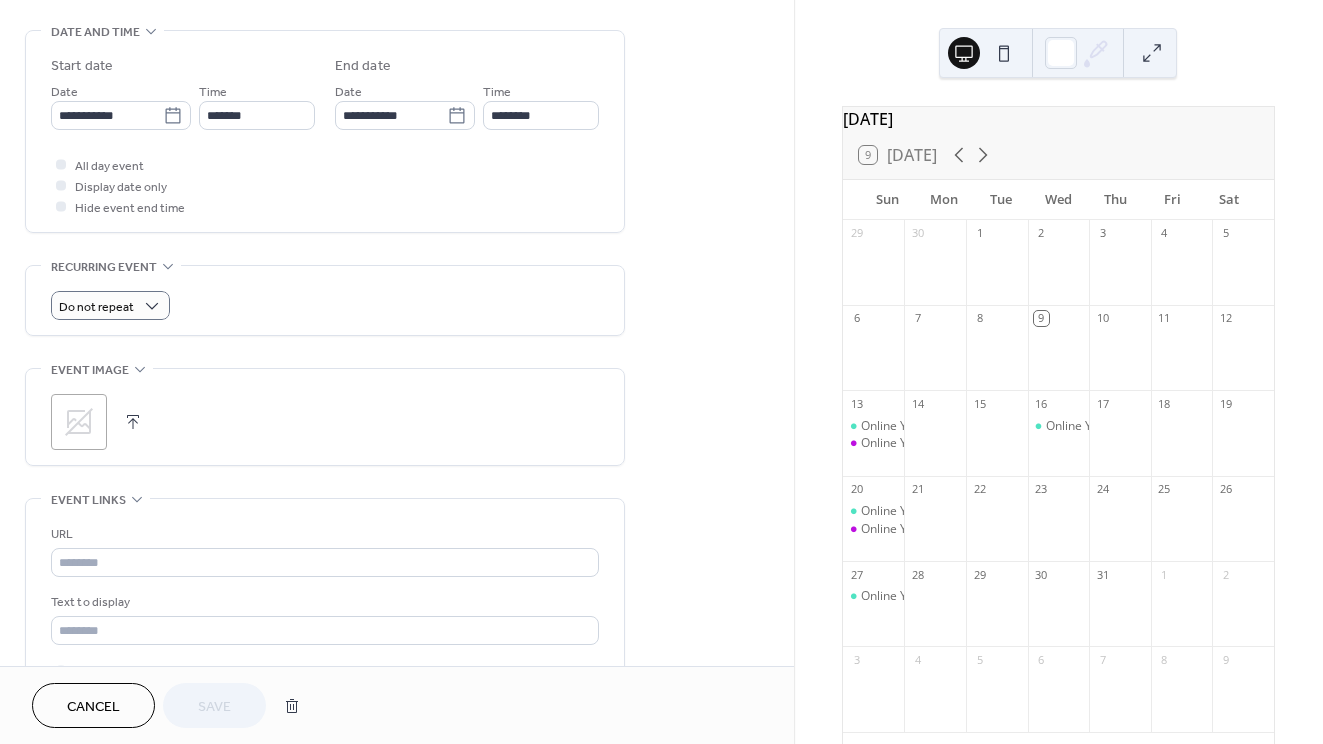 scroll, scrollTop: 679, scrollLeft: 0, axis: vertical 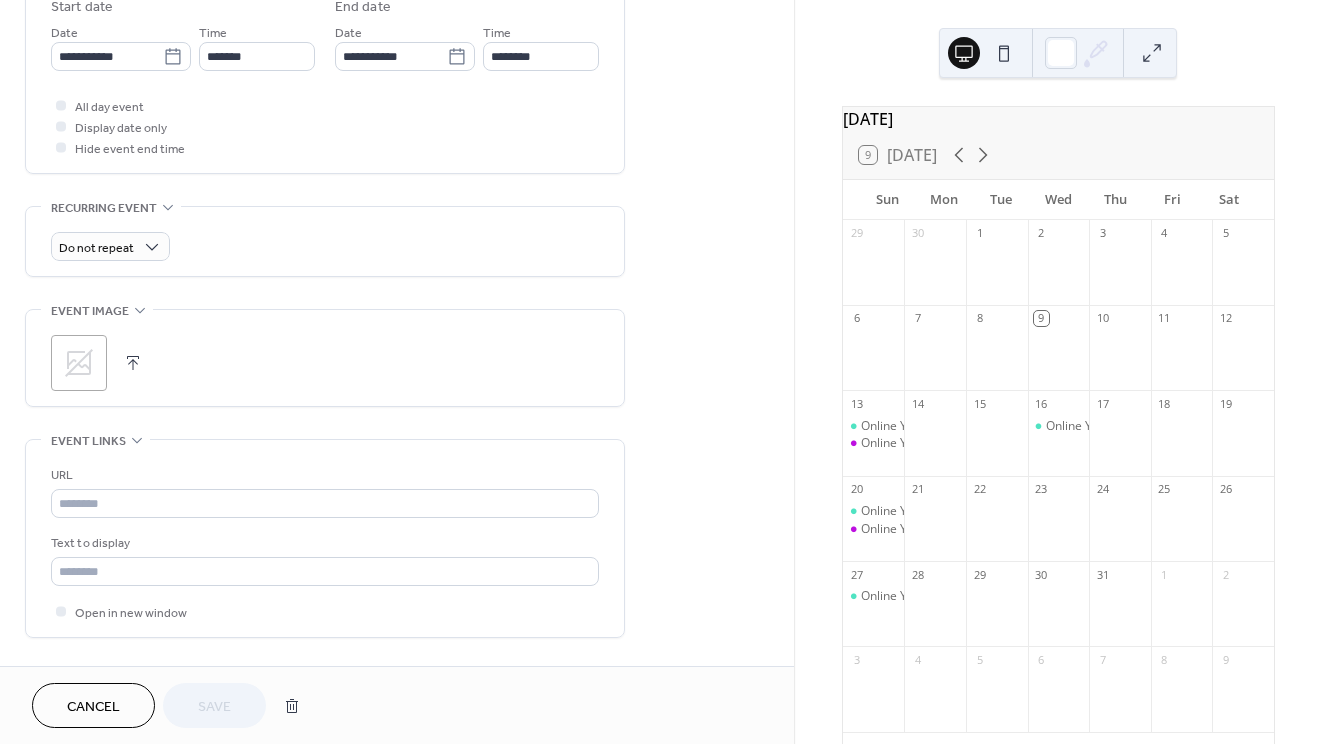 click 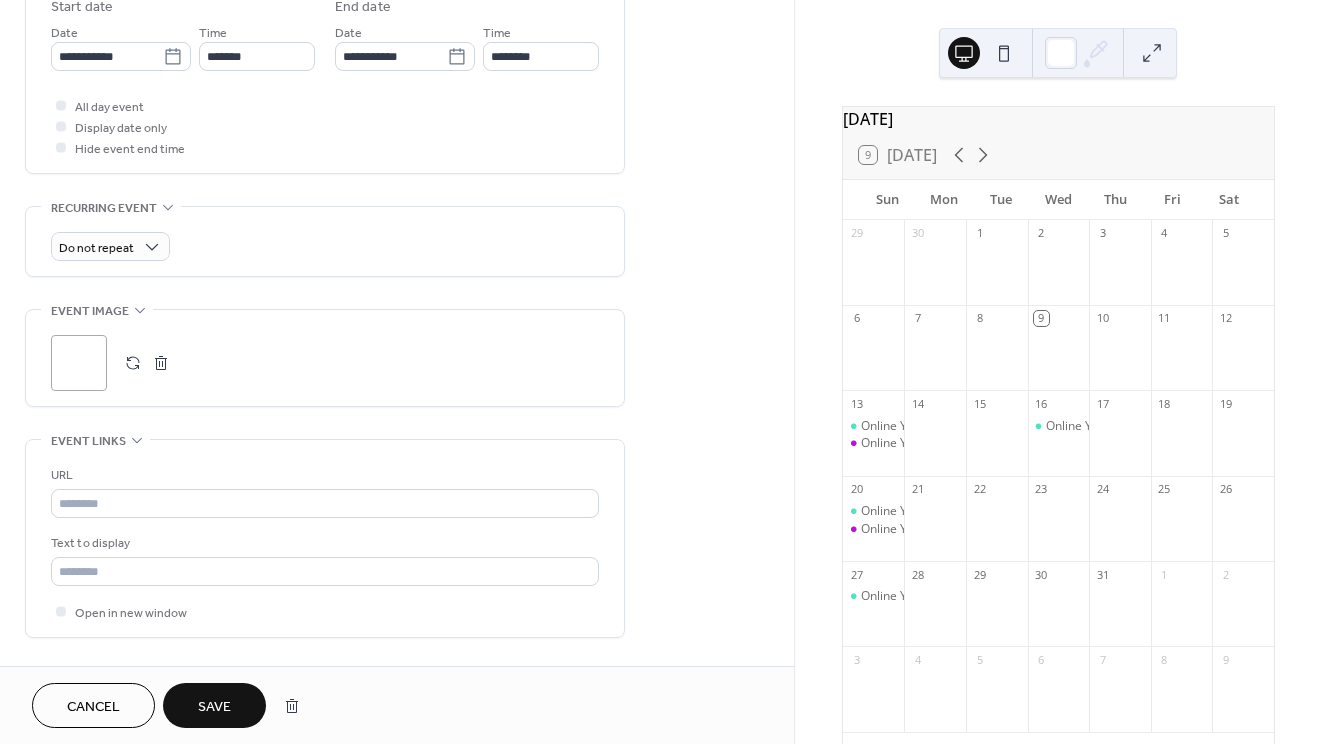 click on "Save" at bounding box center [214, 707] 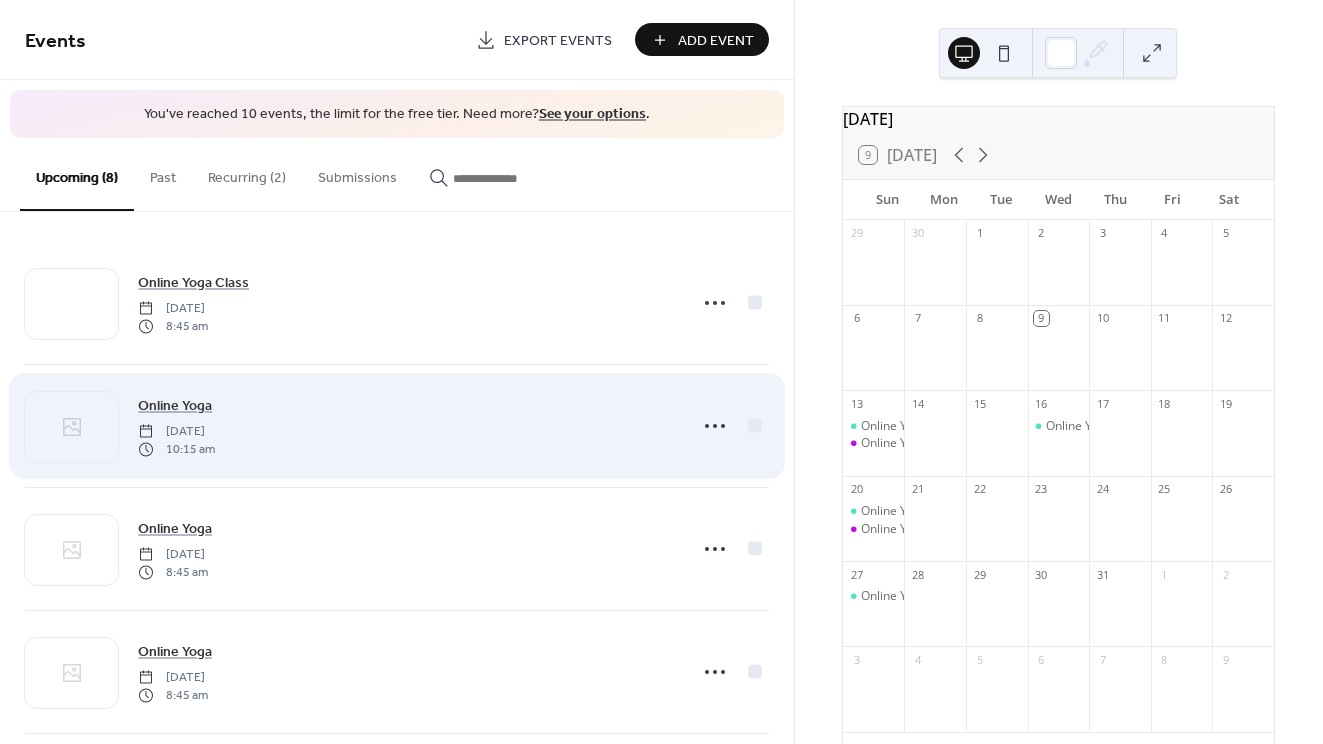 click at bounding box center (71, 427) 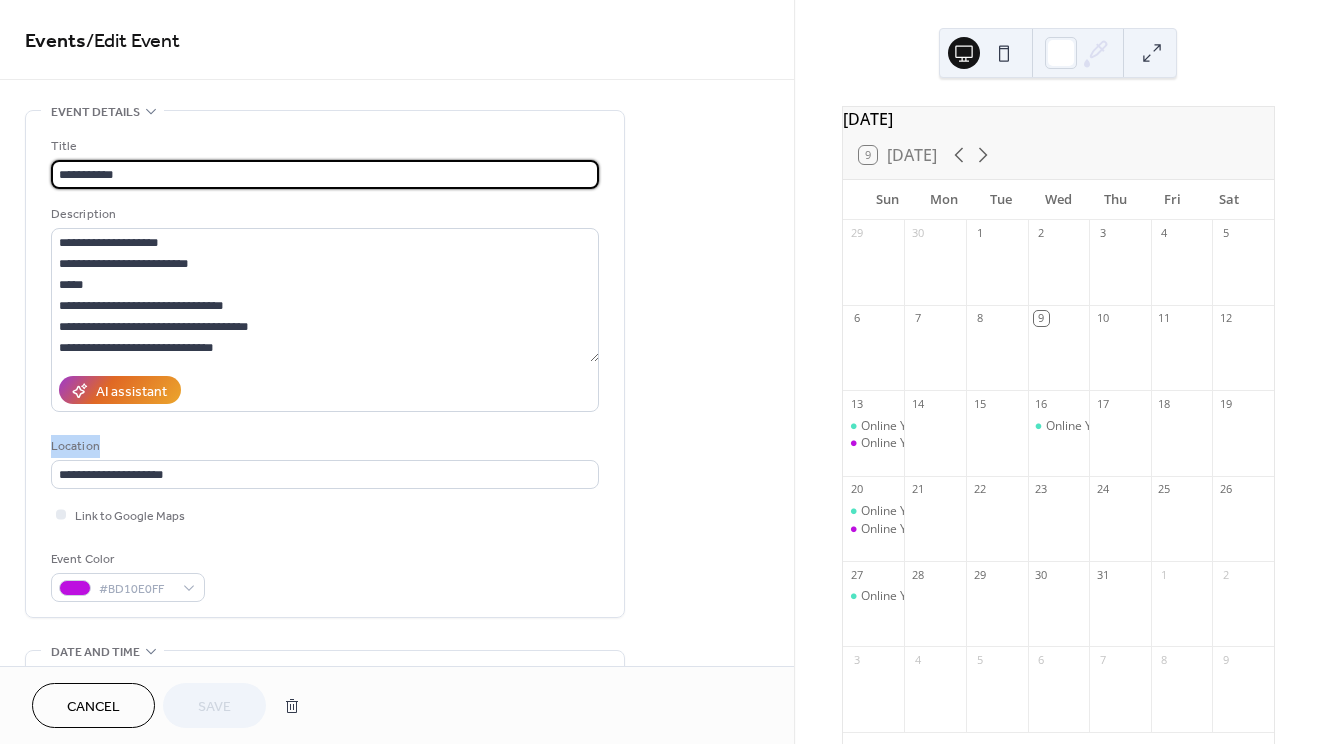 click on "Location" at bounding box center (323, 446) 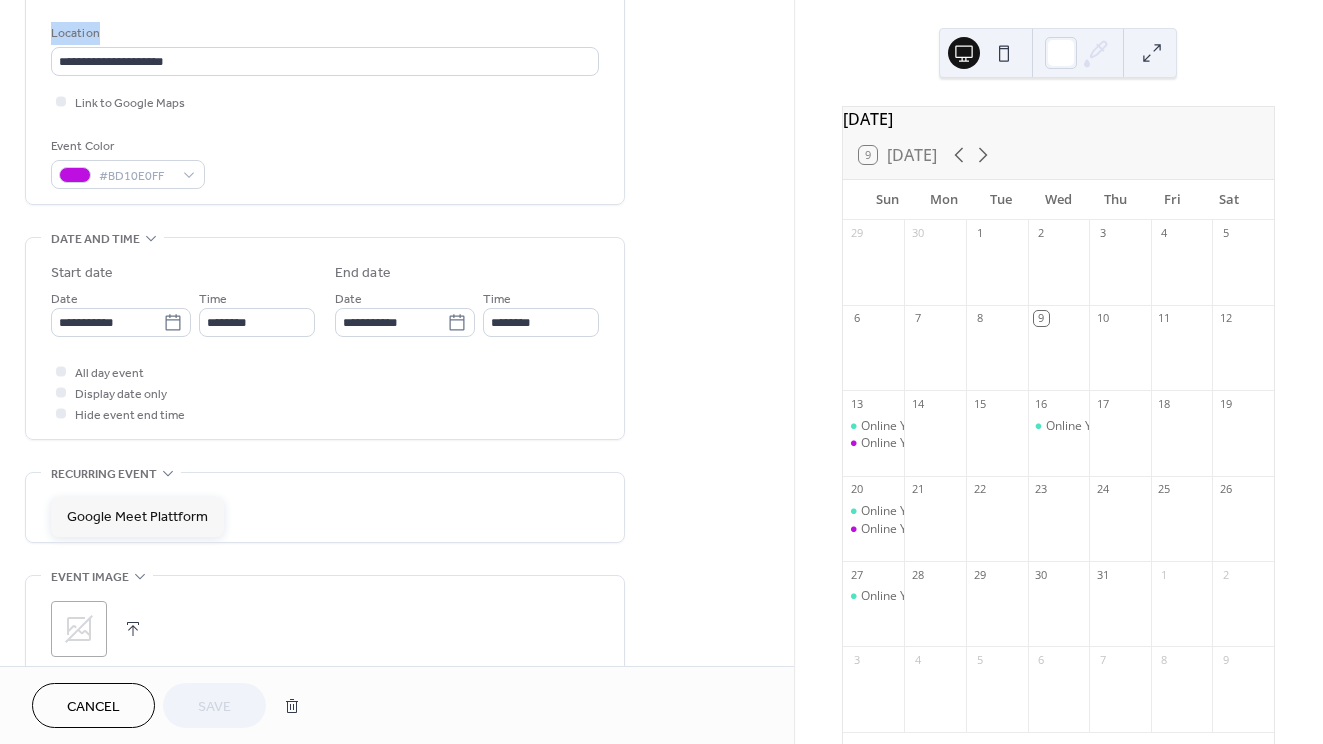 scroll, scrollTop: 463, scrollLeft: 0, axis: vertical 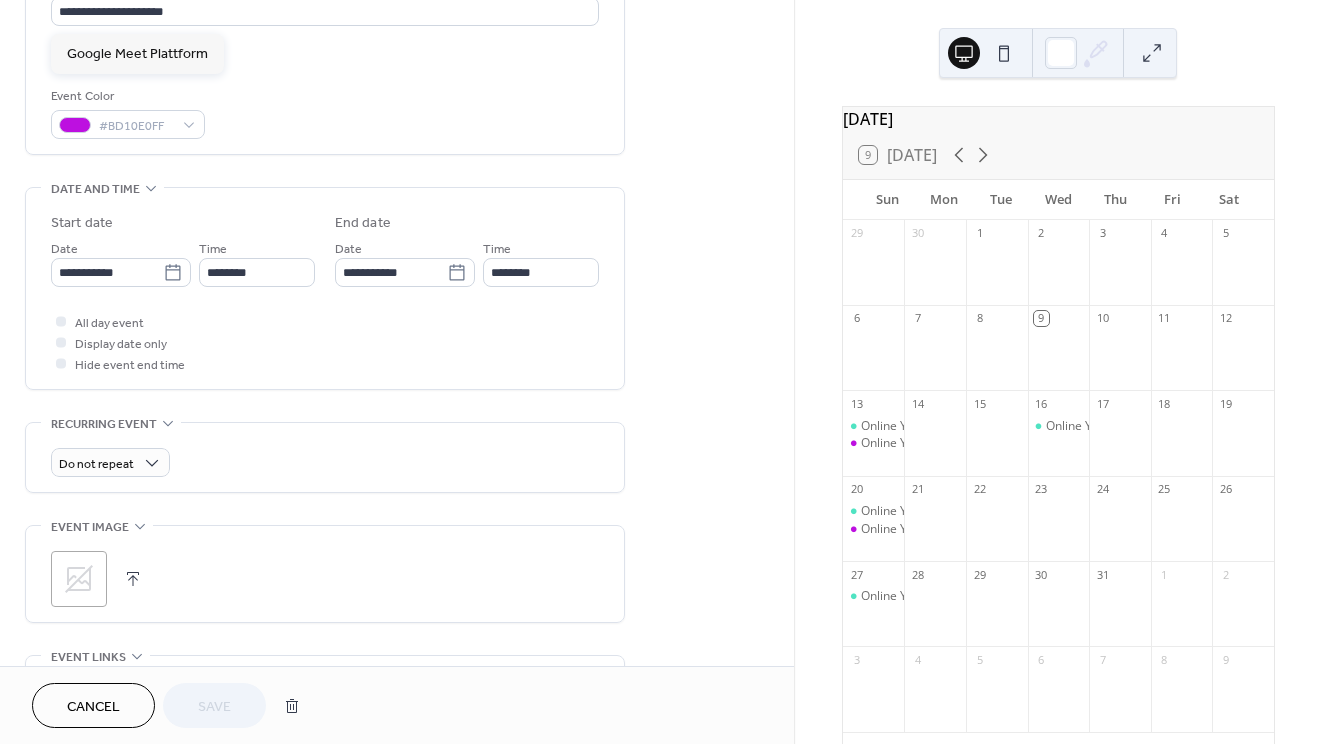 click on ";" at bounding box center [79, 579] 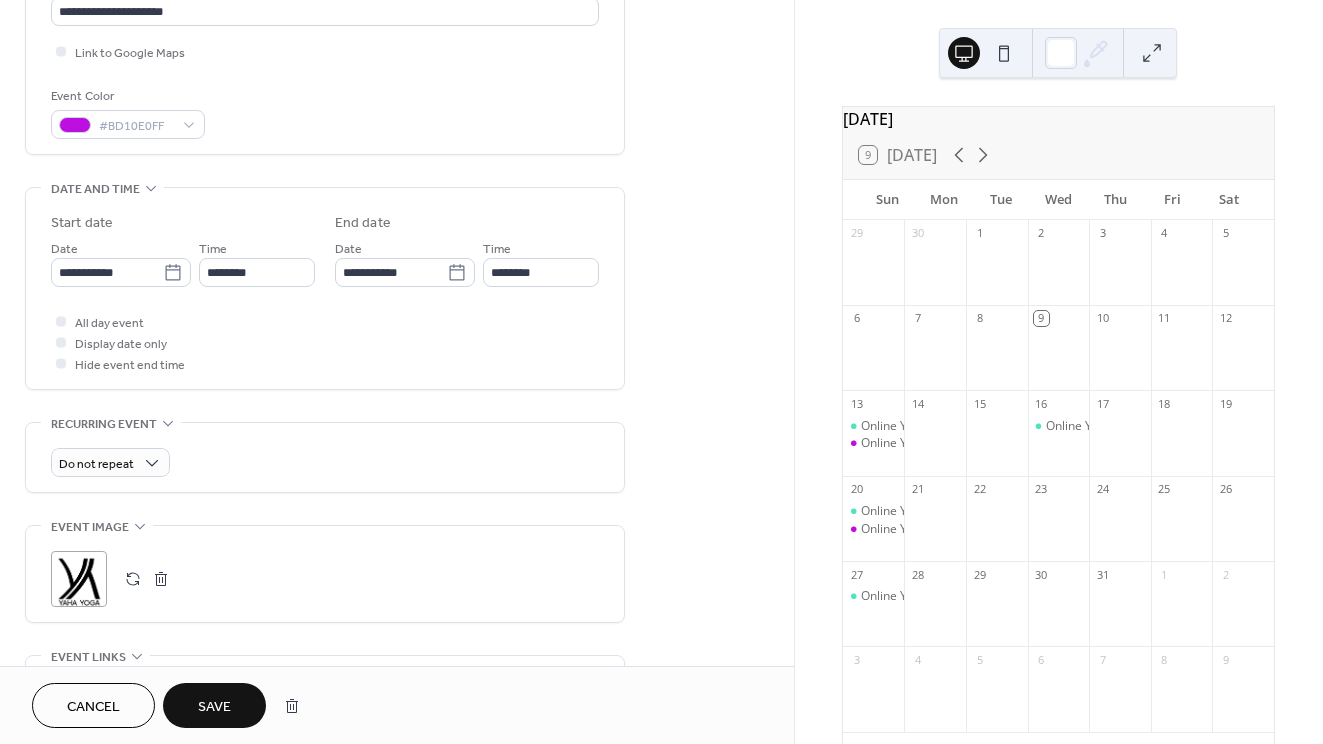 click on "Save" at bounding box center (214, 707) 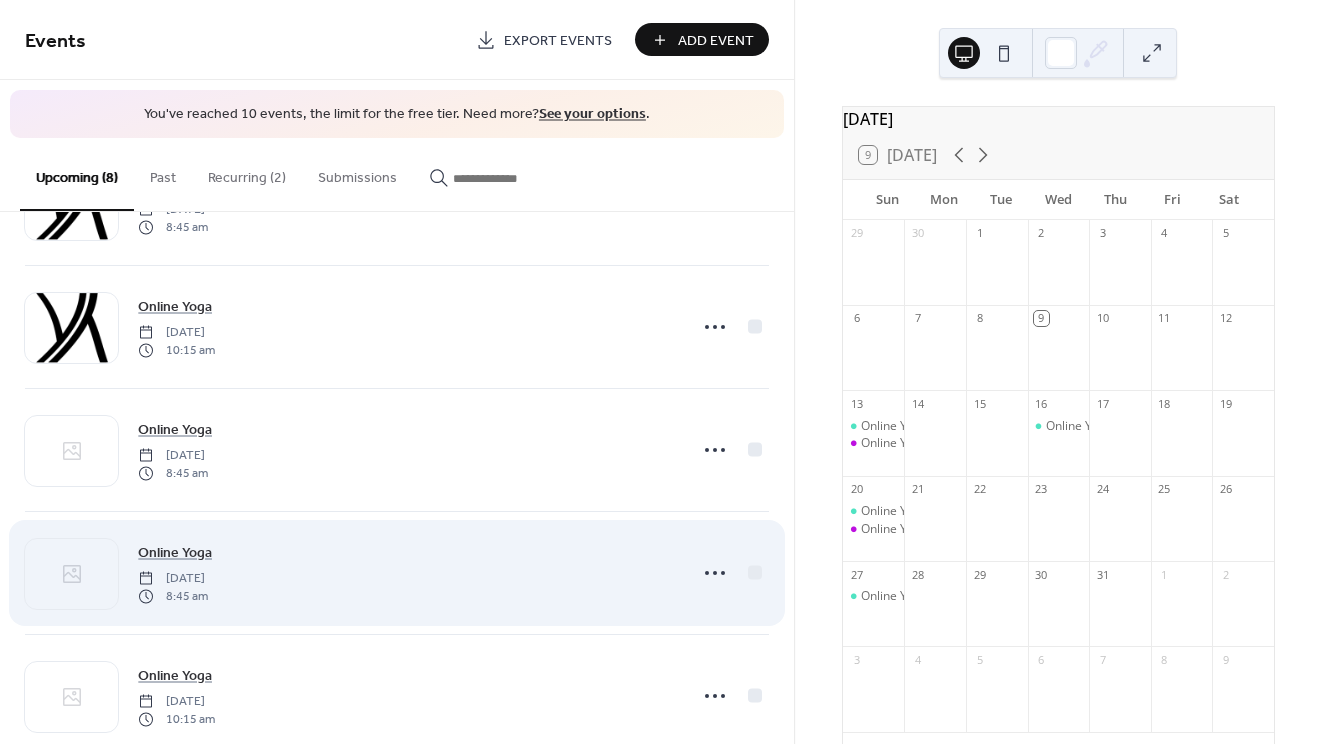 scroll, scrollTop: 105, scrollLeft: 0, axis: vertical 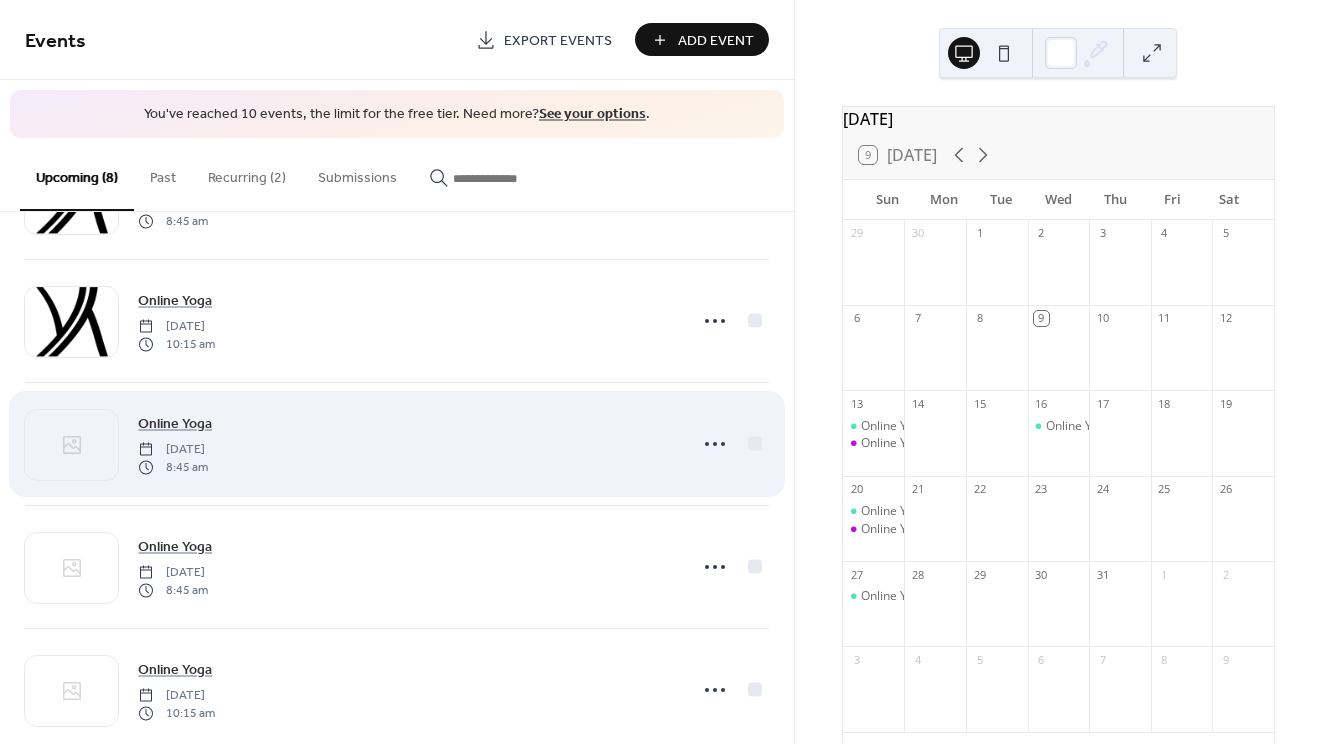 click at bounding box center (71, 445) 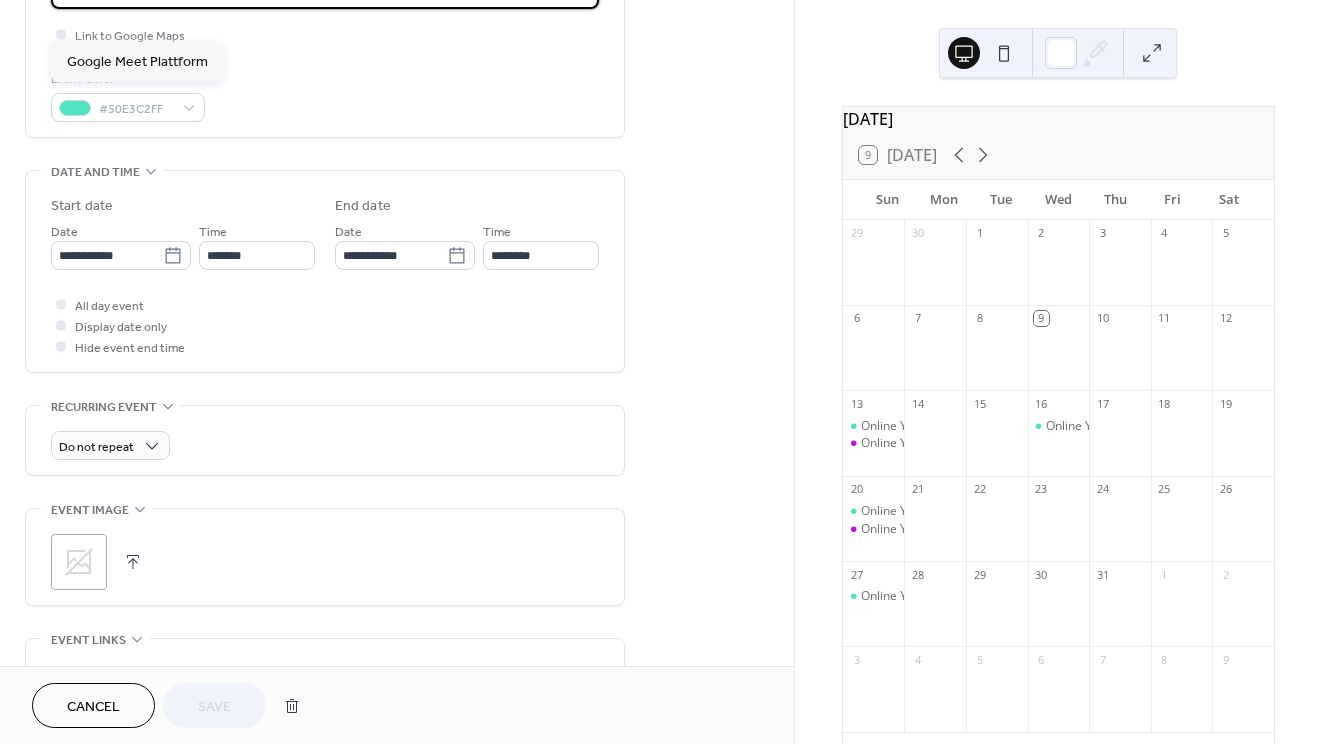 scroll, scrollTop: 490, scrollLeft: 0, axis: vertical 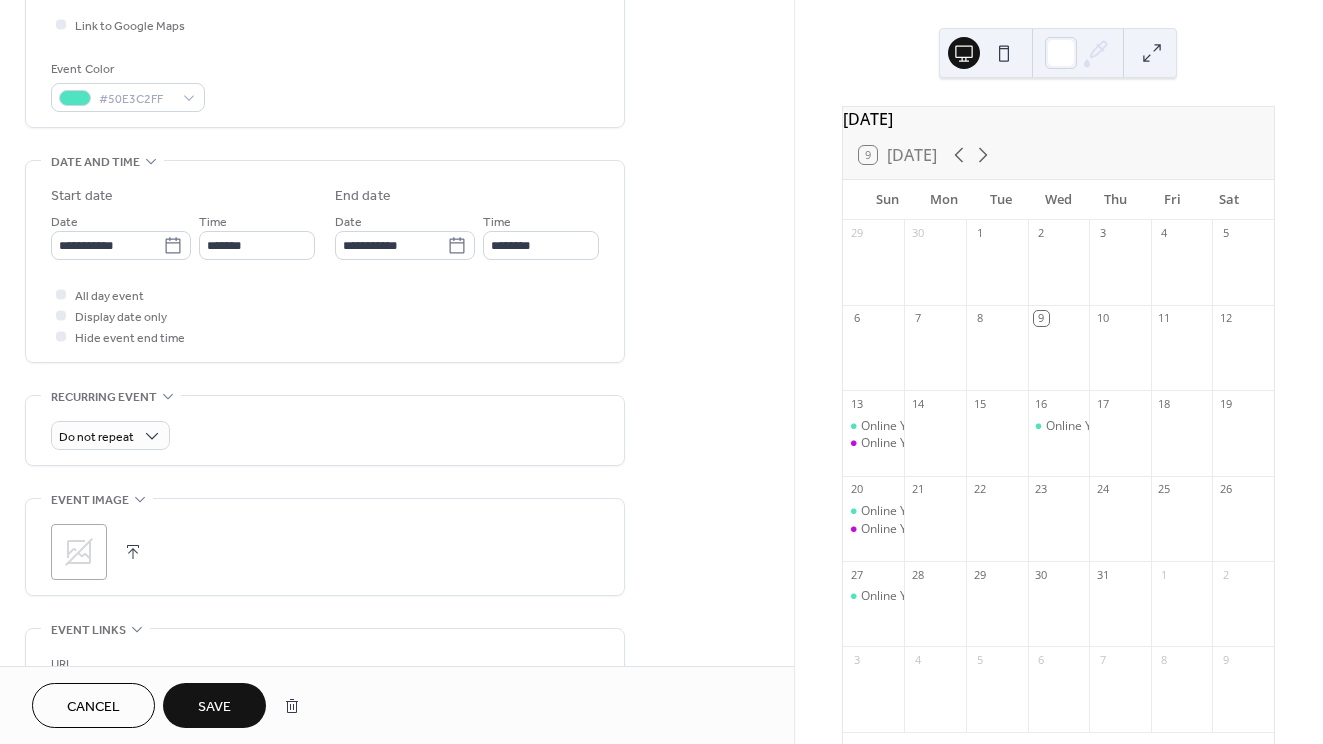 click 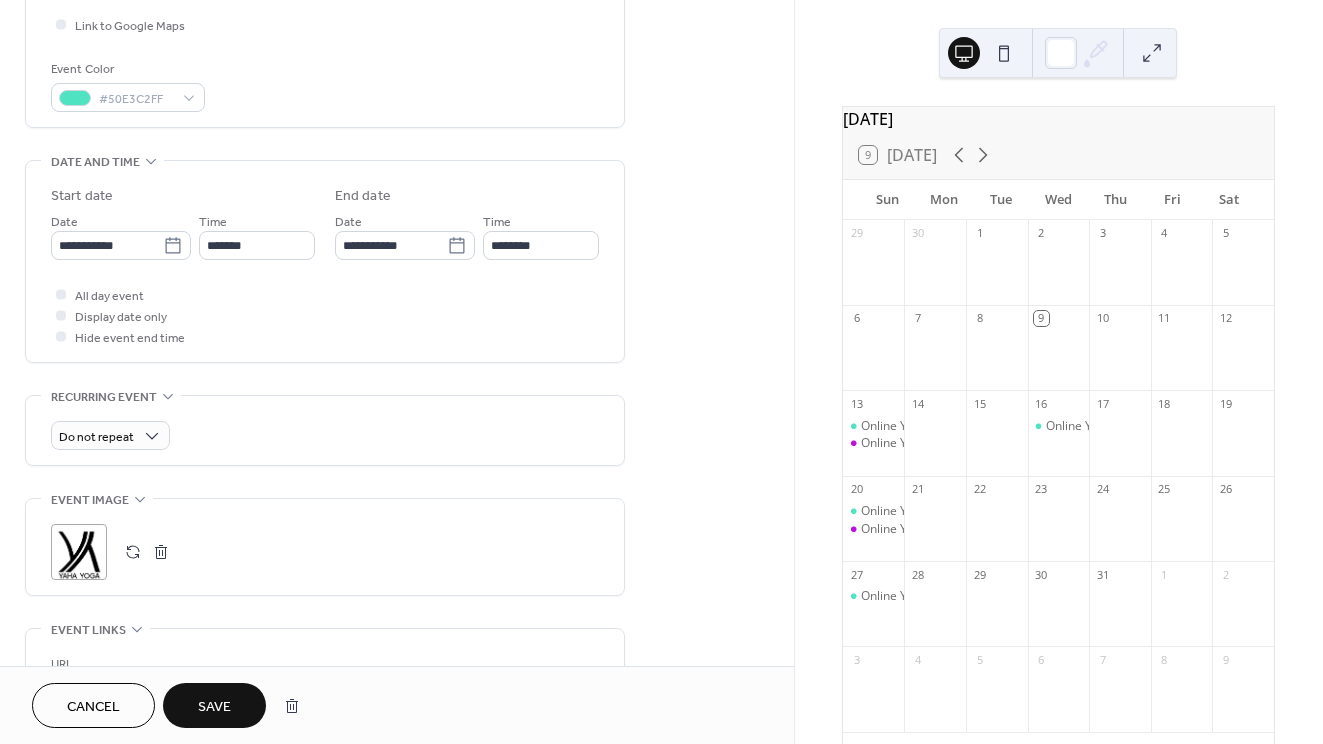 click on "Save" at bounding box center (214, 707) 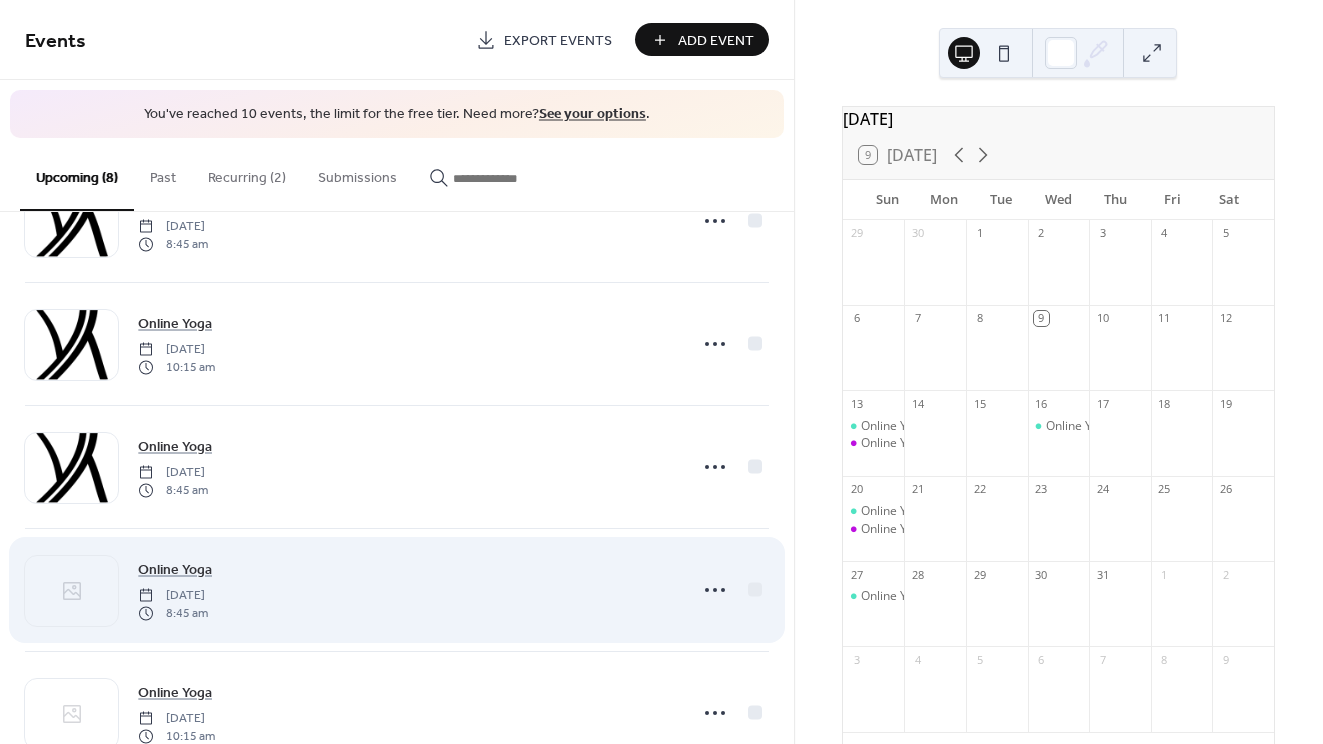 scroll, scrollTop: 96, scrollLeft: 0, axis: vertical 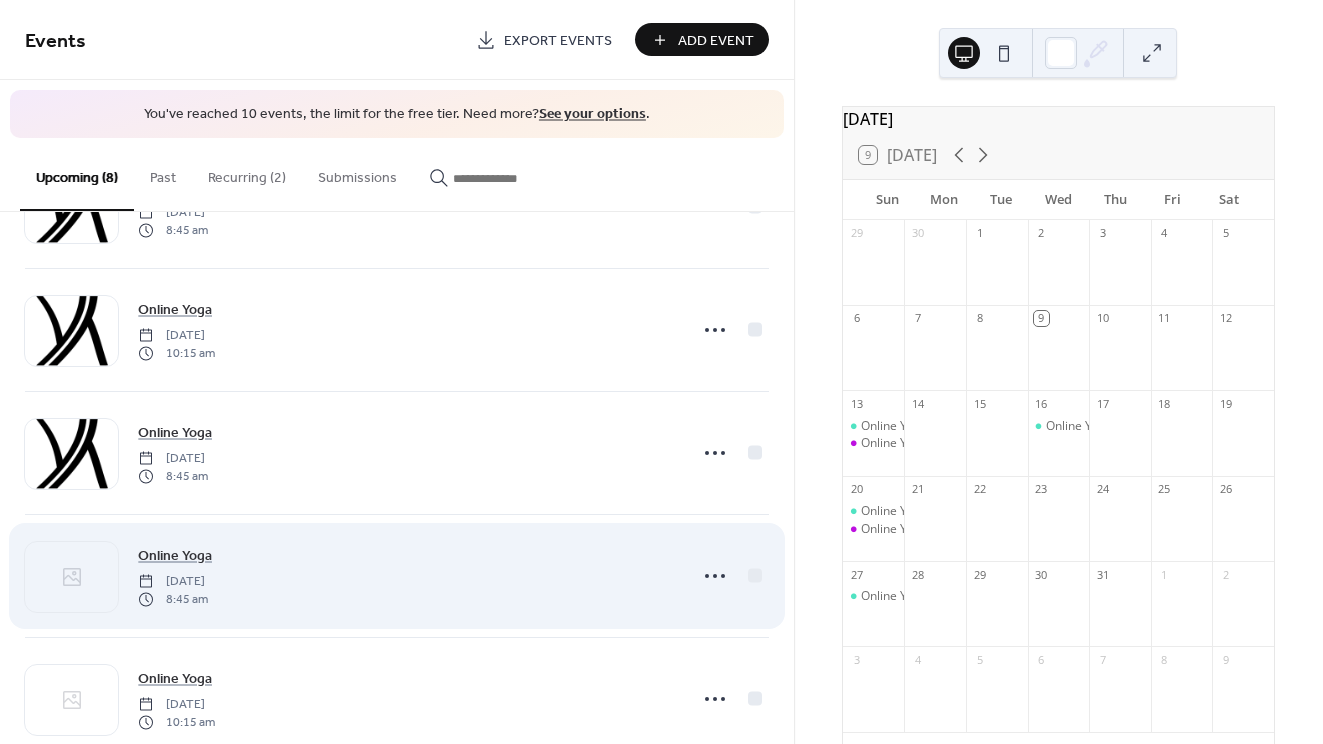 click at bounding box center [71, 577] 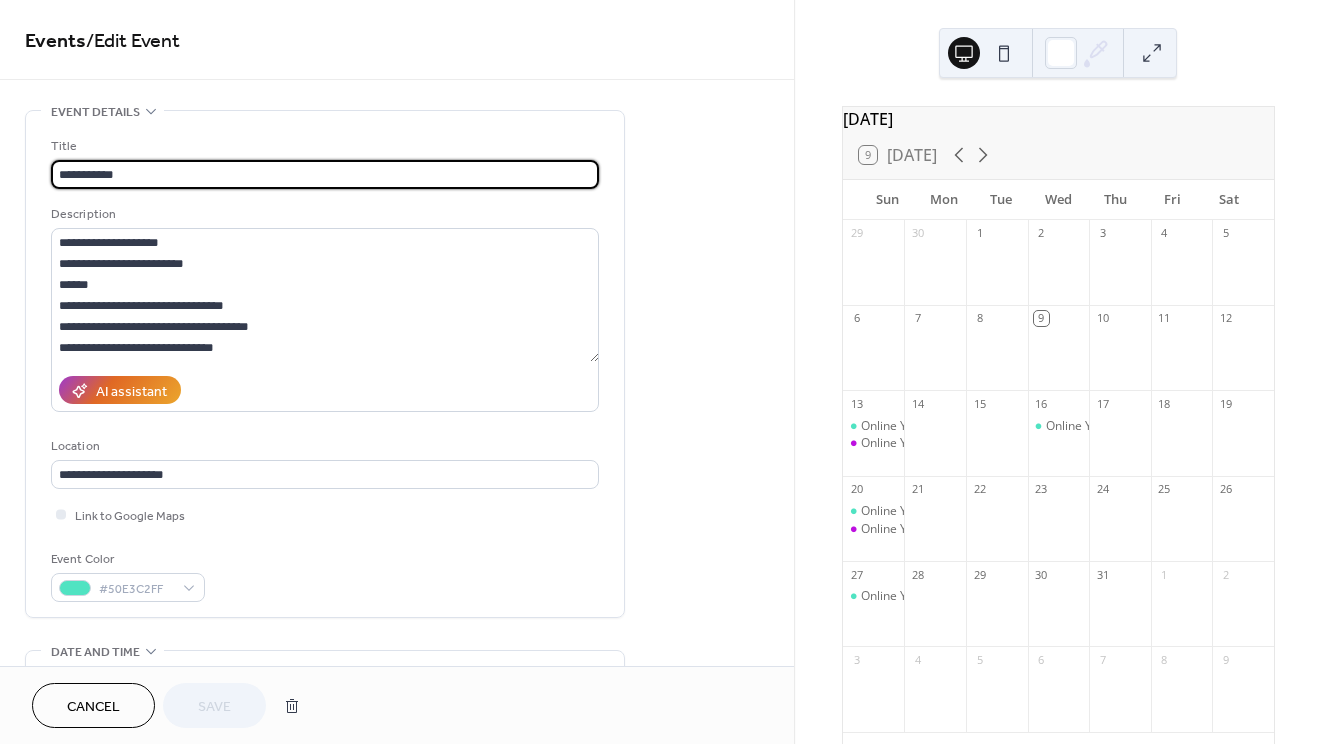 scroll, scrollTop: 500, scrollLeft: 0, axis: vertical 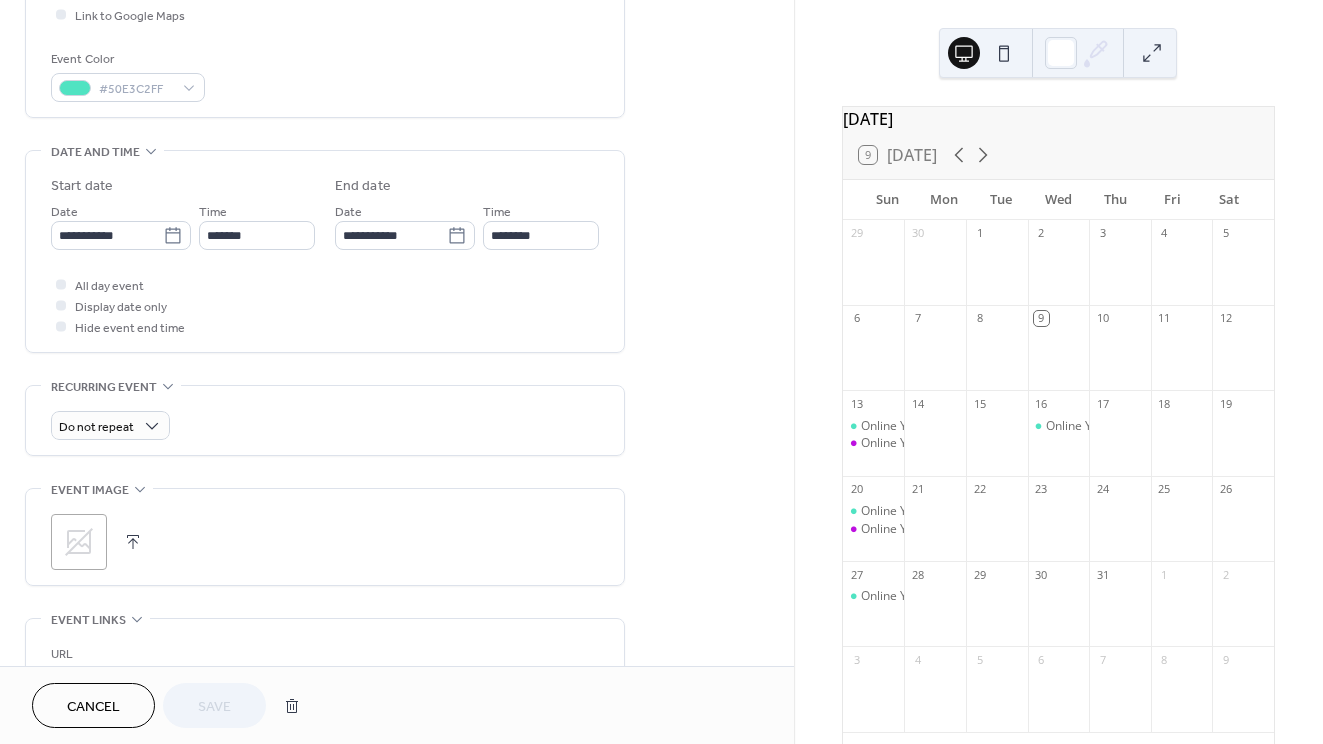 click 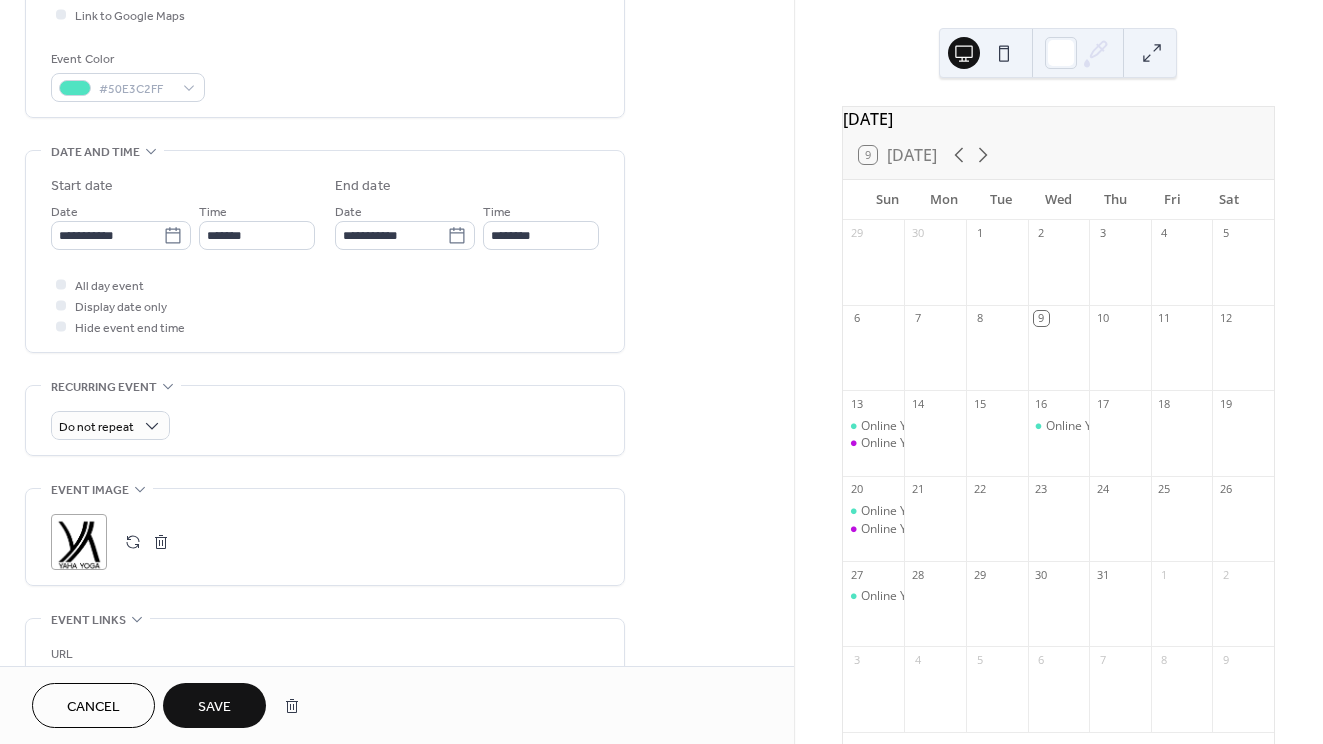 click on "Save" at bounding box center [214, 707] 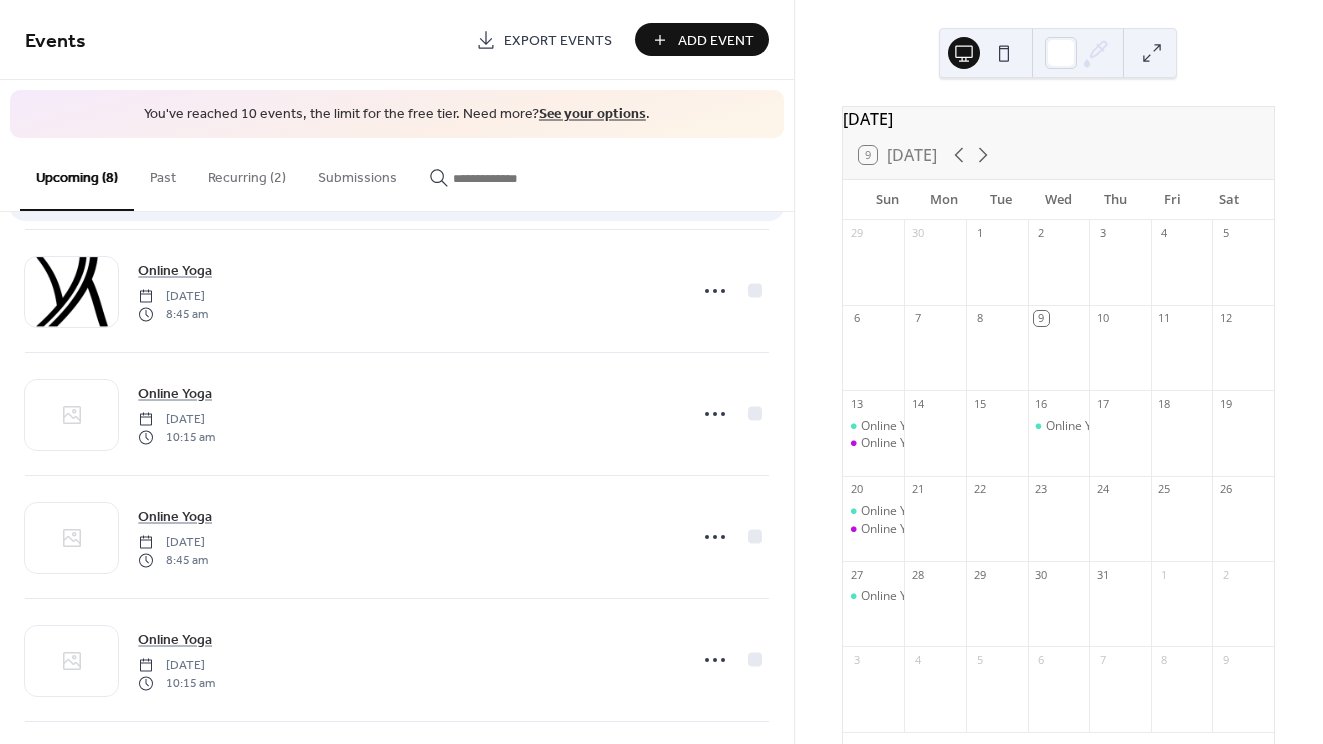 scroll, scrollTop: 407, scrollLeft: 0, axis: vertical 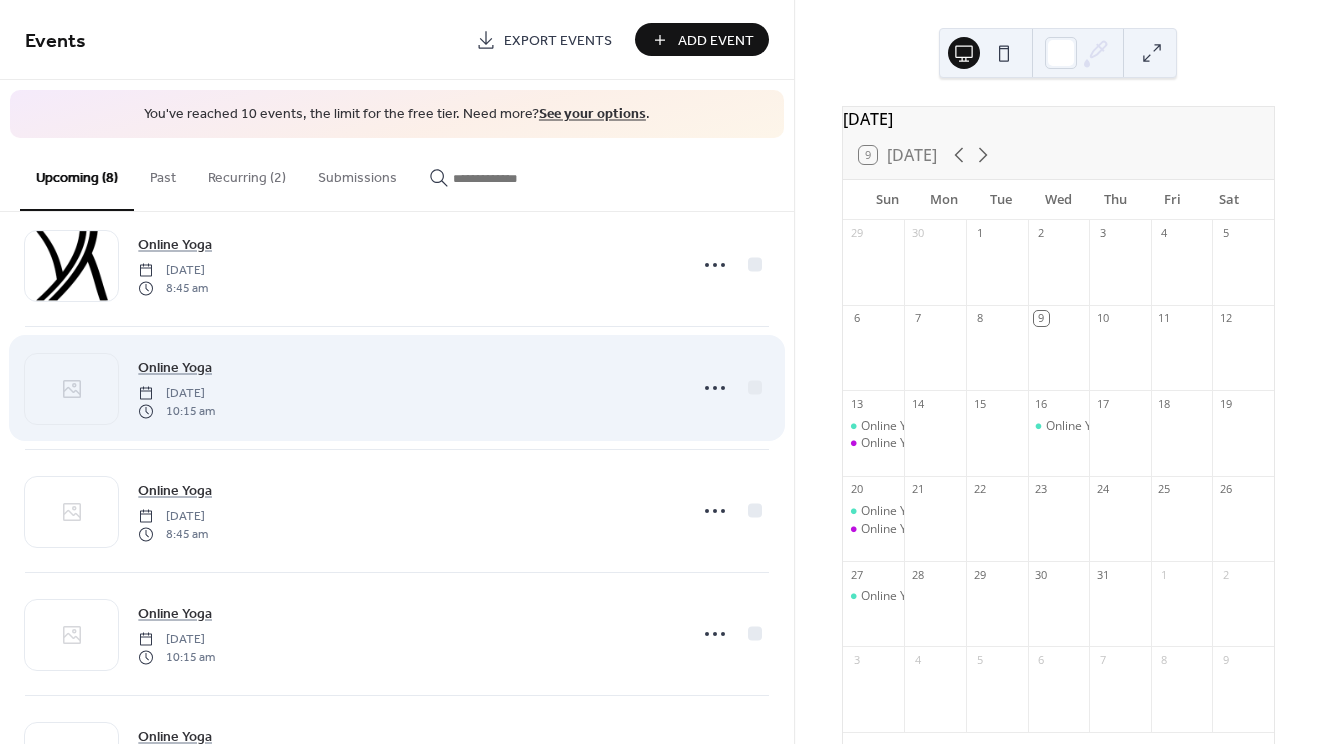 click at bounding box center (71, 389) 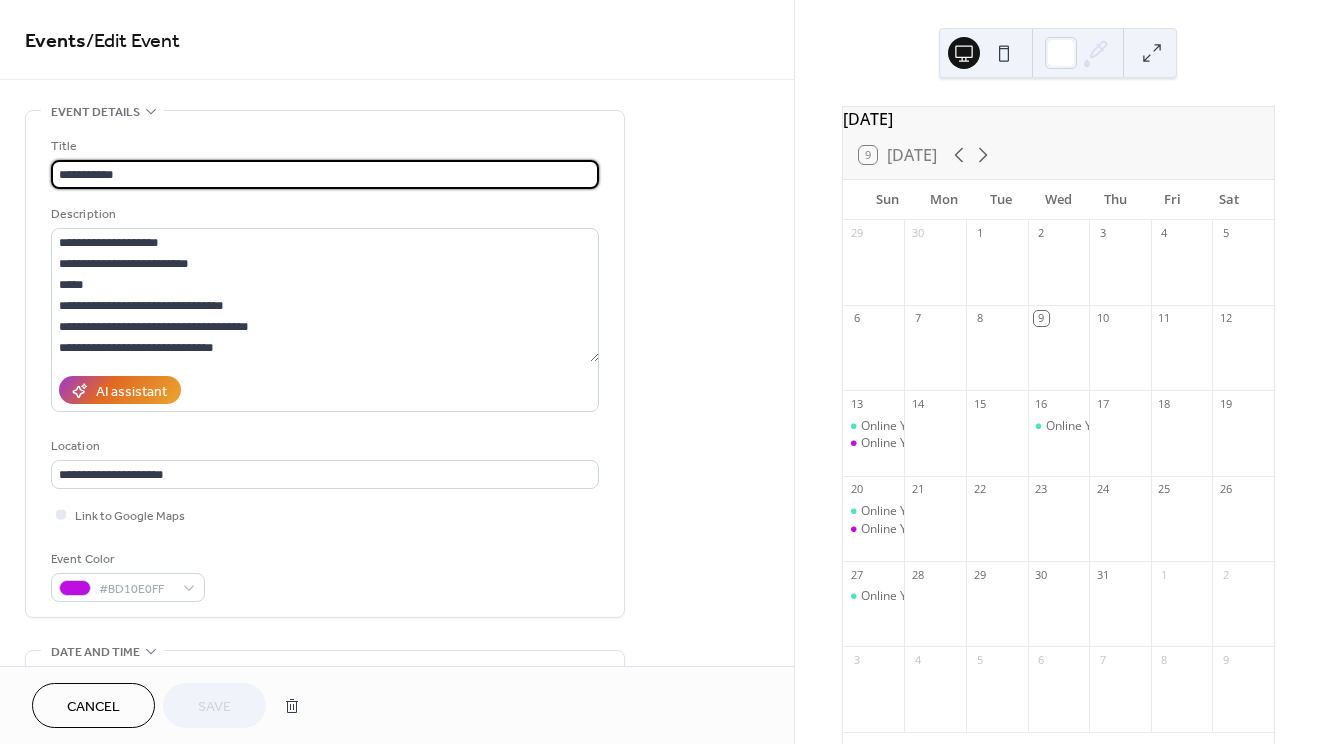 scroll, scrollTop: 632, scrollLeft: 0, axis: vertical 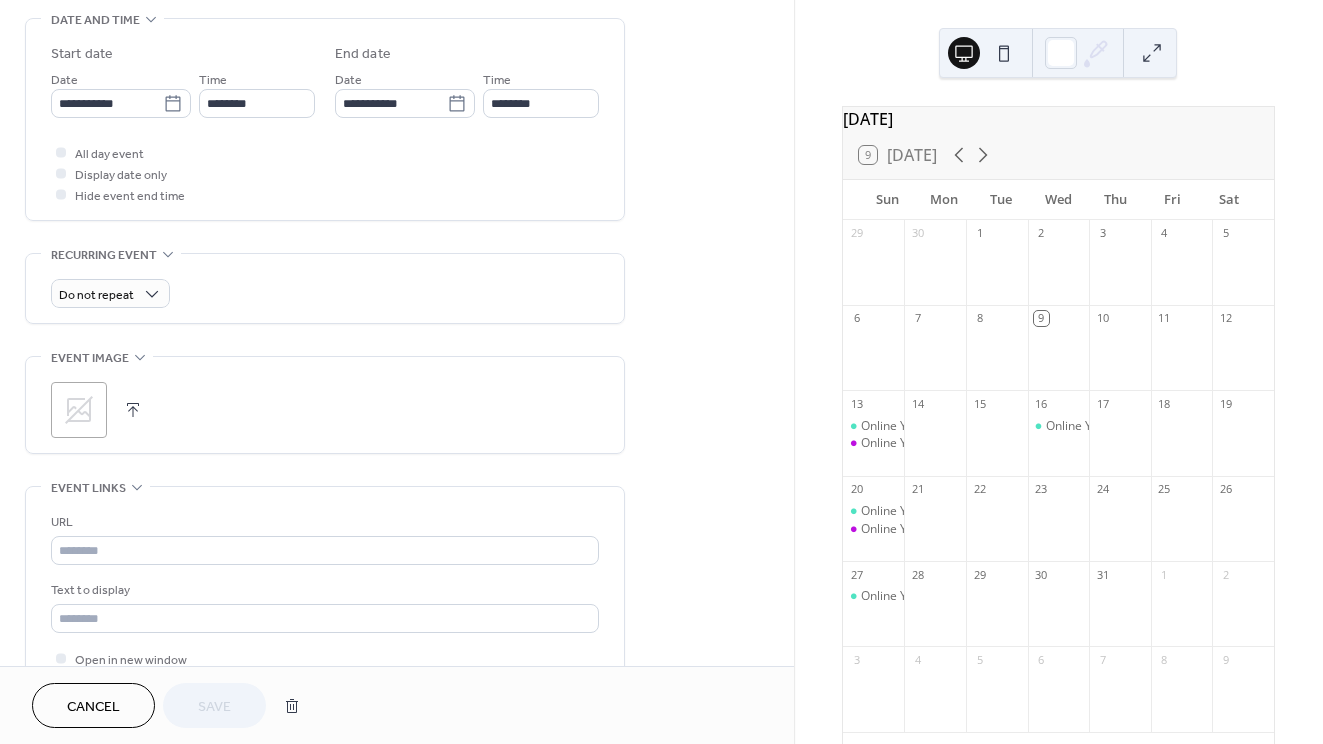 click 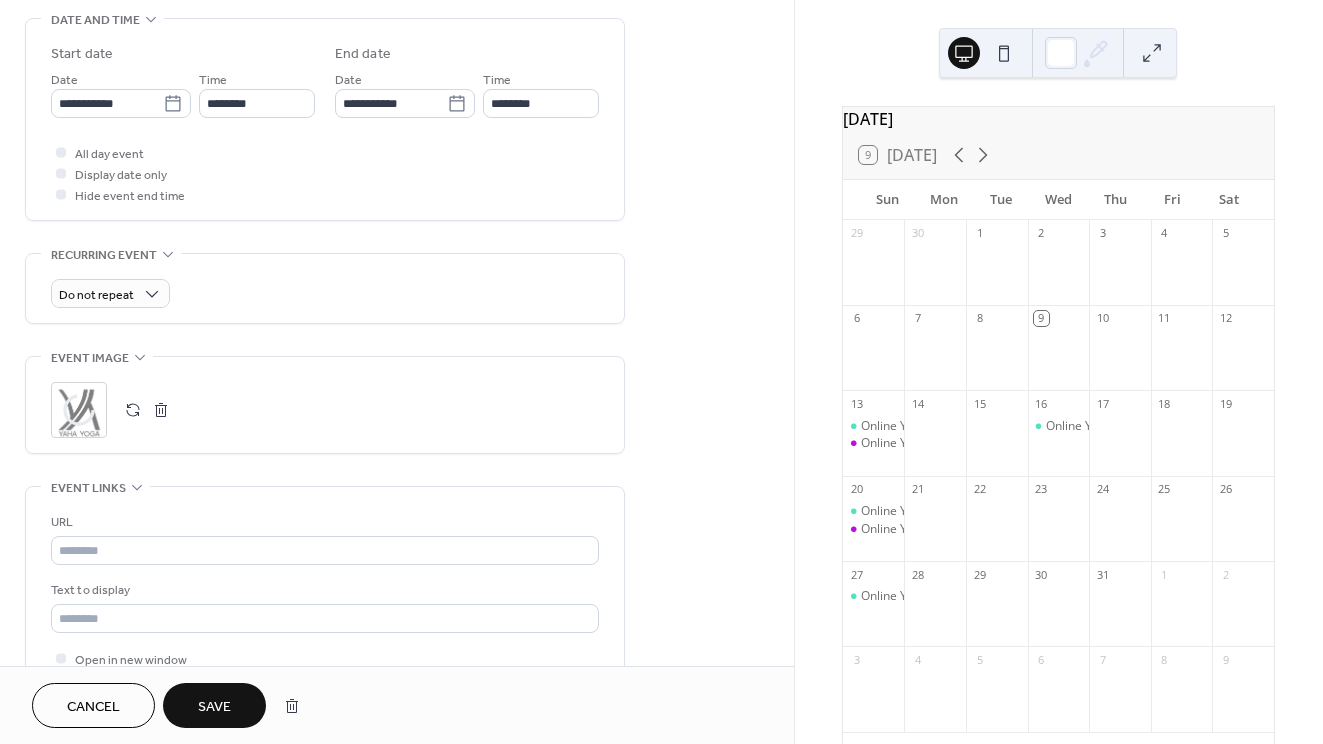 click on "Save" at bounding box center (214, 707) 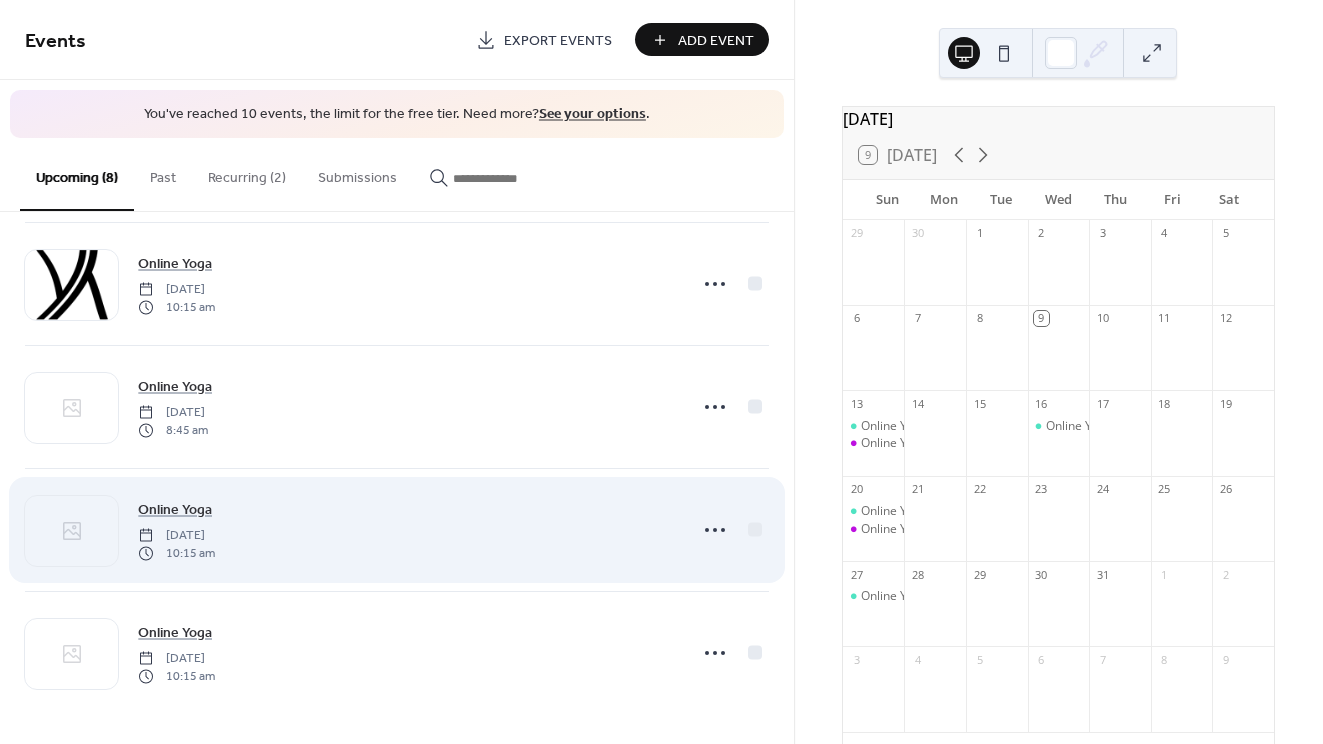scroll, scrollTop: 510, scrollLeft: 0, axis: vertical 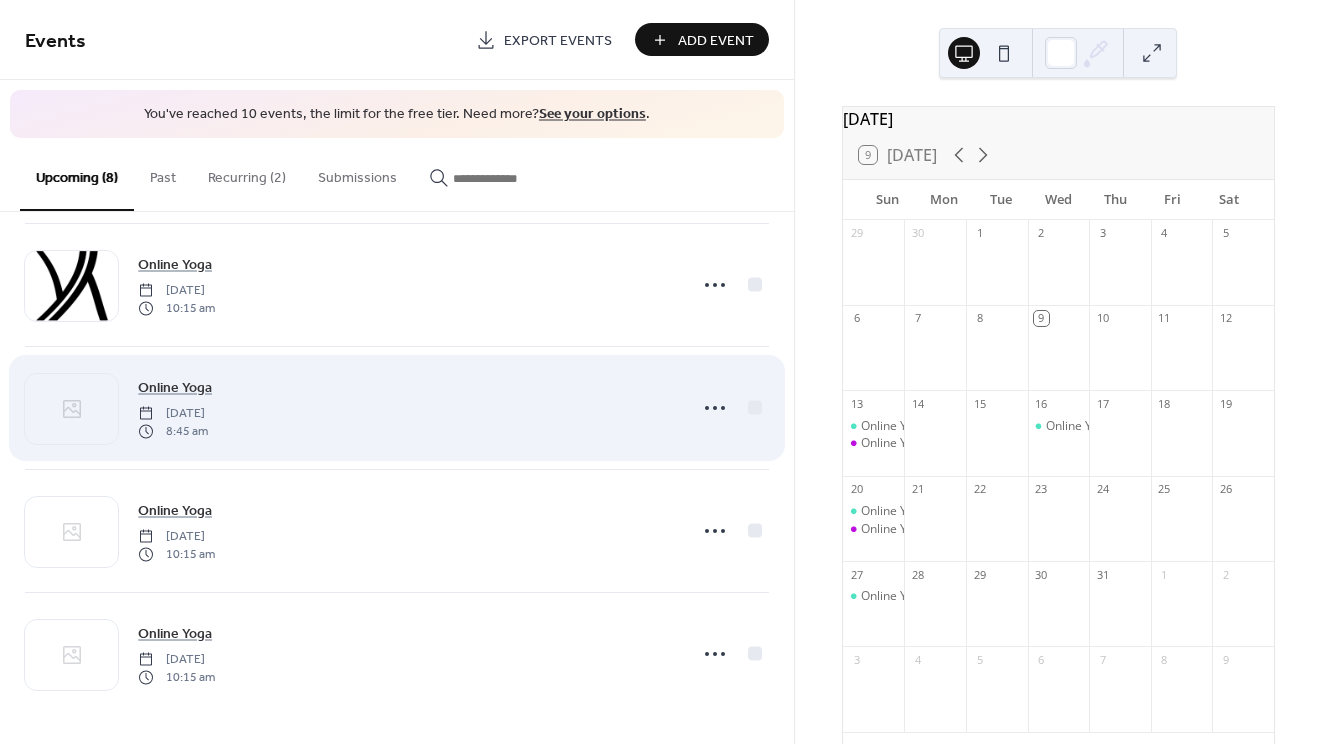 click 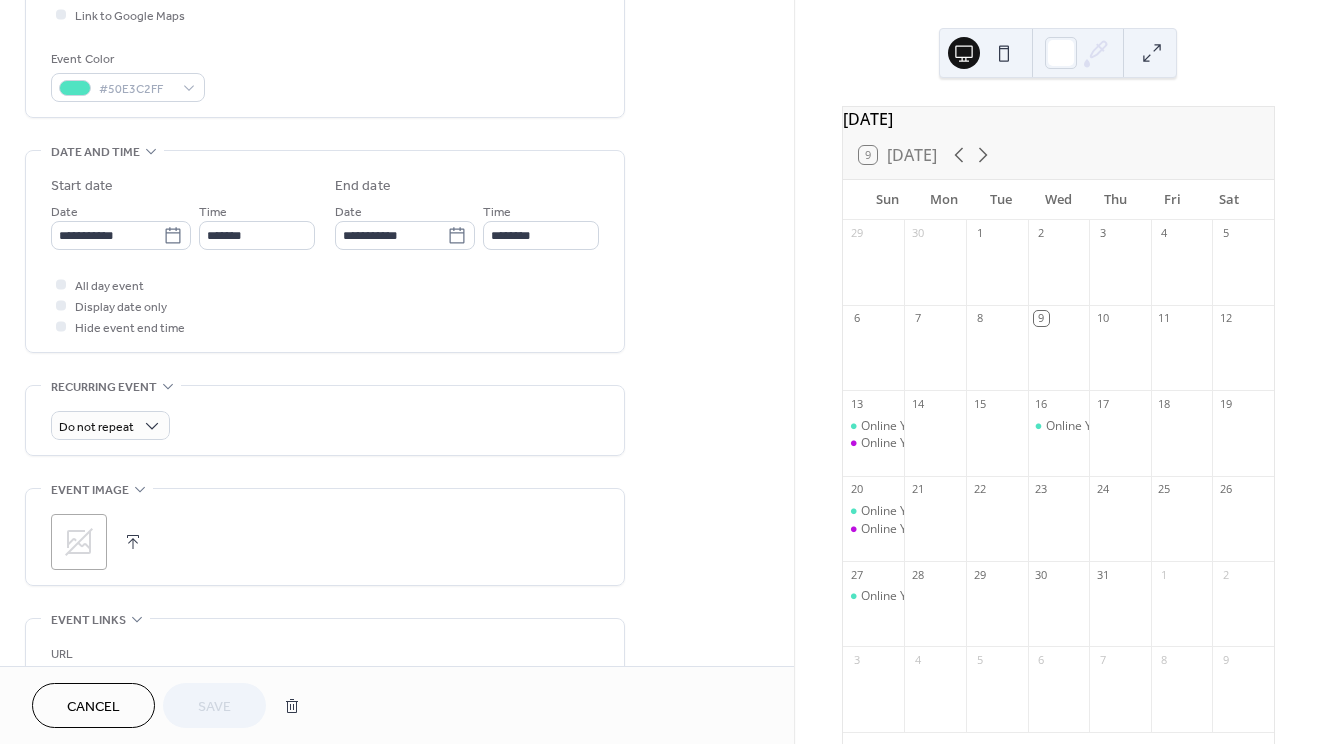 scroll, scrollTop: 507, scrollLeft: 0, axis: vertical 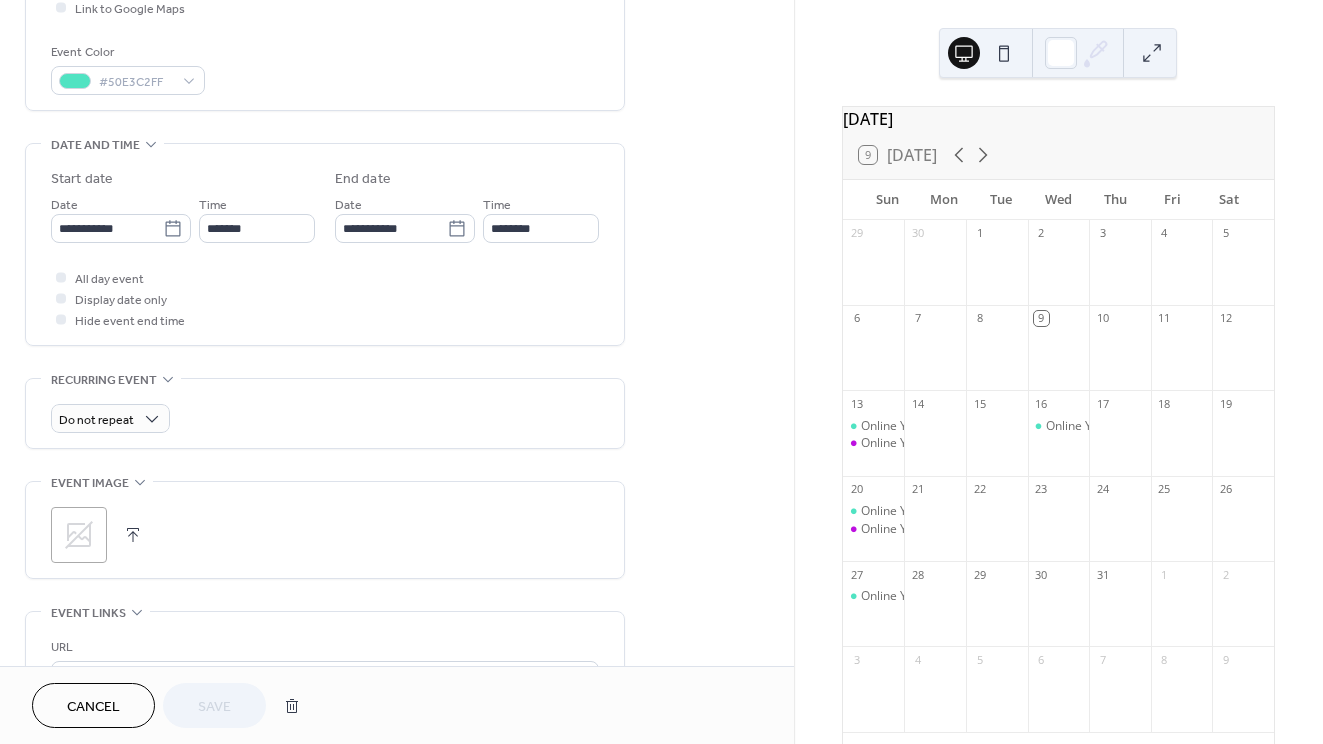 click 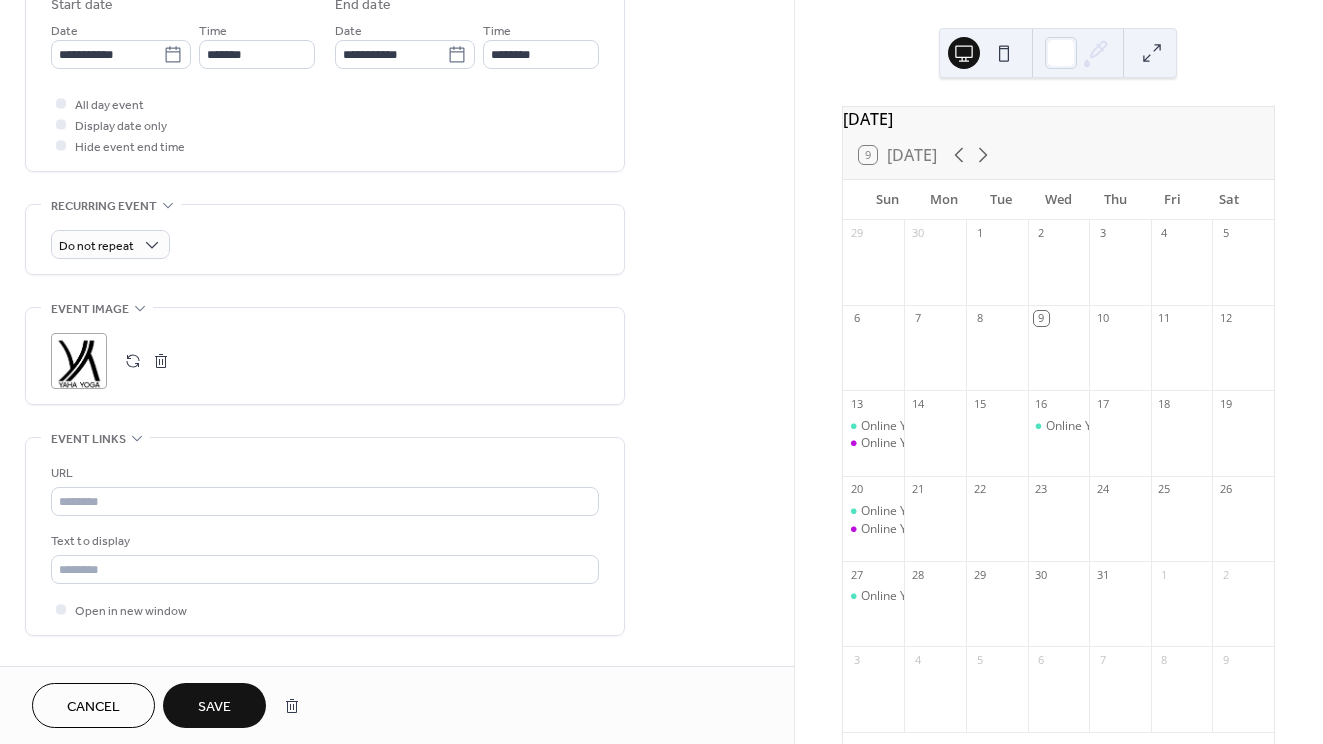 scroll, scrollTop: 688, scrollLeft: 0, axis: vertical 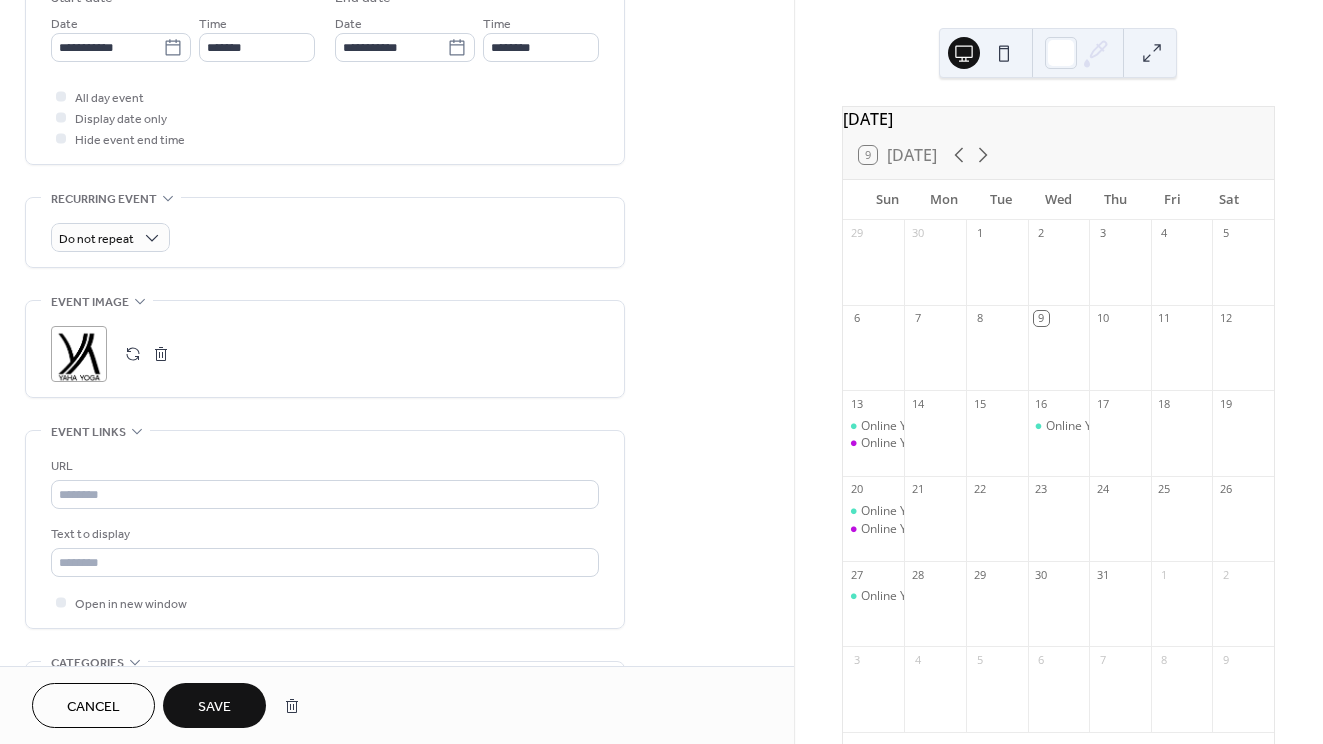 click on "Save" at bounding box center (214, 707) 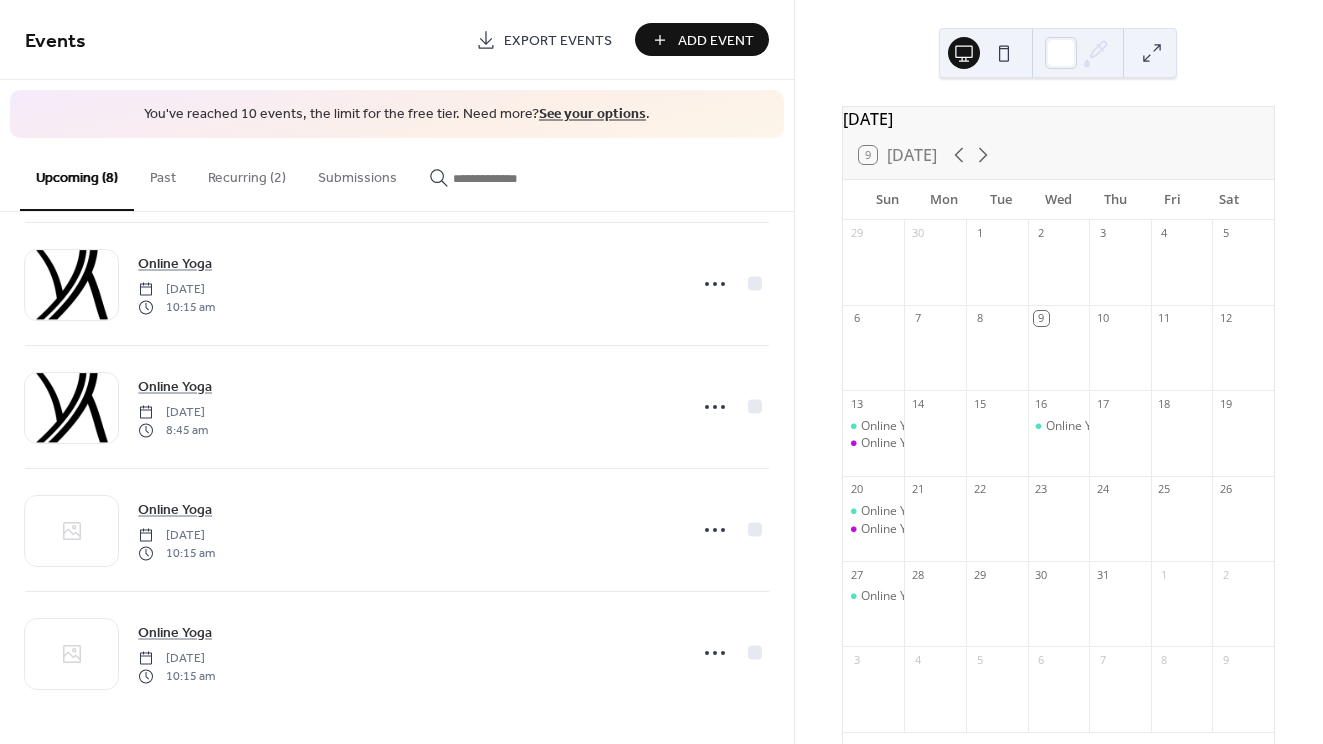 scroll, scrollTop: 510, scrollLeft: 0, axis: vertical 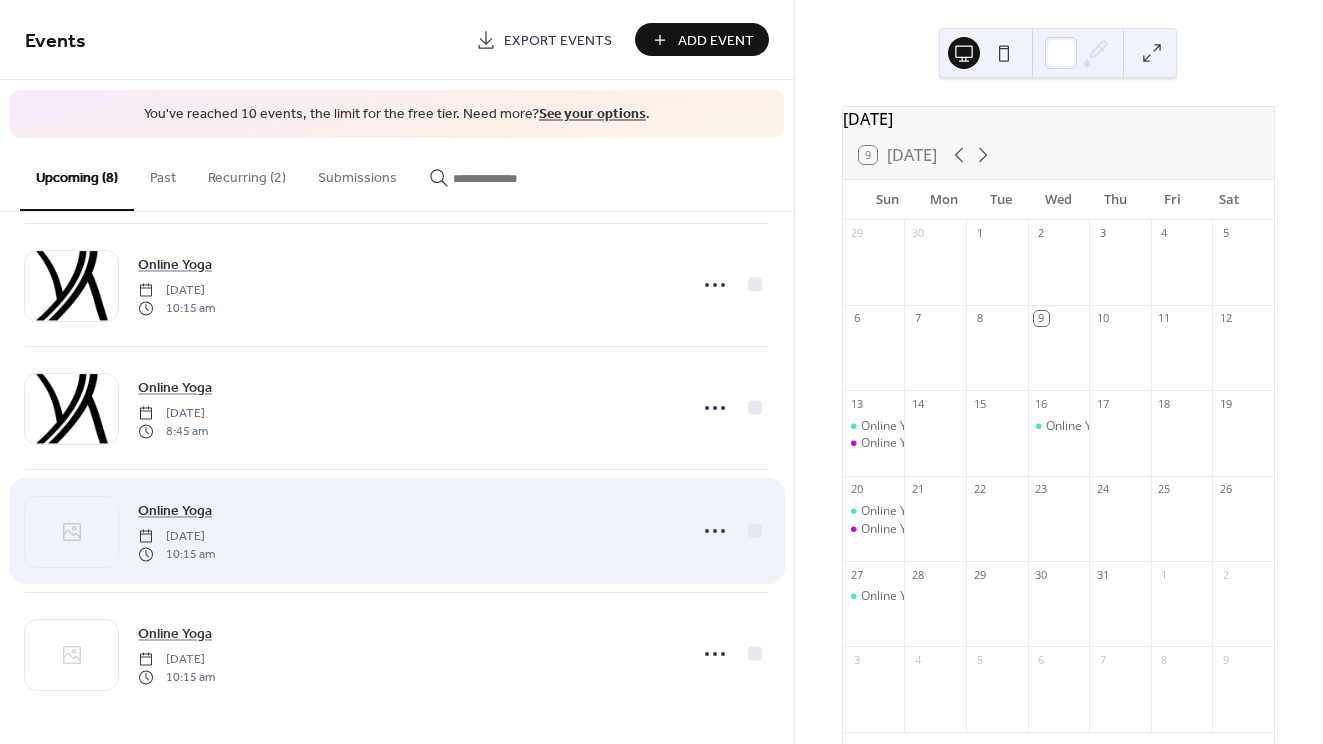 click at bounding box center (71, 532) 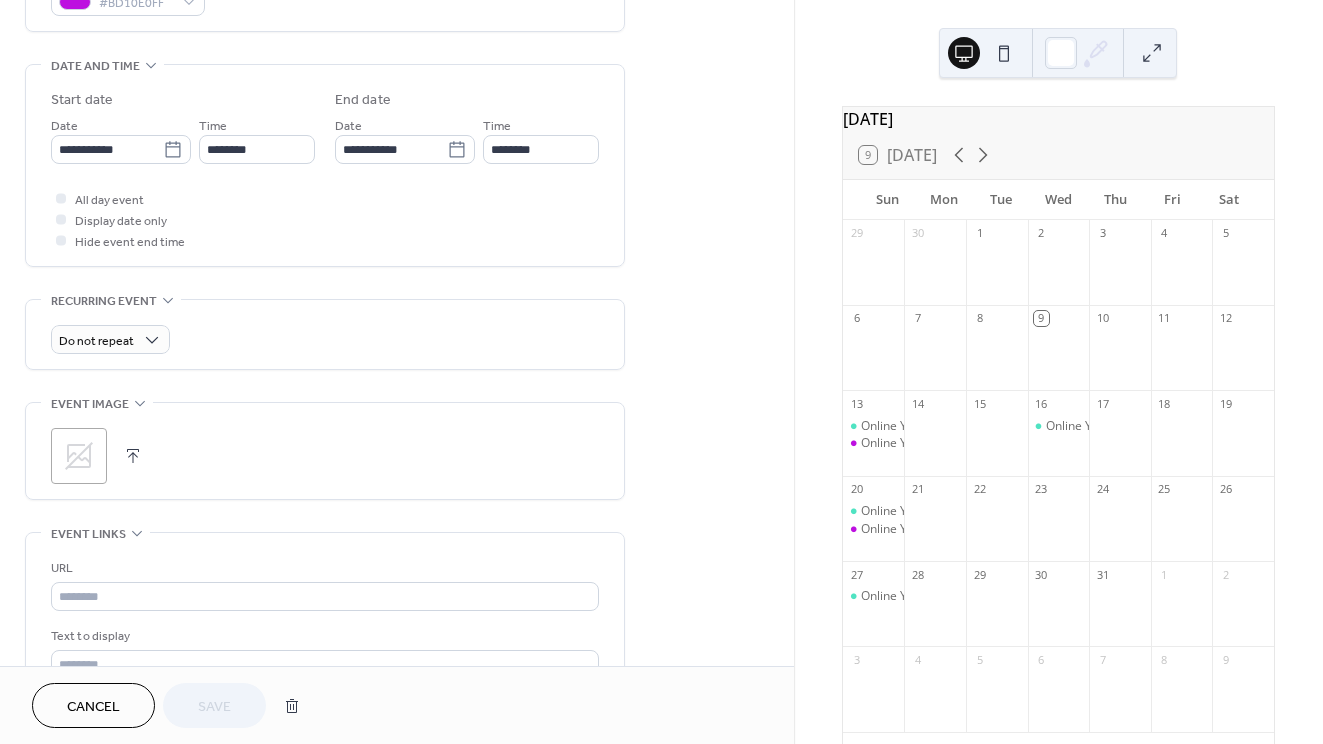 scroll, scrollTop: 605, scrollLeft: 0, axis: vertical 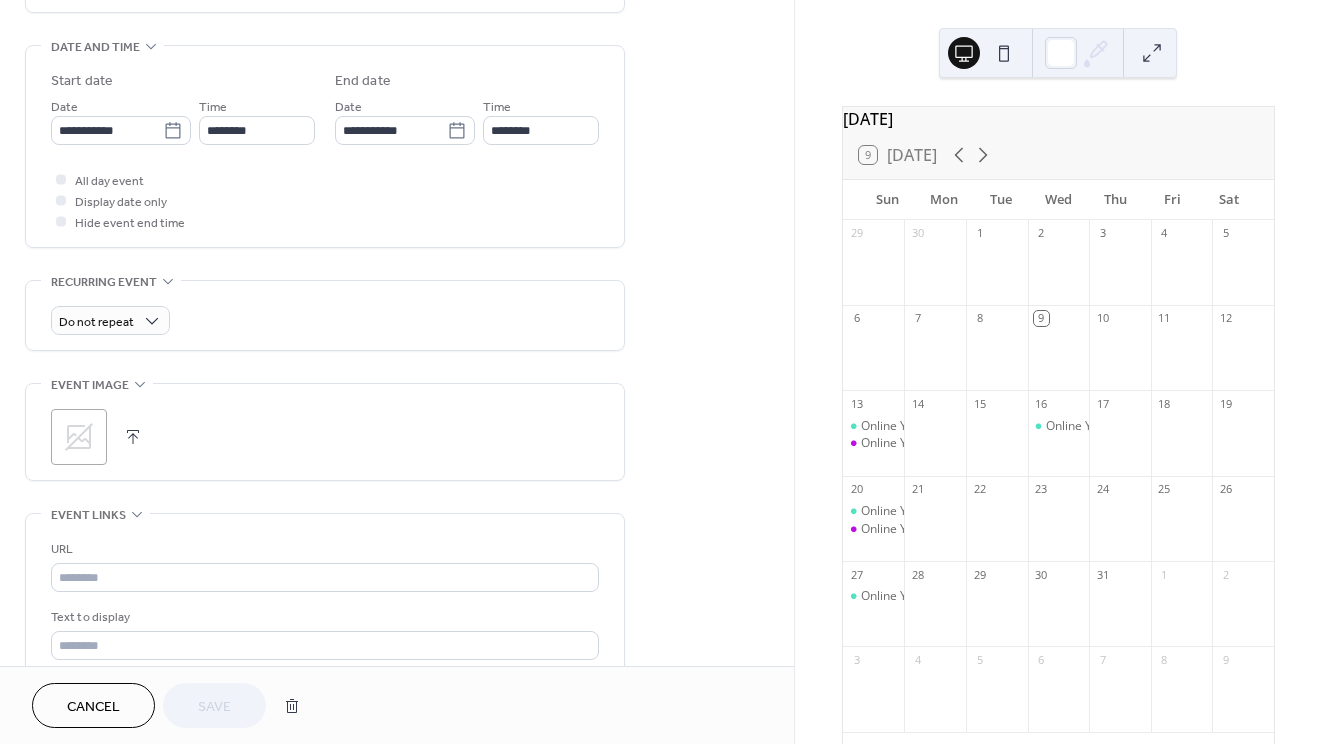 click on ";" at bounding box center [79, 437] 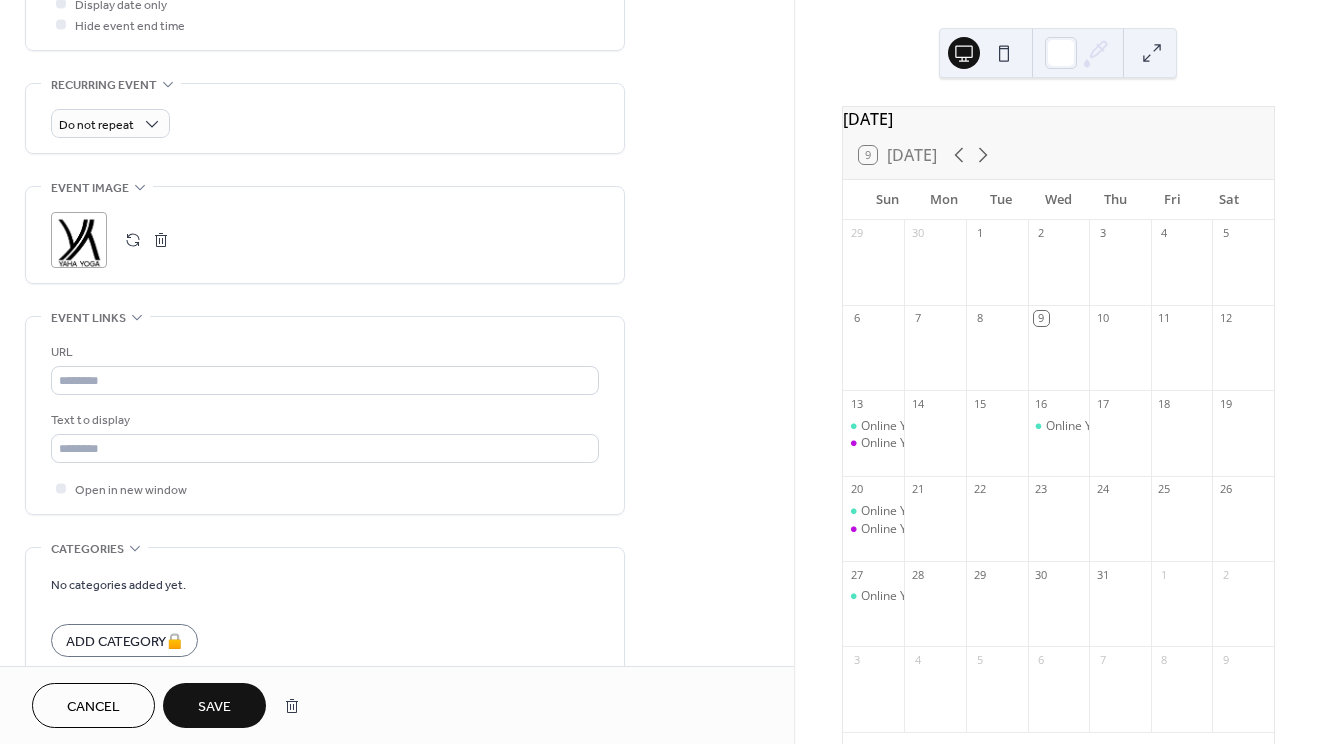 scroll, scrollTop: 830, scrollLeft: 0, axis: vertical 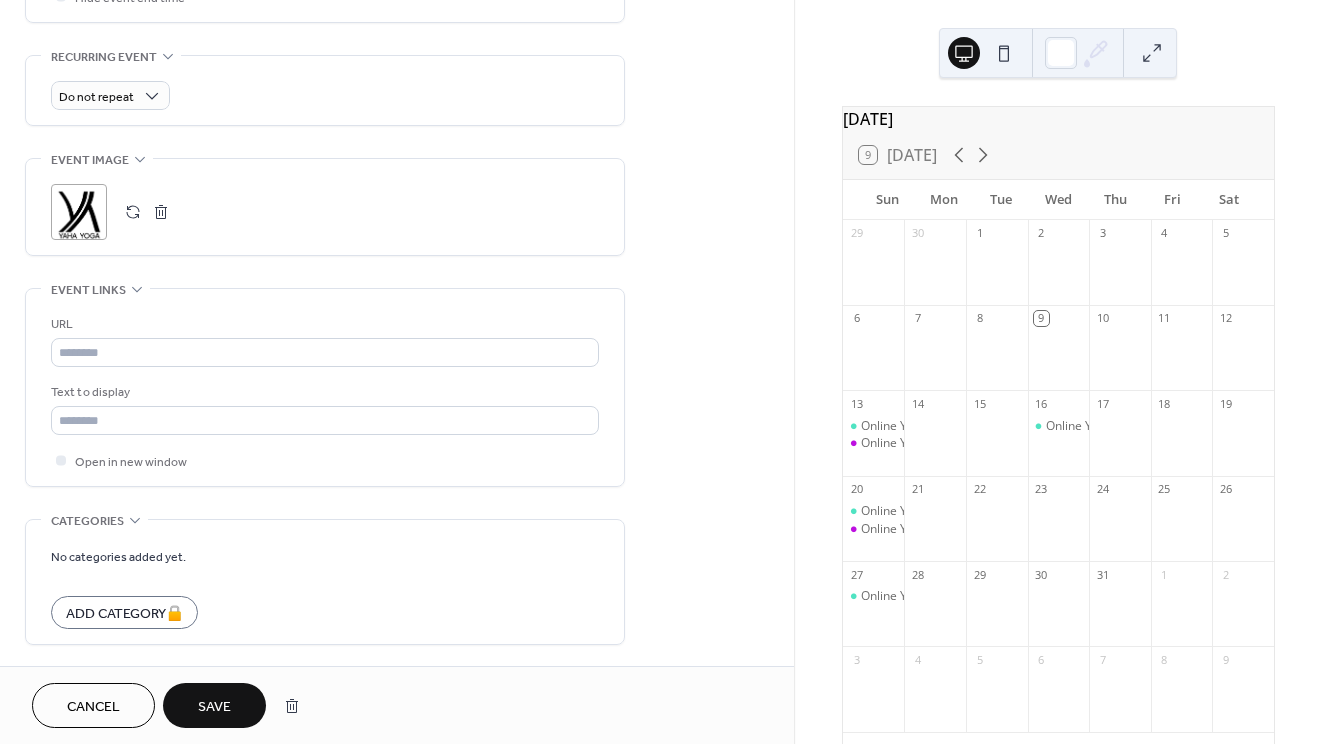 click on "Save" at bounding box center (214, 707) 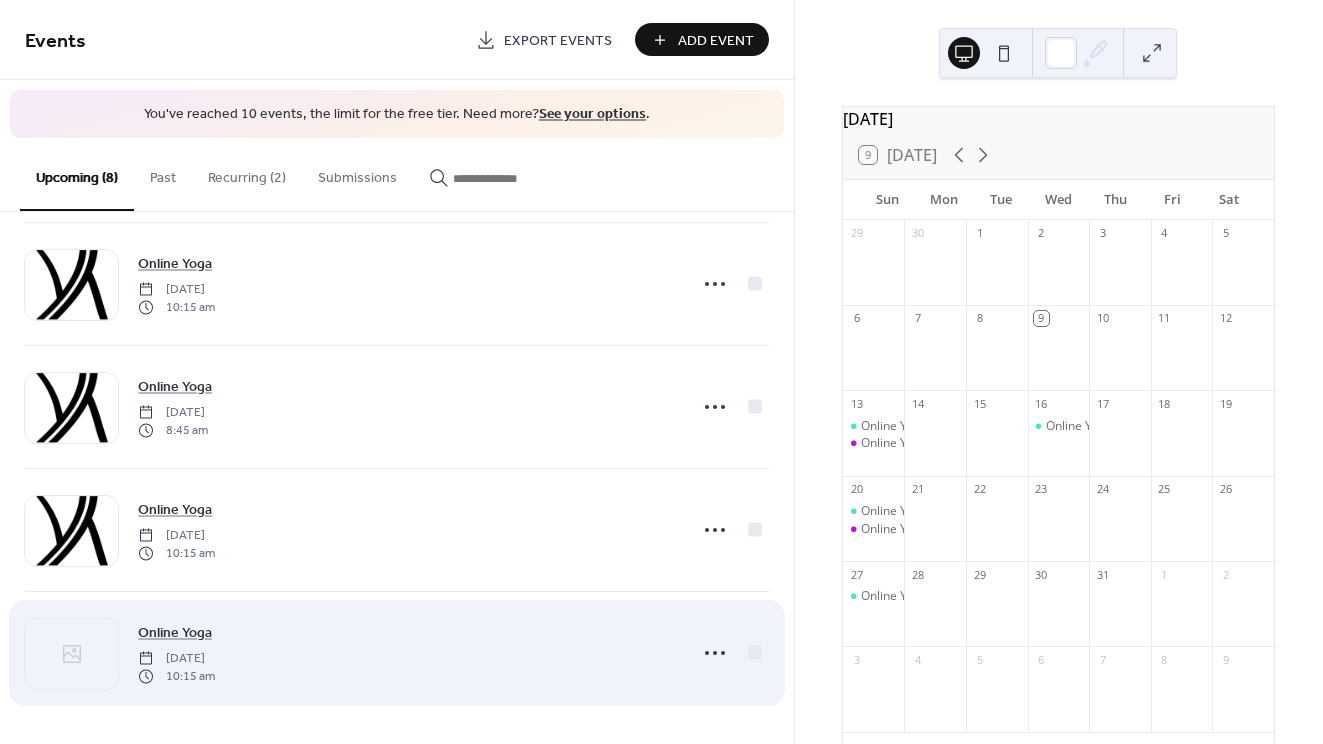scroll, scrollTop: 510, scrollLeft: 0, axis: vertical 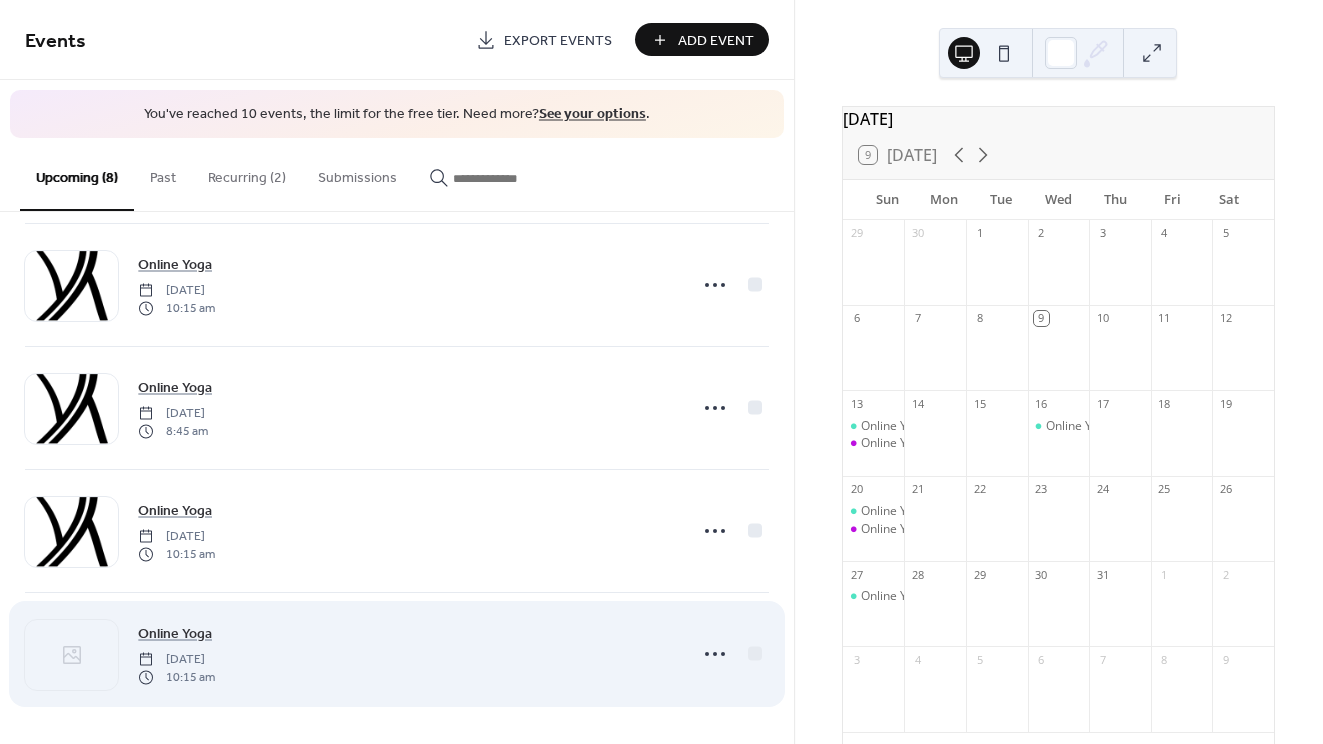 click 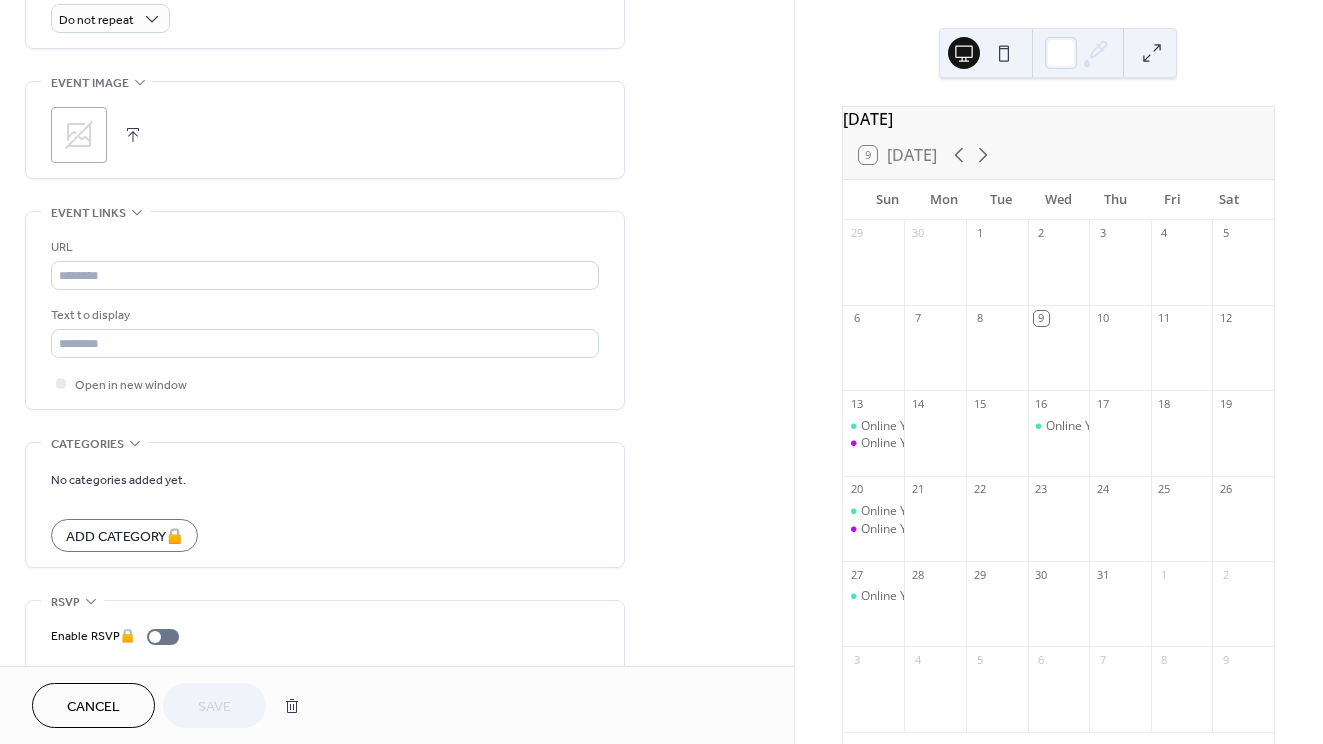 scroll, scrollTop: 910, scrollLeft: 0, axis: vertical 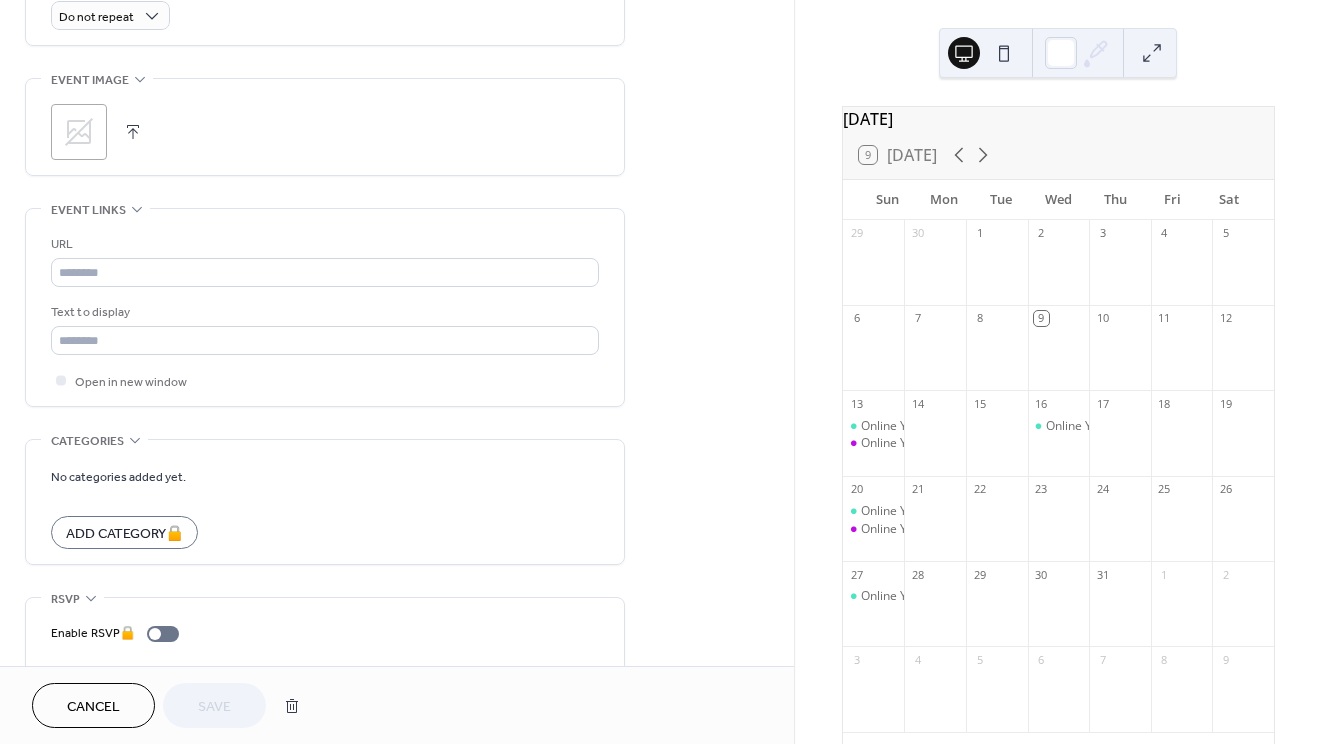 click 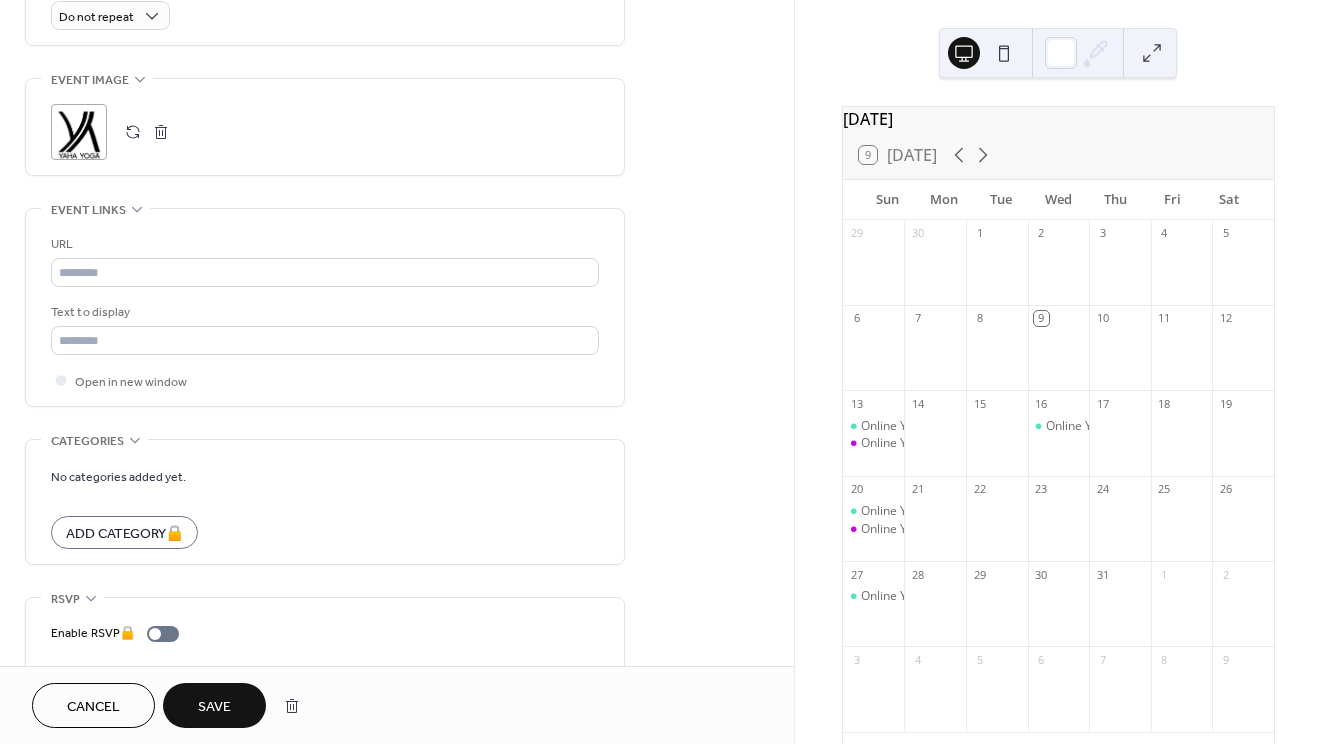 click on "Save" at bounding box center (214, 707) 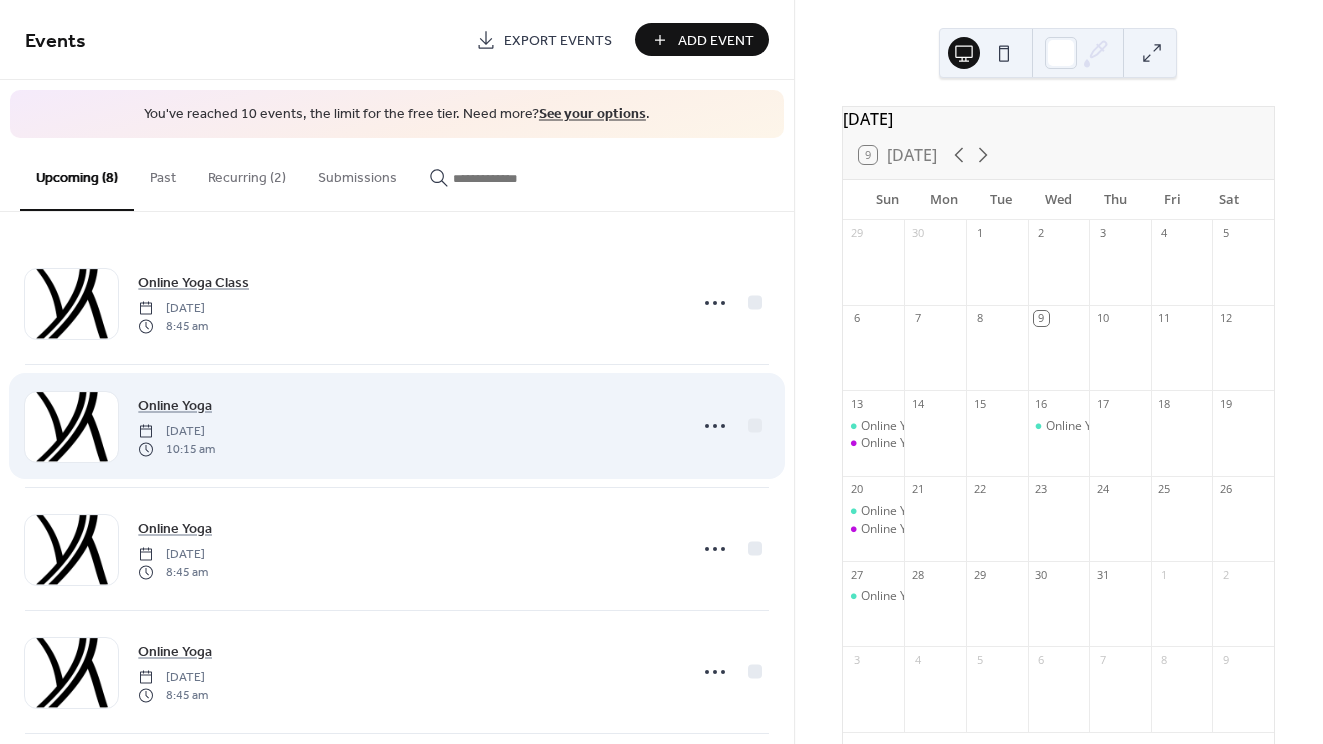 scroll, scrollTop: 0, scrollLeft: 0, axis: both 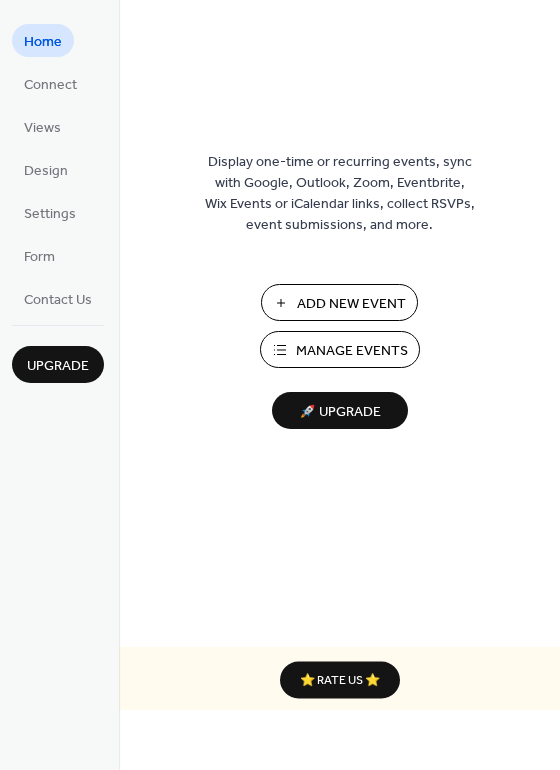 click on "Manage Events" at bounding box center (352, 351) 